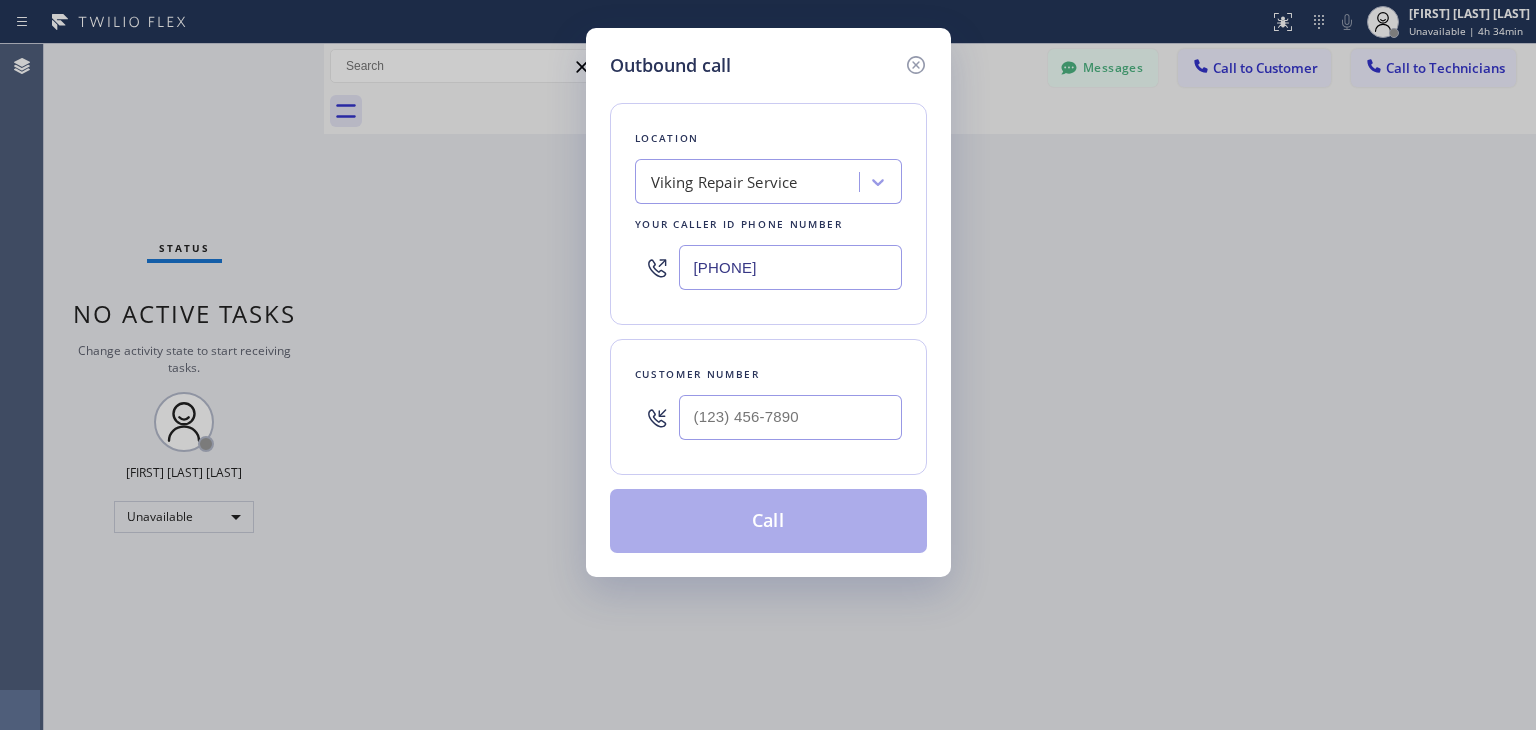 click on "[PHONE]" at bounding box center (790, 267) 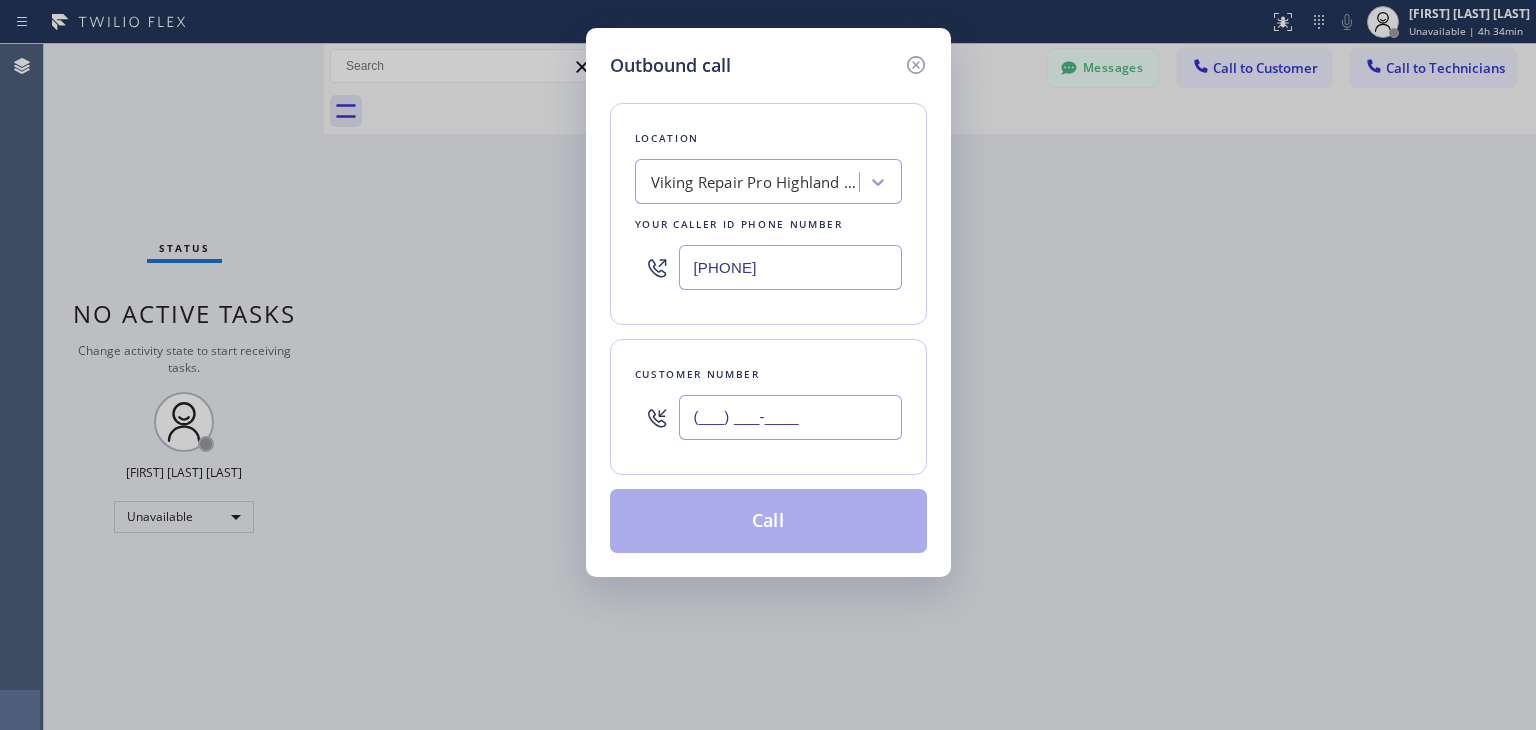 paste on "847) 769-8479" 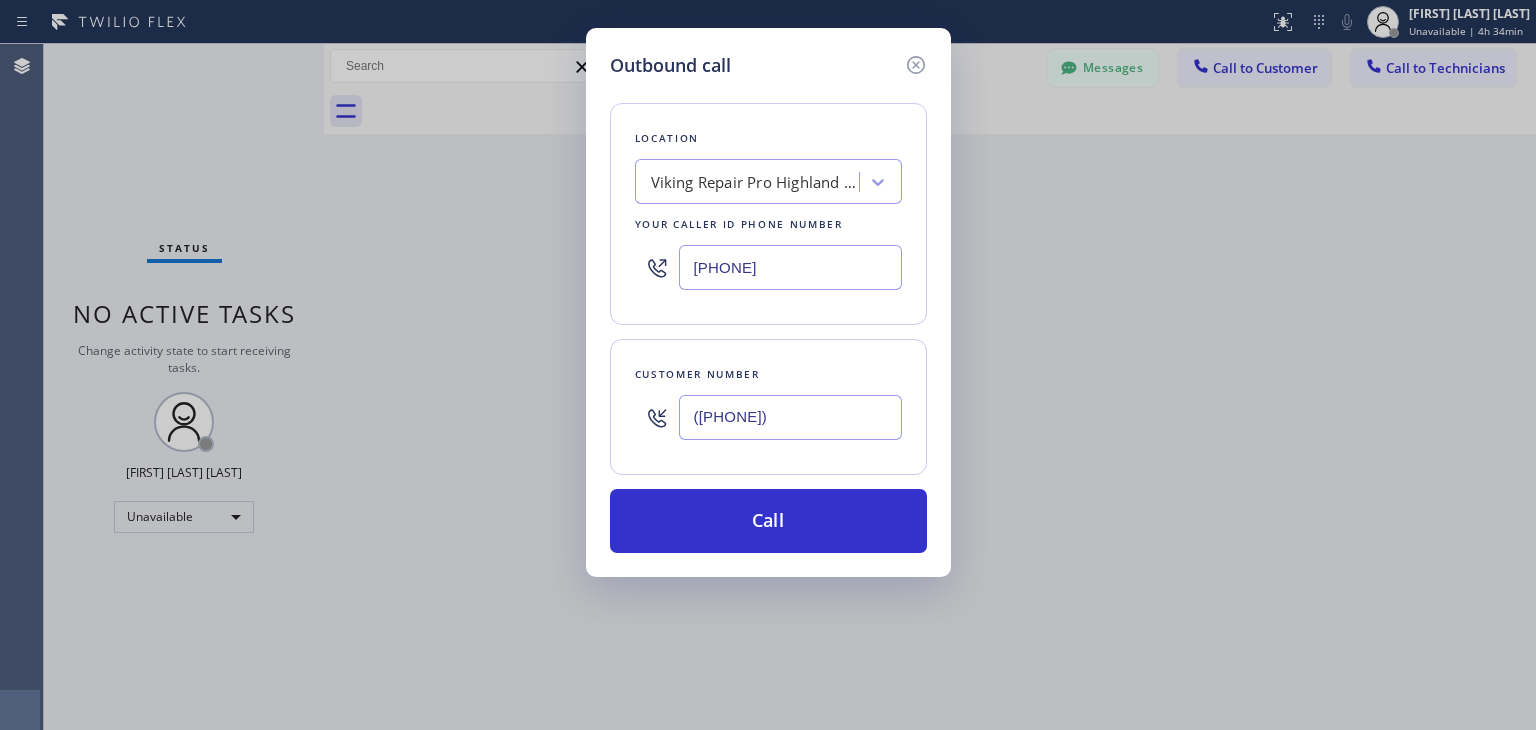 type on "[PHONE]" 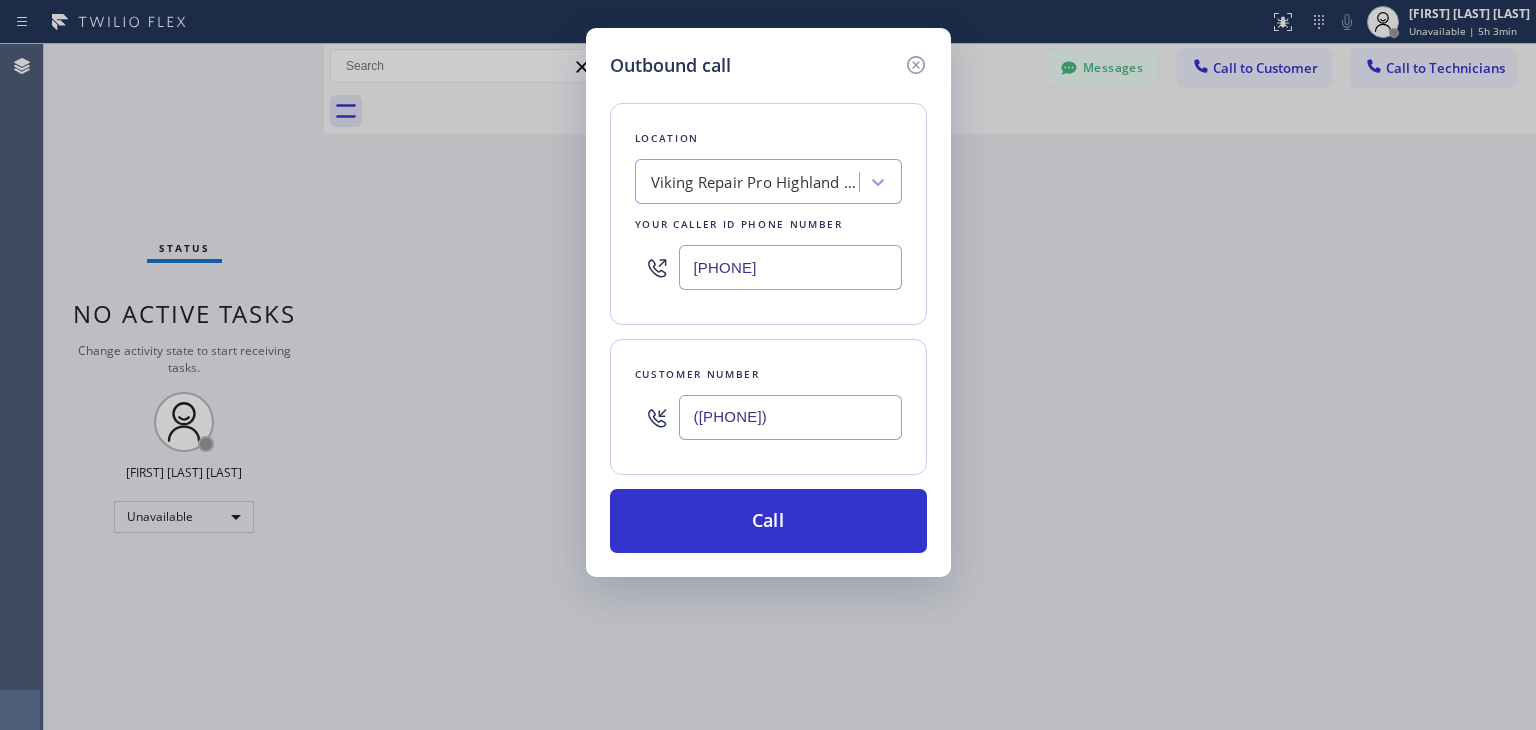 drag, startPoint x: 808, startPoint y: 535, endPoint x: 15, endPoint y: 450, distance: 797.5425 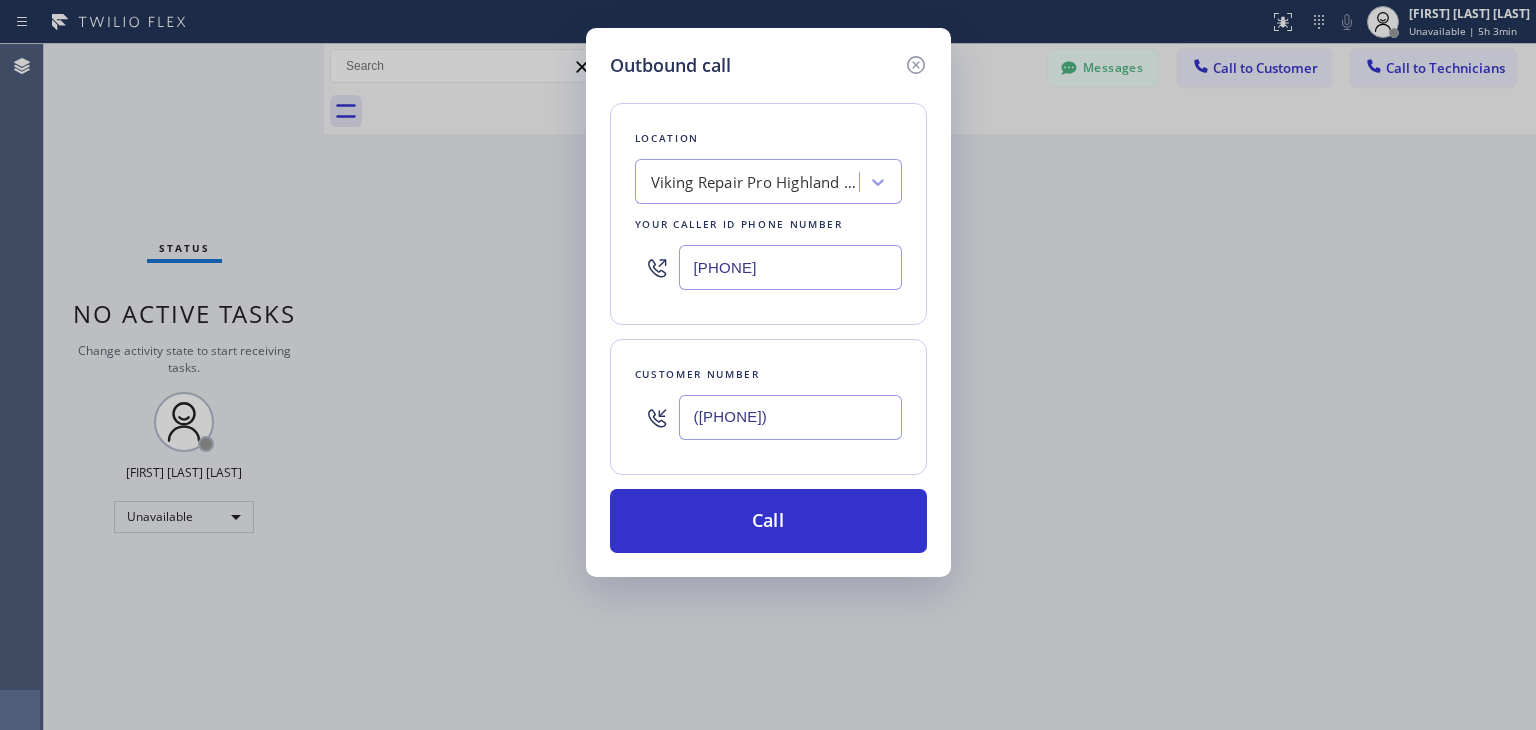 click on "Call" at bounding box center (768, 521) 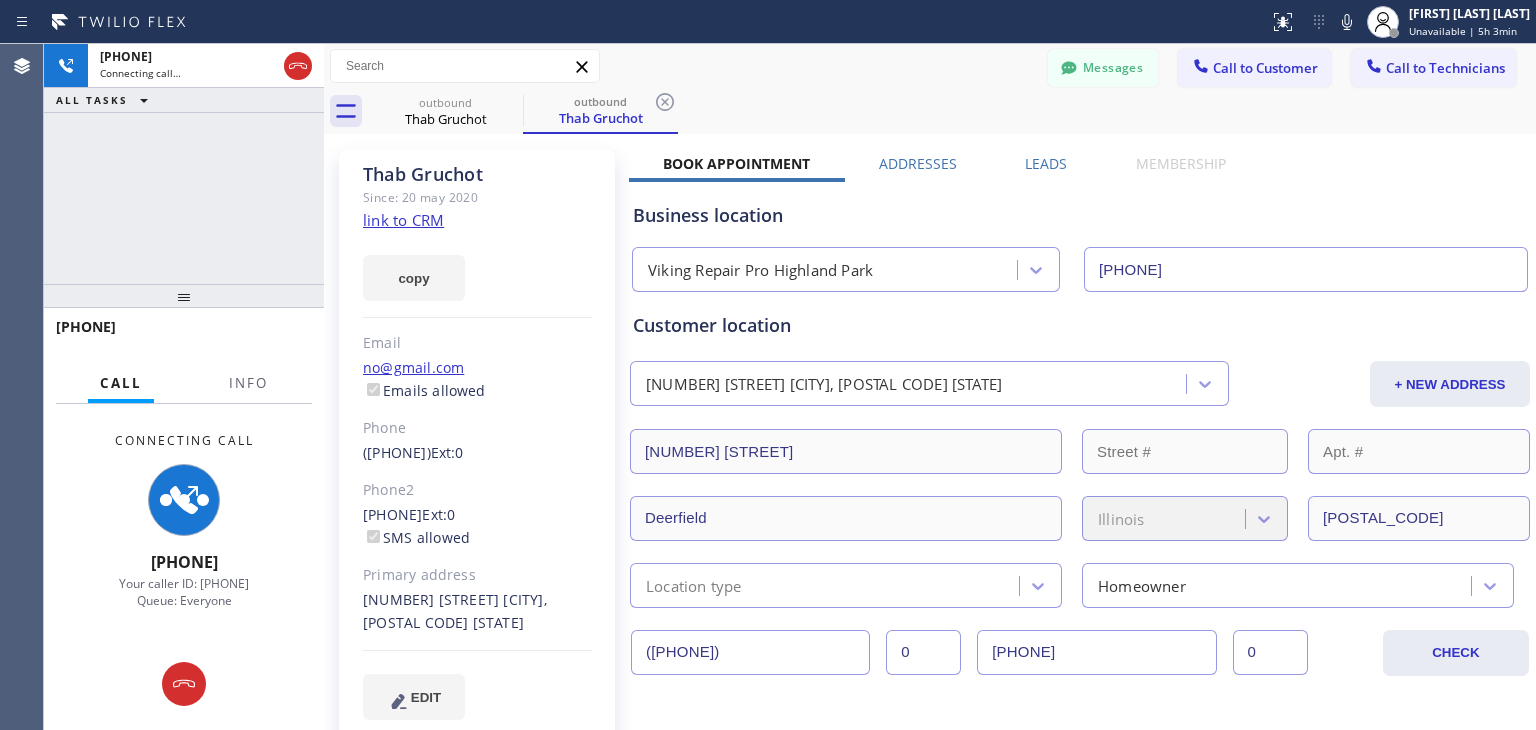 type on "(555) 555-5555" 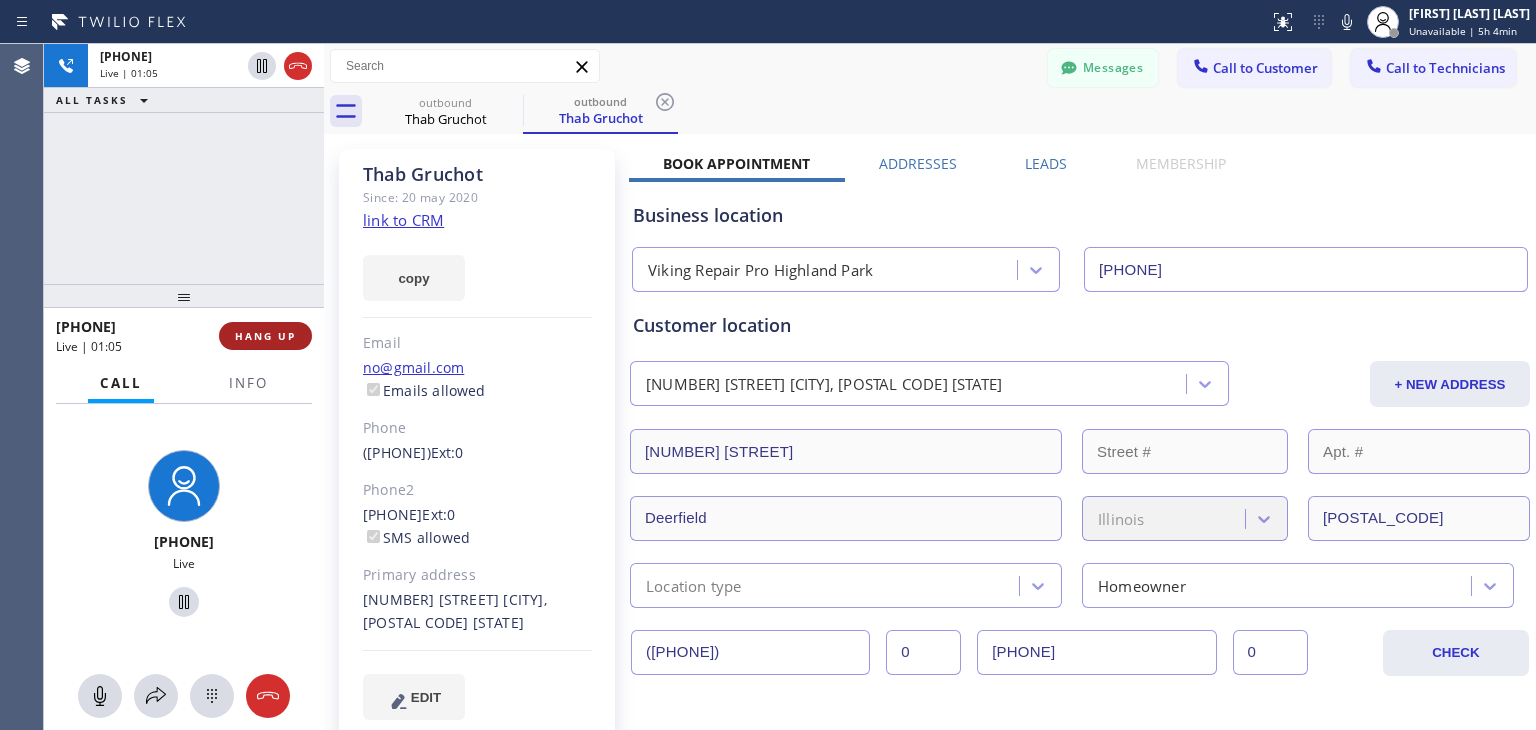 click on "HANG UP" at bounding box center [265, 336] 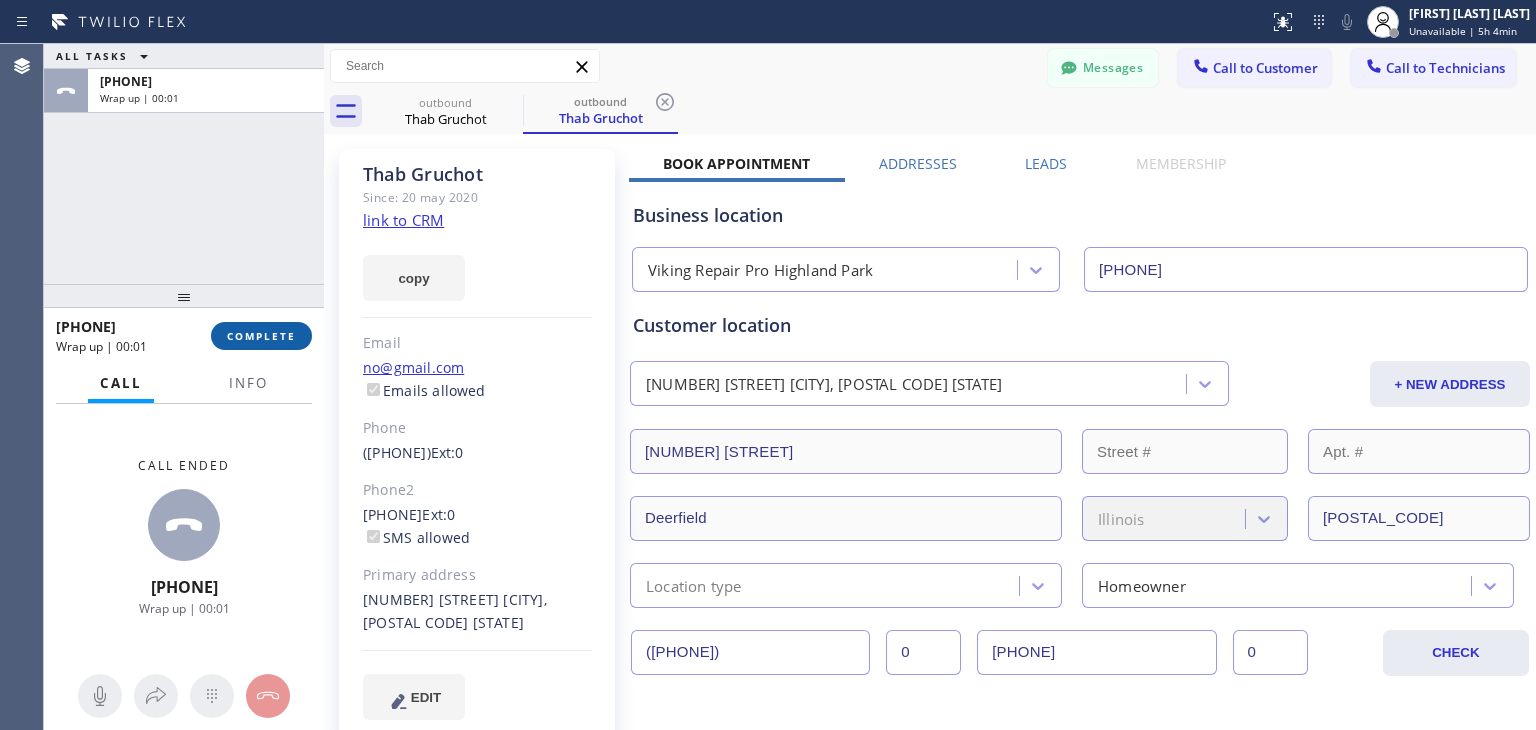 click on "COMPLETE" at bounding box center (261, 336) 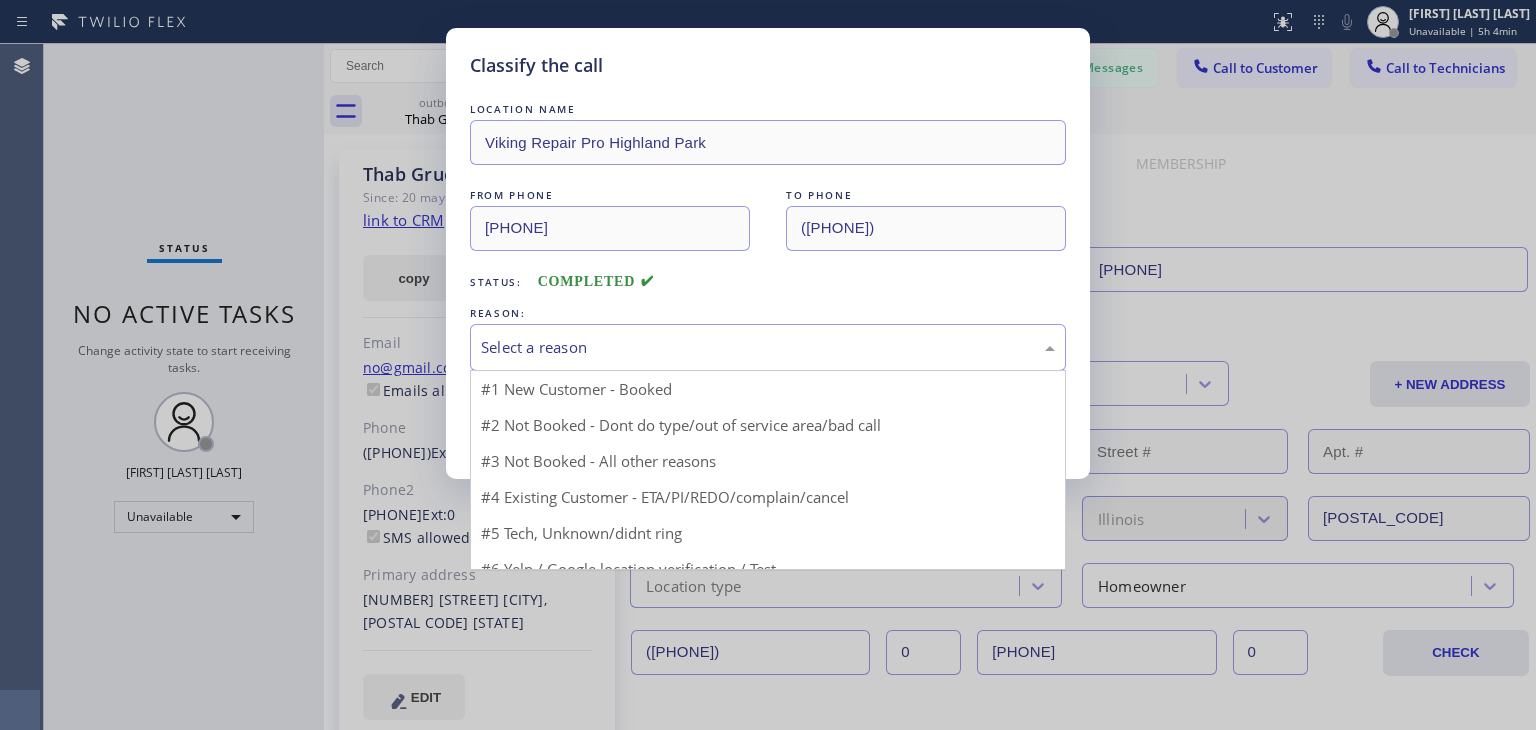 drag, startPoint x: 609, startPoint y: 337, endPoint x: 568, endPoint y: 361, distance: 47.507893 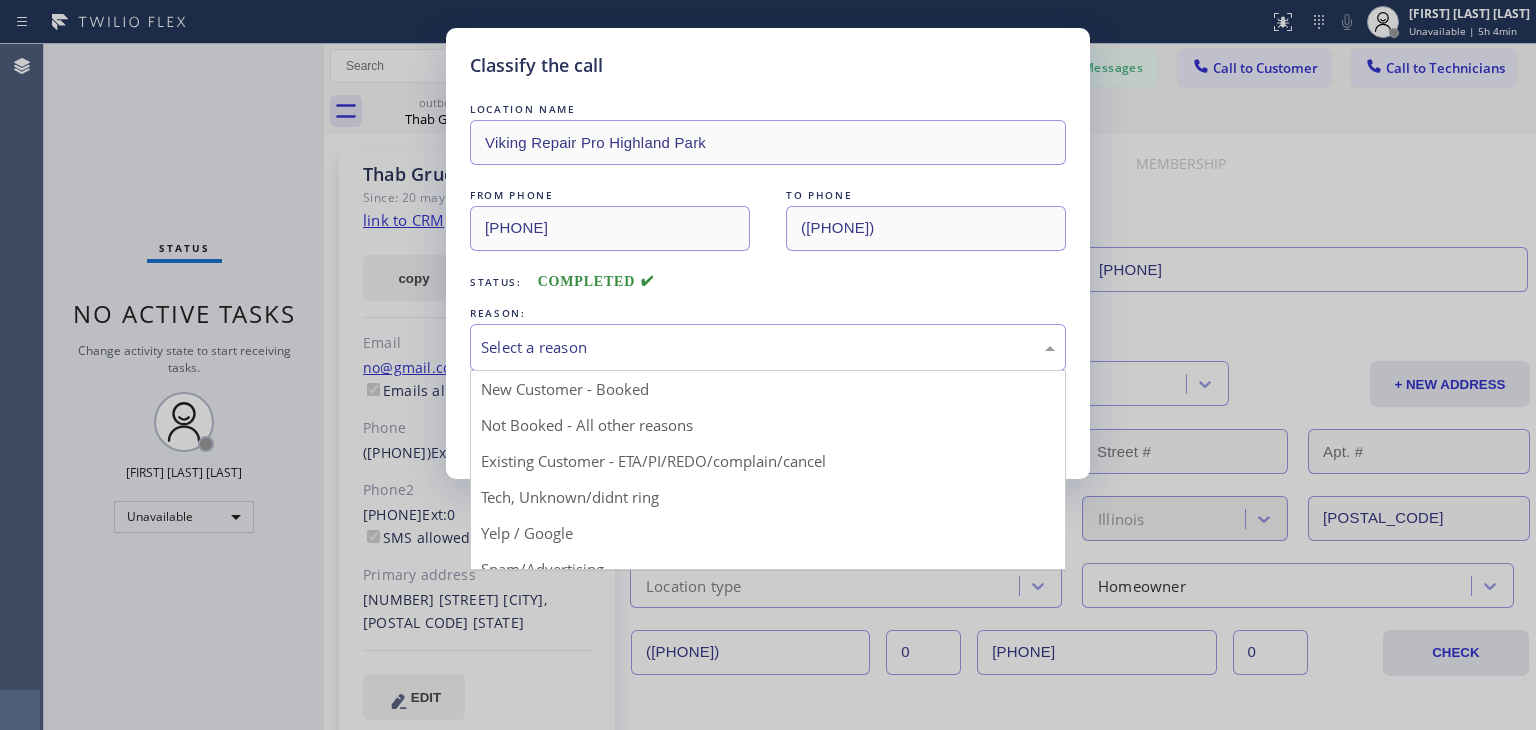 drag, startPoint x: 532, startPoint y: 449, endPoint x: 528, endPoint y: 437, distance: 12.649111 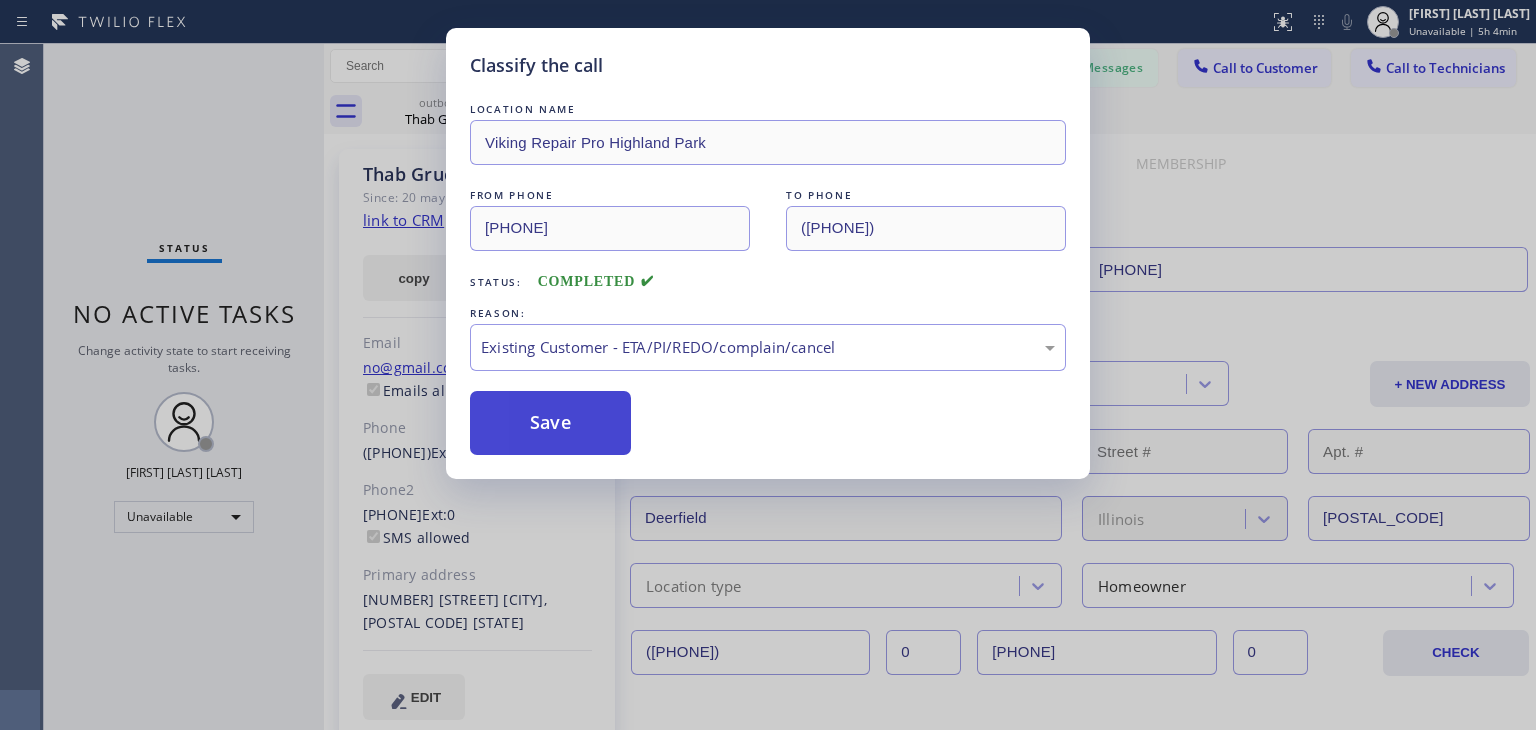click on "Save" at bounding box center [550, 423] 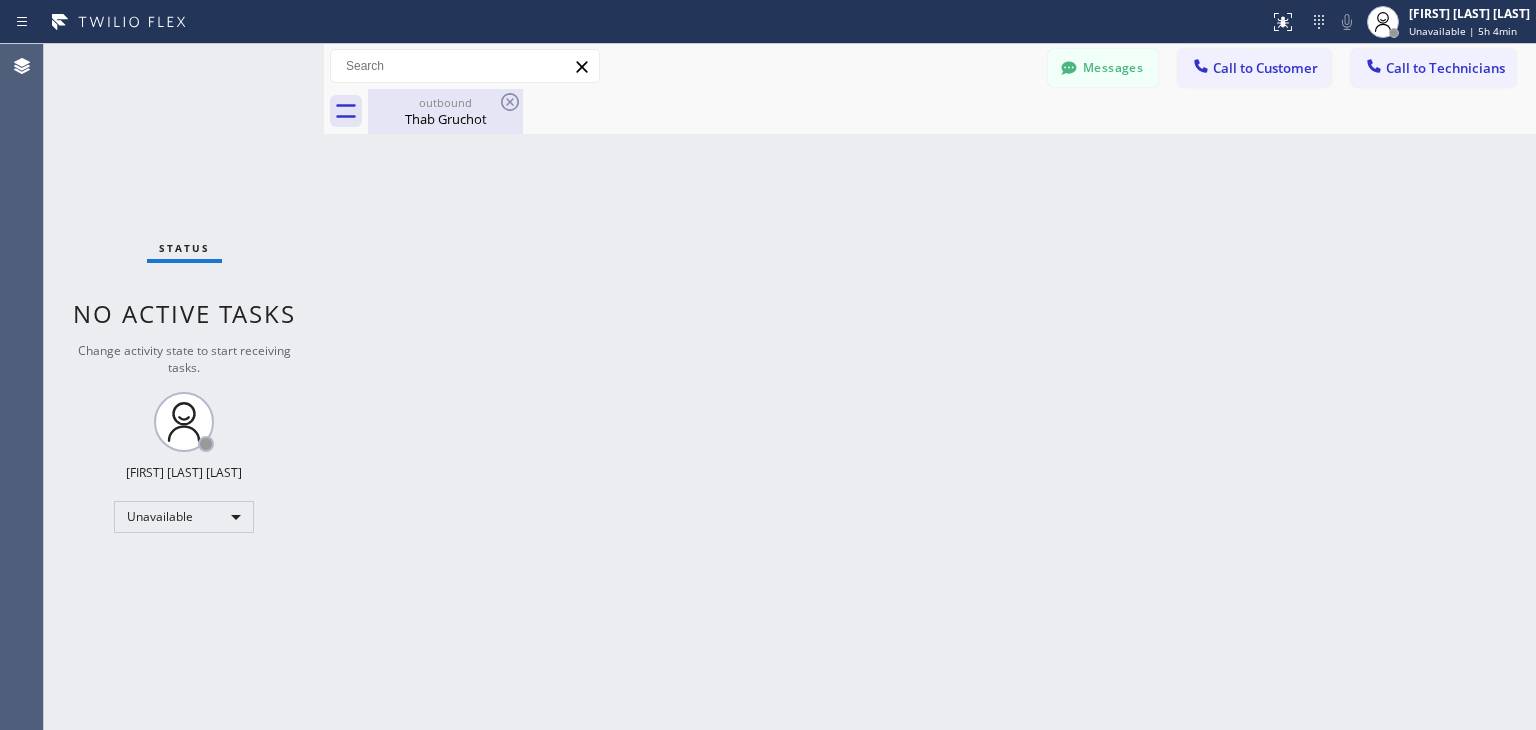 drag, startPoint x: 416, startPoint y: 119, endPoint x: 480, endPoint y: 108, distance: 64.93843 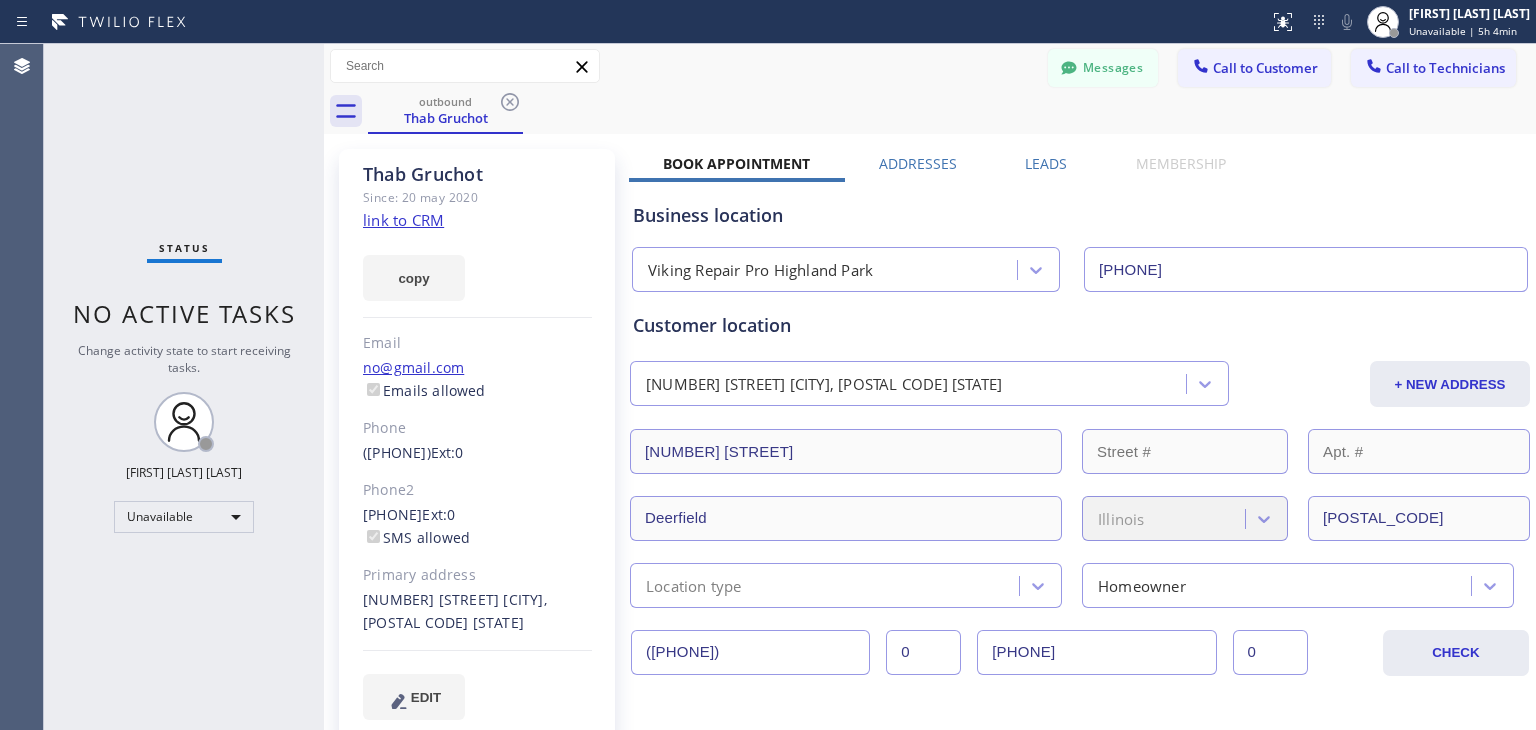 drag, startPoint x: 502, startPoint y: 105, endPoint x: 513, endPoint y: 121, distance: 19.416489 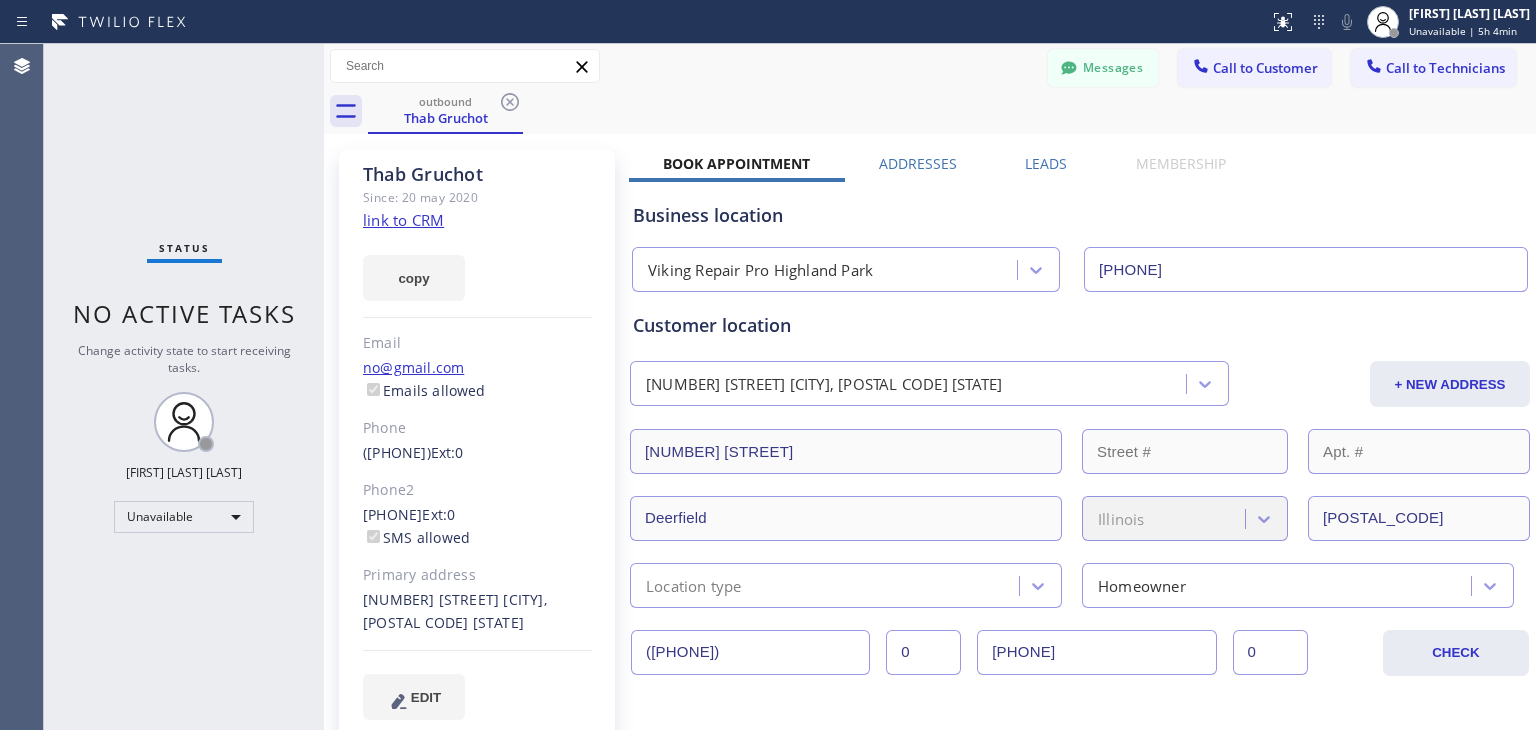 click 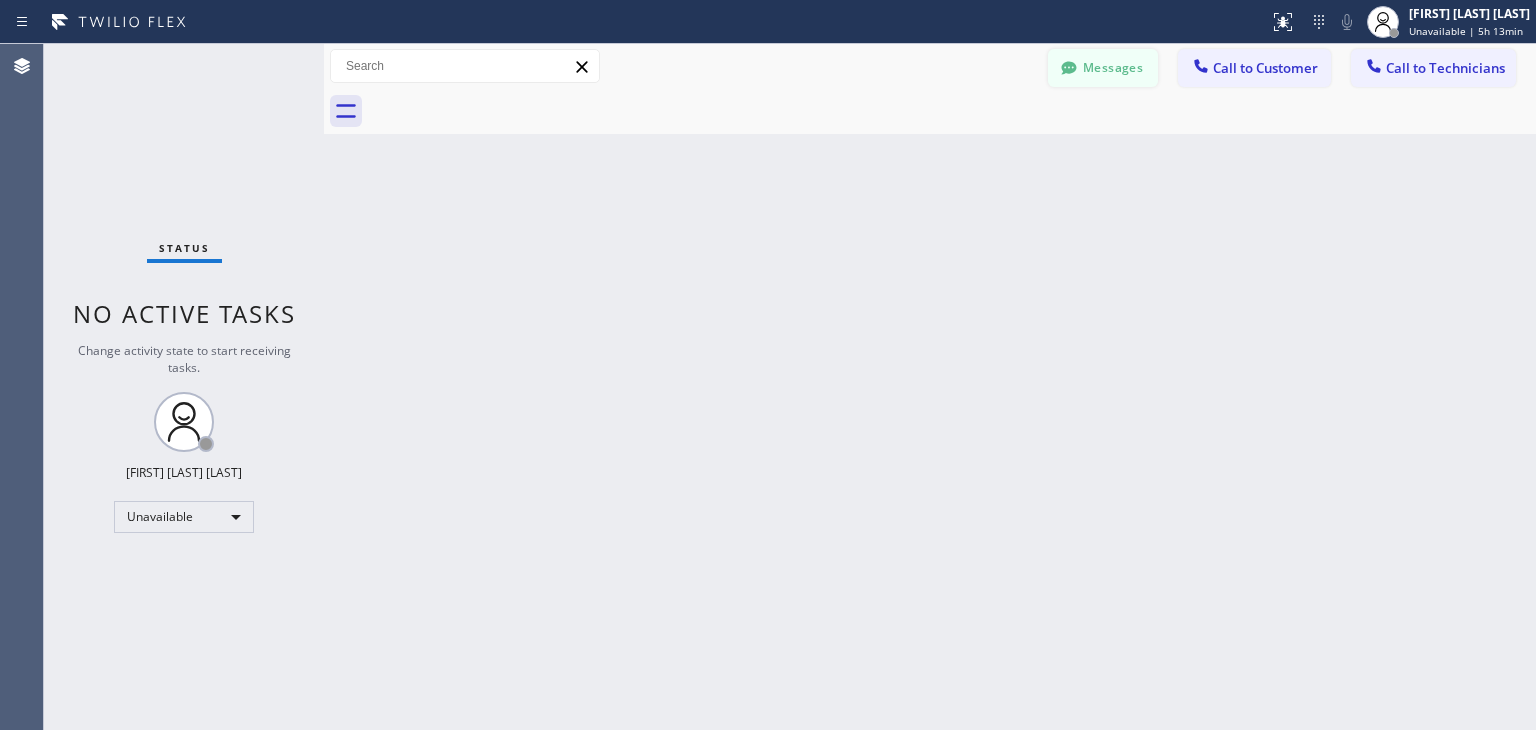click on "Messages" at bounding box center (1103, 68) 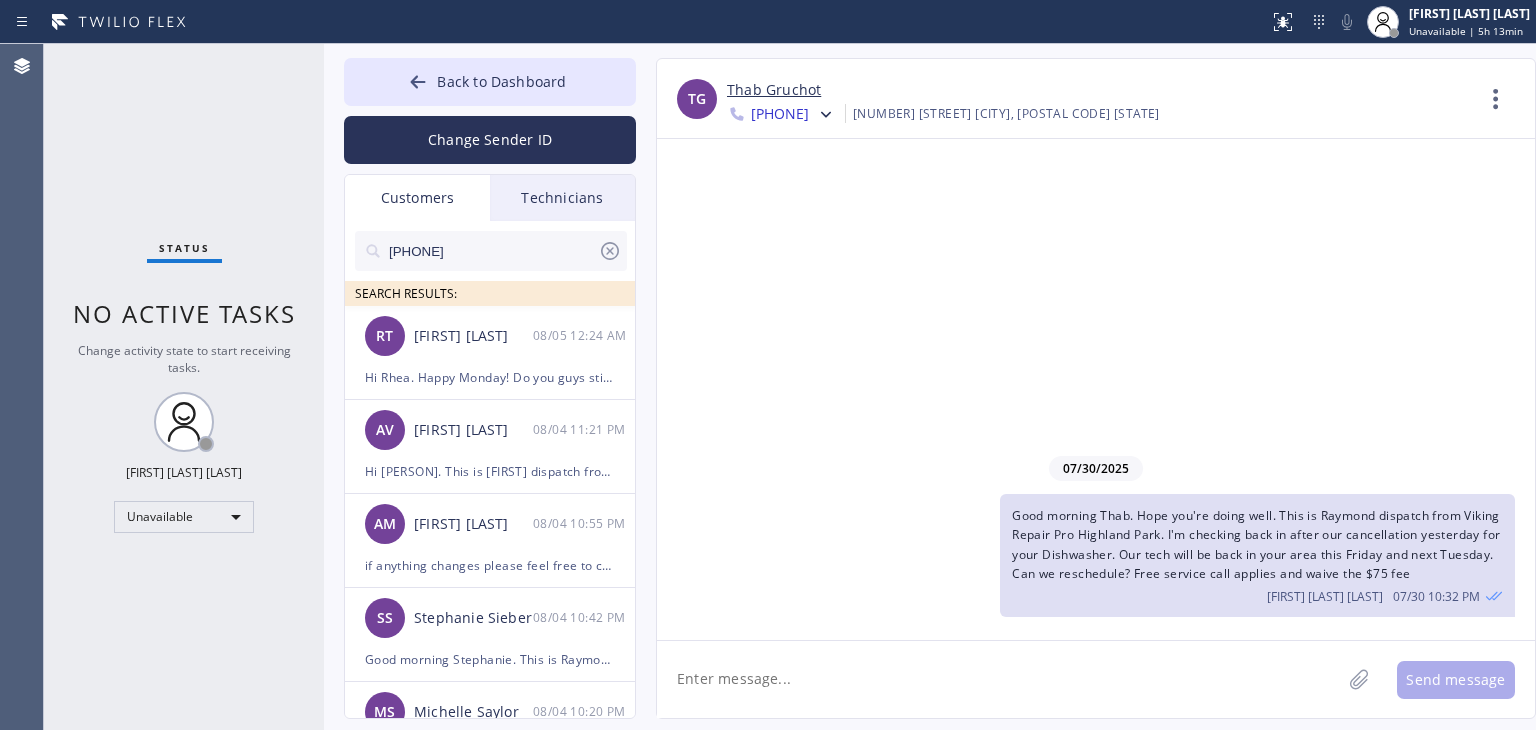 click on "[PHONE]" at bounding box center [492, 251] 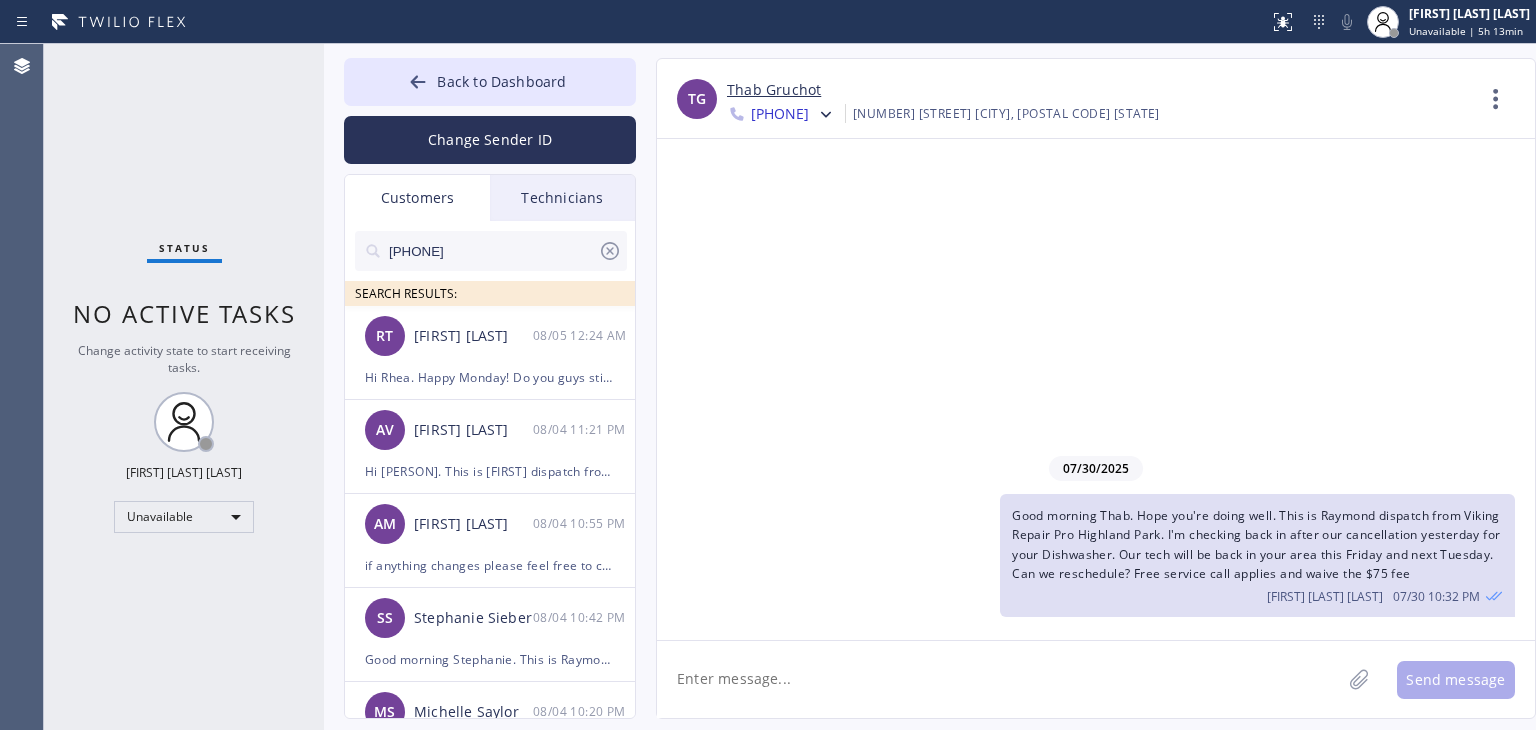 paste on "847) 769-8479" 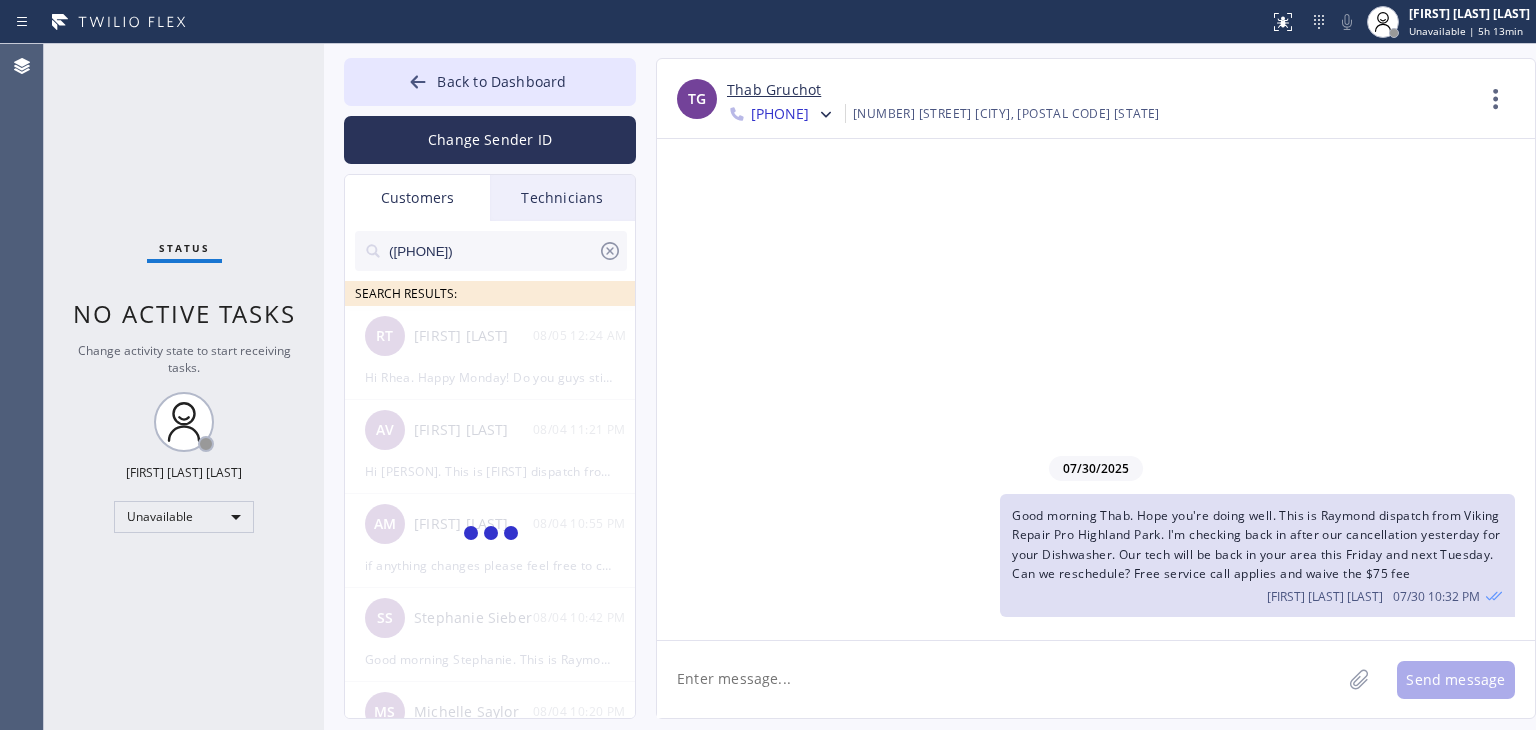 type on "[PHONE]" 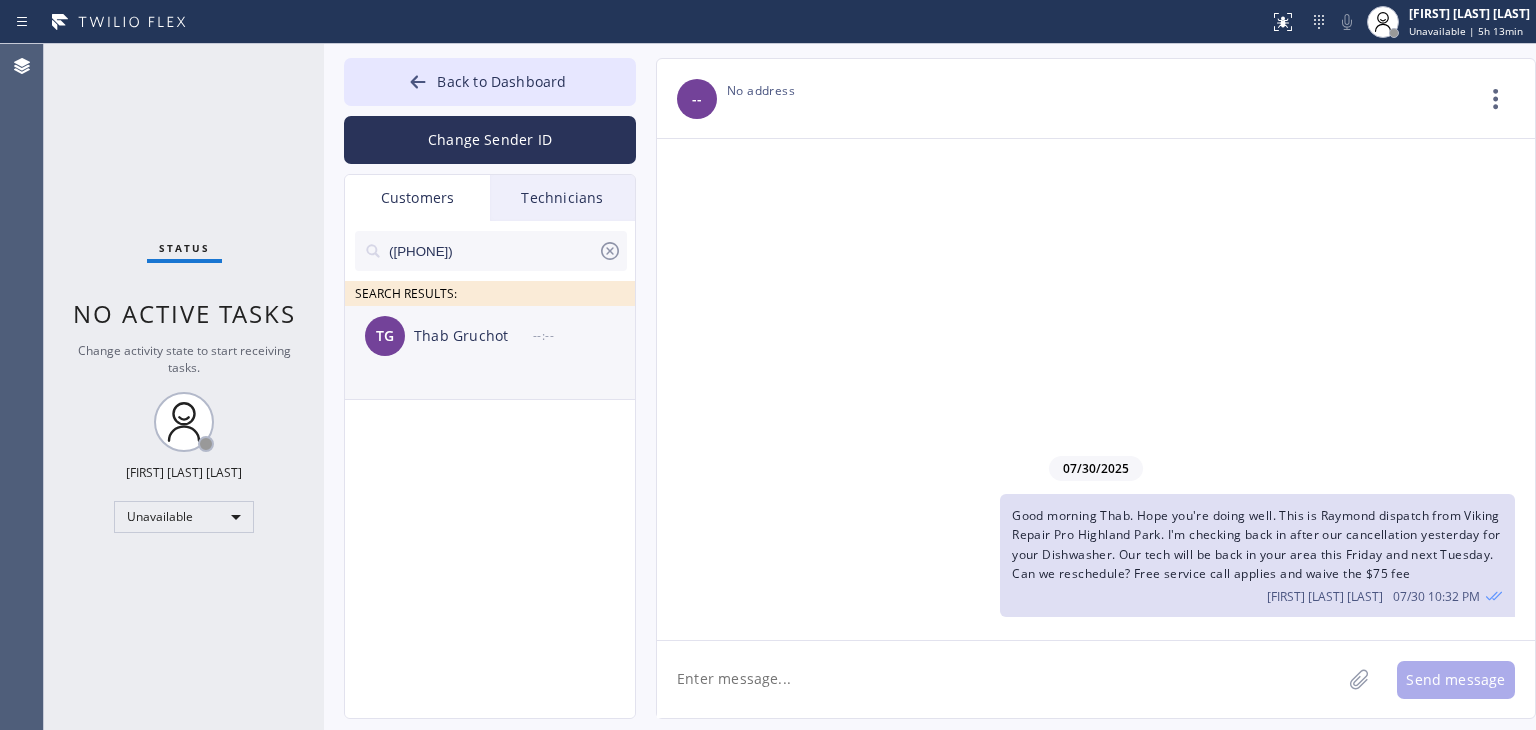 click on "TG Thab Gruchot --:--" 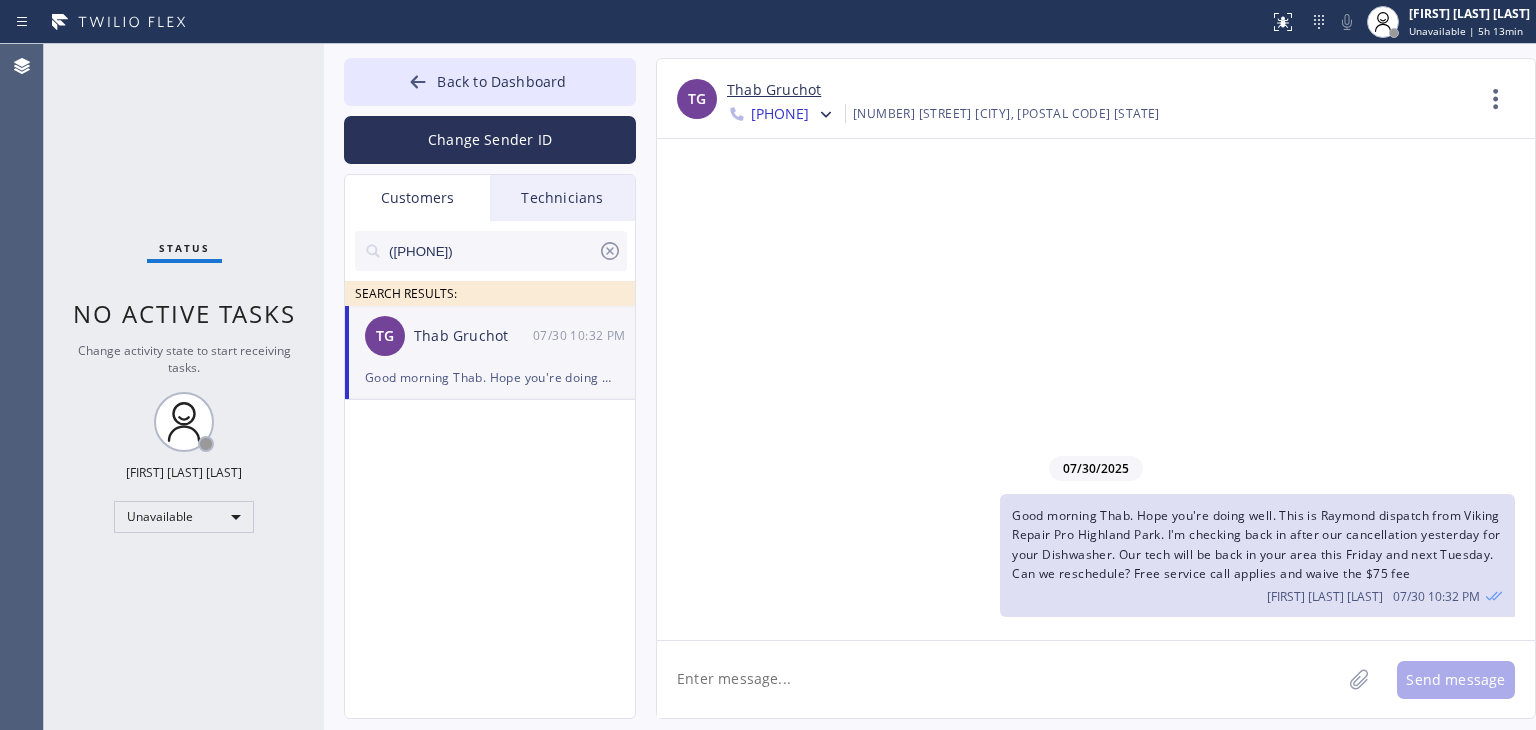 click on "TG Thab Gruchot 07/30 10:32 PM" at bounding box center [491, 336] 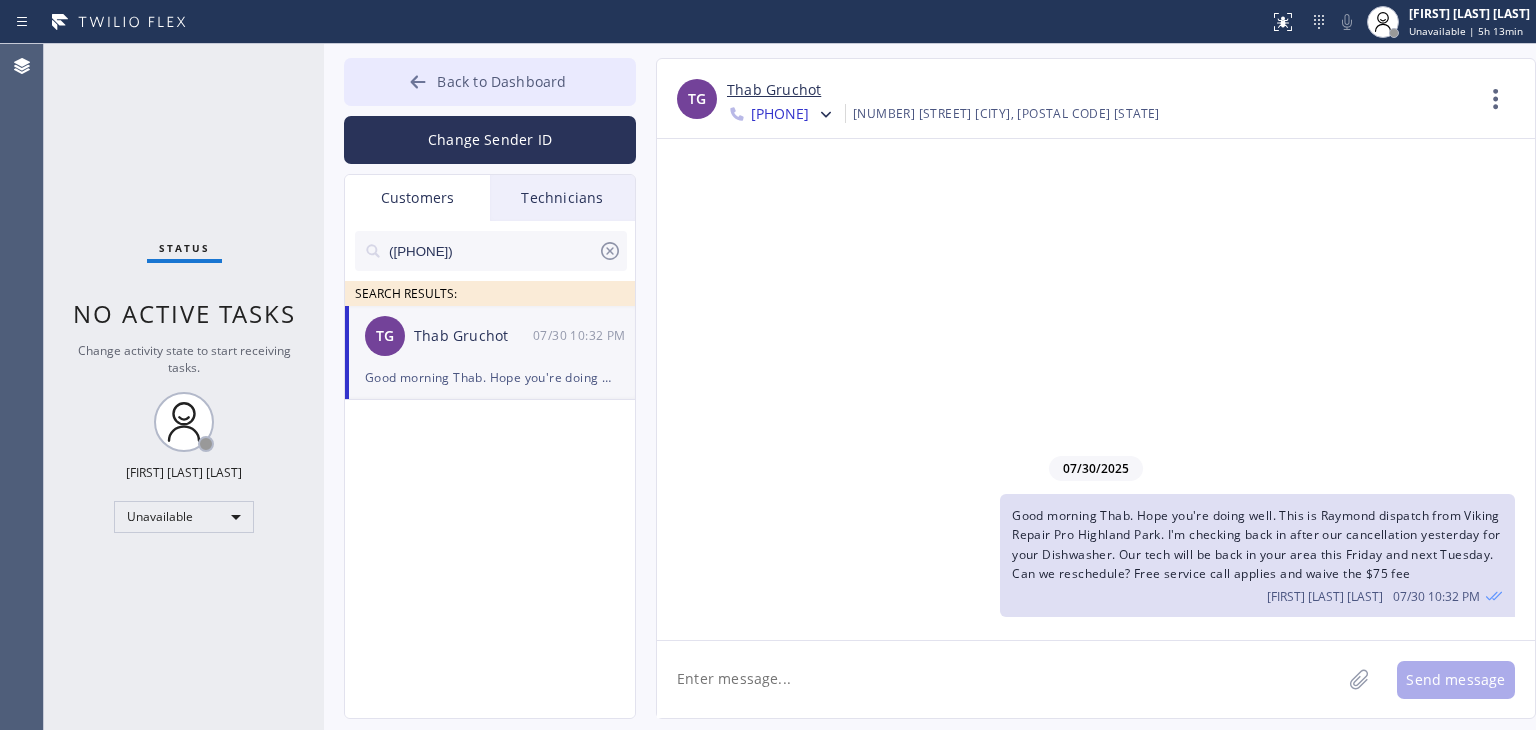 click on "Back to Dashboard" at bounding box center (501, 81) 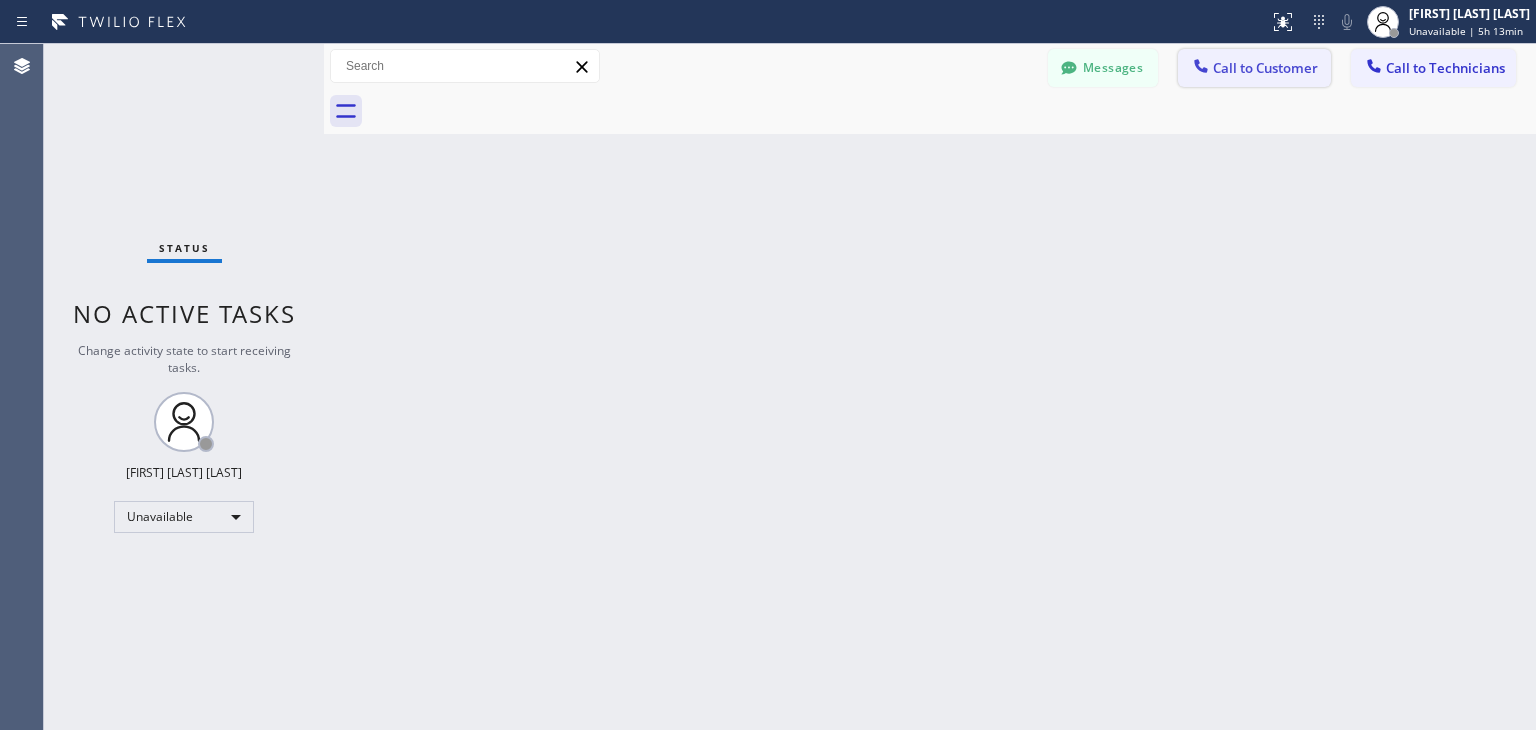 drag, startPoint x: 1209, startPoint y: 76, endPoint x: 1148, endPoint y: 103, distance: 66.70832 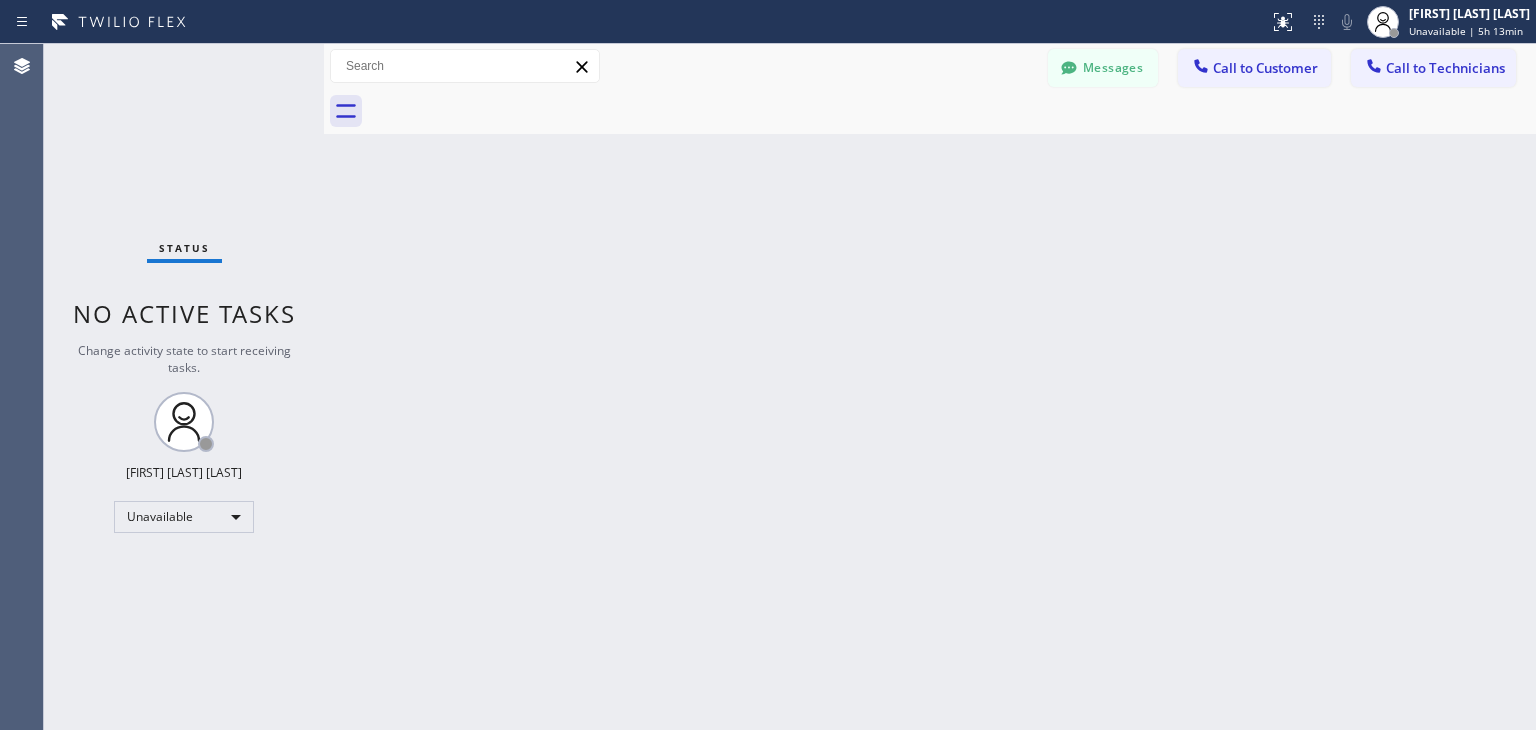 click at bounding box center [1201, 68] 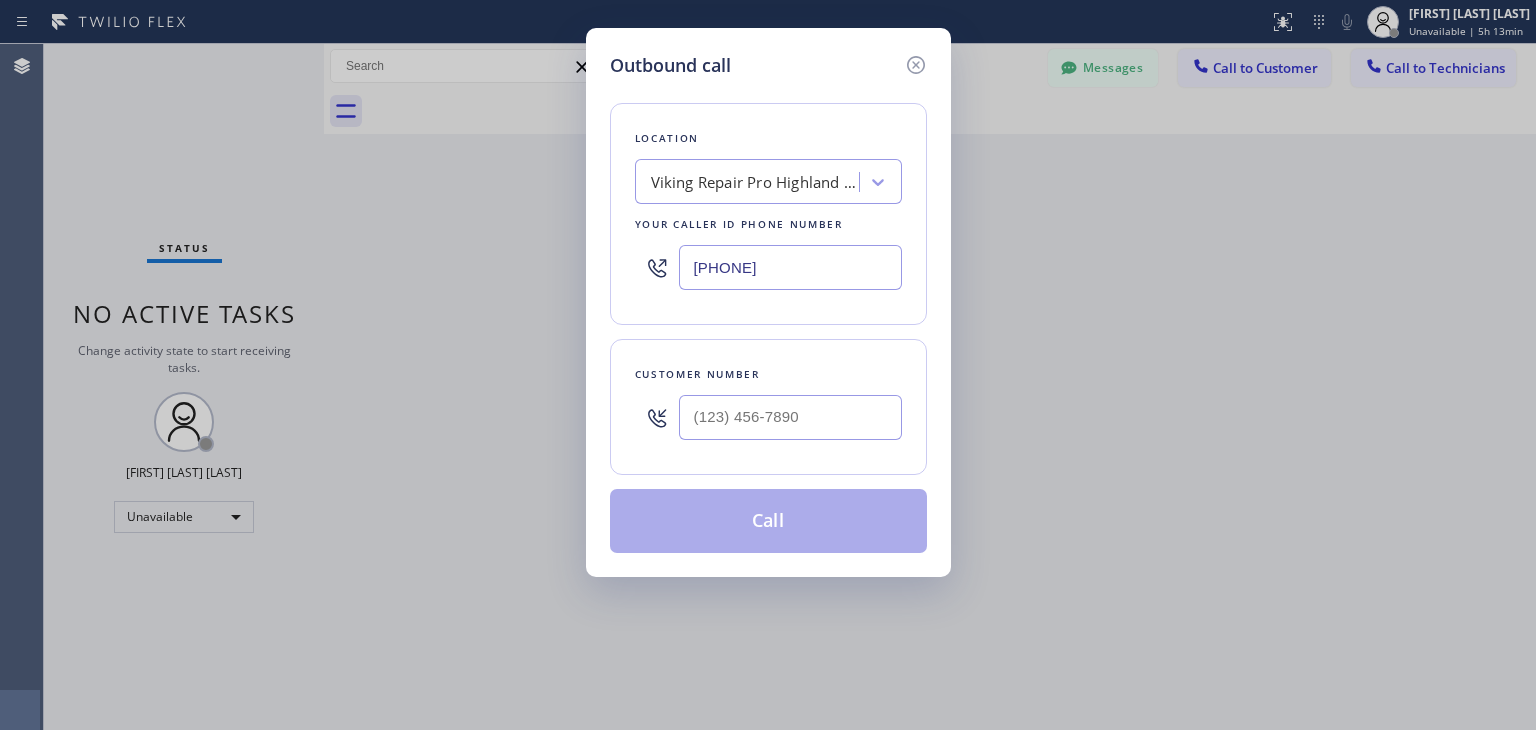 click on "(555) 555-5555" at bounding box center [790, 267] 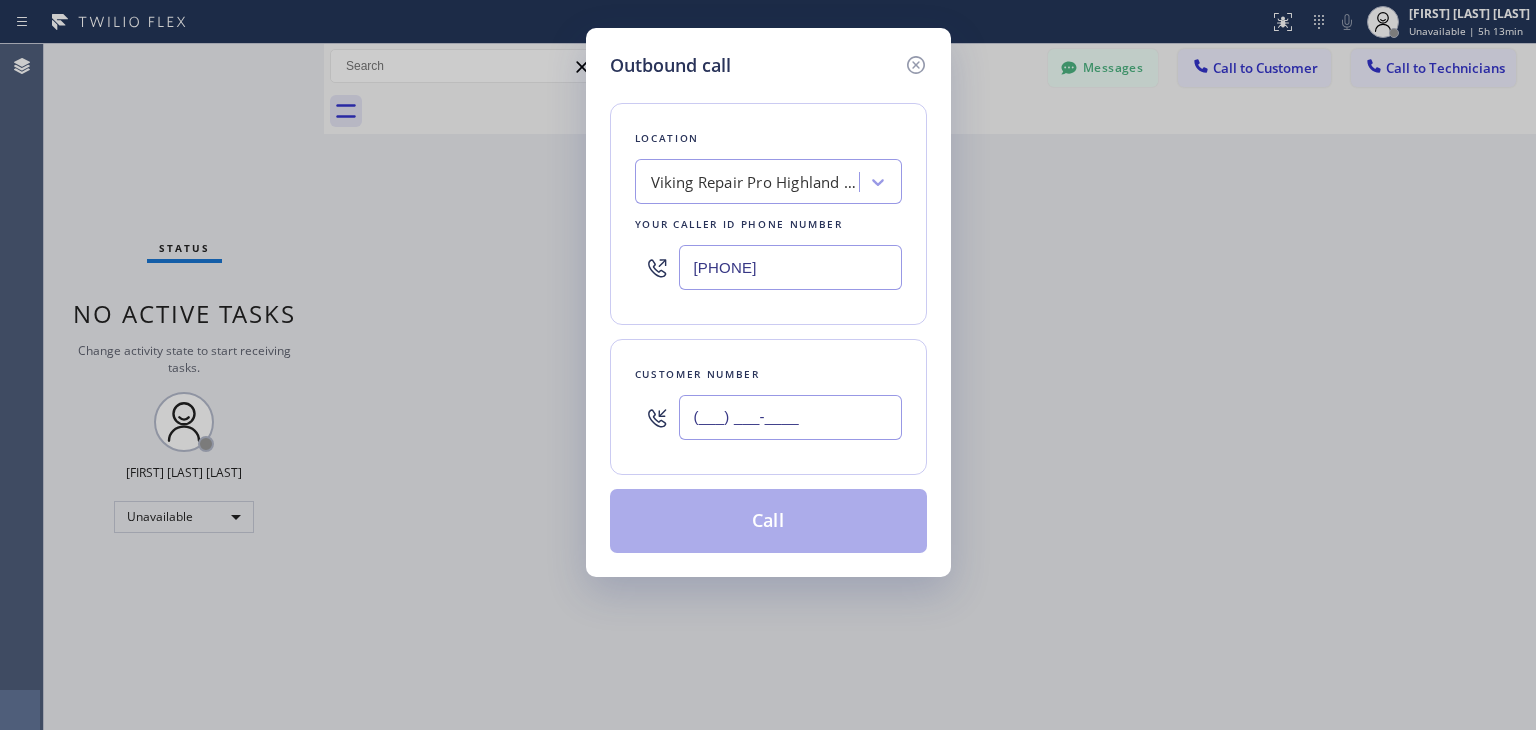 paste on "847) 769-8479" 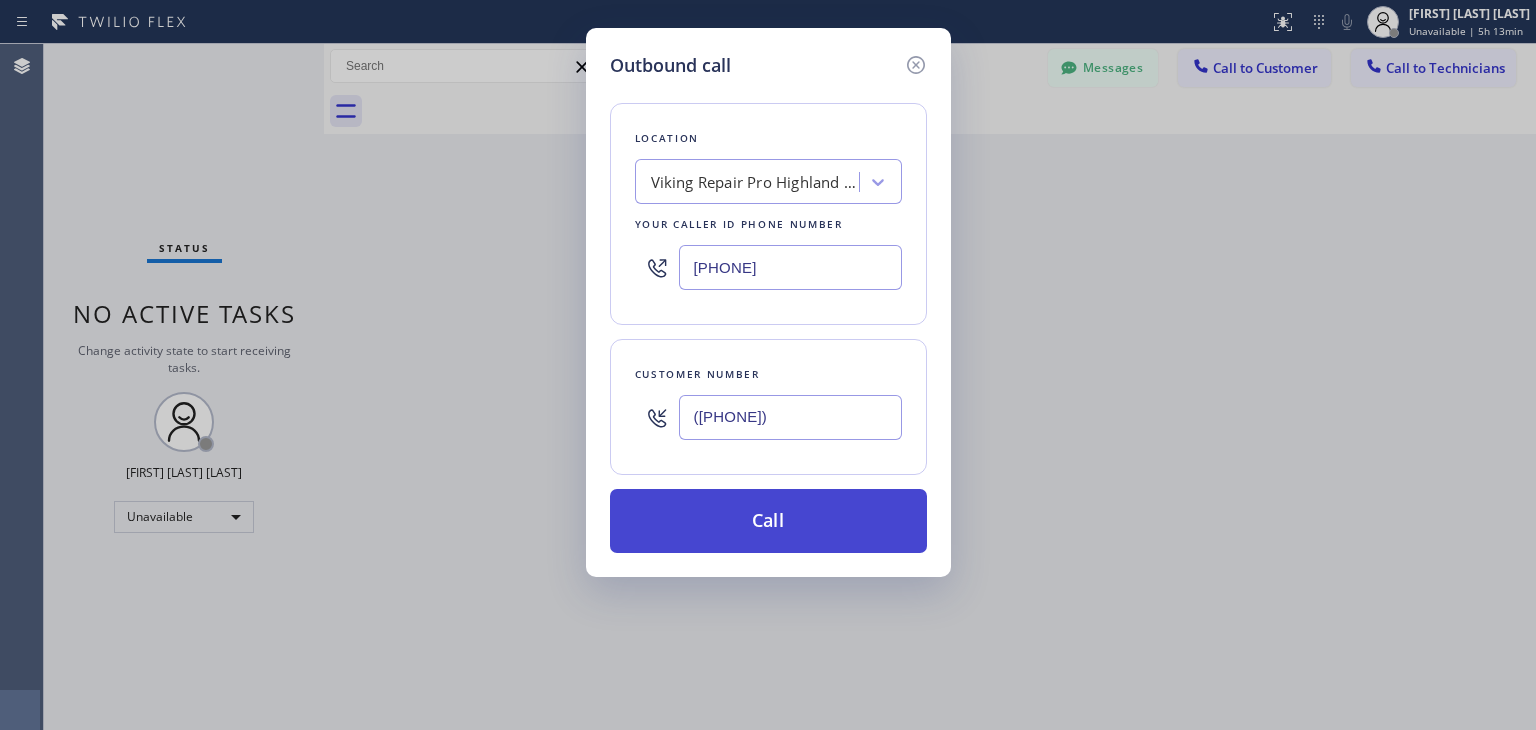 type on "[PHONE]" 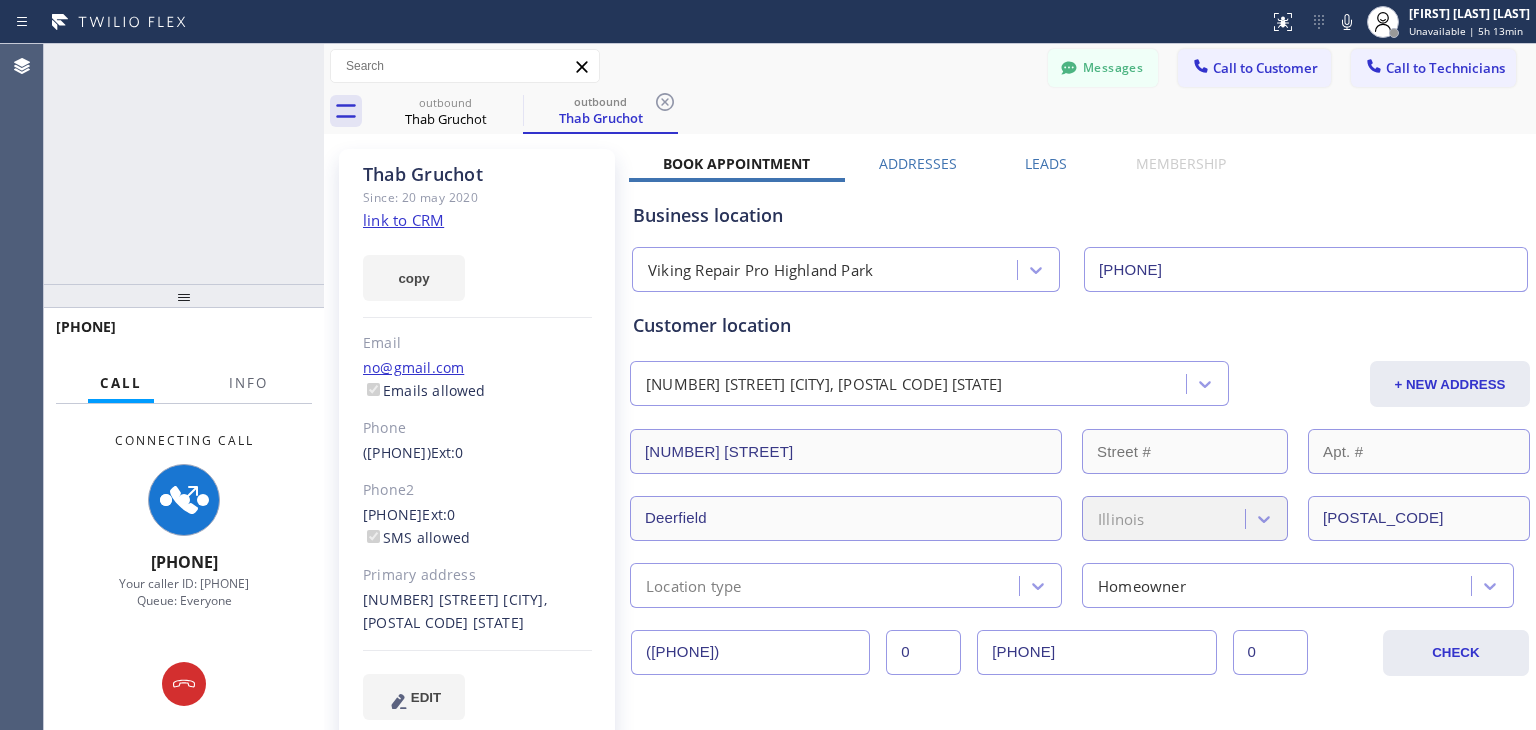 type on "(555) 555-5555" 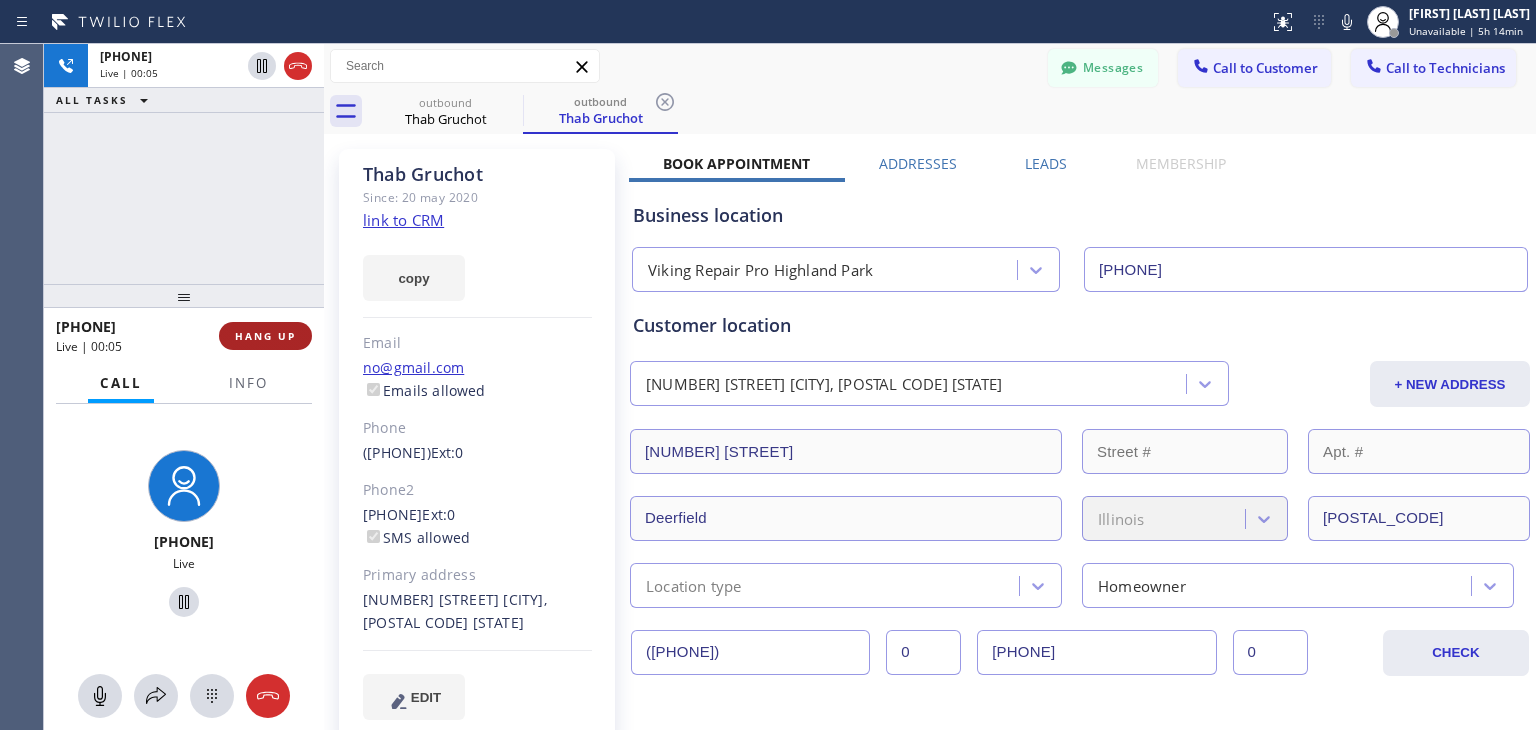 click on "HANG UP" at bounding box center (265, 336) 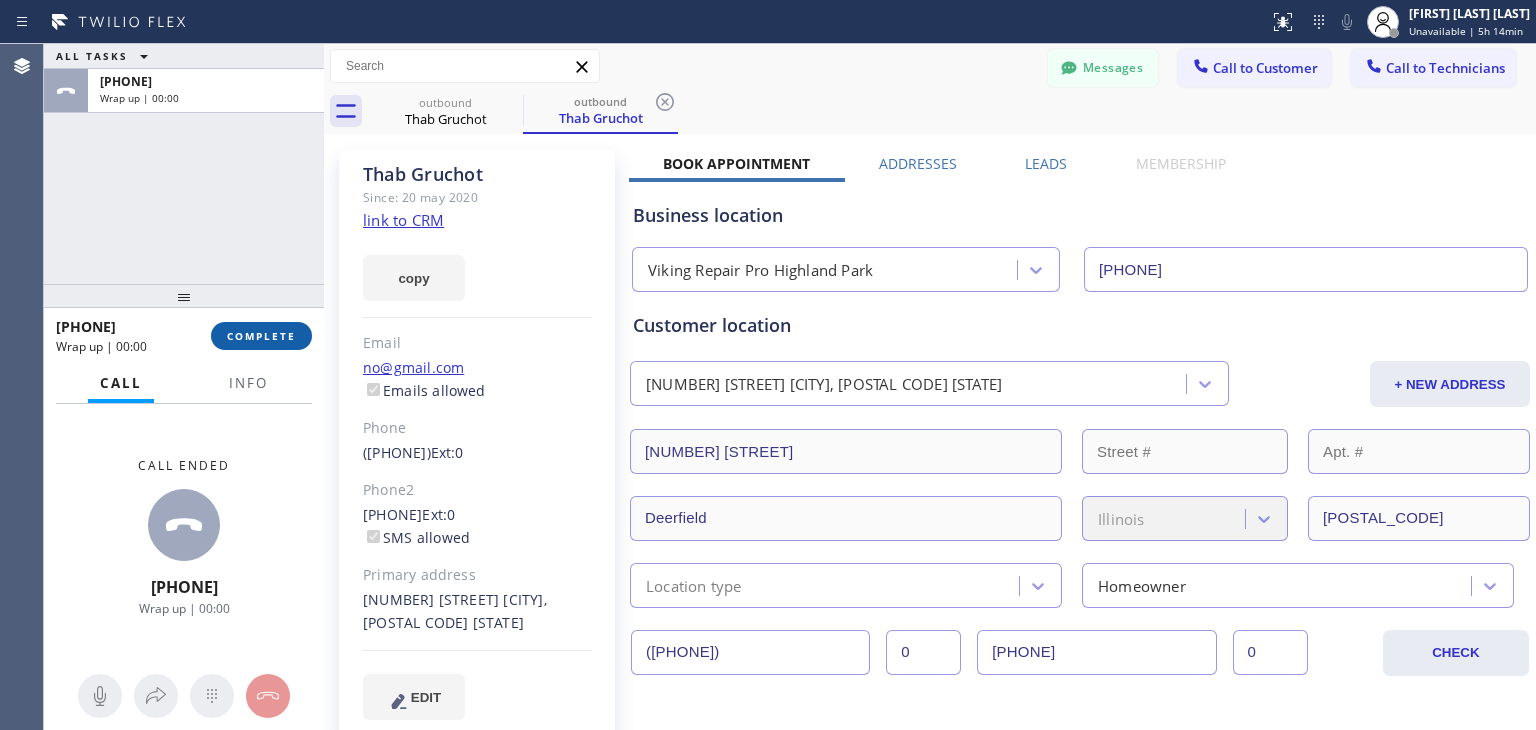 click on "COMPLETE" at bounding box center (261, 336) 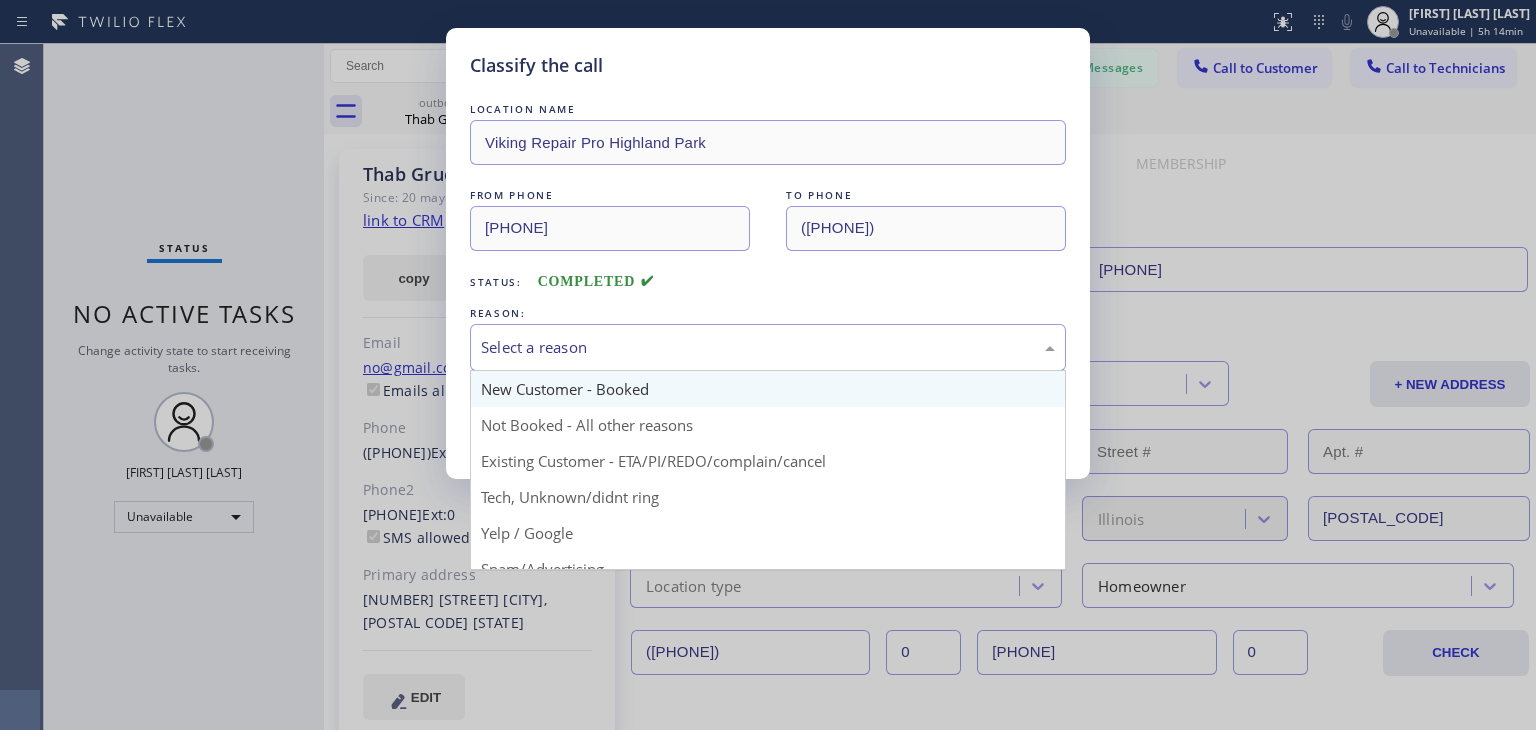 drag, startPoint x: 798, startPoint y: 338, endPoint x: 676, endPoint y: 398, distance: 135.95587 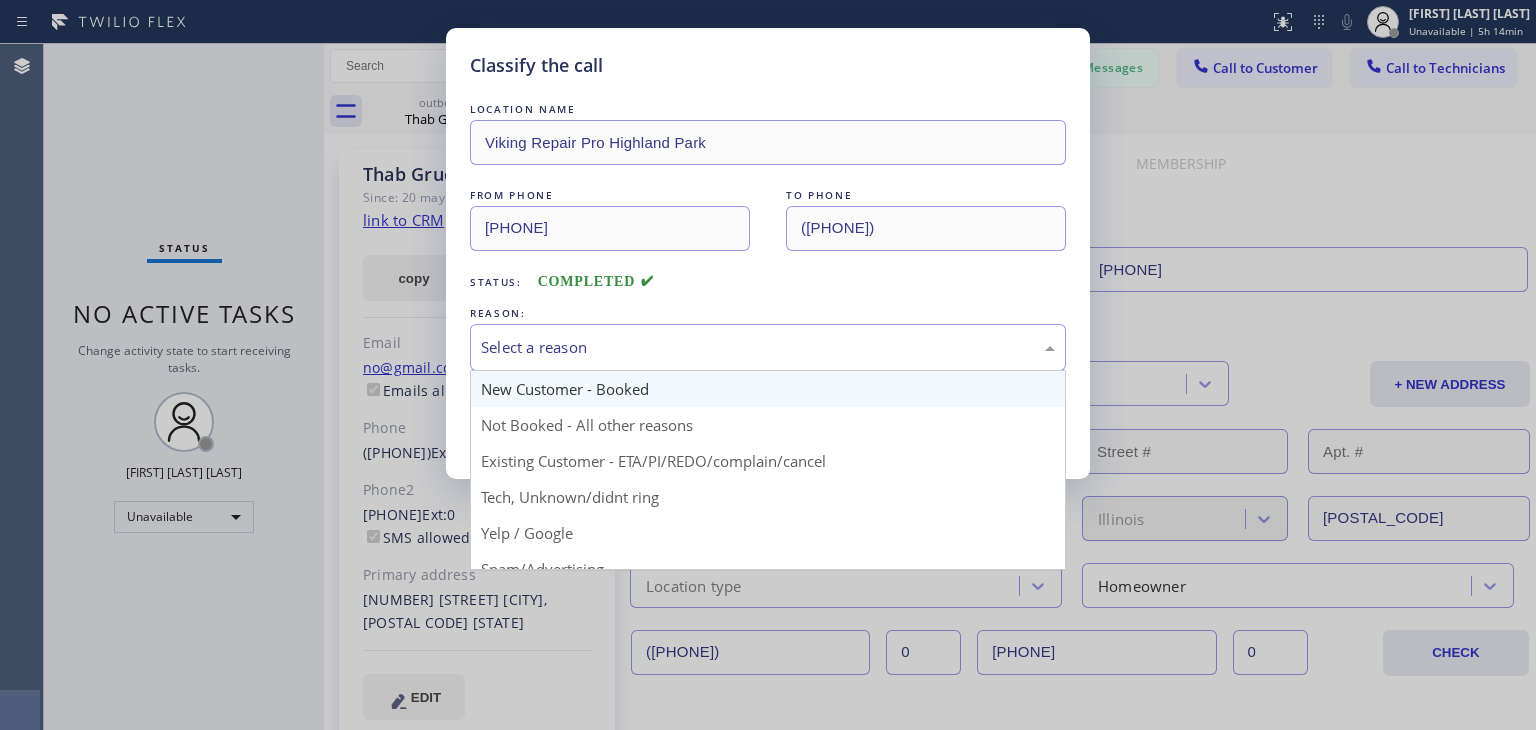 click on "Select a reason" at bounding box center [768, 347] 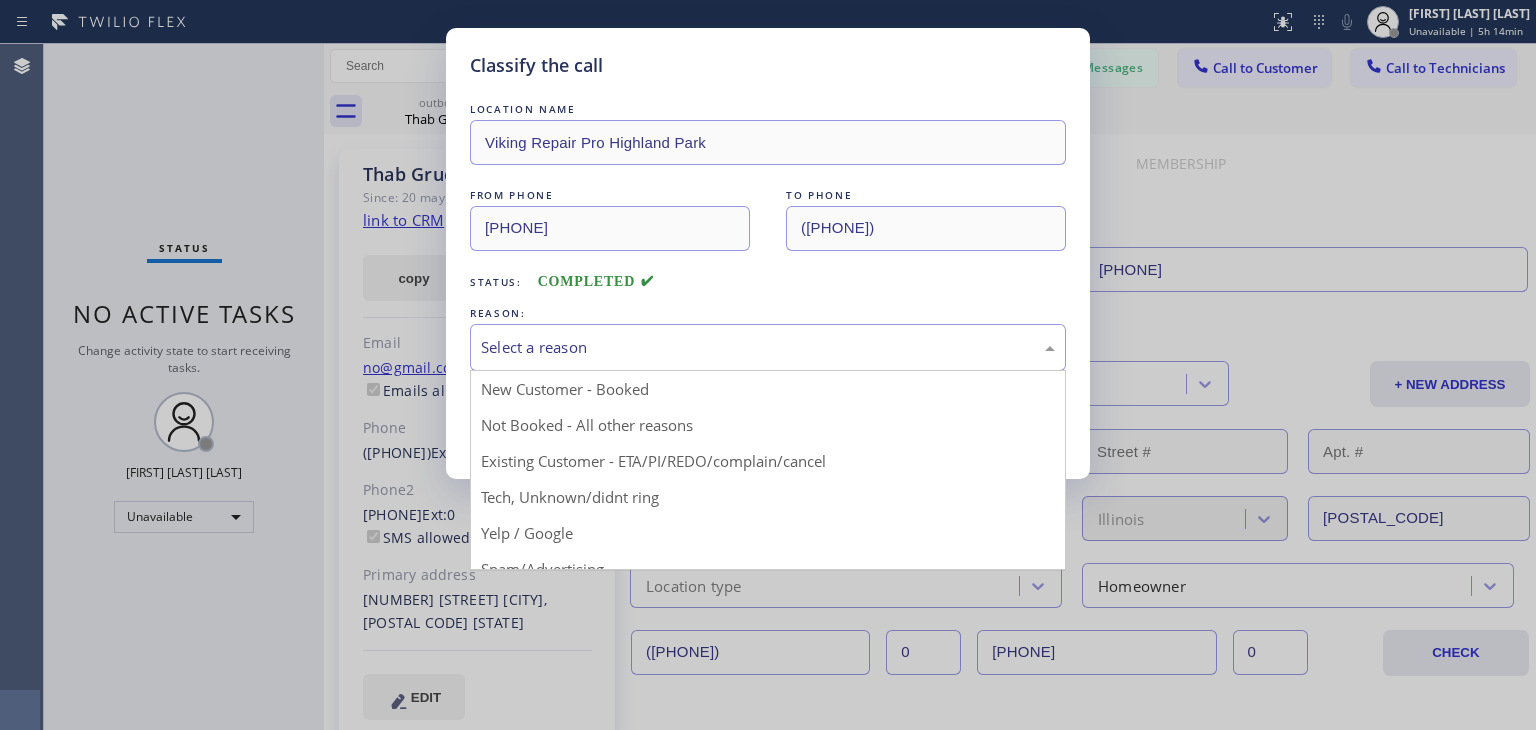 drag, startPoint x: 584, startPoint y: 454, endPoint x: 566, endPoint y: 442, distance: 21.633308 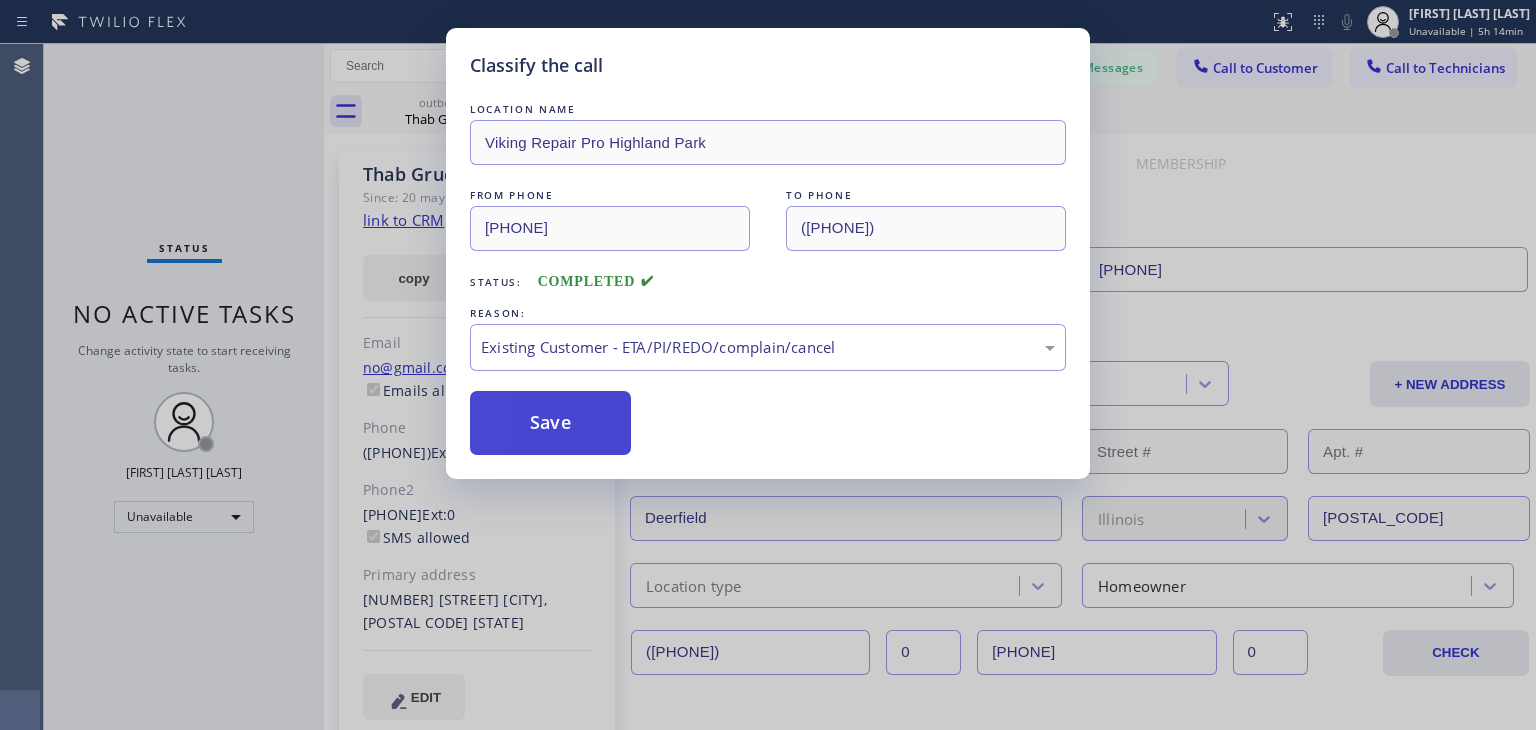 click on "Save" at bounding box center [550, 423] 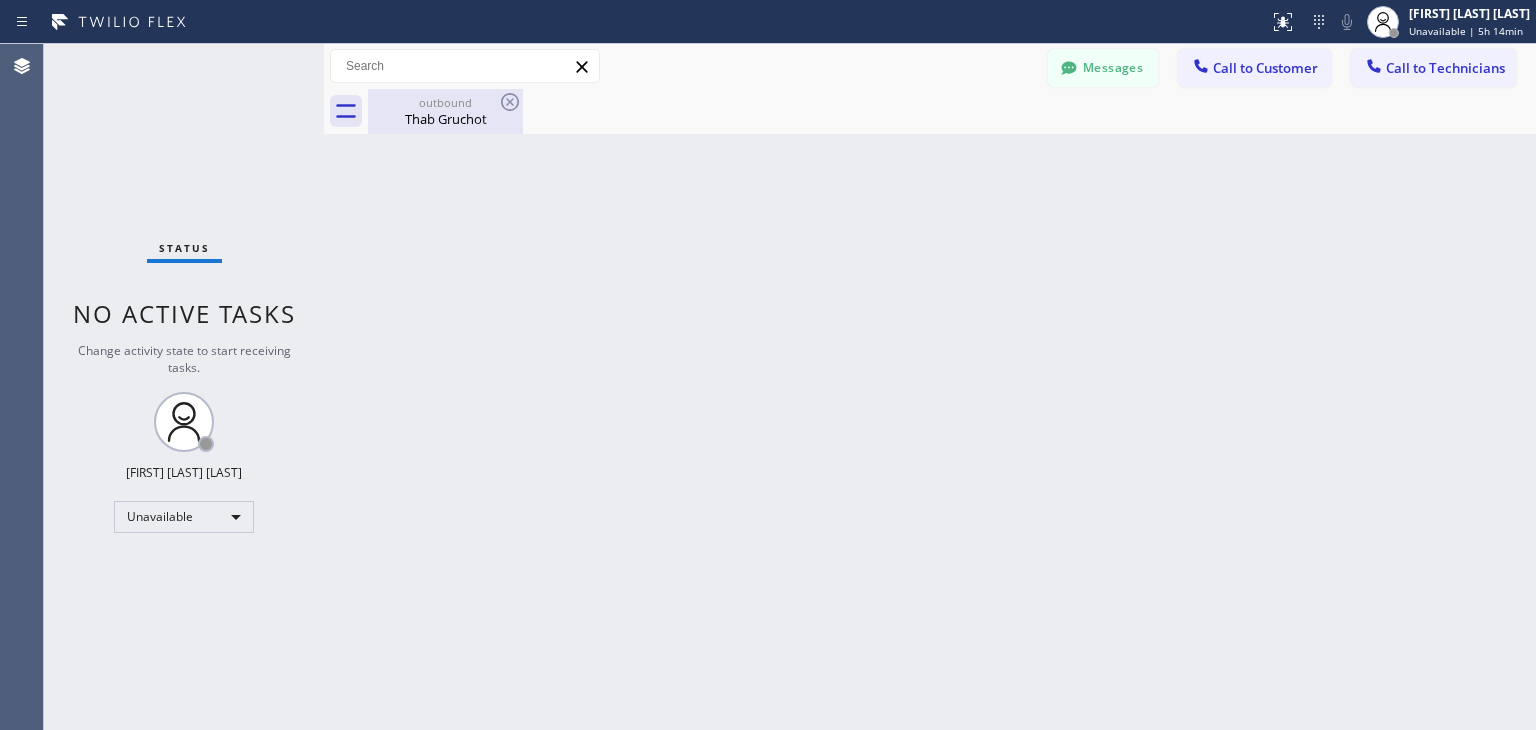 click on "Thab Gruchot" at bounding box center [445, 119] 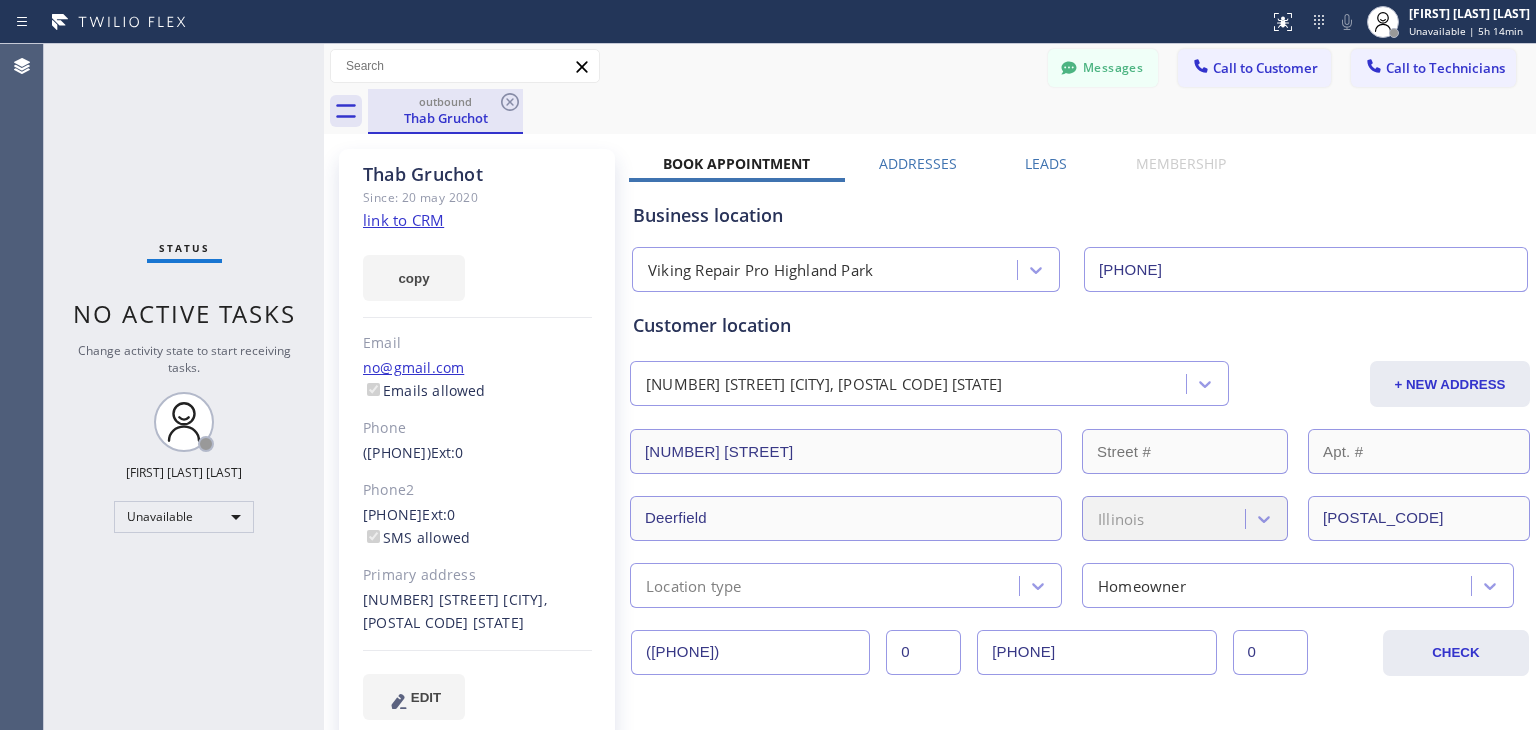 click on "outbound" at bounding box center (445, 101) 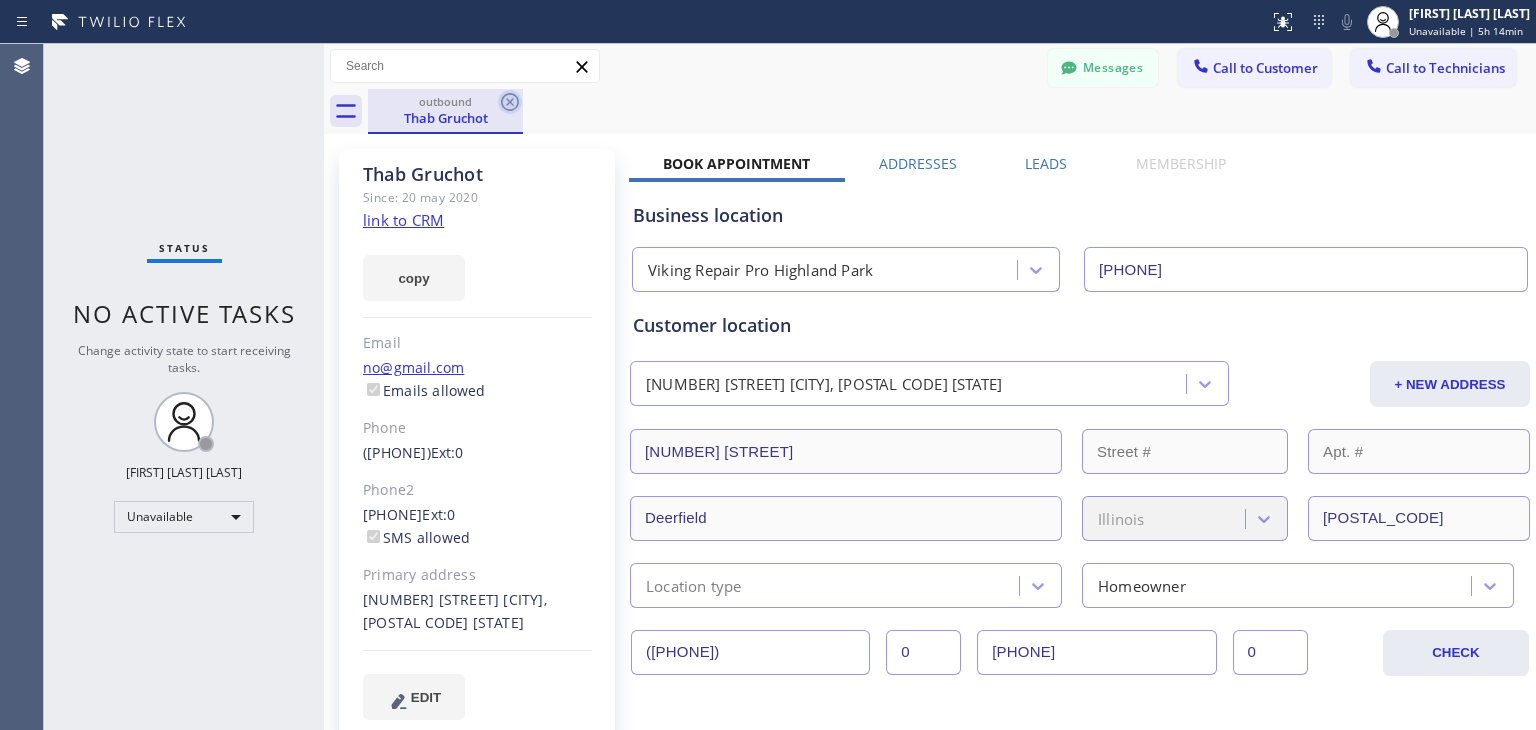 click on "Thab Gruchot" at bounding box center (445, 118) 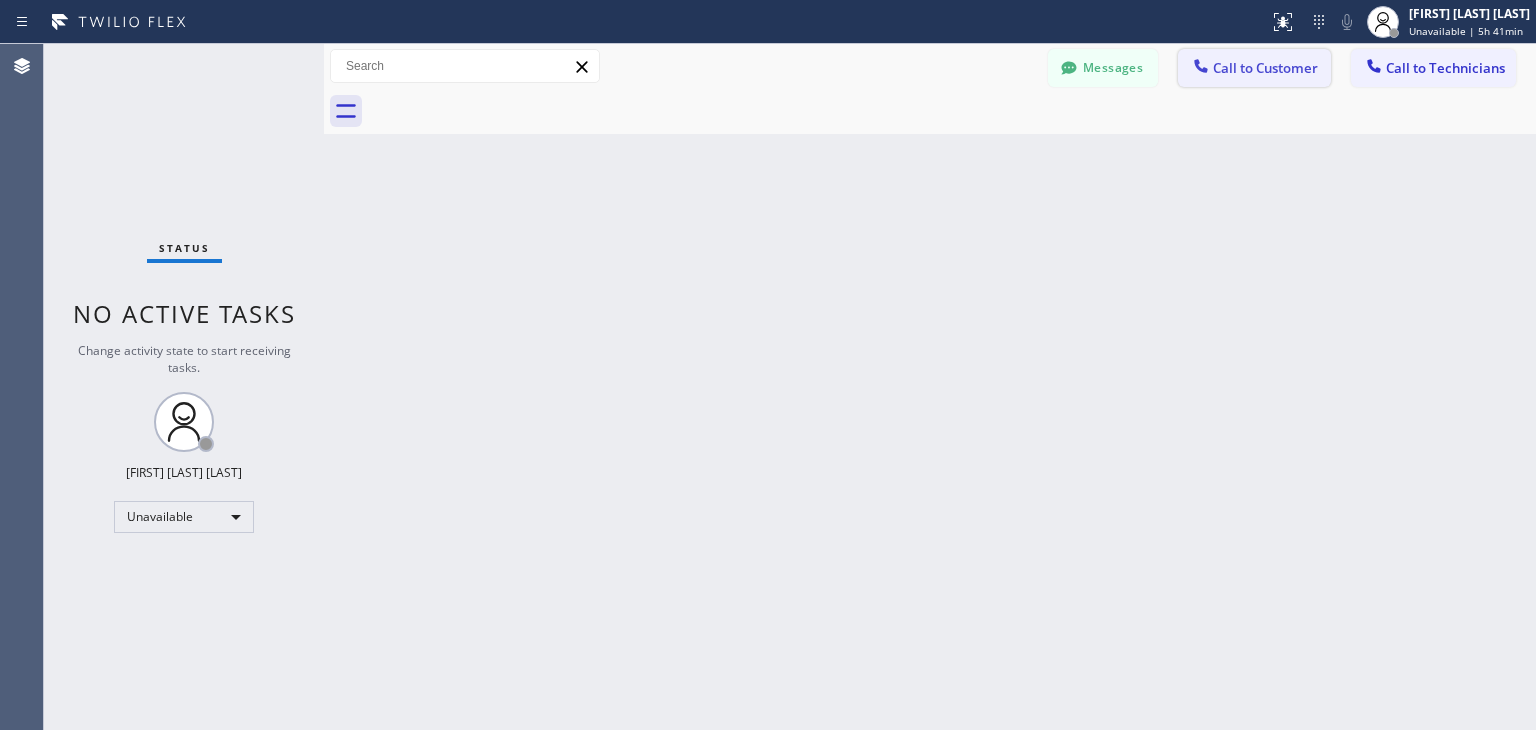 click on "Call to Customer" at bounding box center (1265, 68) 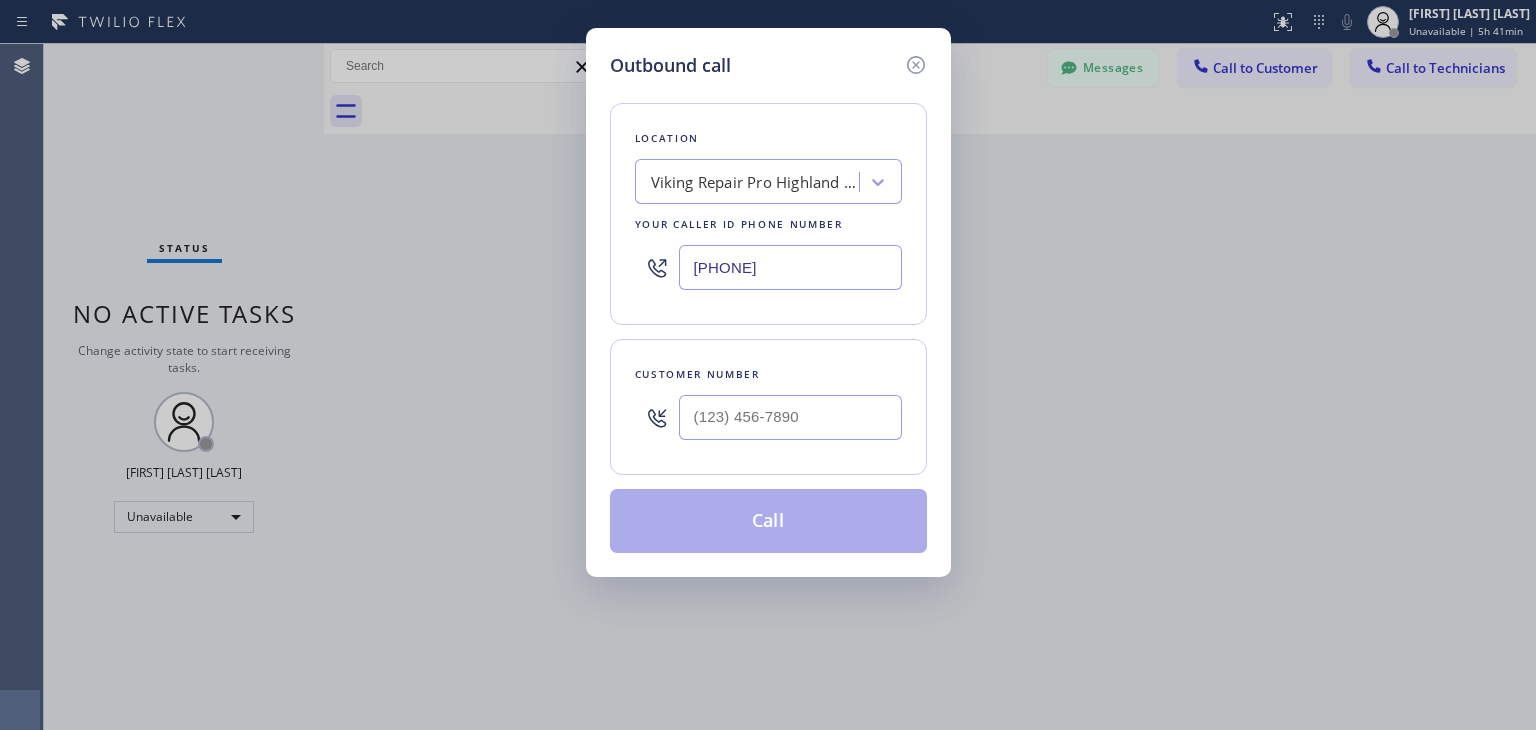 click on "(555) 555-5555" at bounding box center (790, 267) 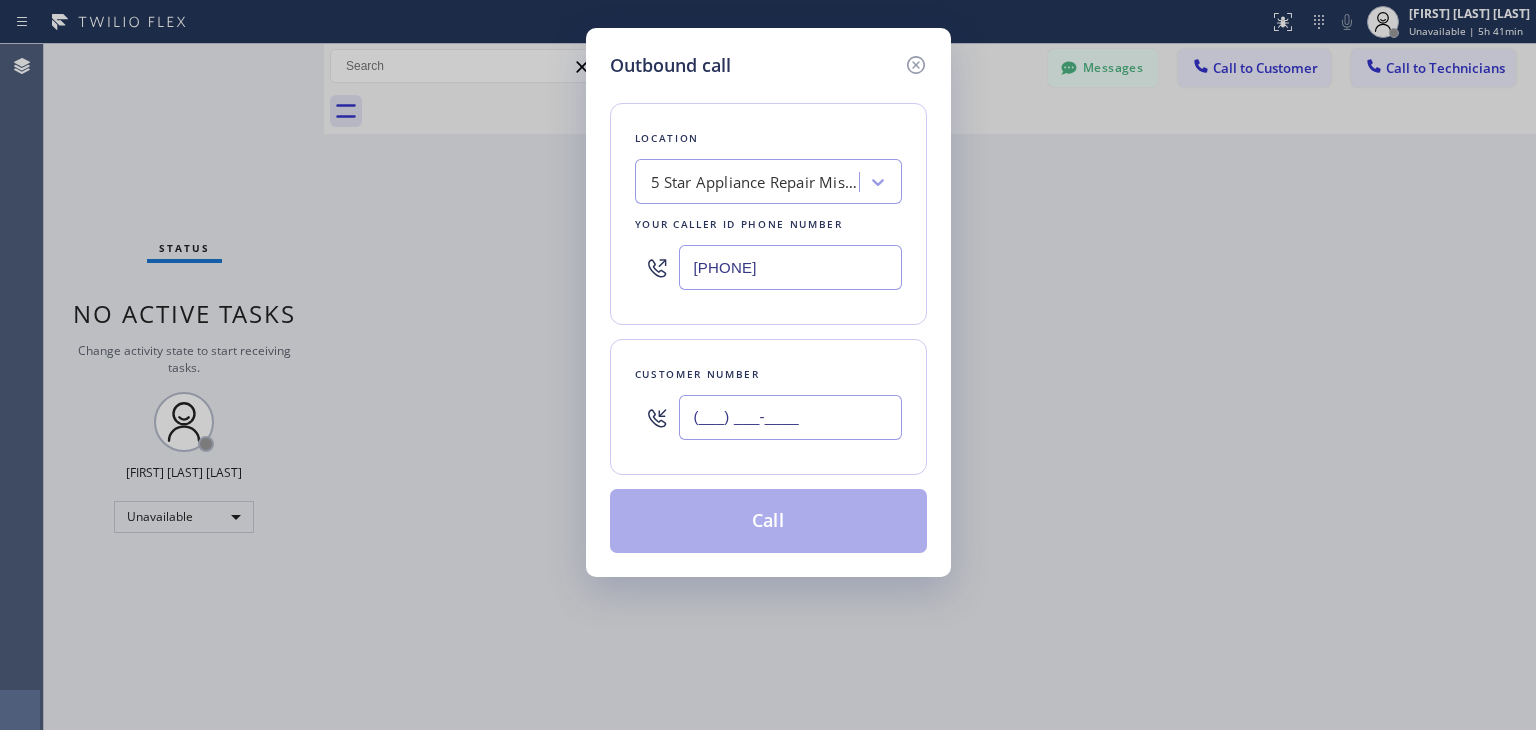 paste on "657) 242-5704" 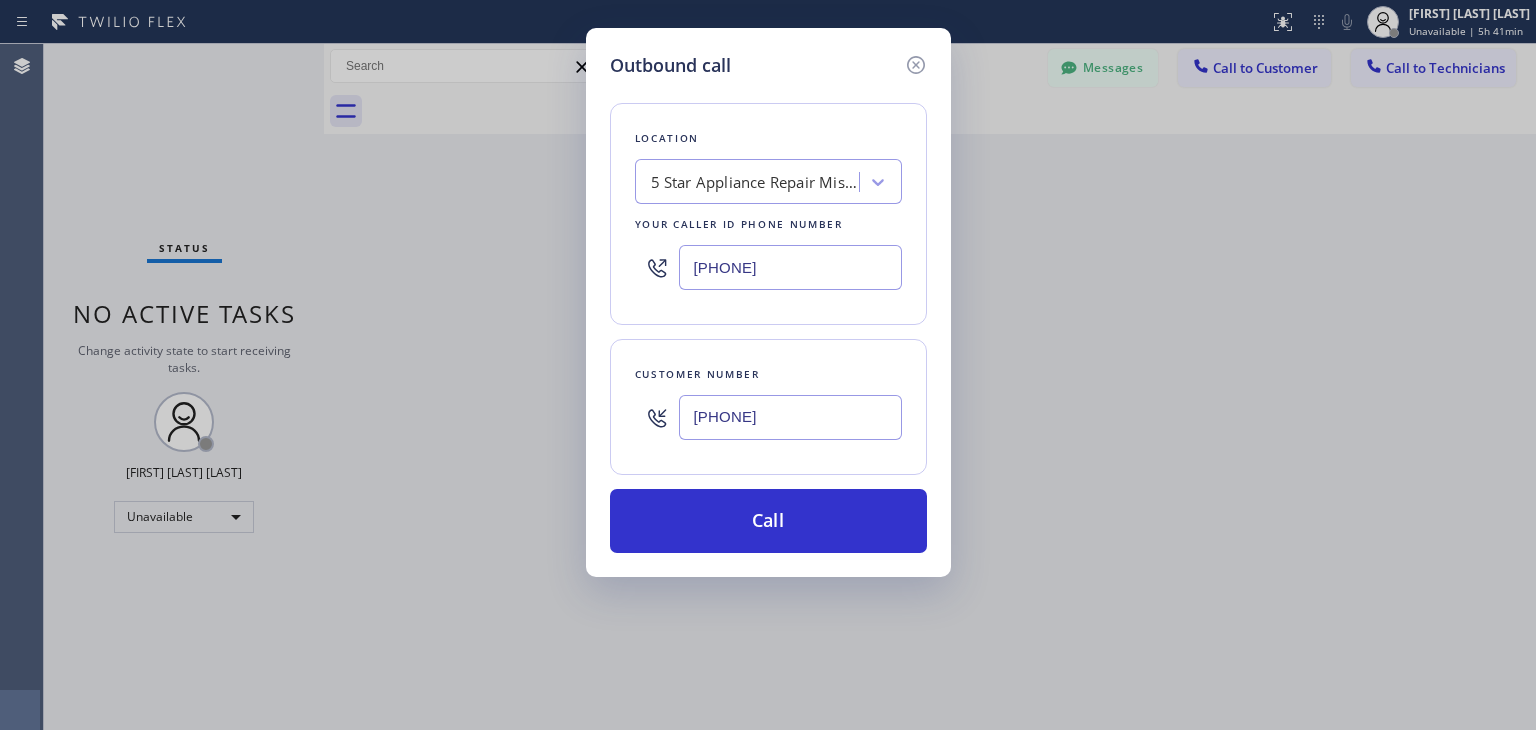 type on "[PHONE]" 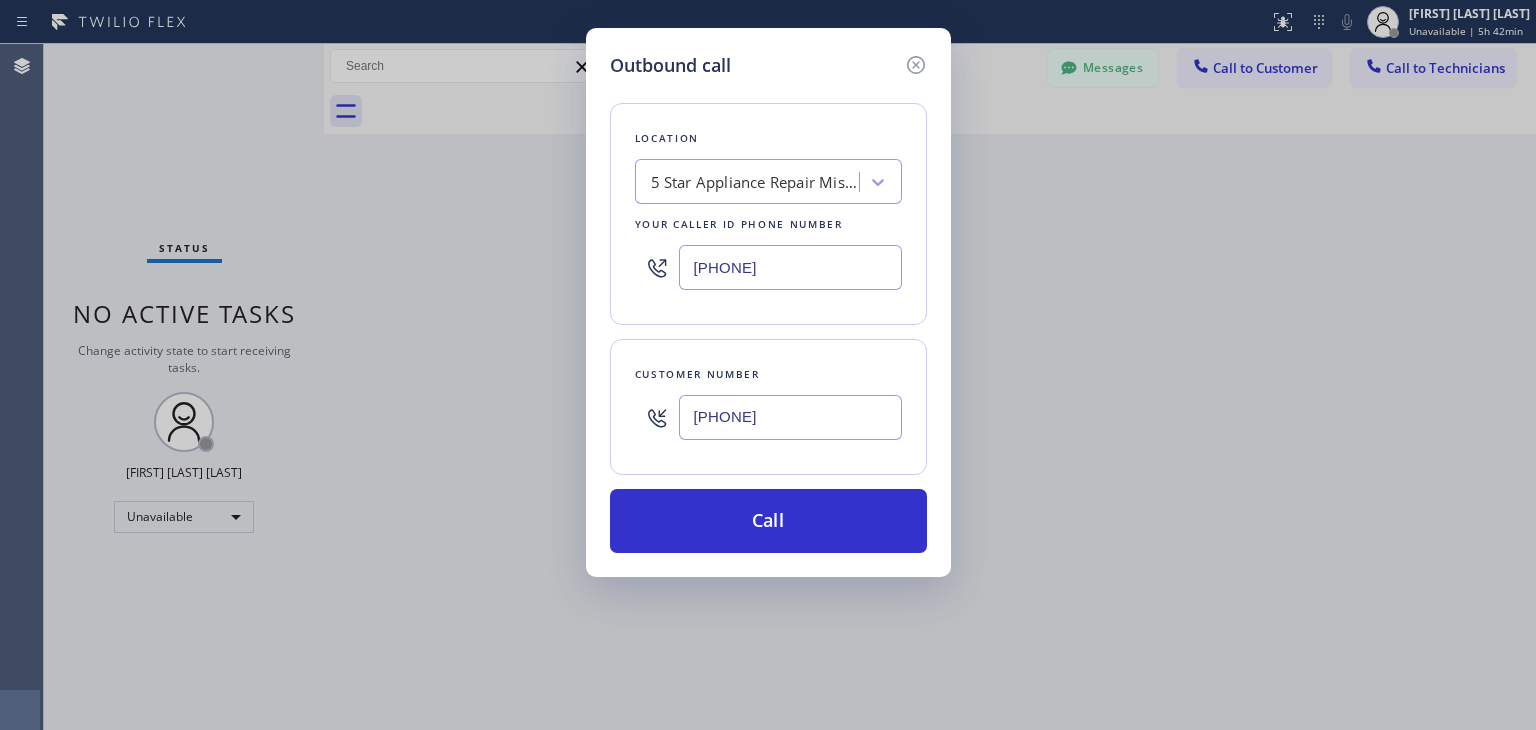 drag, startPoint x: 828, startPoint y: 504, endPoint x: 909, endPoint y: 0, distance: 510.46744 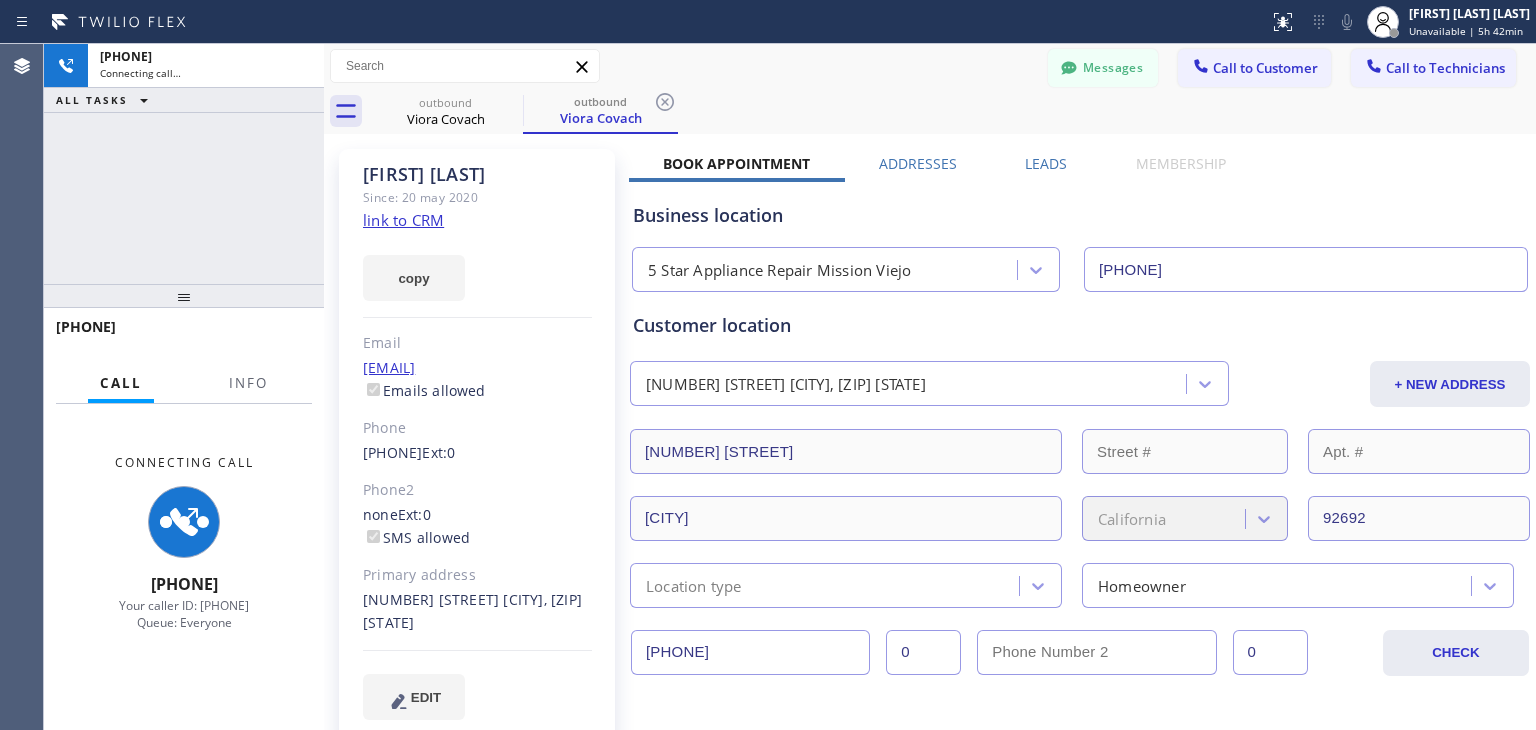 type on "[PHONE]" 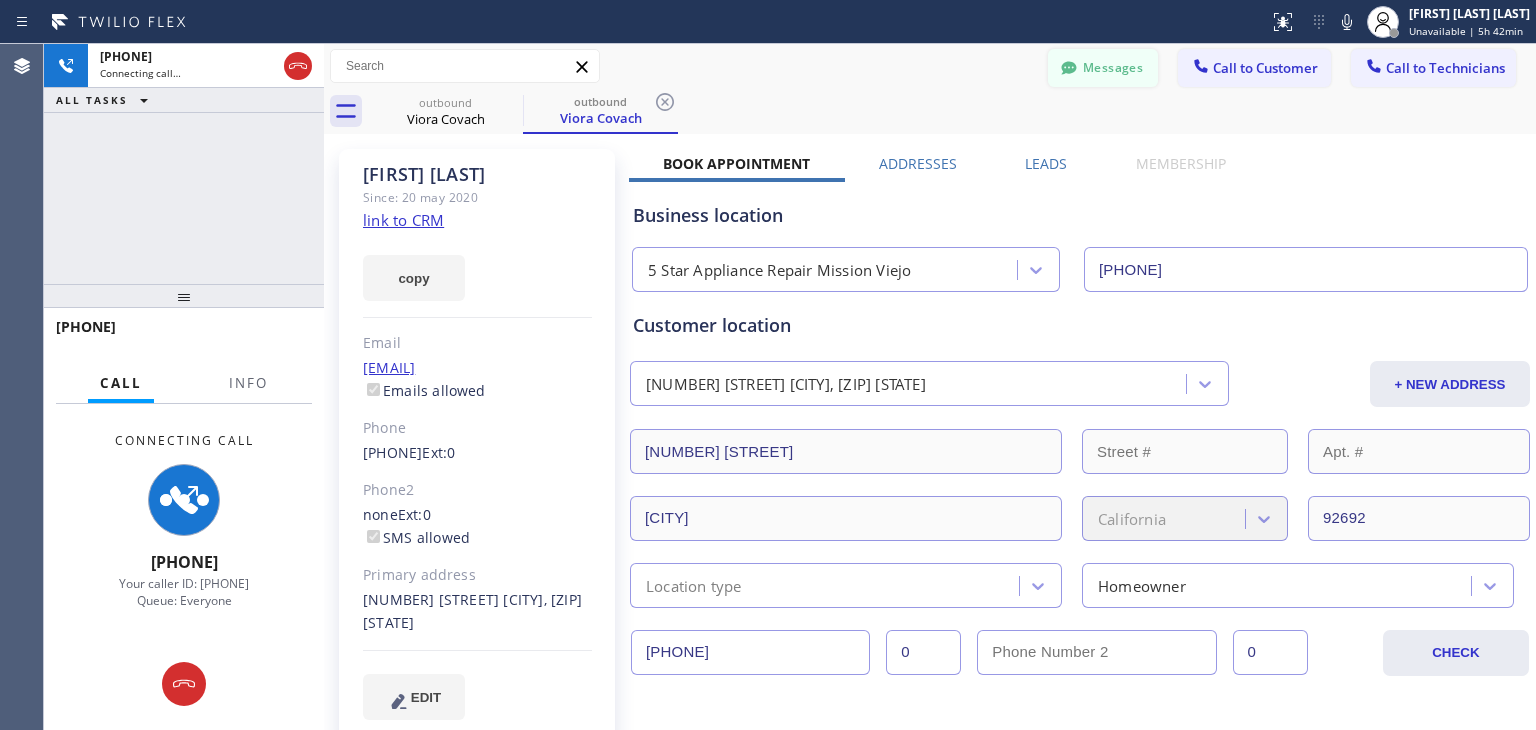 click on "Messages" at bounding box center (1103, 68) 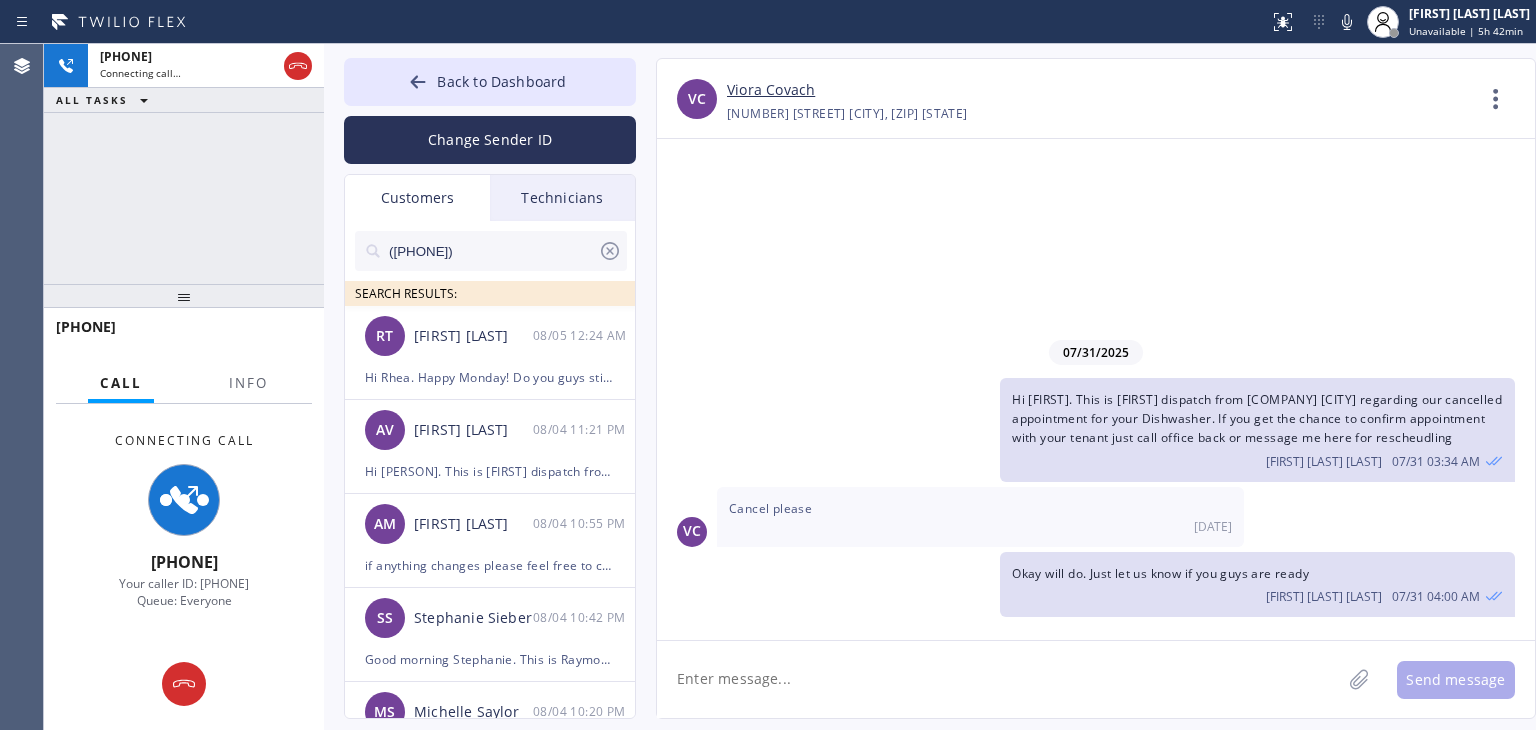 scroll, scrollTop: 707, scrollLeft: 0, axis: vertical 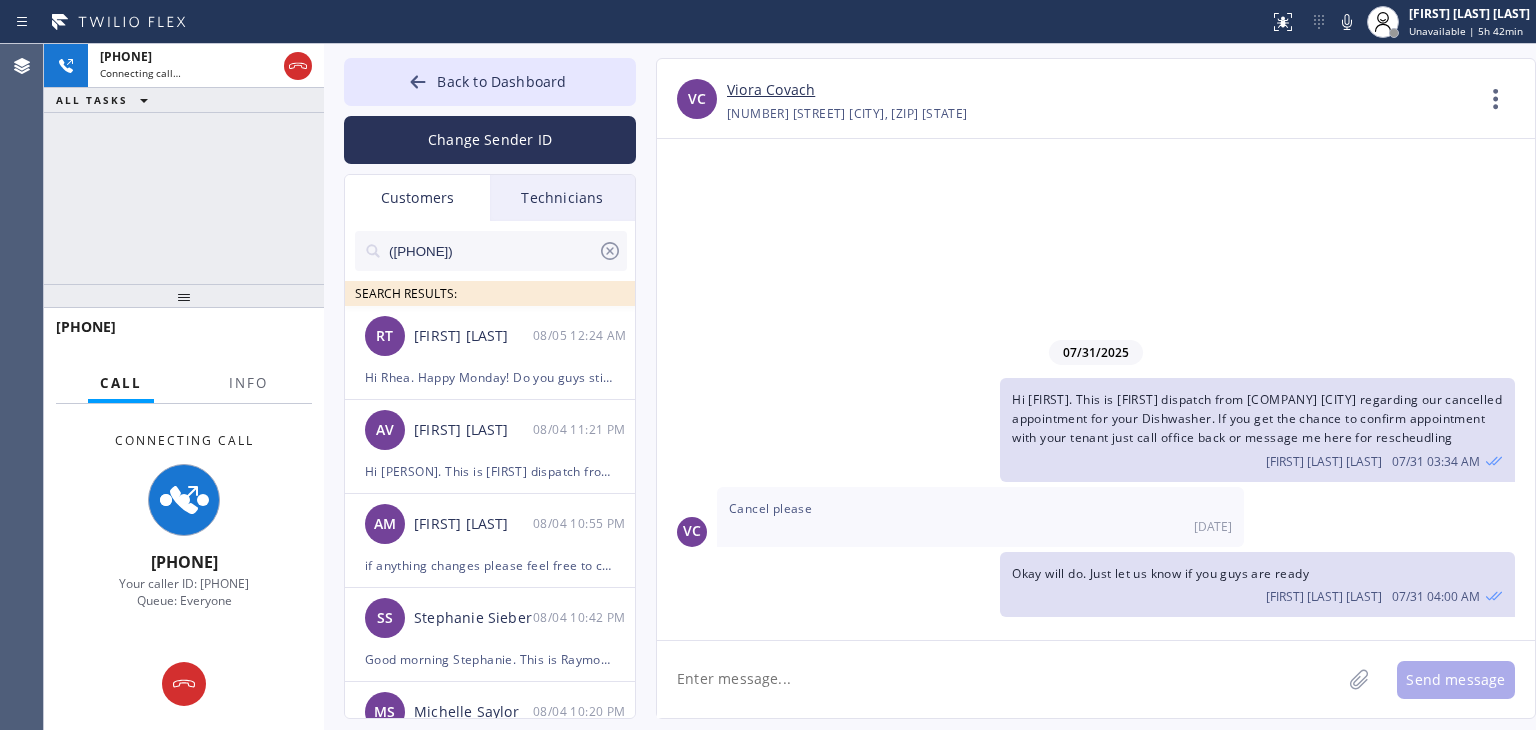 click 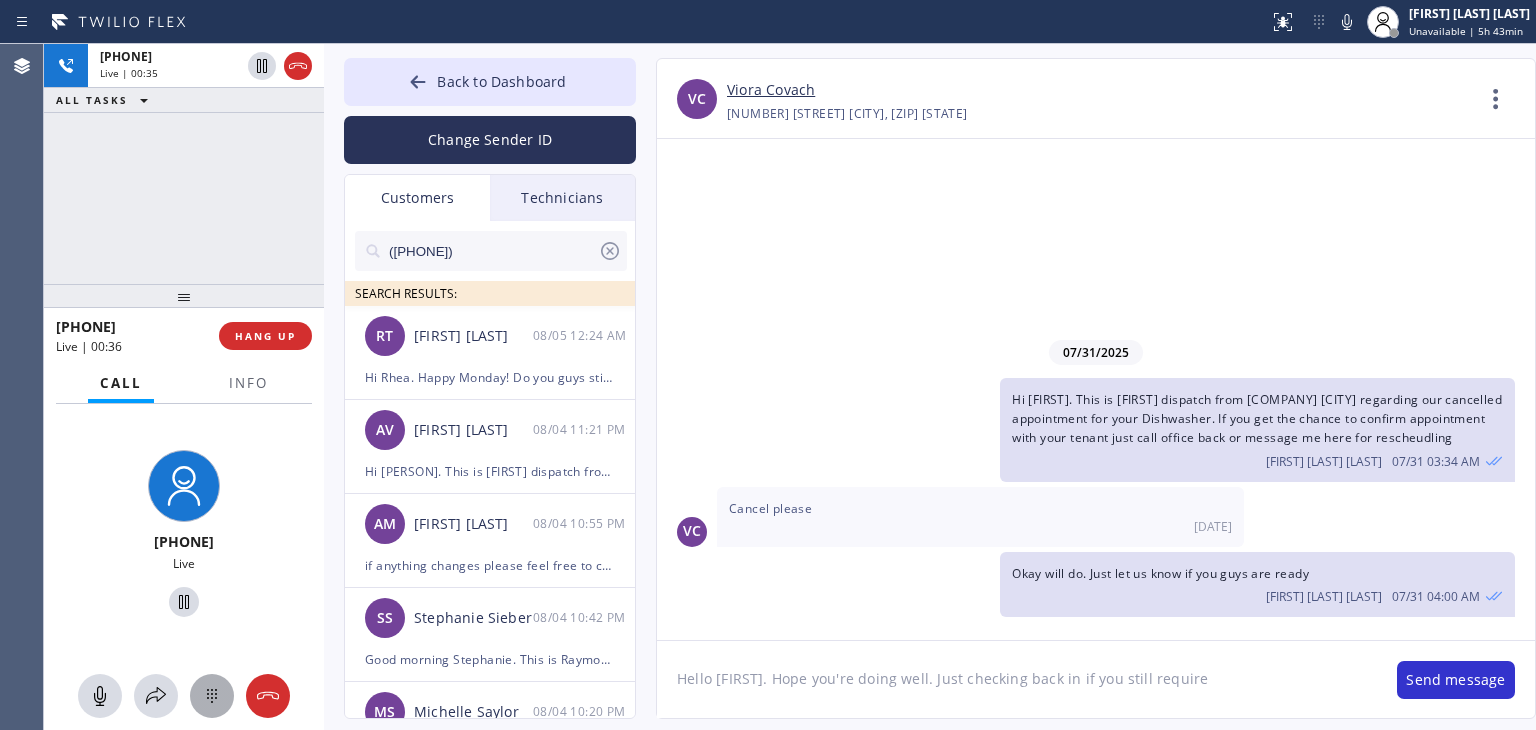 click at bounding box center (212, 696) 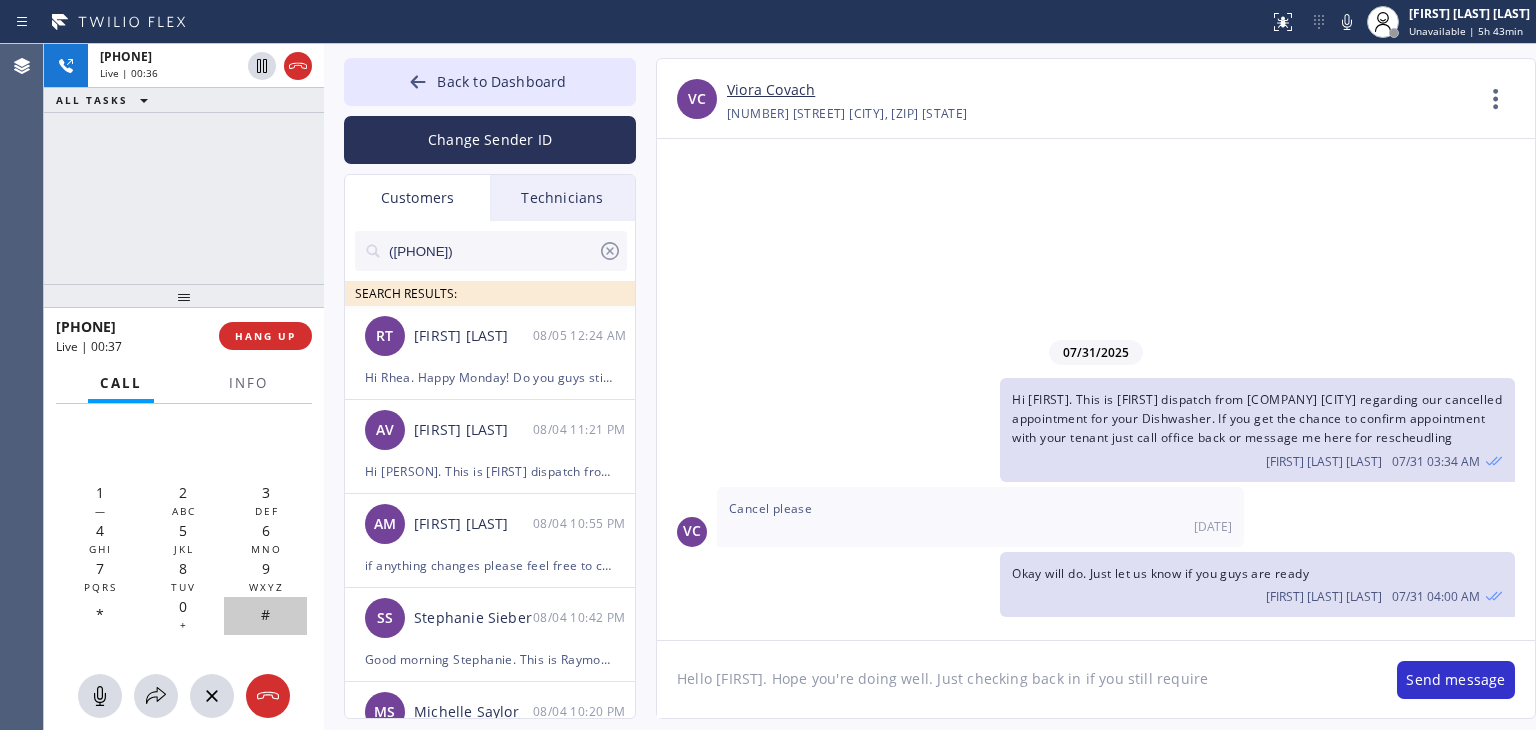 click on "#" at bounding box center [265, 616] 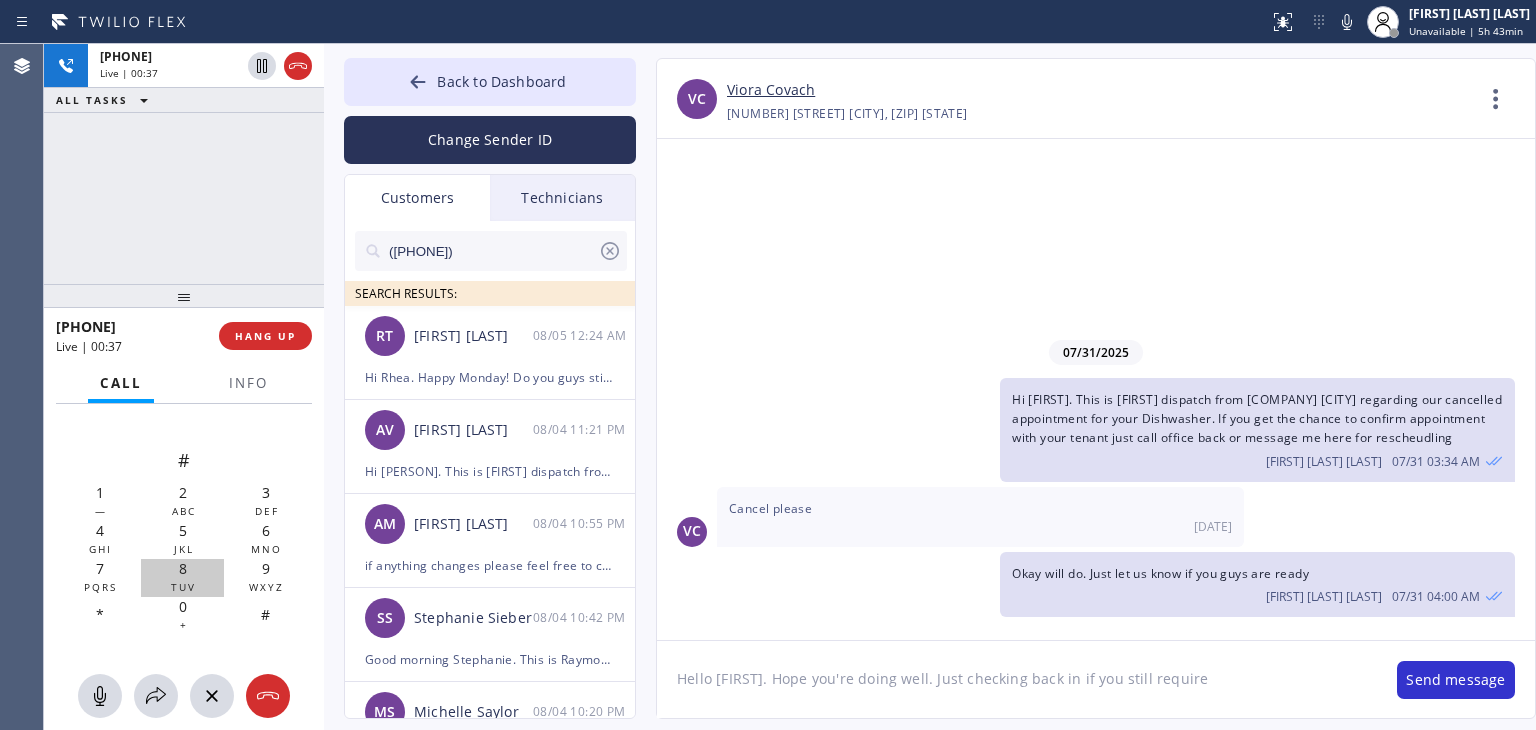 drag, startPoint x: 113, startPoint y: 698, endPoint x: 153, endPoint y: 577, distance: 127.440186 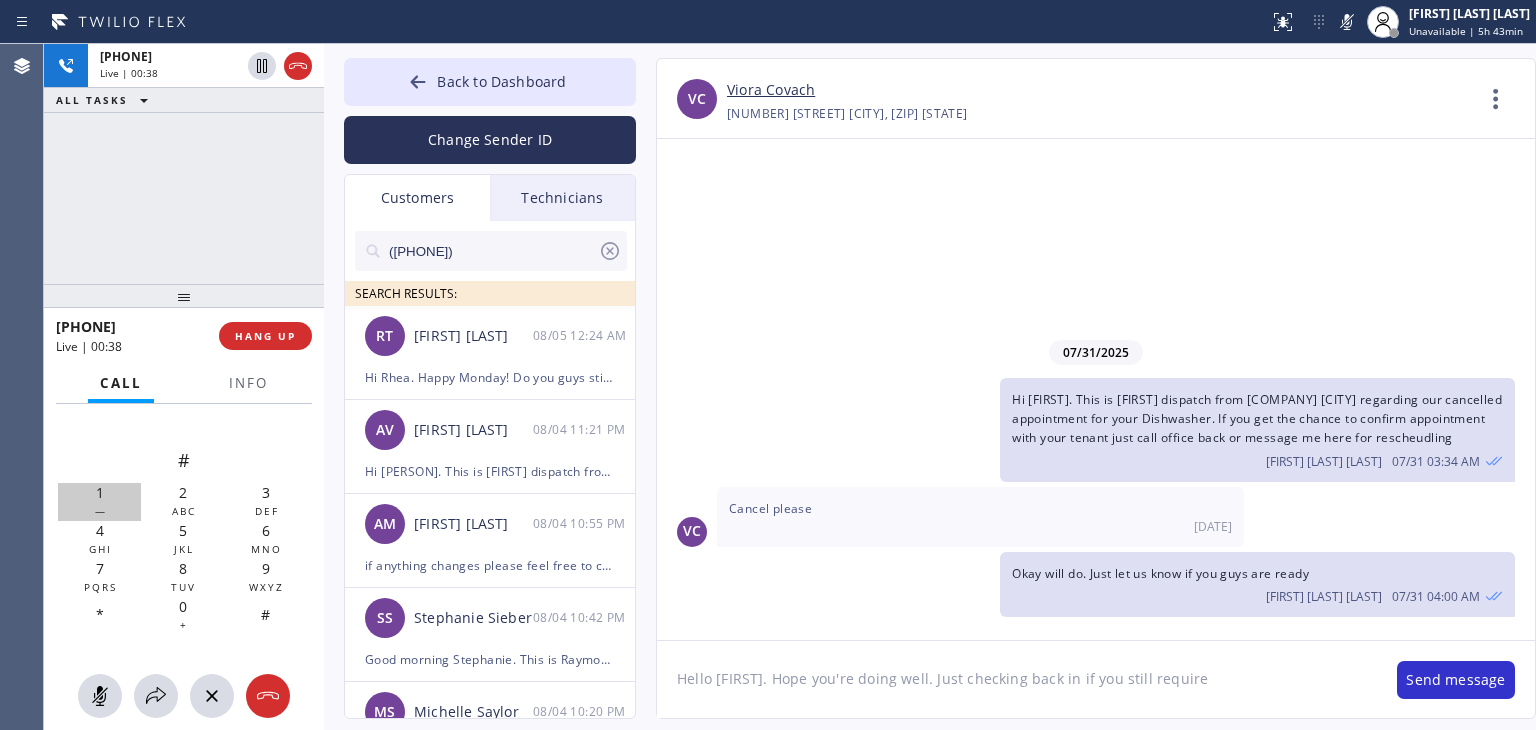 click on "1 —" at bounding box center (99, 502) 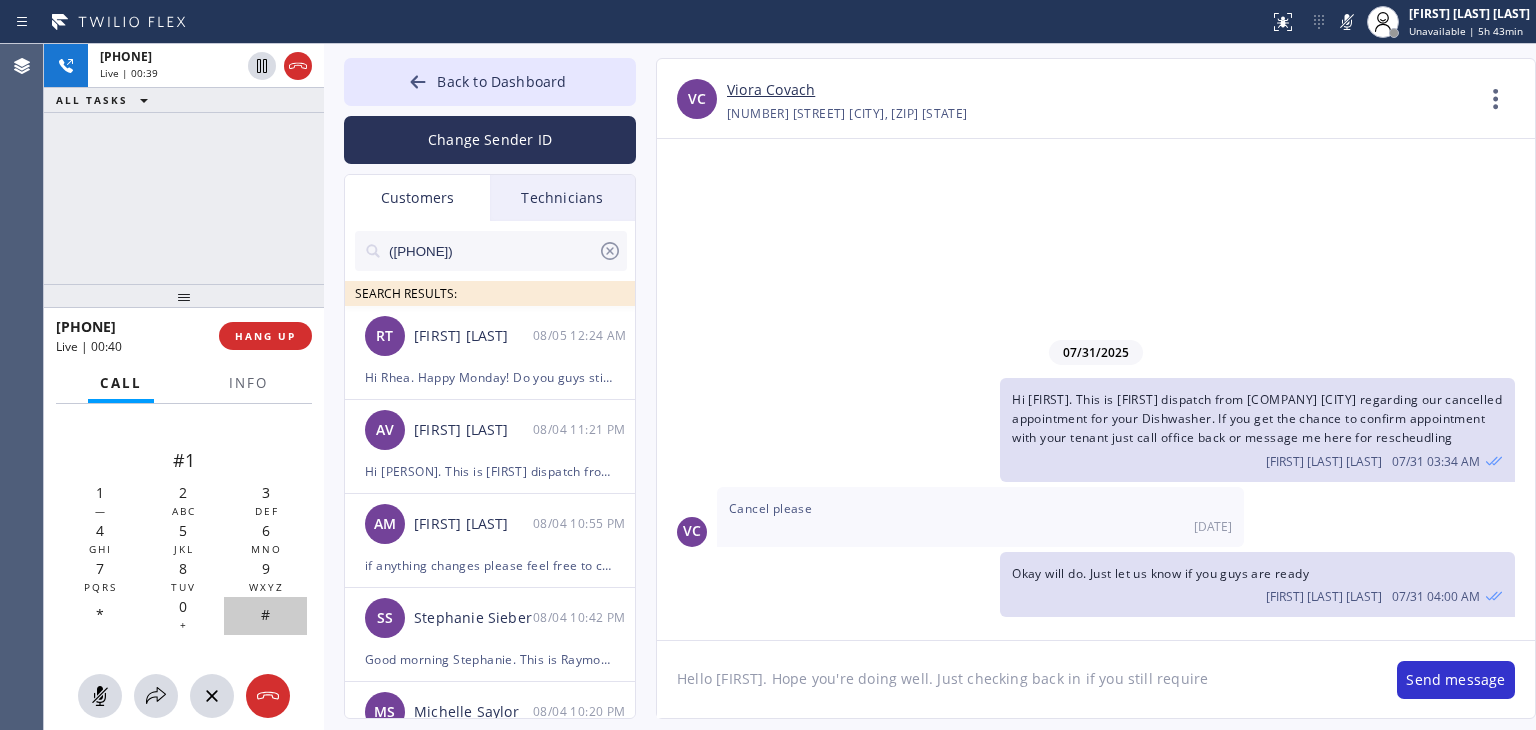 click on "#" at bounding box center (265, 616) 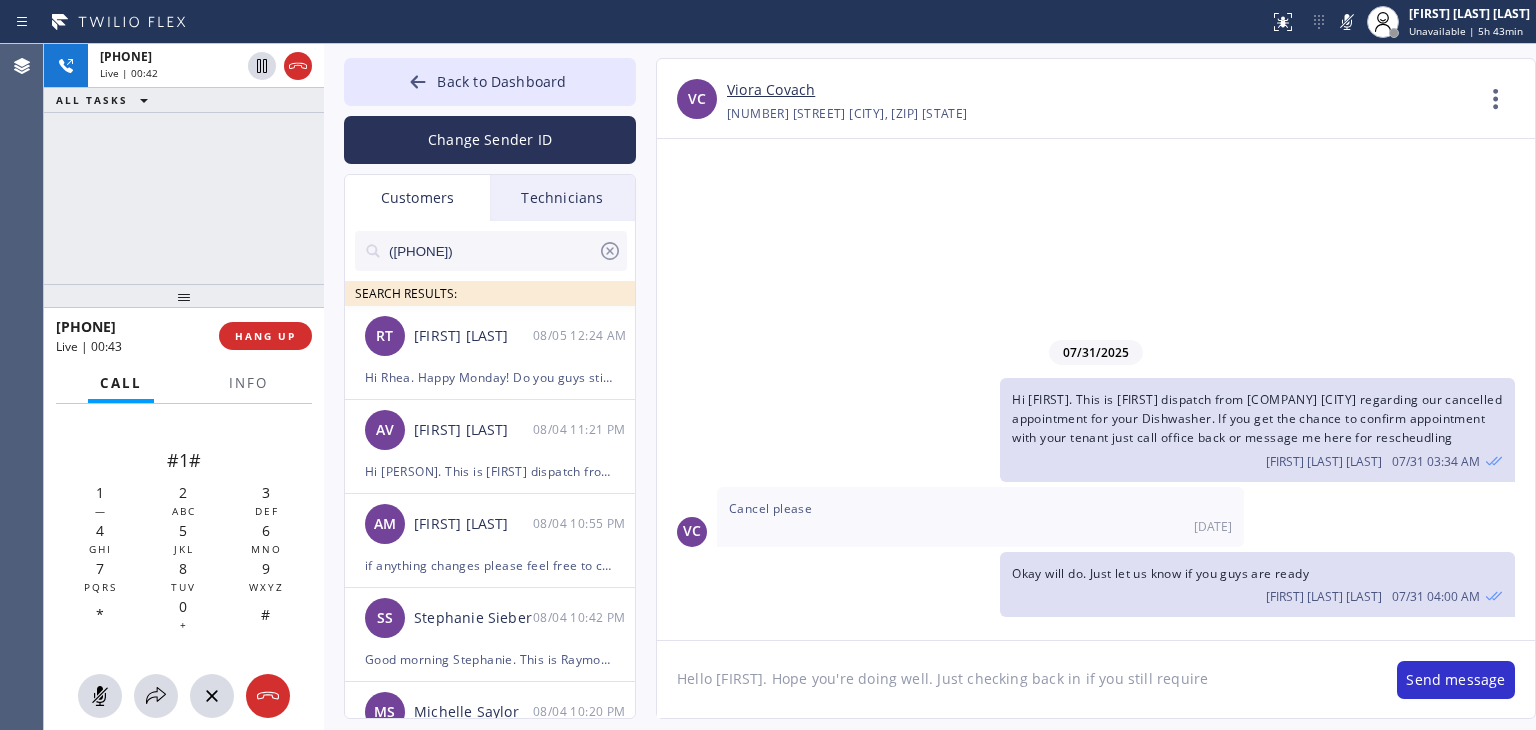 click on "Hello Viora. Hope you're doing well. Just checking back in if you still require" 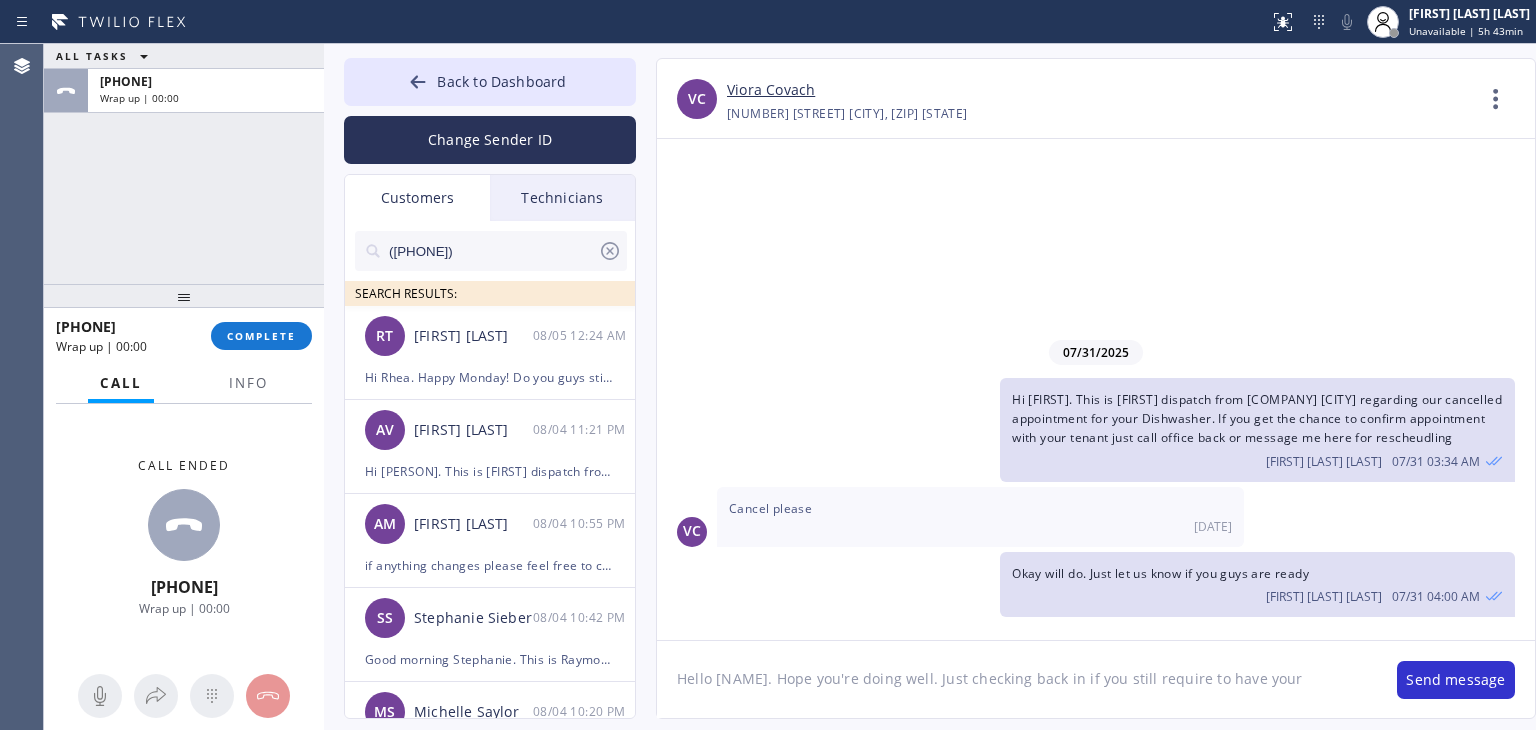 paste on "Whirpool" 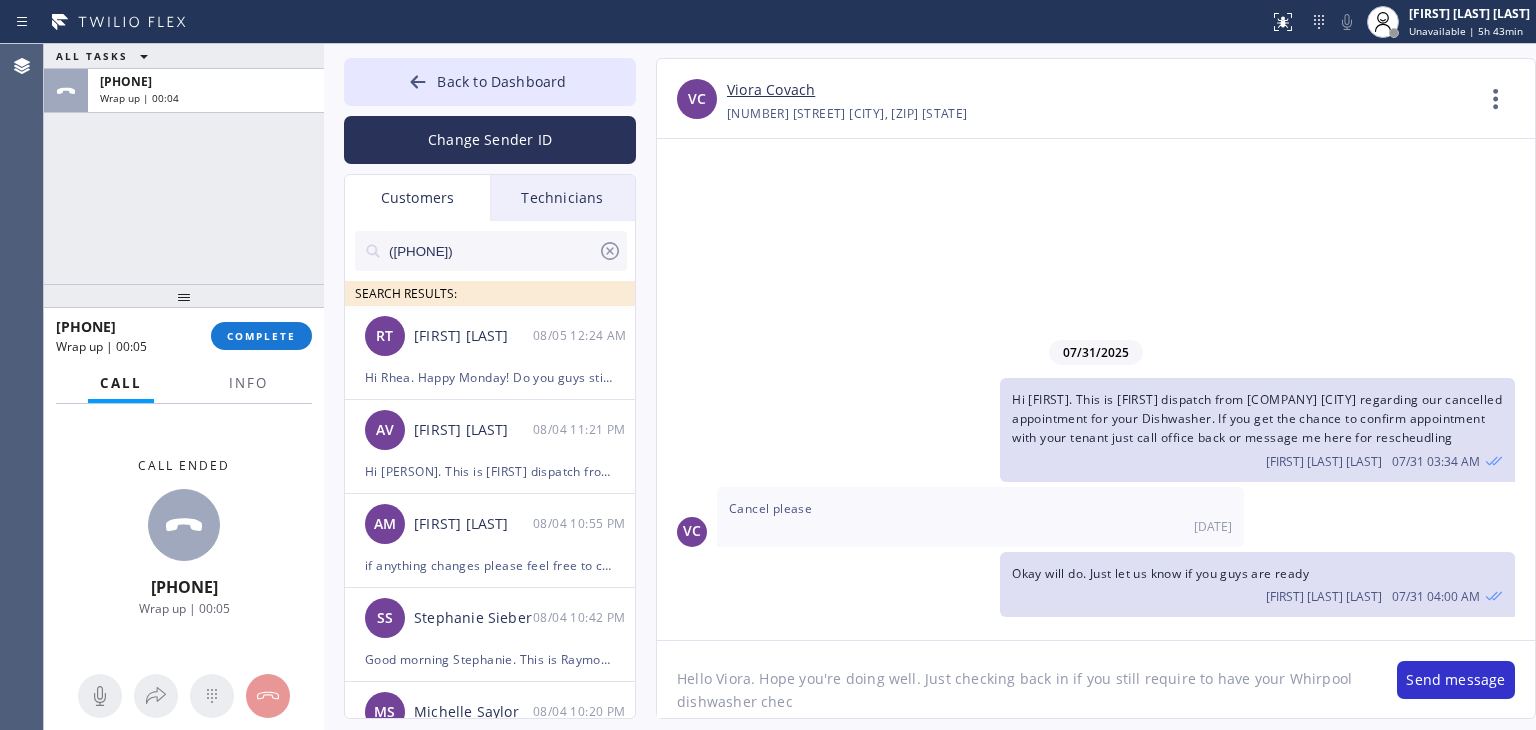 type on "Hello Viora. Hope you're doing well. Just checking back in if you still require to have your Whirpool dishwasher check" 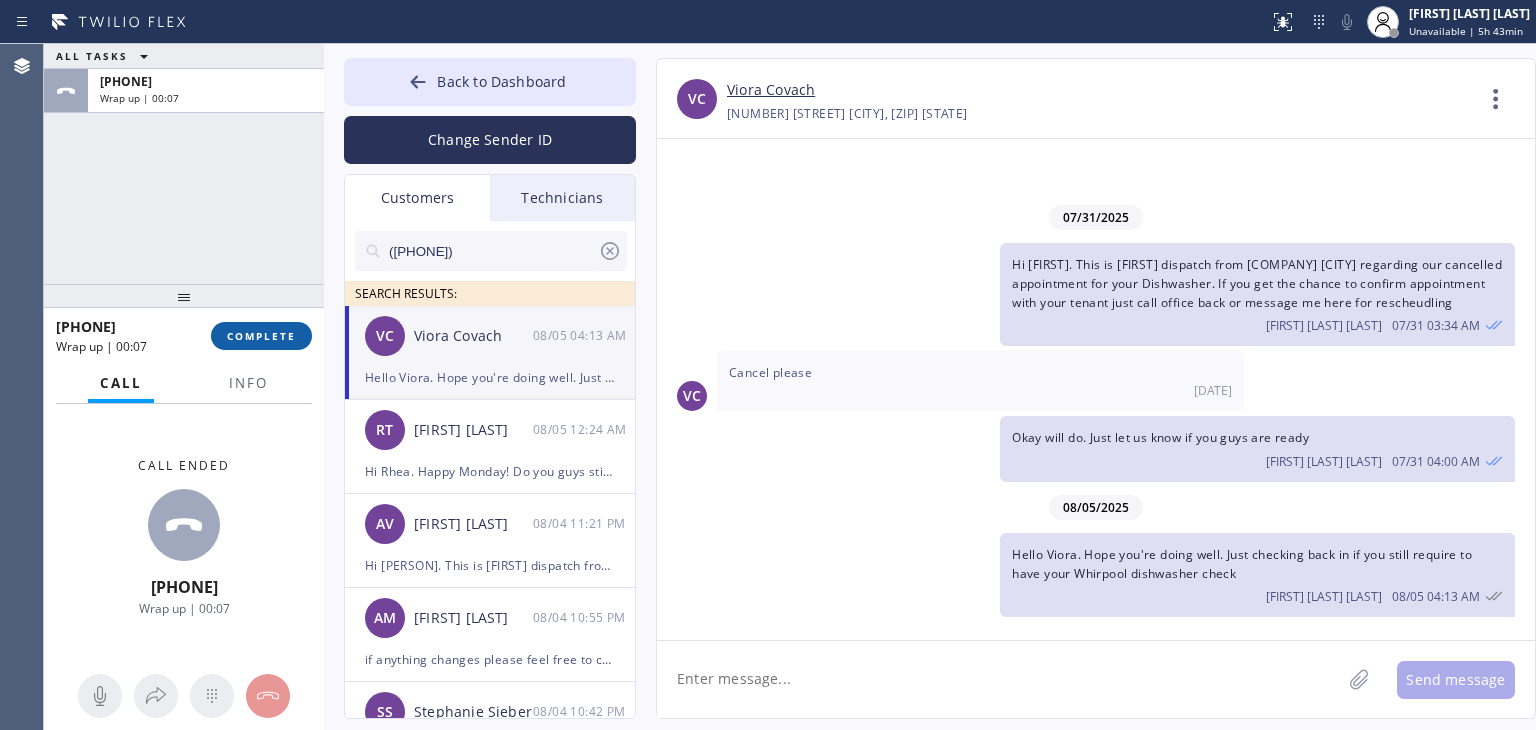 click on "COMPLETE" at bounding box center (261, 336) 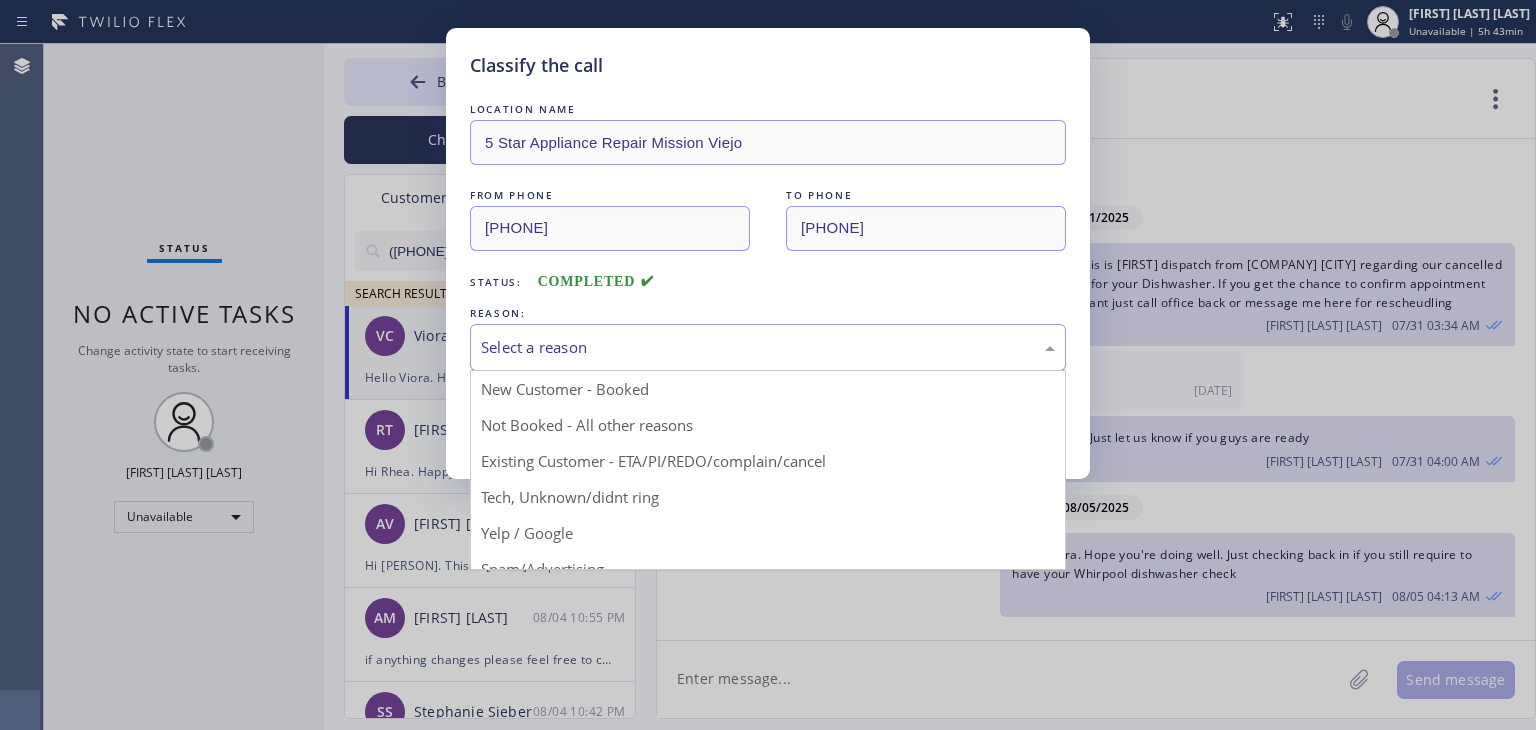 click on "Select a reason" at bounding box center (768, 347) 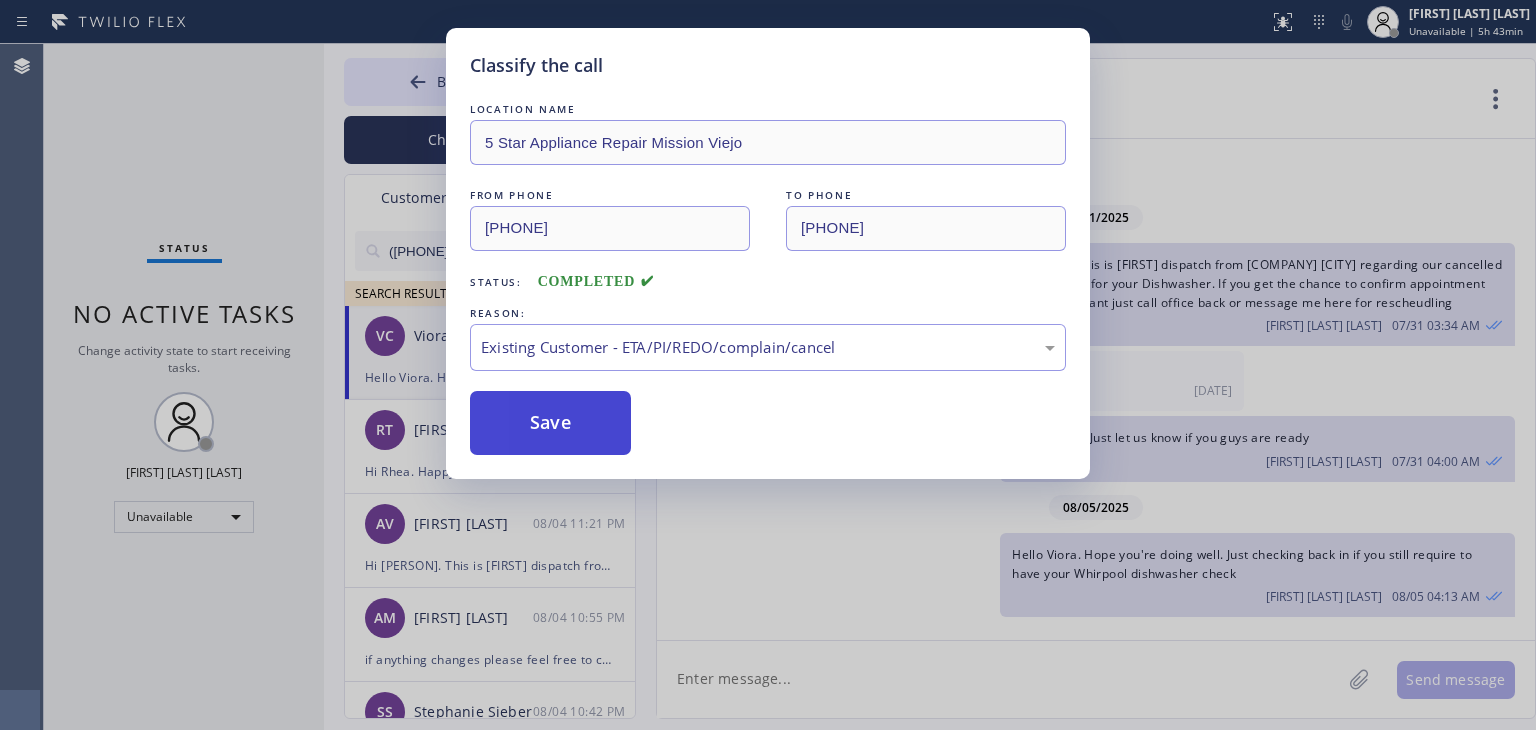 click on "Save" at bounding box center [550, 423] 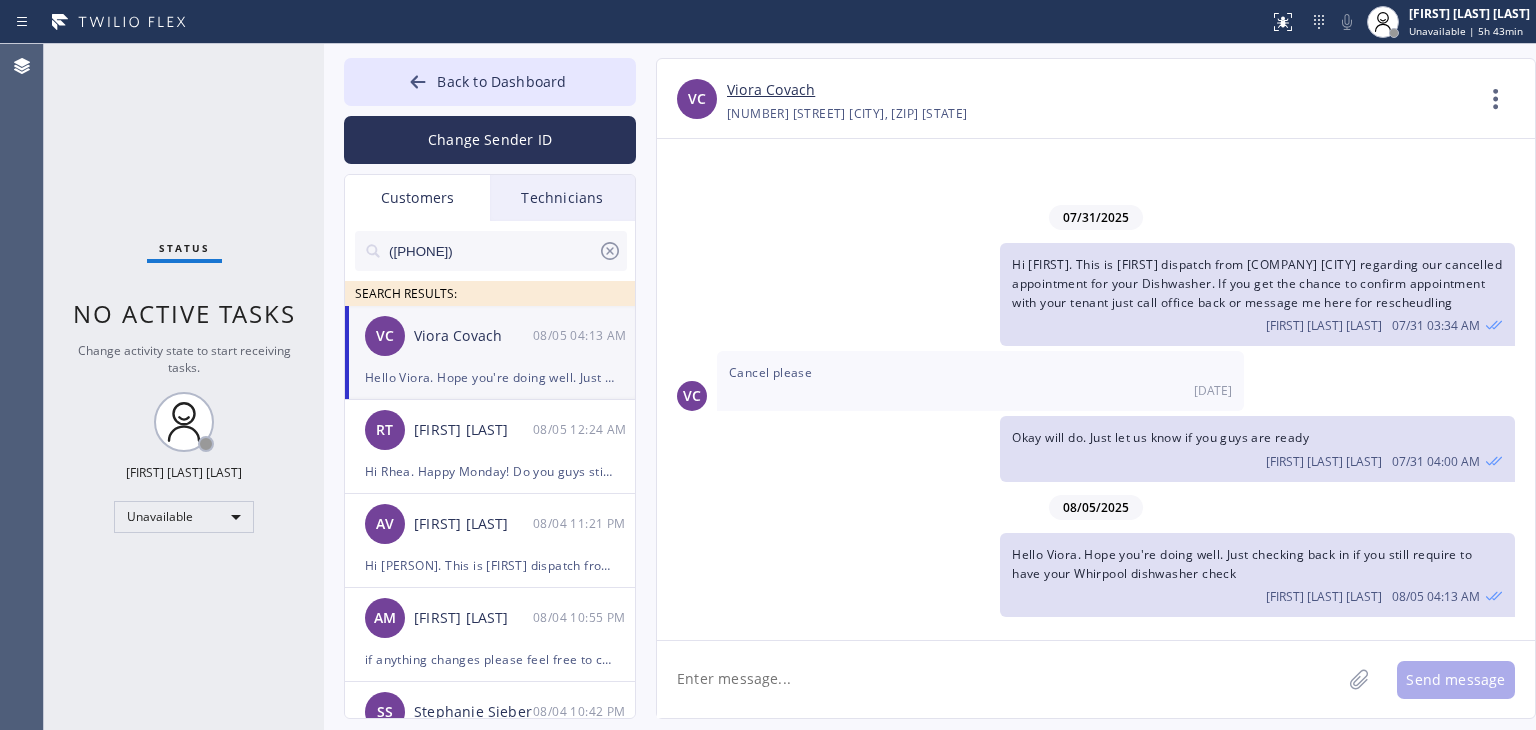 scroll, scrollTop: 0, scrollLeft: 0, axis: both 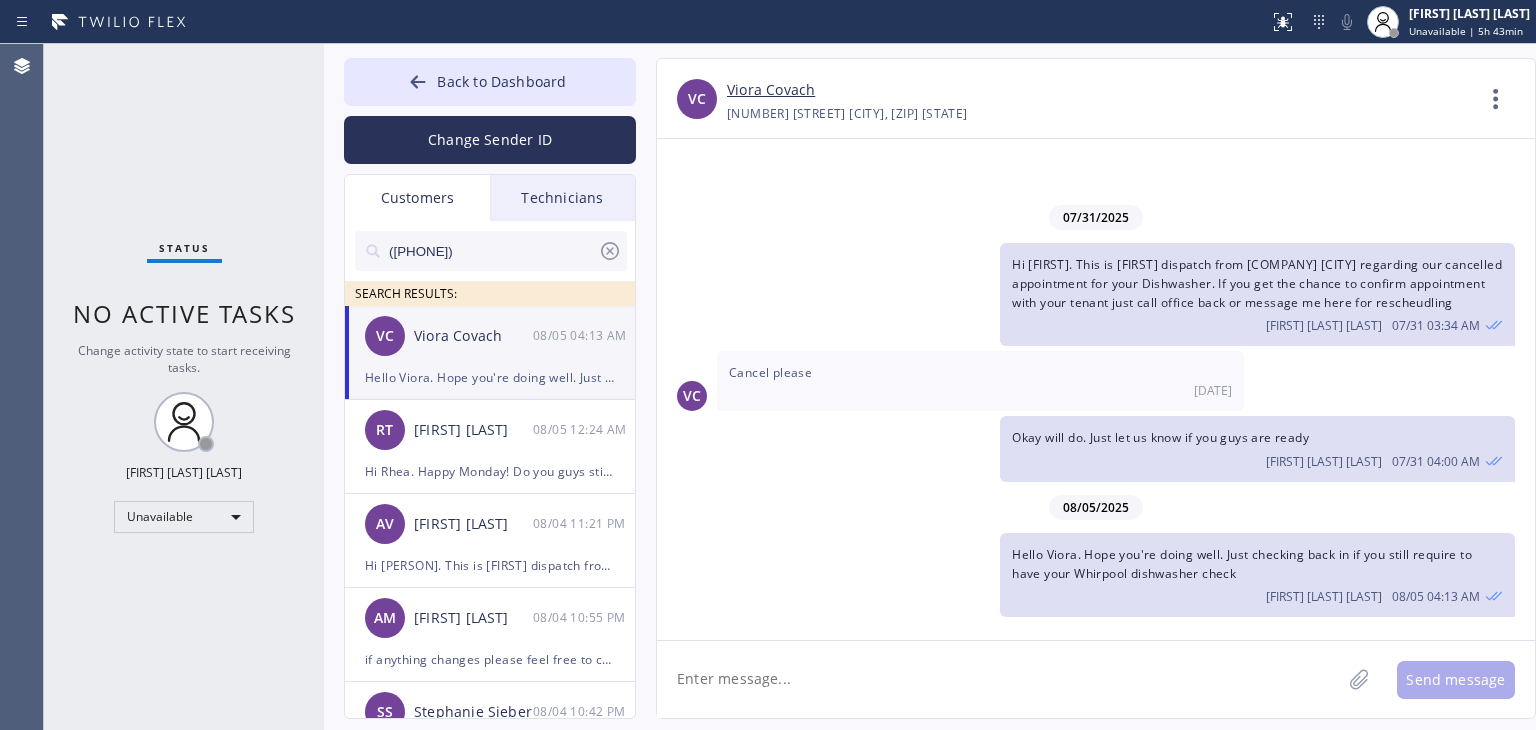 click 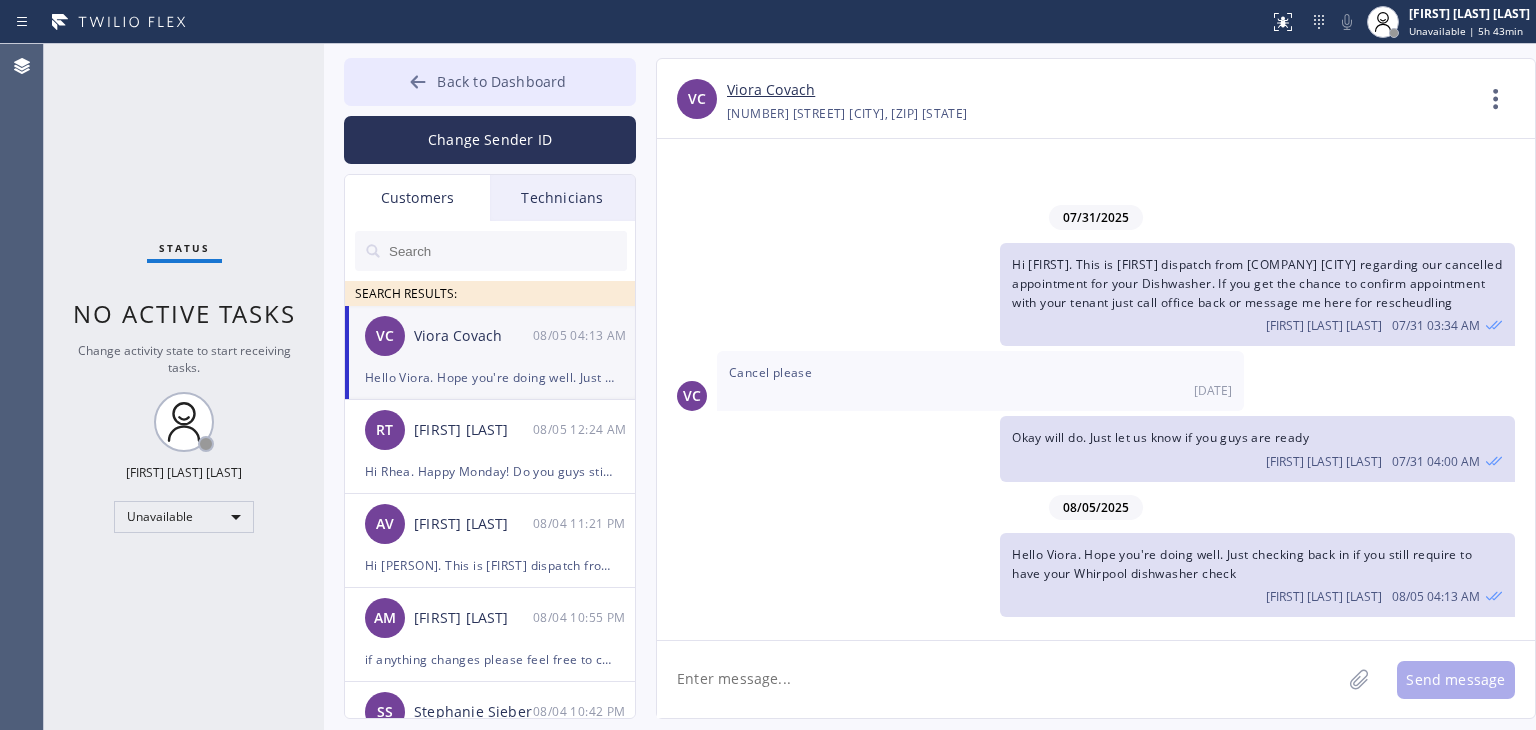 click on "Back to Dashboard" at bounding box center [490, 82] 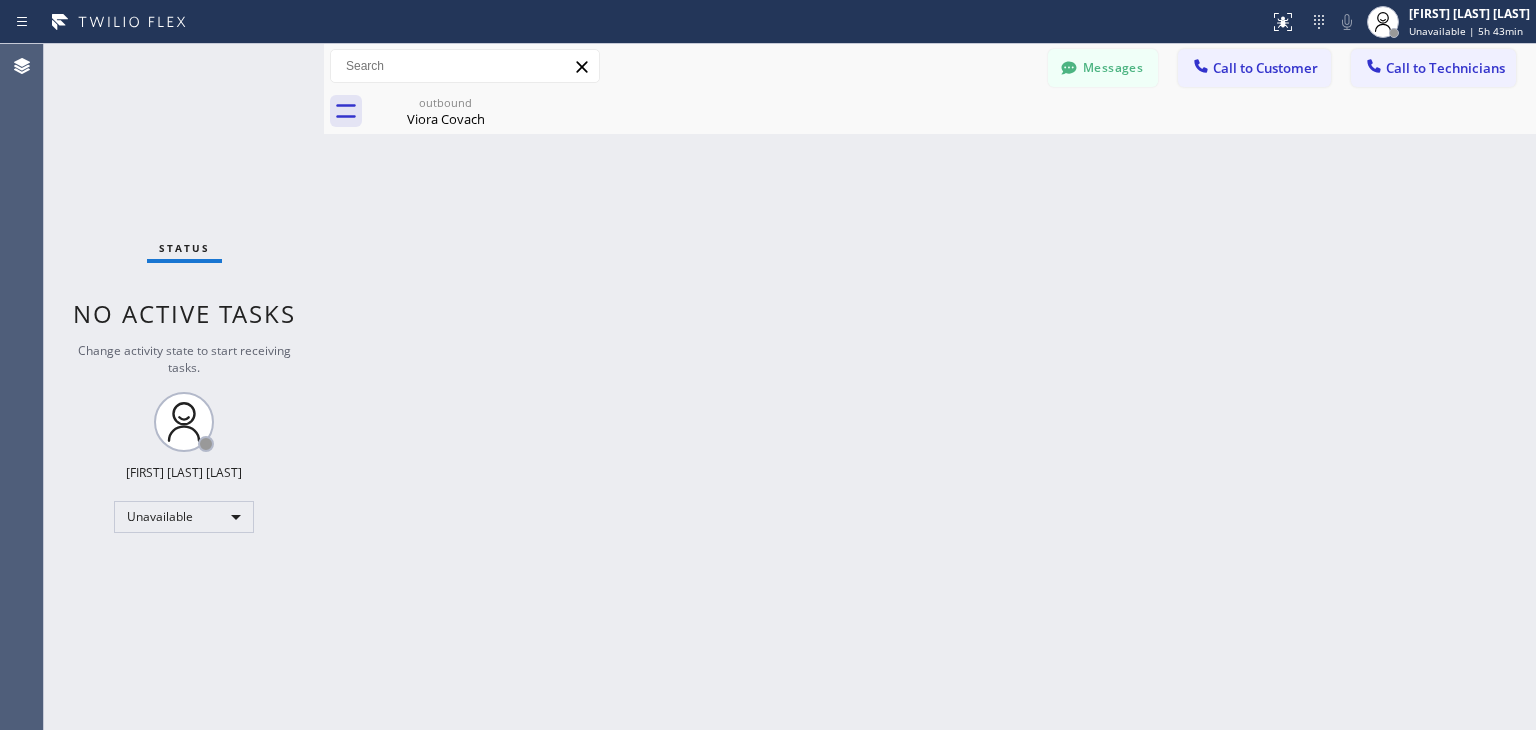 click on "Viora  Covach" at bounding box center (445, 119) 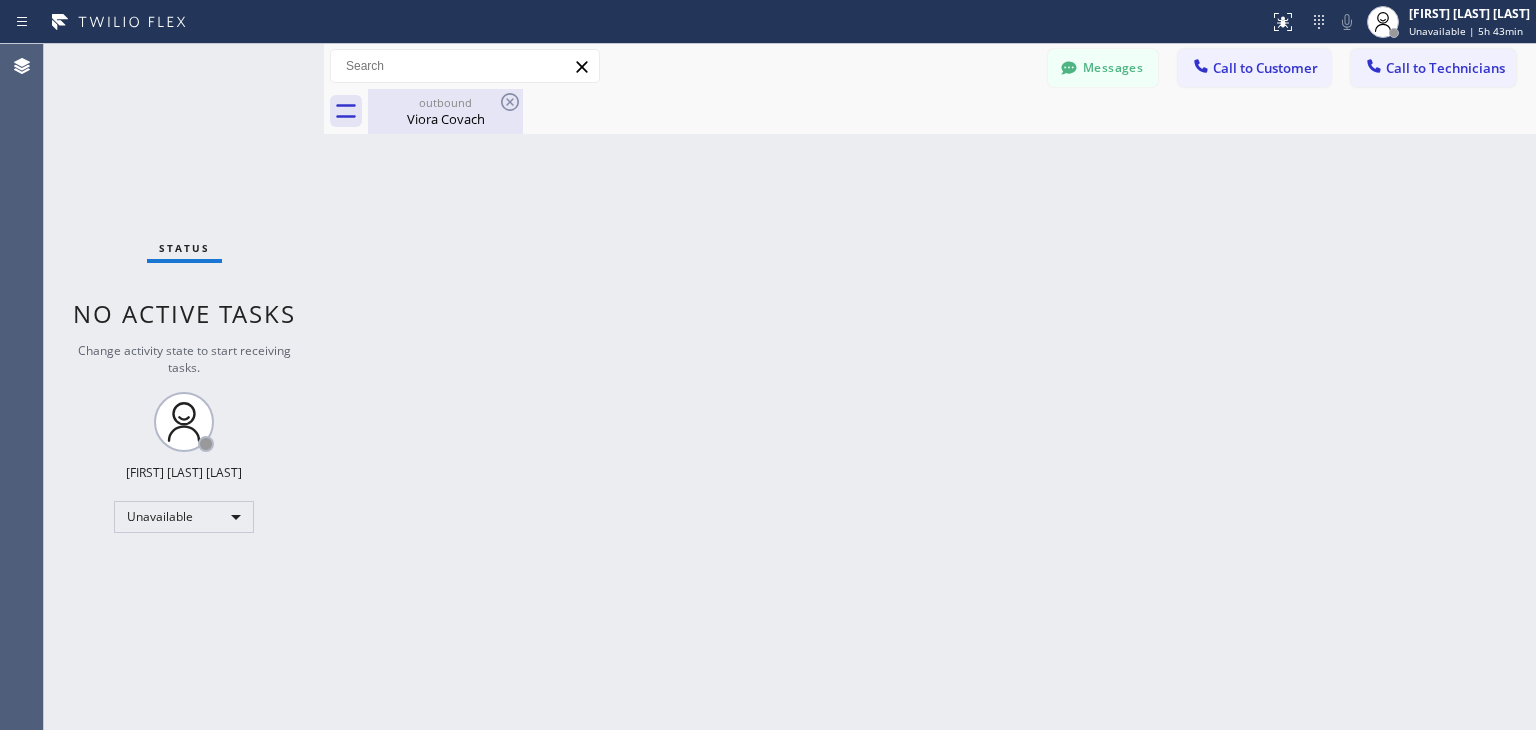 click on "outbound" at bounding box center [445, 102] 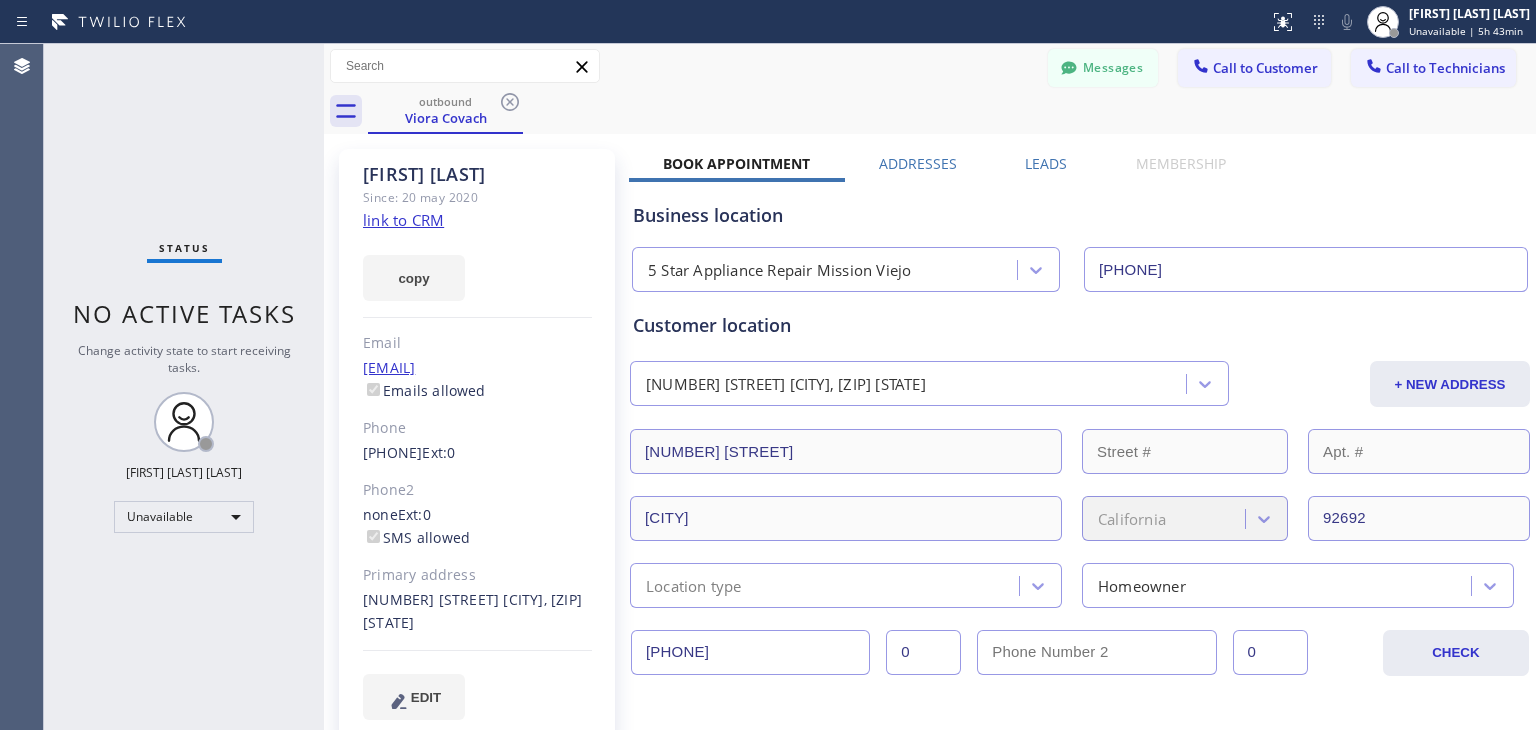 click 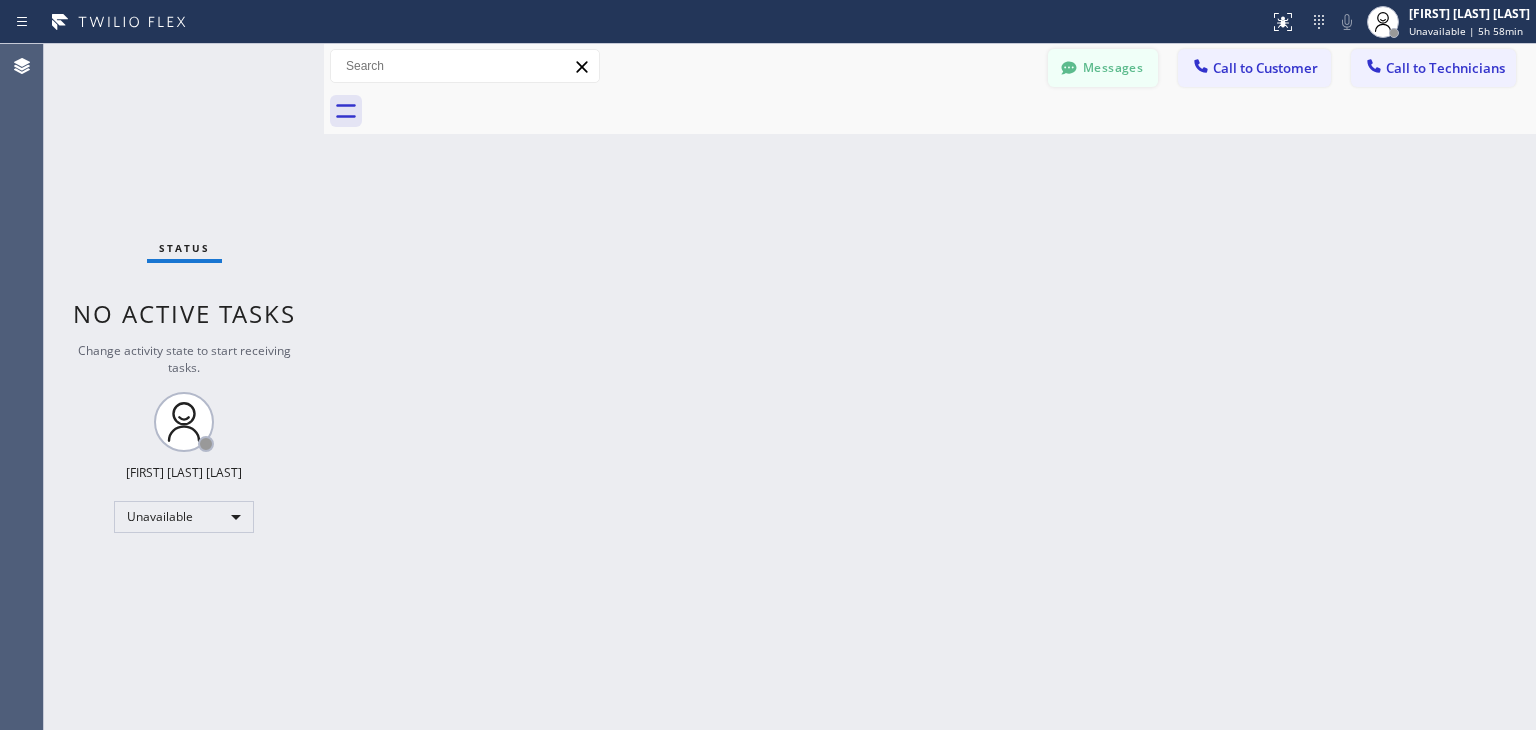 click on "Messages" at bounding box center (1103, 68) 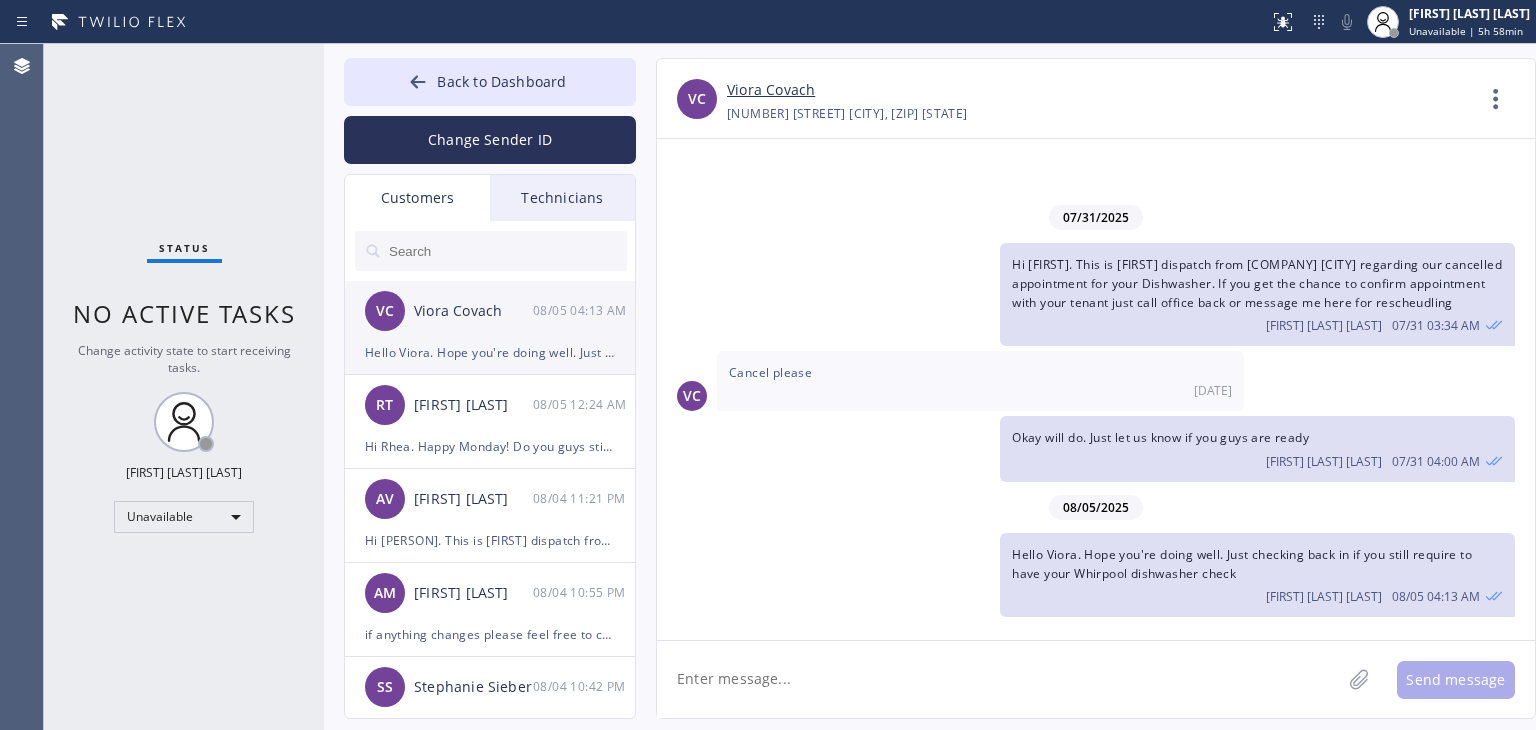 click on "VC Viora  Covach 08/05 04:13 AM" at bounding box center [491, 311] 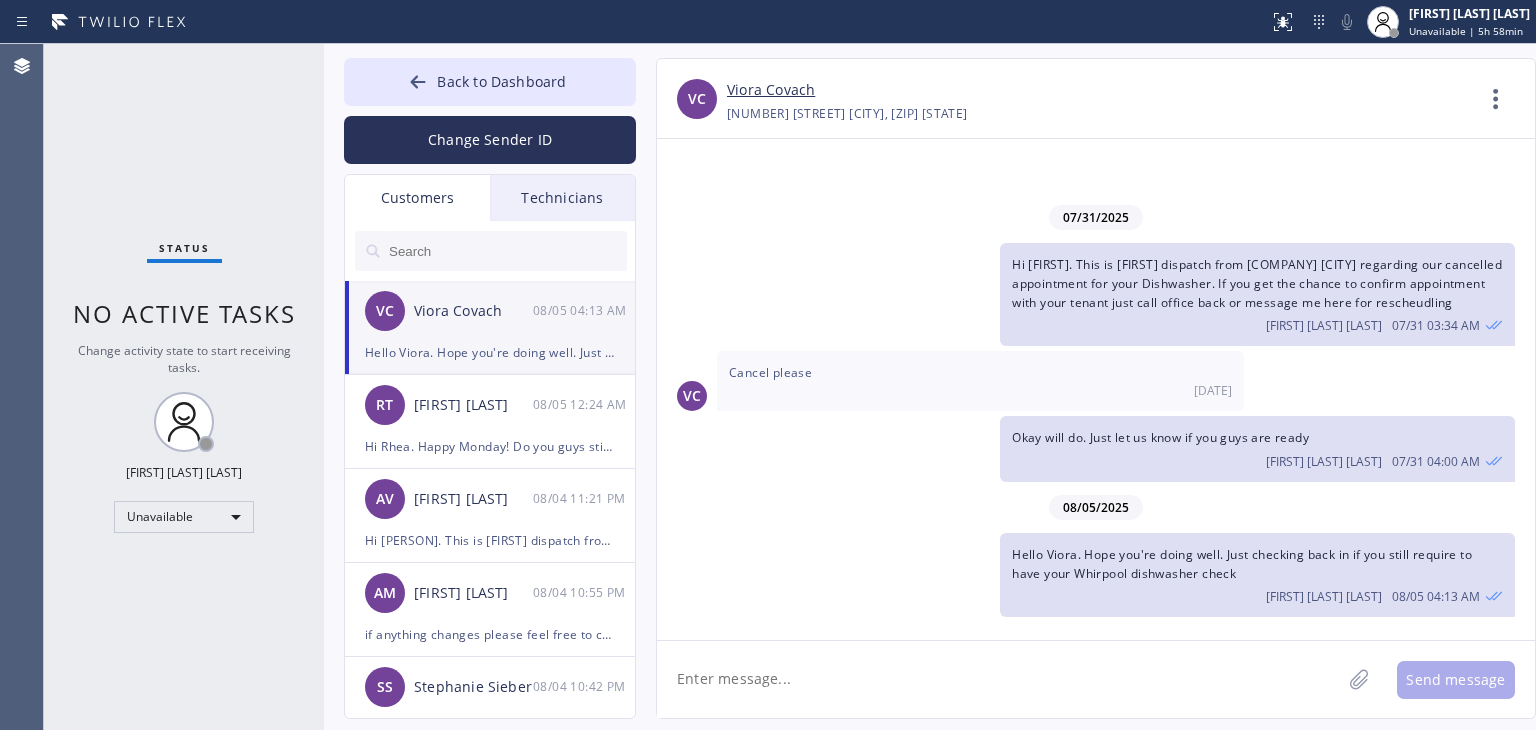 drag, startPoint x: 473, startPoint y: 86, endPoint x: 659, endPoint y: 6, distance: 202.47469 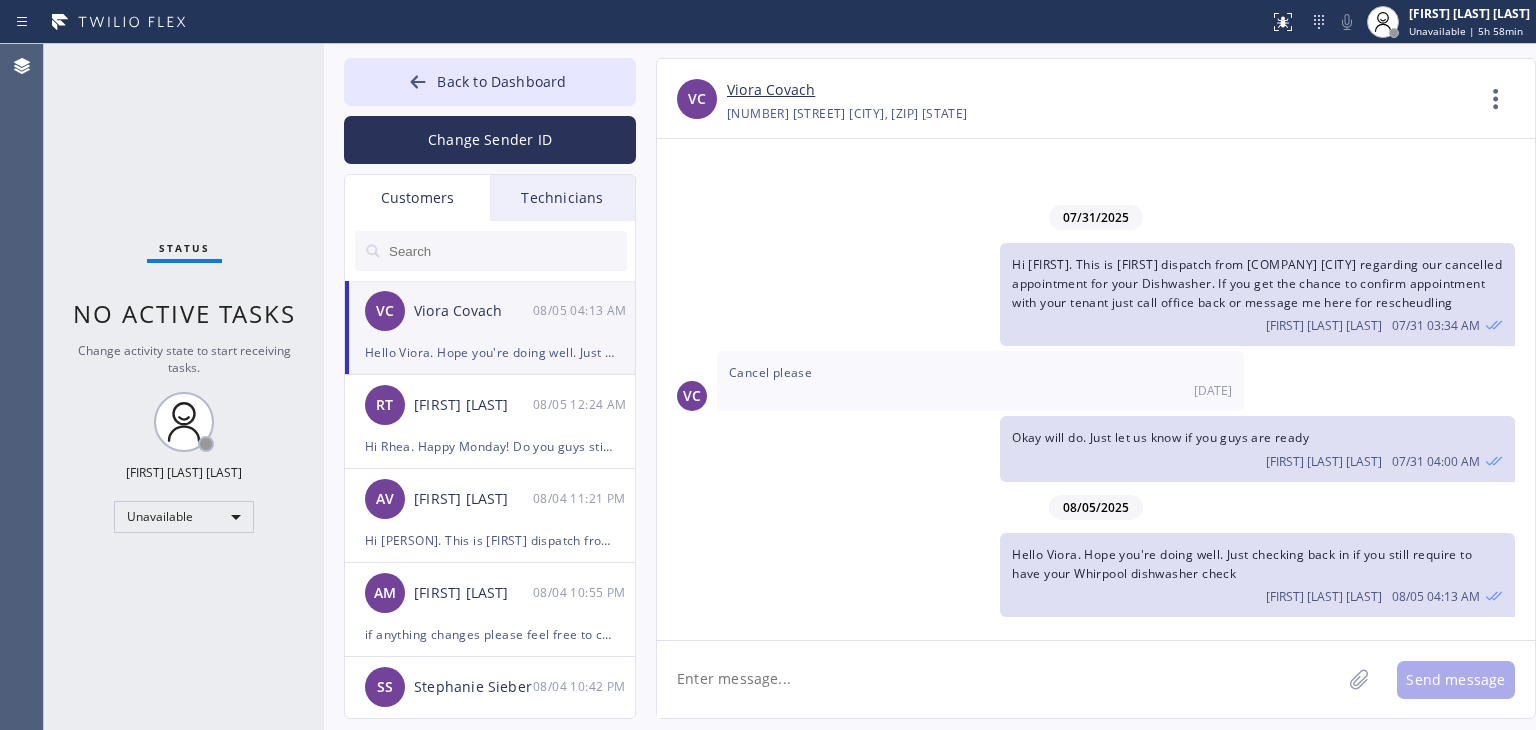 click on "Back to Dashboard" at bounding box center (501, 81) 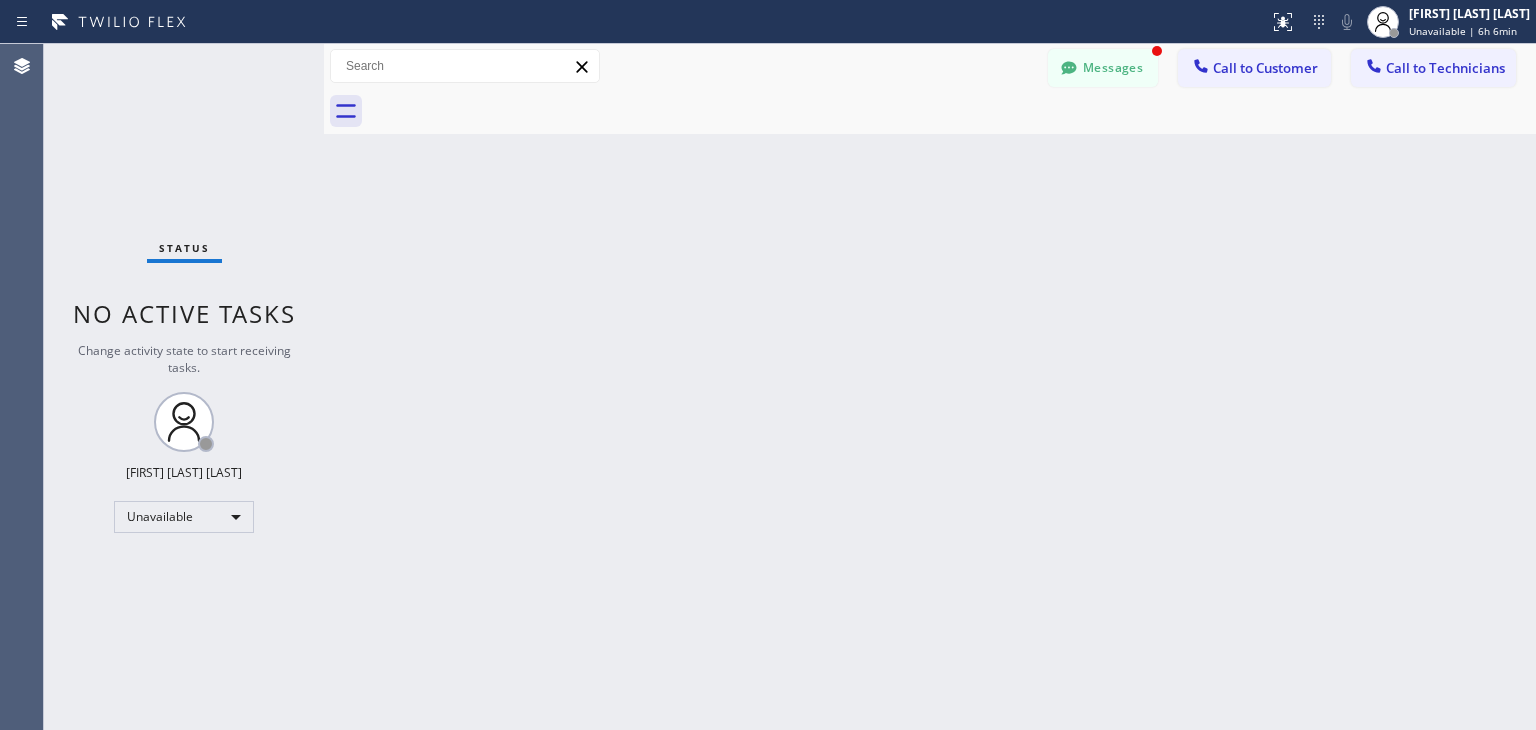 scroll, scrollTop: 39, scrollLeft: 0, axis: vertical 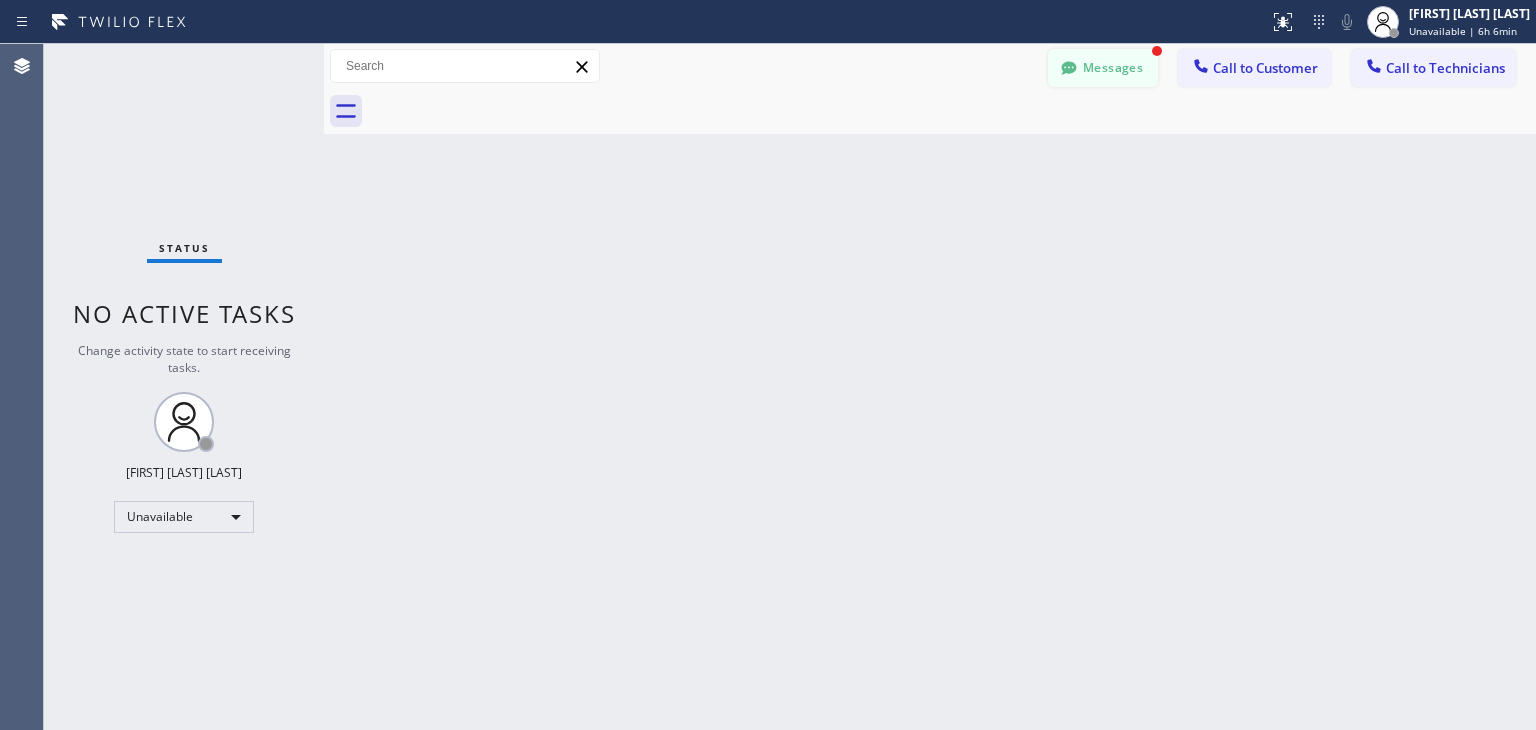 click on "Messages" at bounding box center [1103, 68] 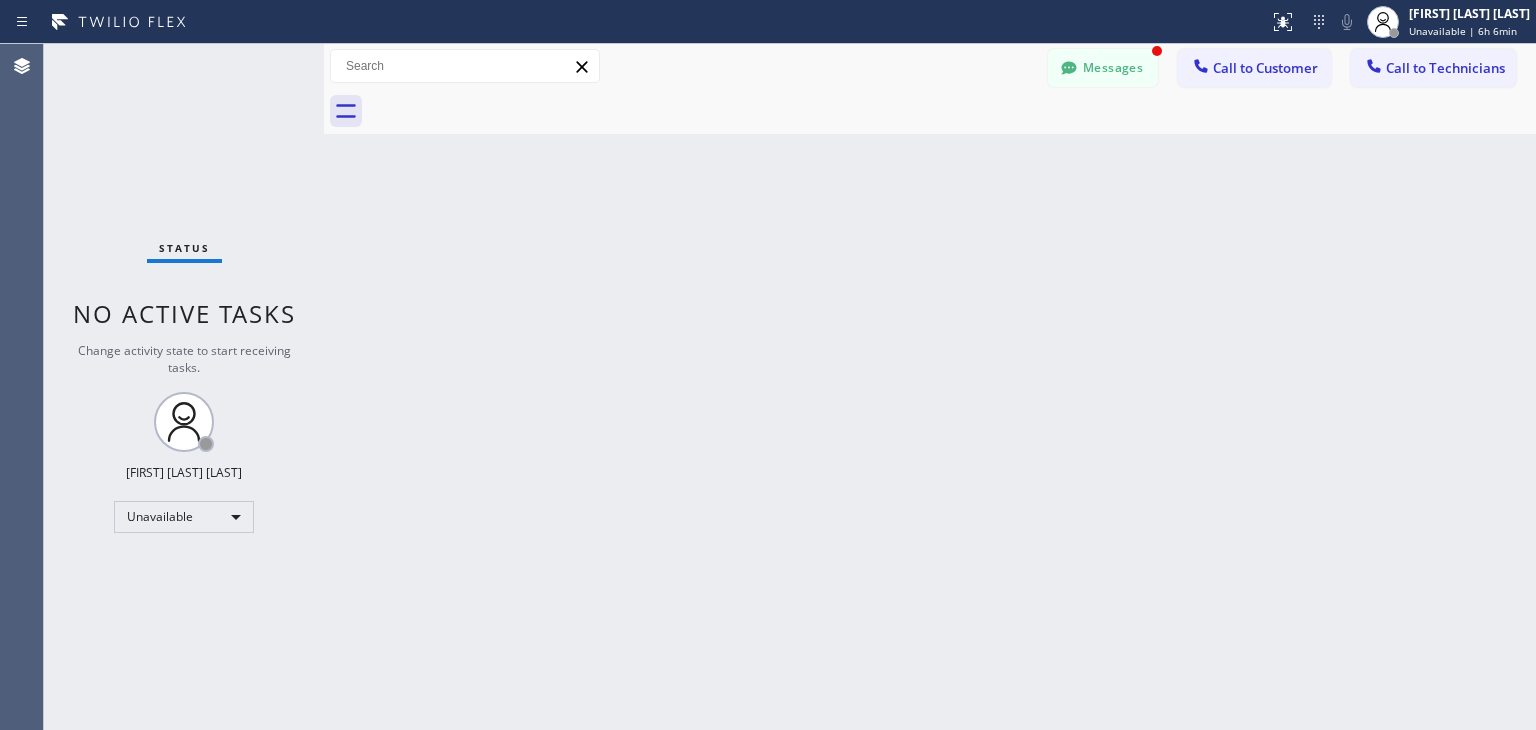 click on "Viora  Covach" at bounding box center (473, 311) 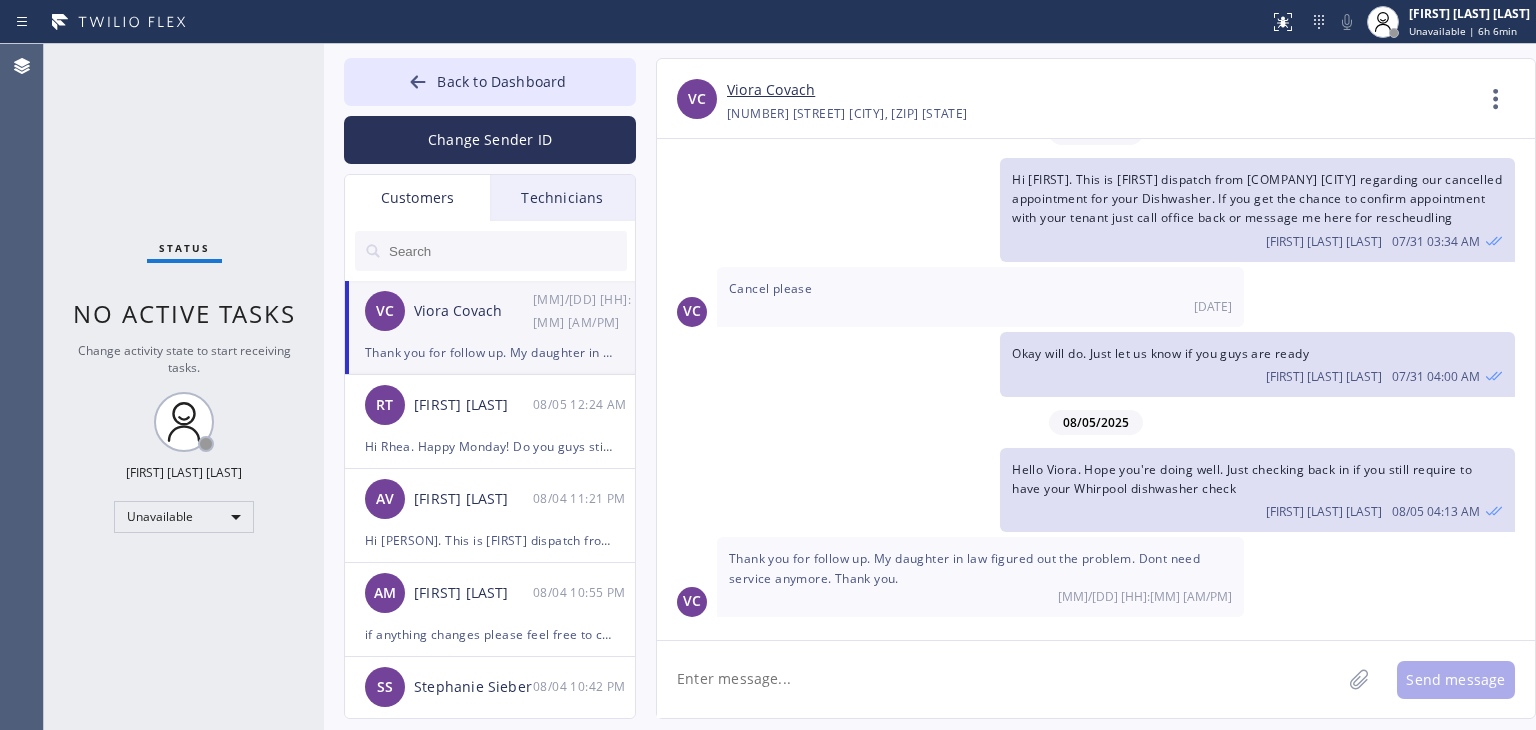 click 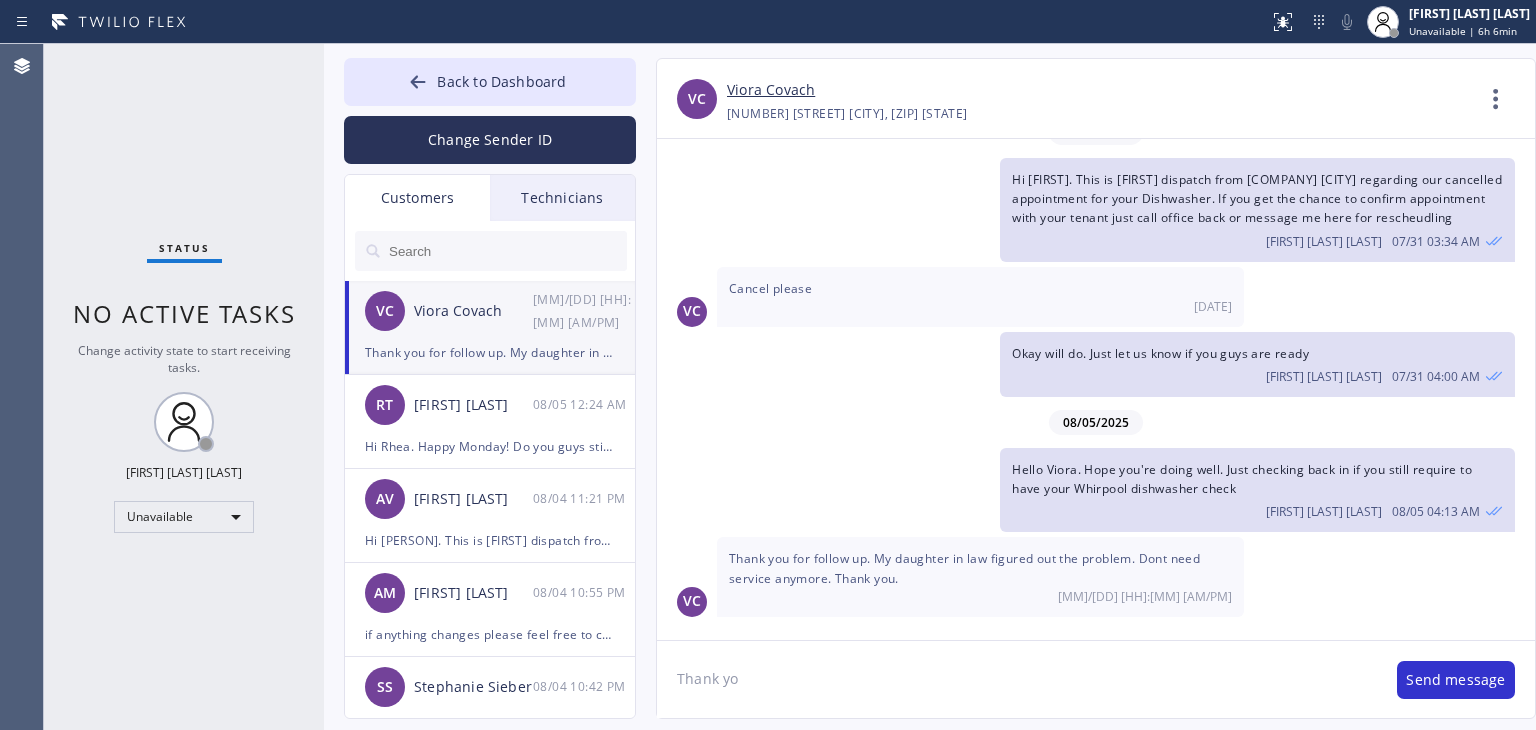 type on "Thank you" 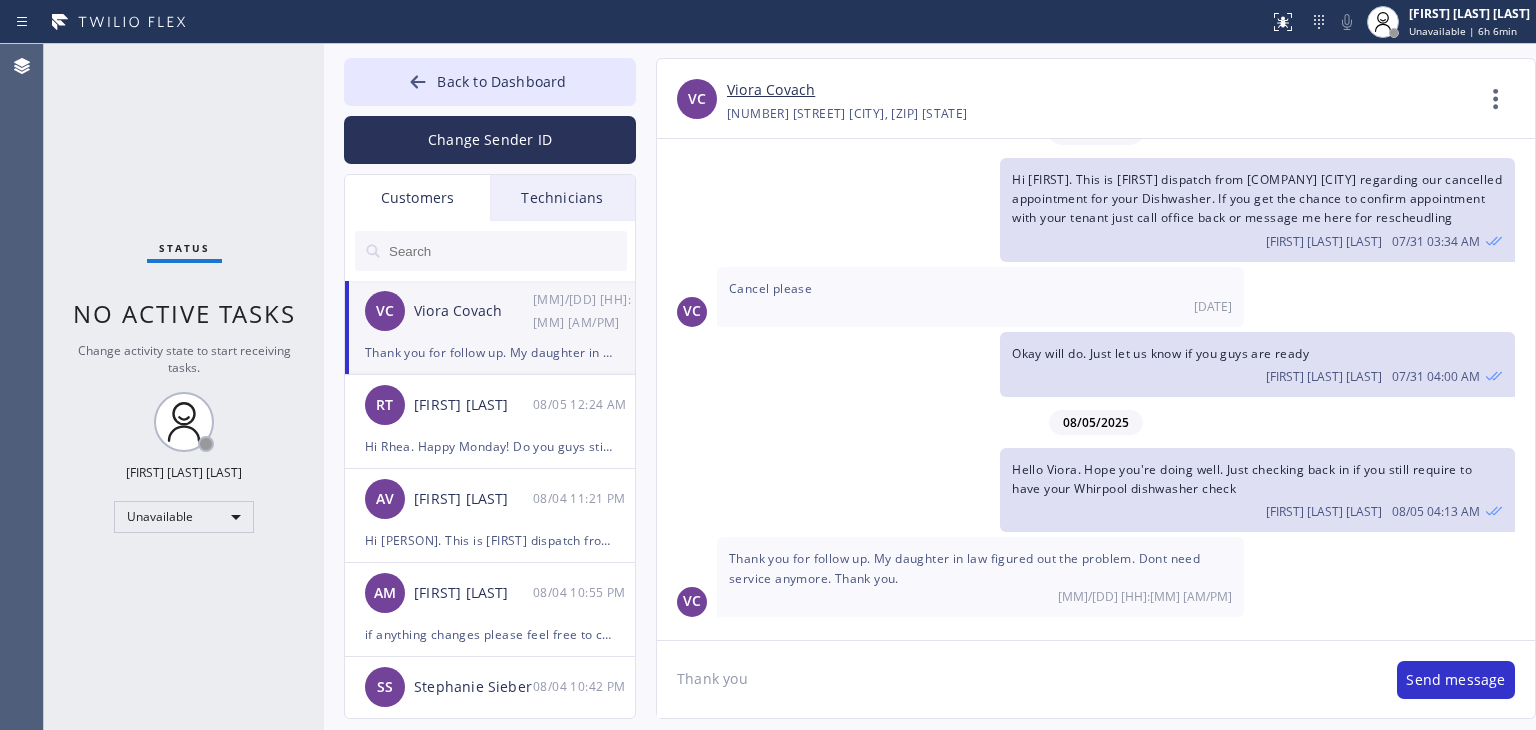 type 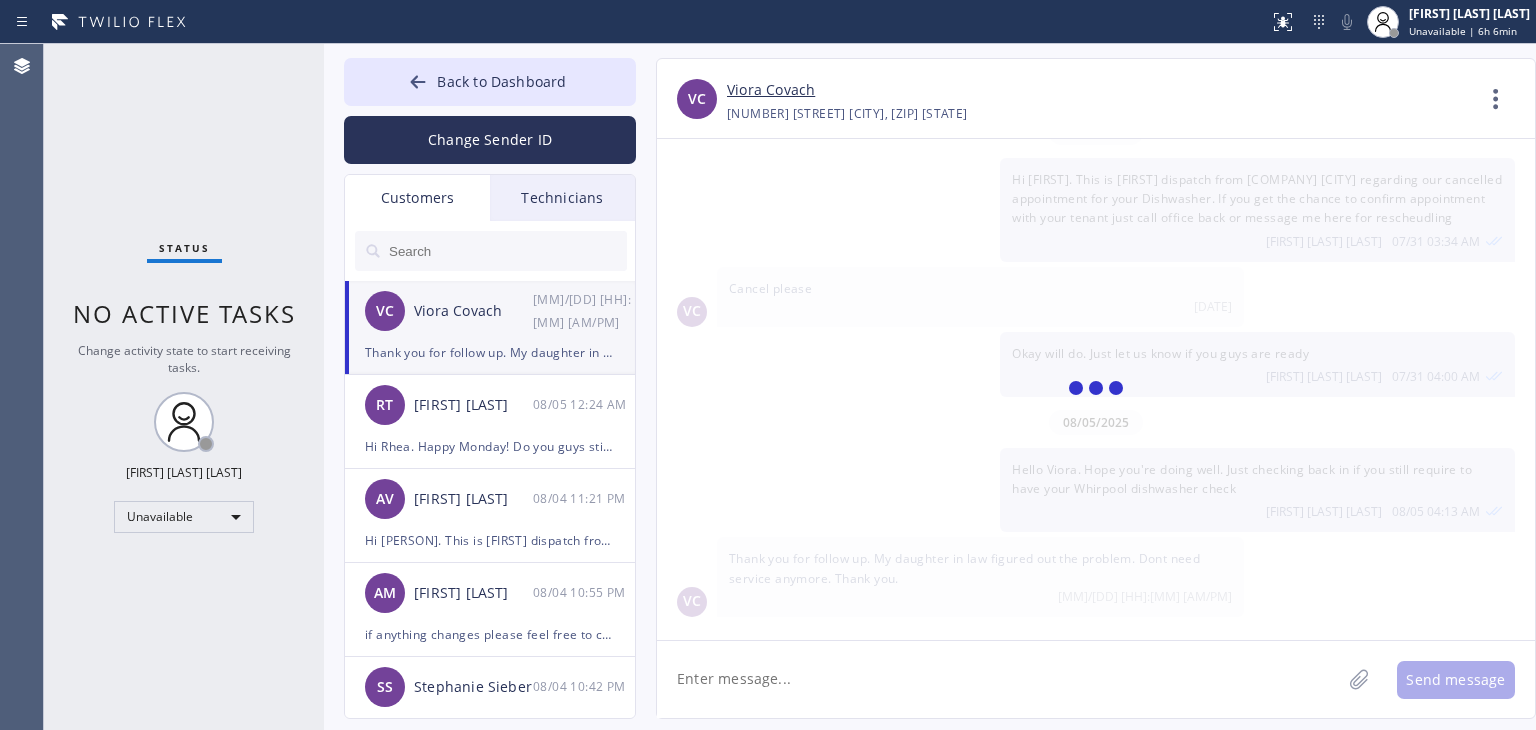 click on "Status   No active tasks     Change activity state to start receiving tasks.   Raymond Chris  Fernandez Unavailable" at bounding box center [184, 387] 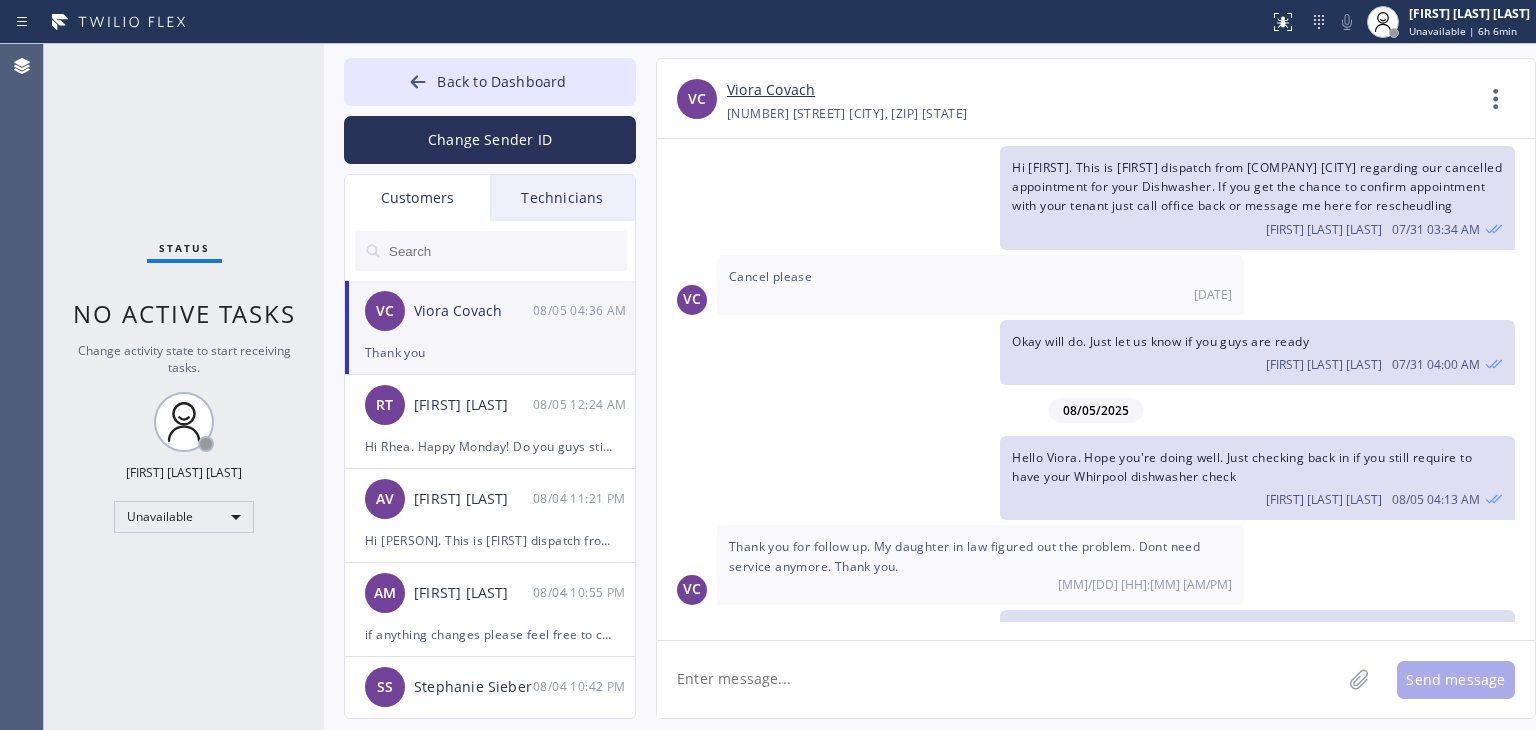 scroll, scrollTop: 108, scrollLeft: 0, axis: vertical 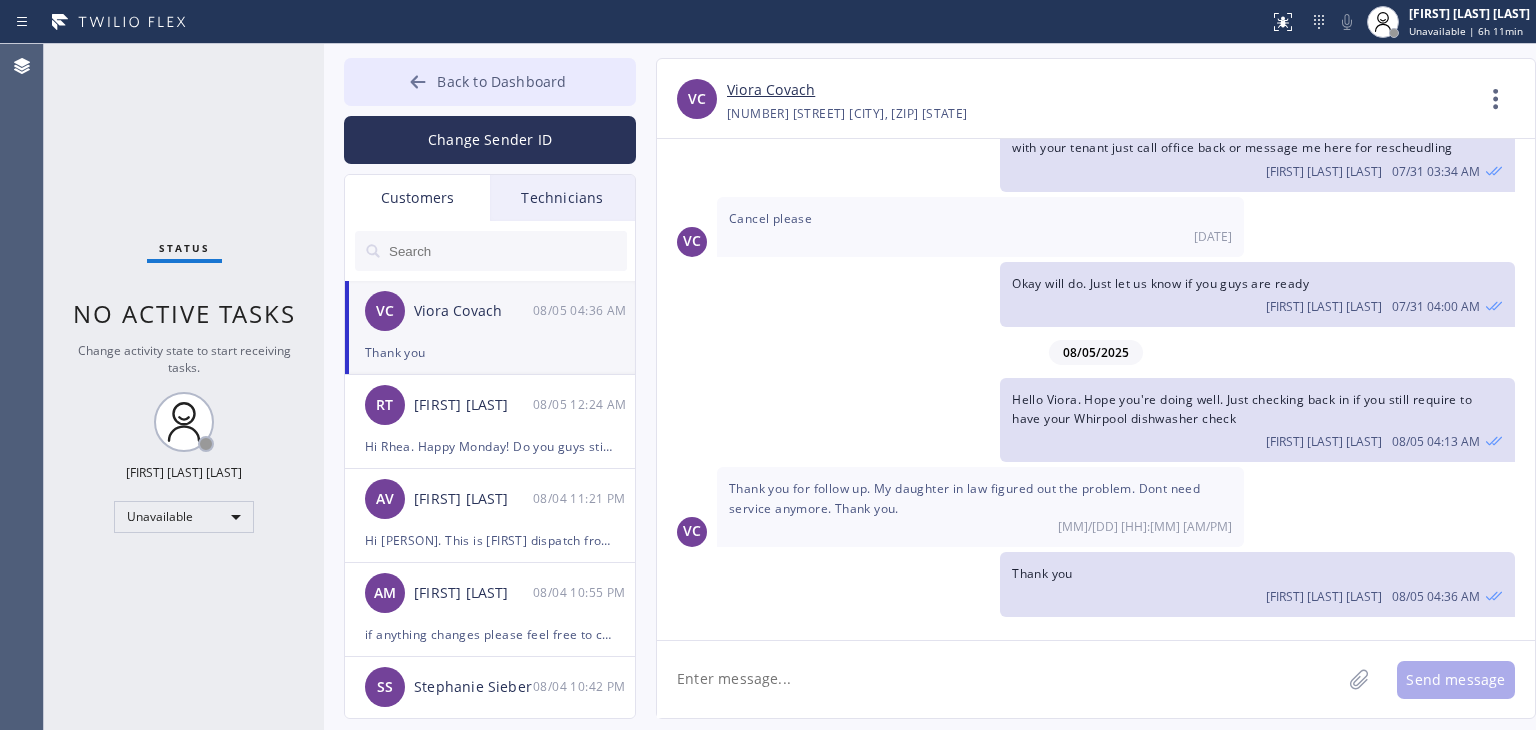 click on "Back to Dashboard" at bounding box center (501, 81) 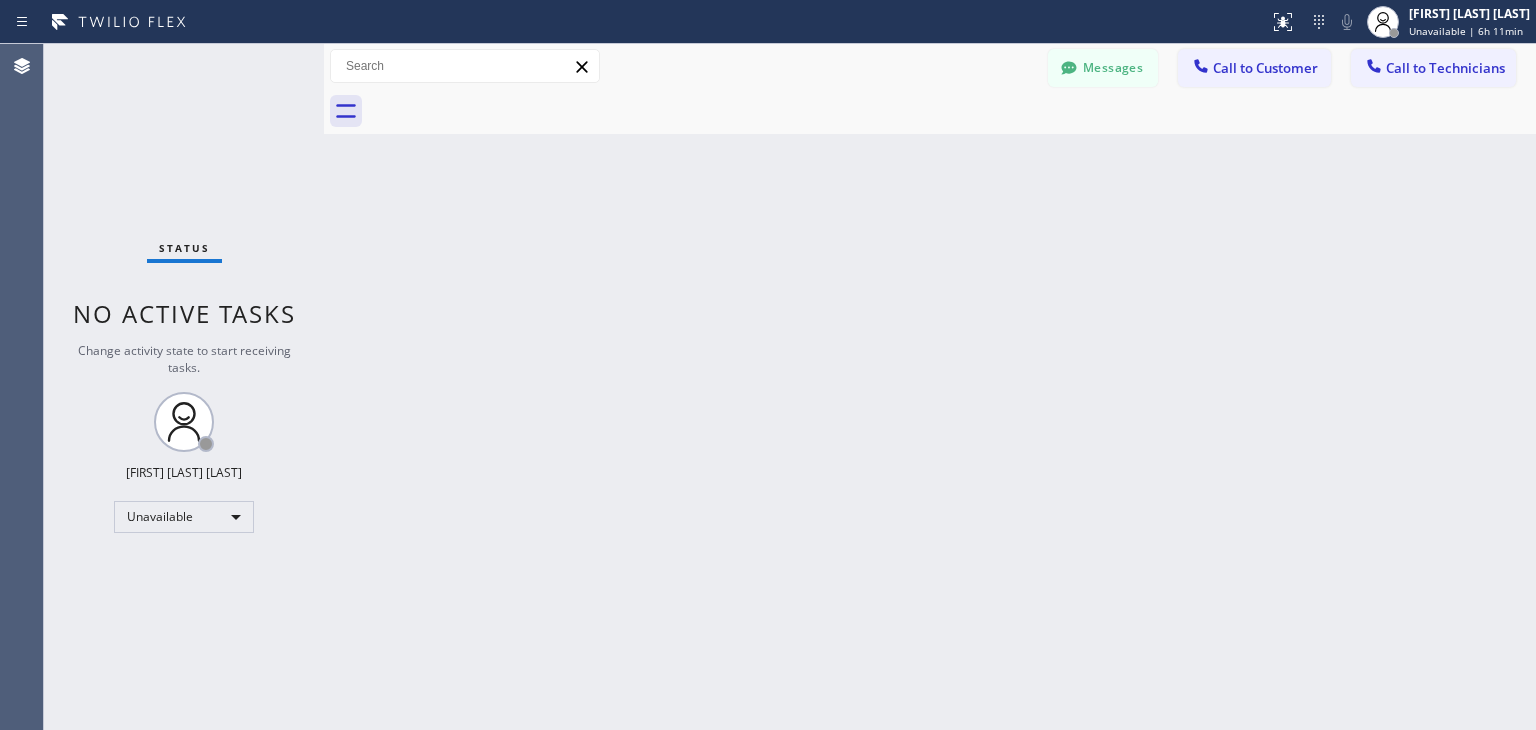 click on "Call to Customer" at bounding box center [1265, 68] 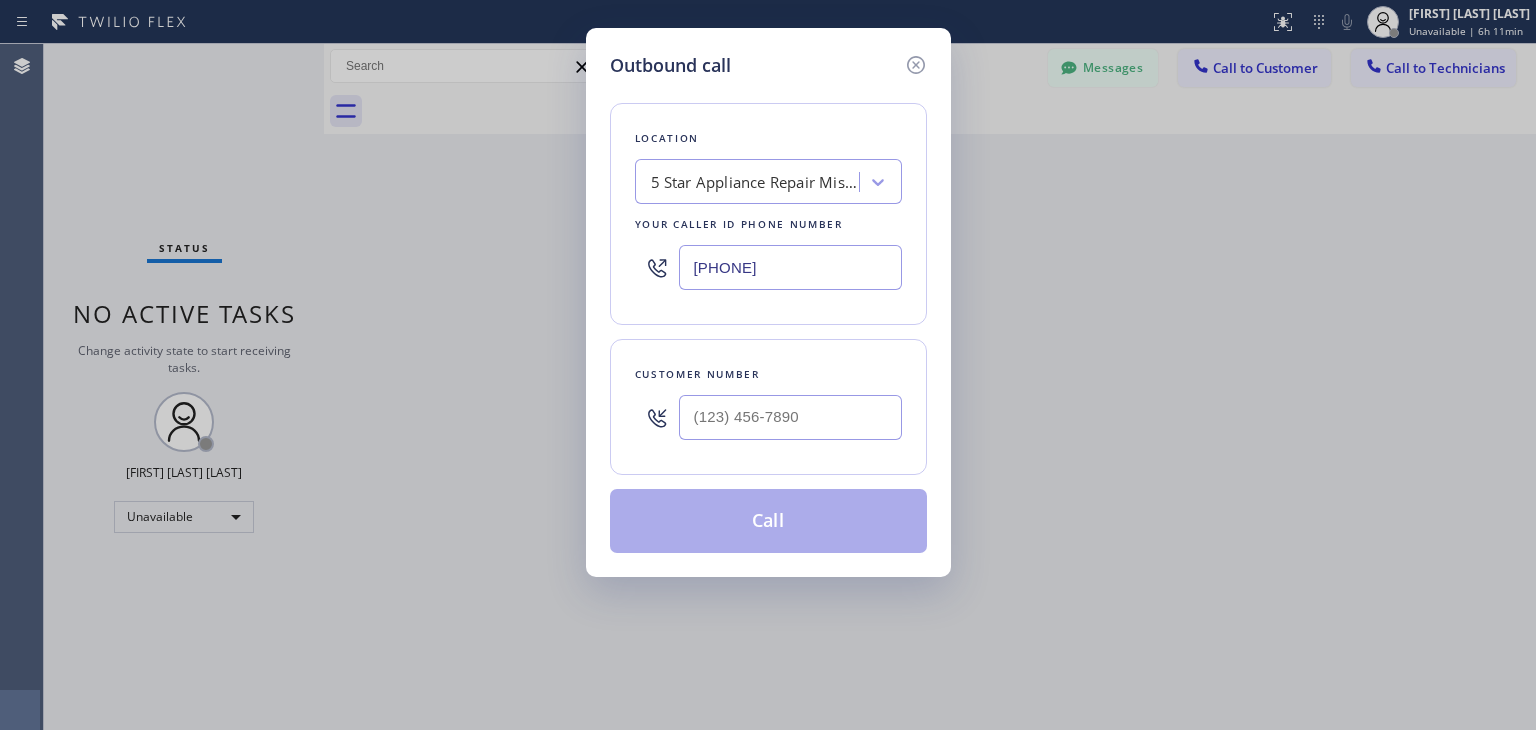 click on "[PHONE]" at bounding box center (768, 267) 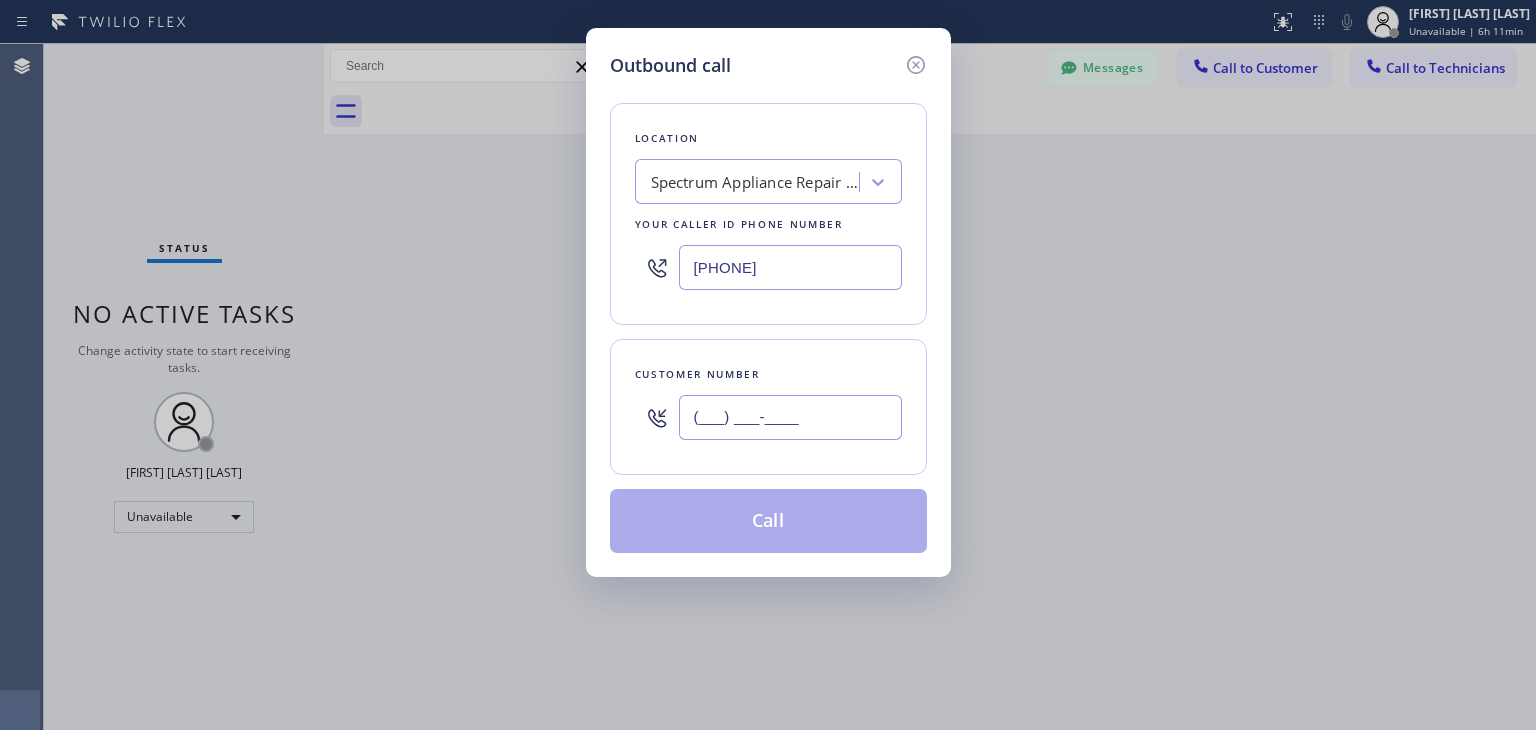 paste on "754) 304-4770" 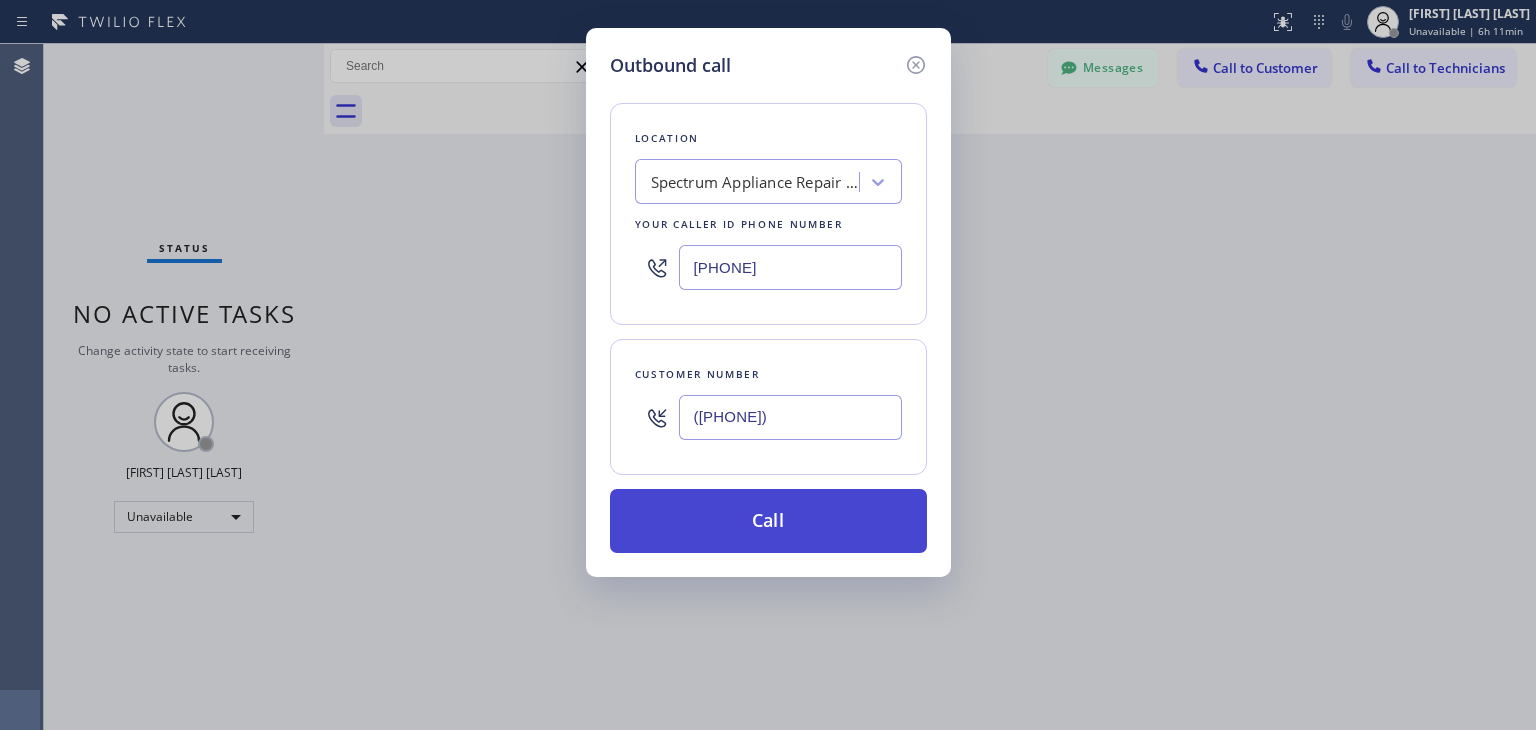 type on "([PHONE])" 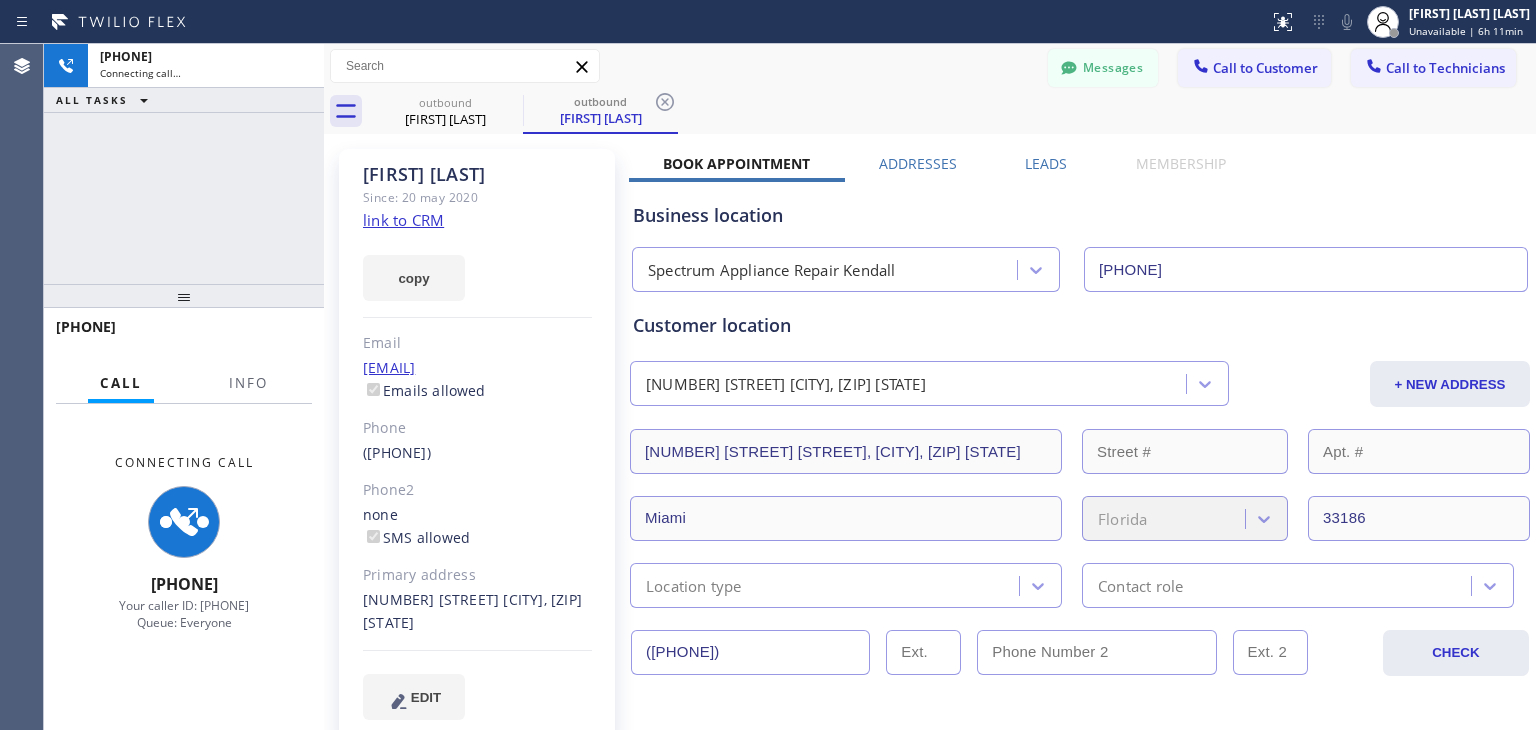 type on "[PHONE]" 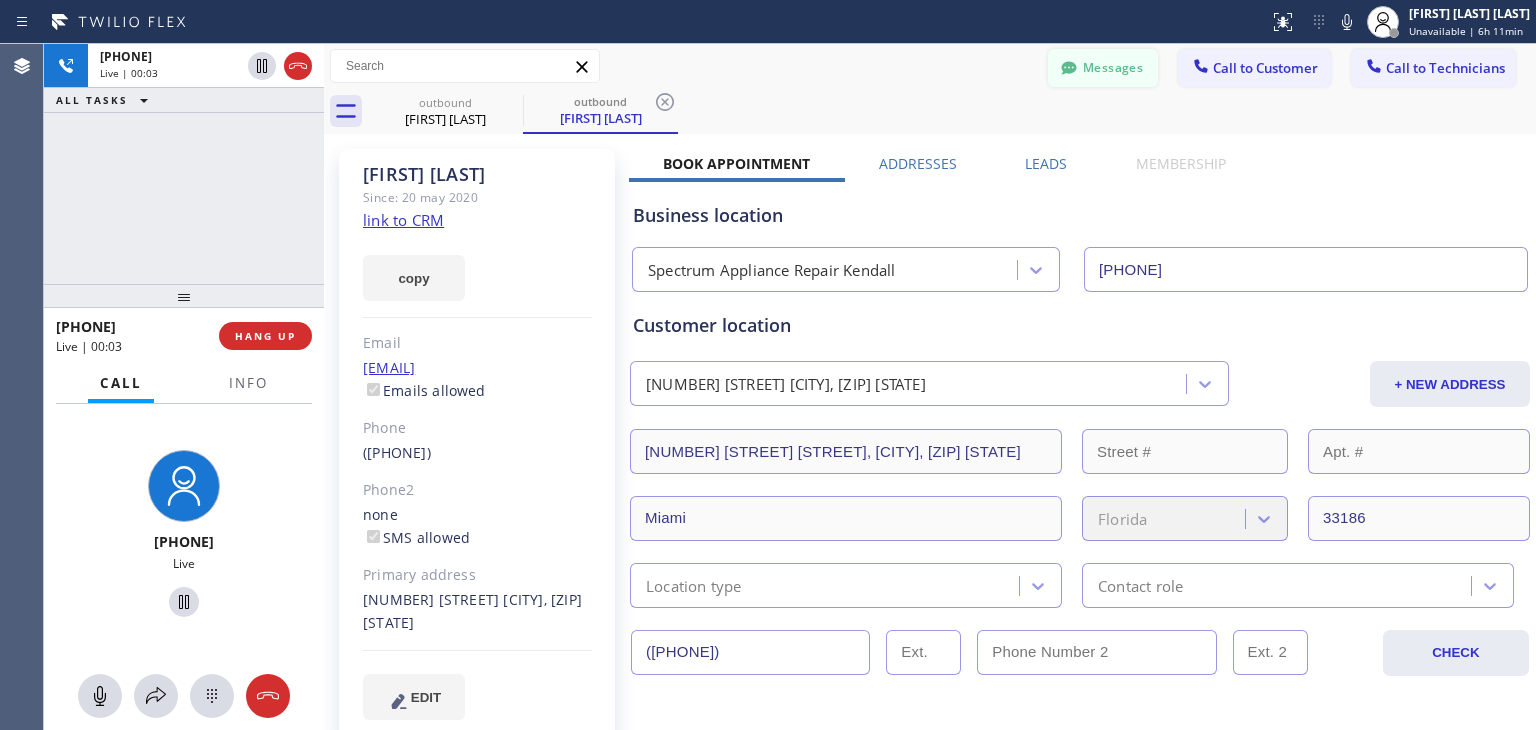 click on "Messages" at bounding box center (1103, 68) 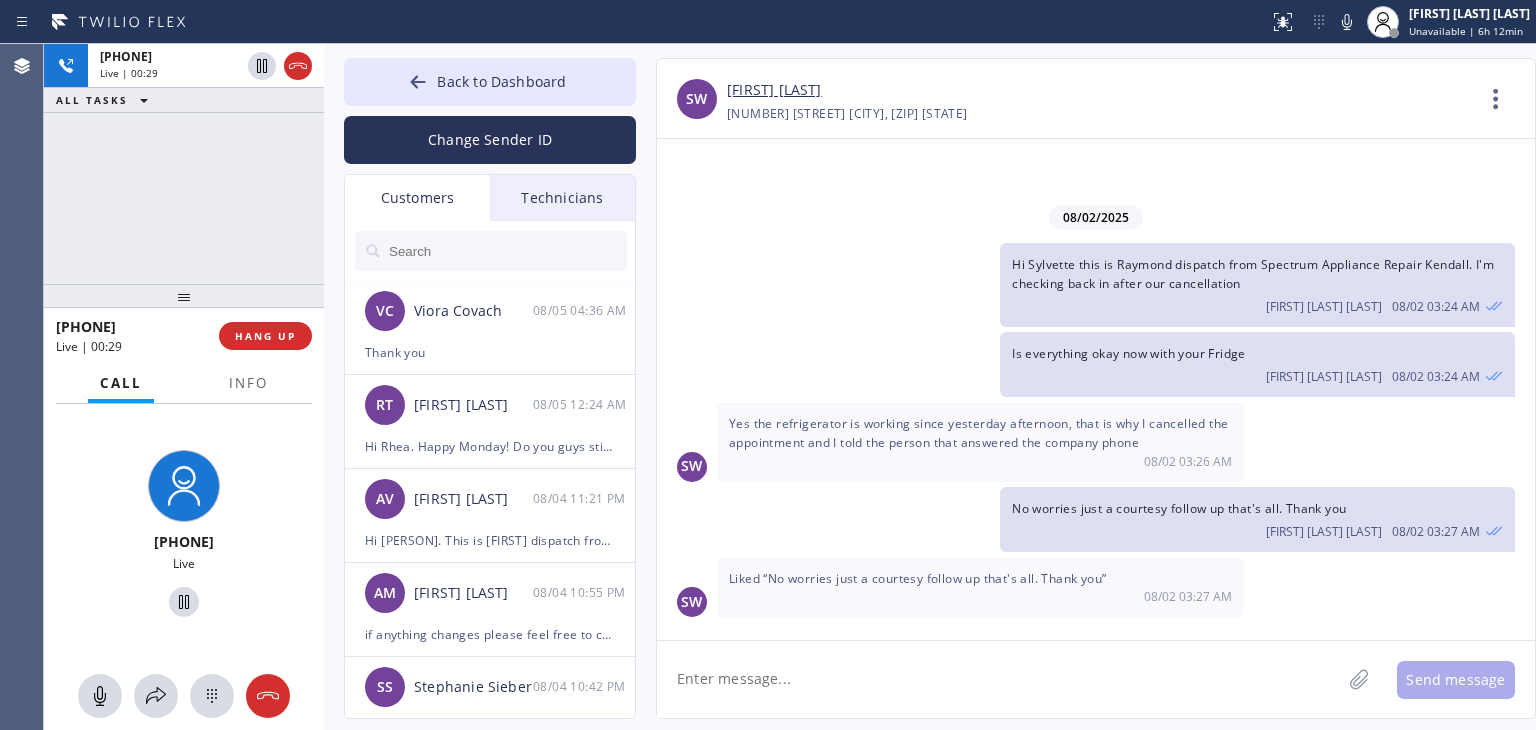 drag, startPoint x: 219, startPoint y: 695, endPoint x: 246, endPoint y: 658, distance: 45.80393 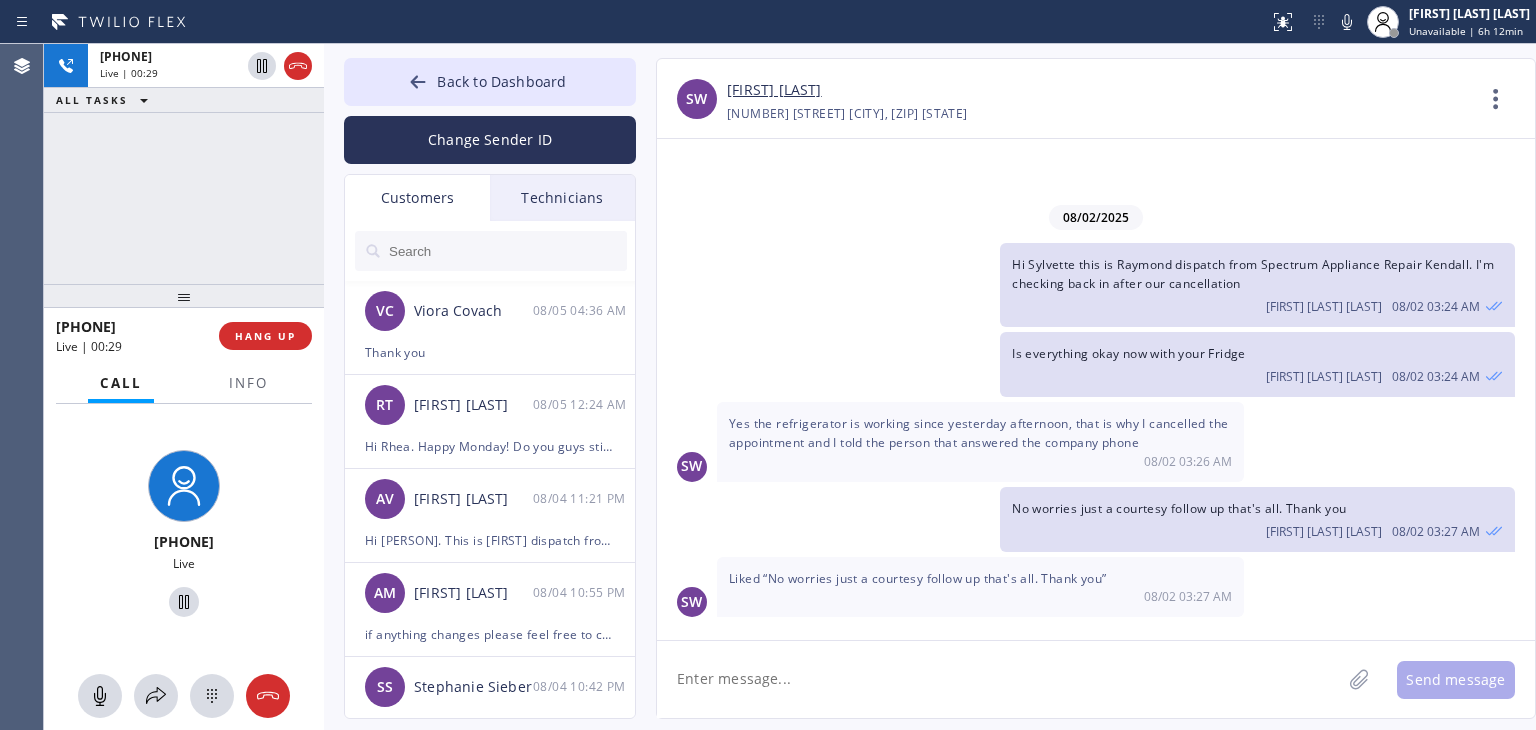 click 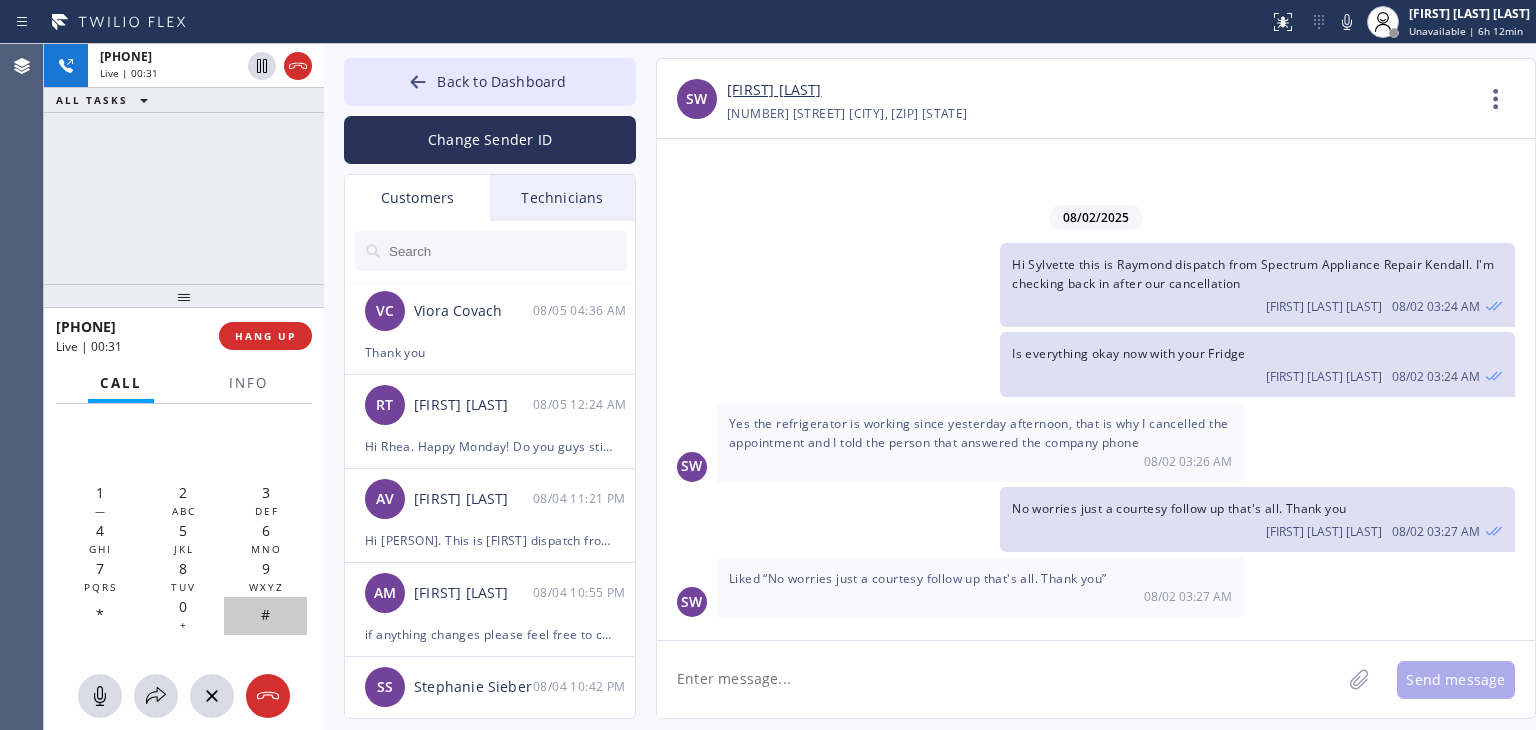 click on "#" at bounding box center (265, 614) 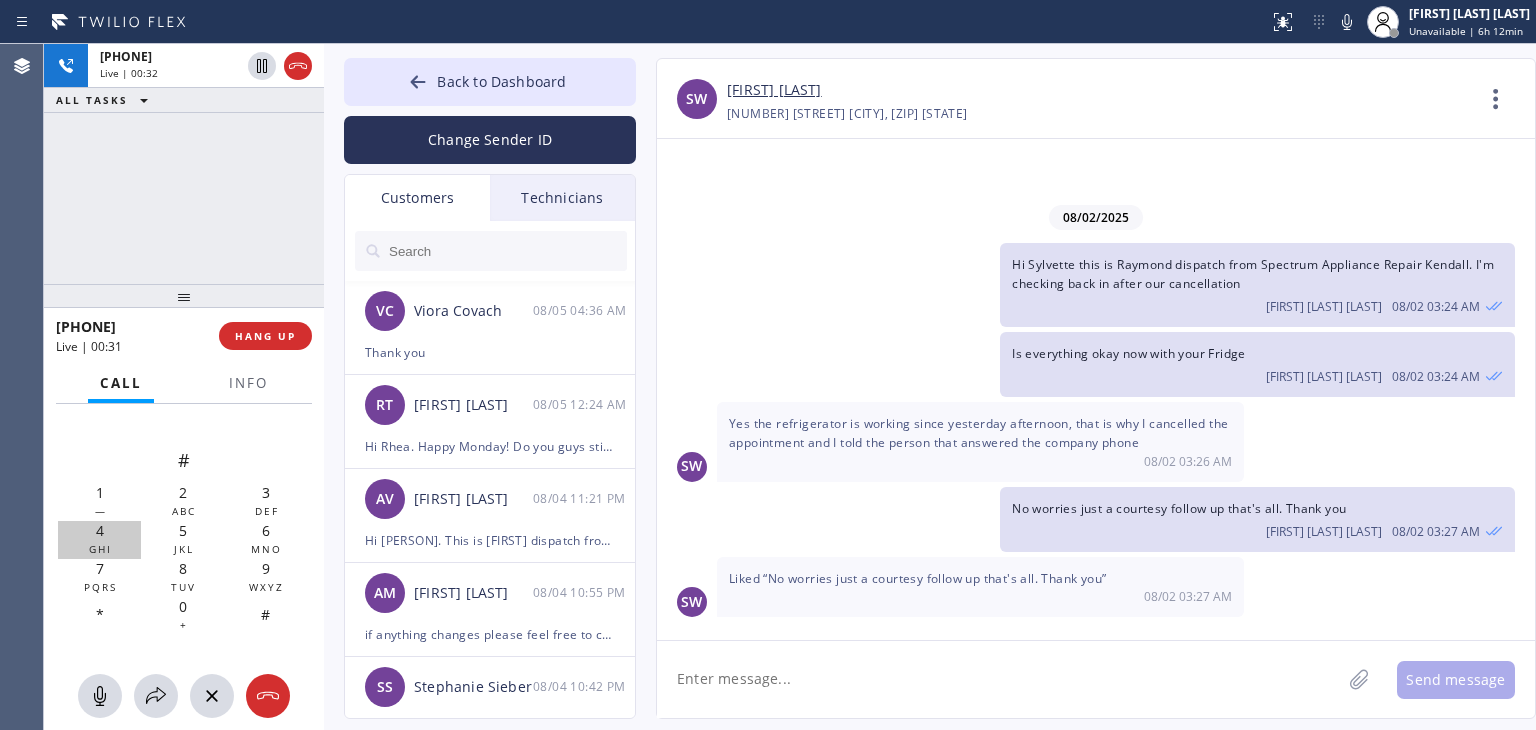 drag, startPoint x: 102, startPoint y: 686, endPoint x: 96, endPoint y: 553, distance: 133.13527 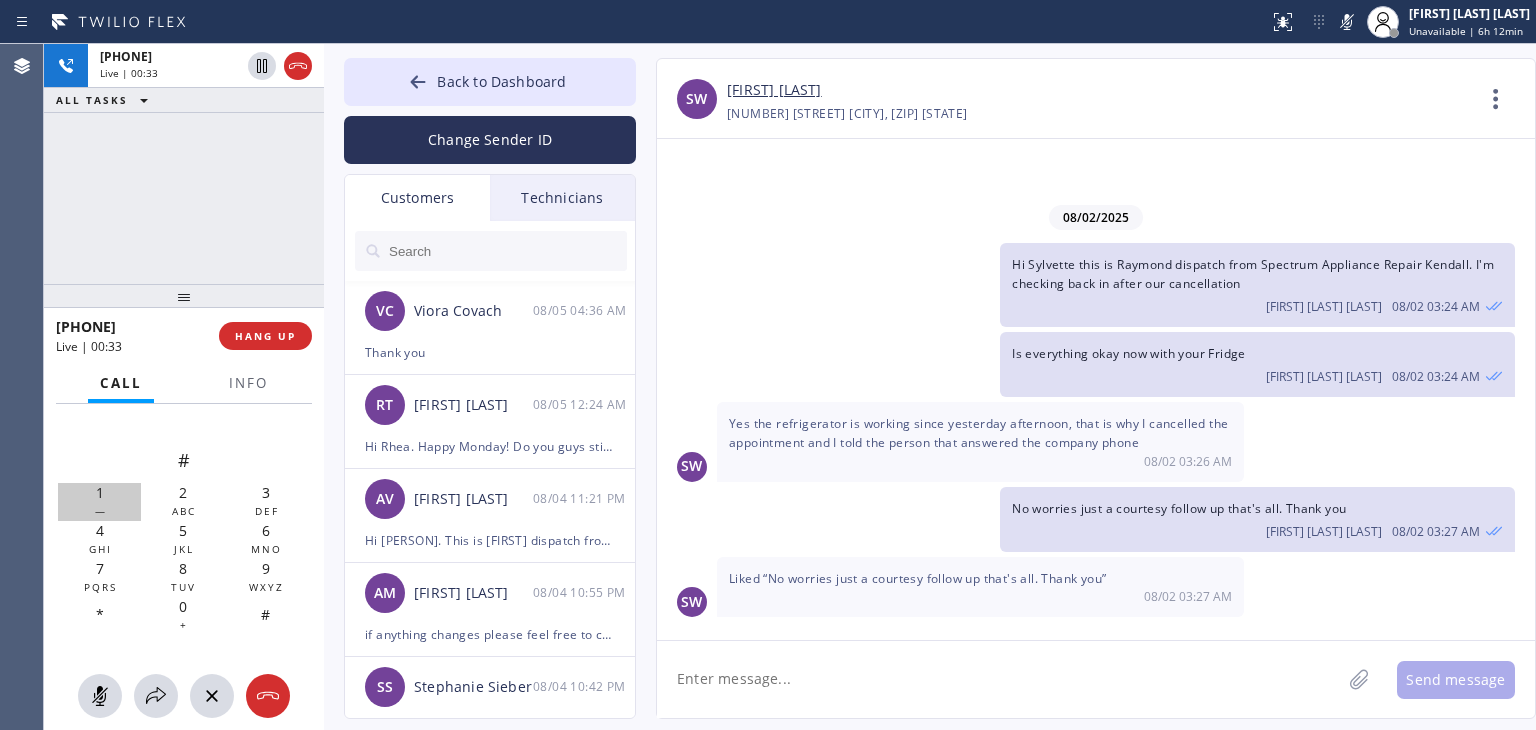 click on "1" at bounding box center [100, 492] 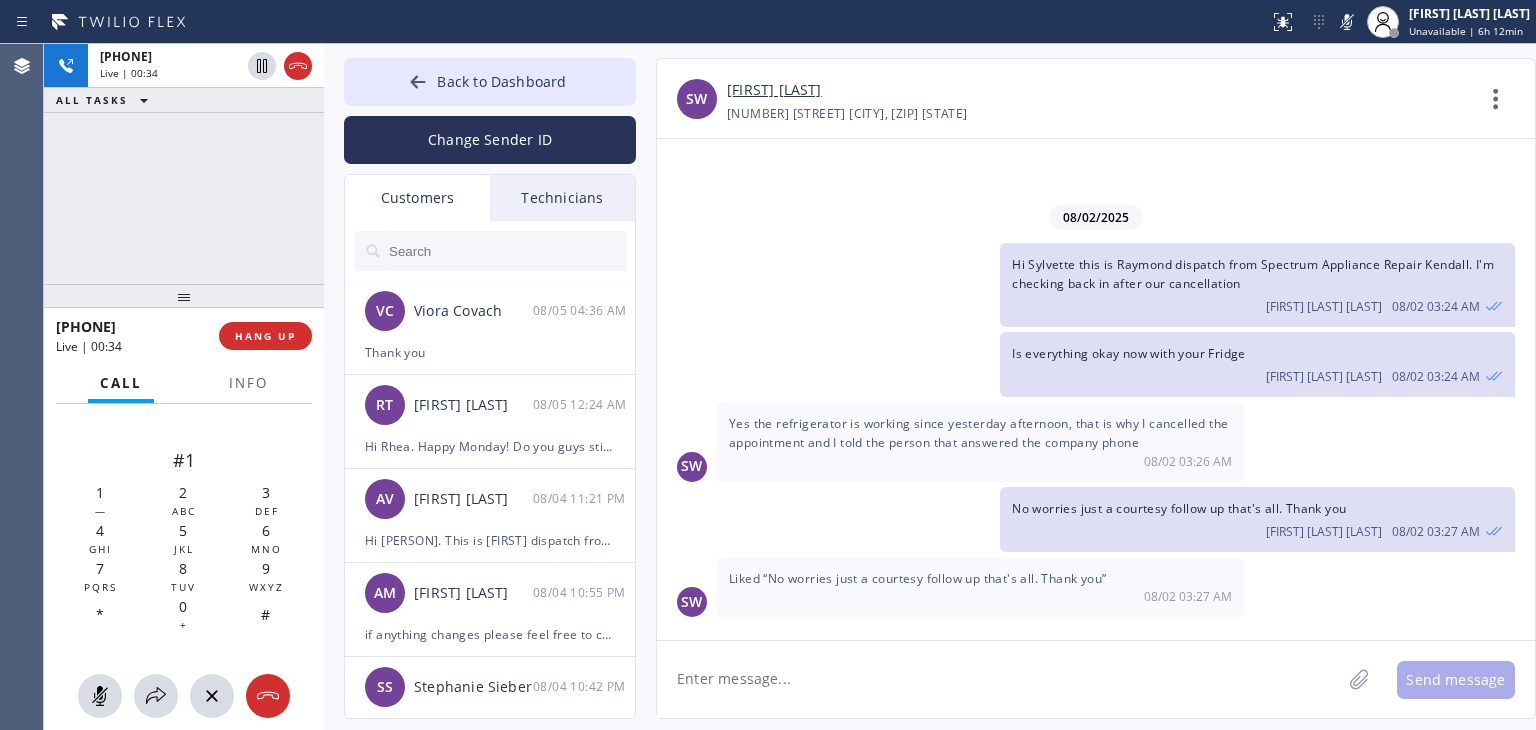 drag, startPoint x: 270, startPoint y: 611, endPoint x: 276, endPoint y: 435, distance: 176.10225 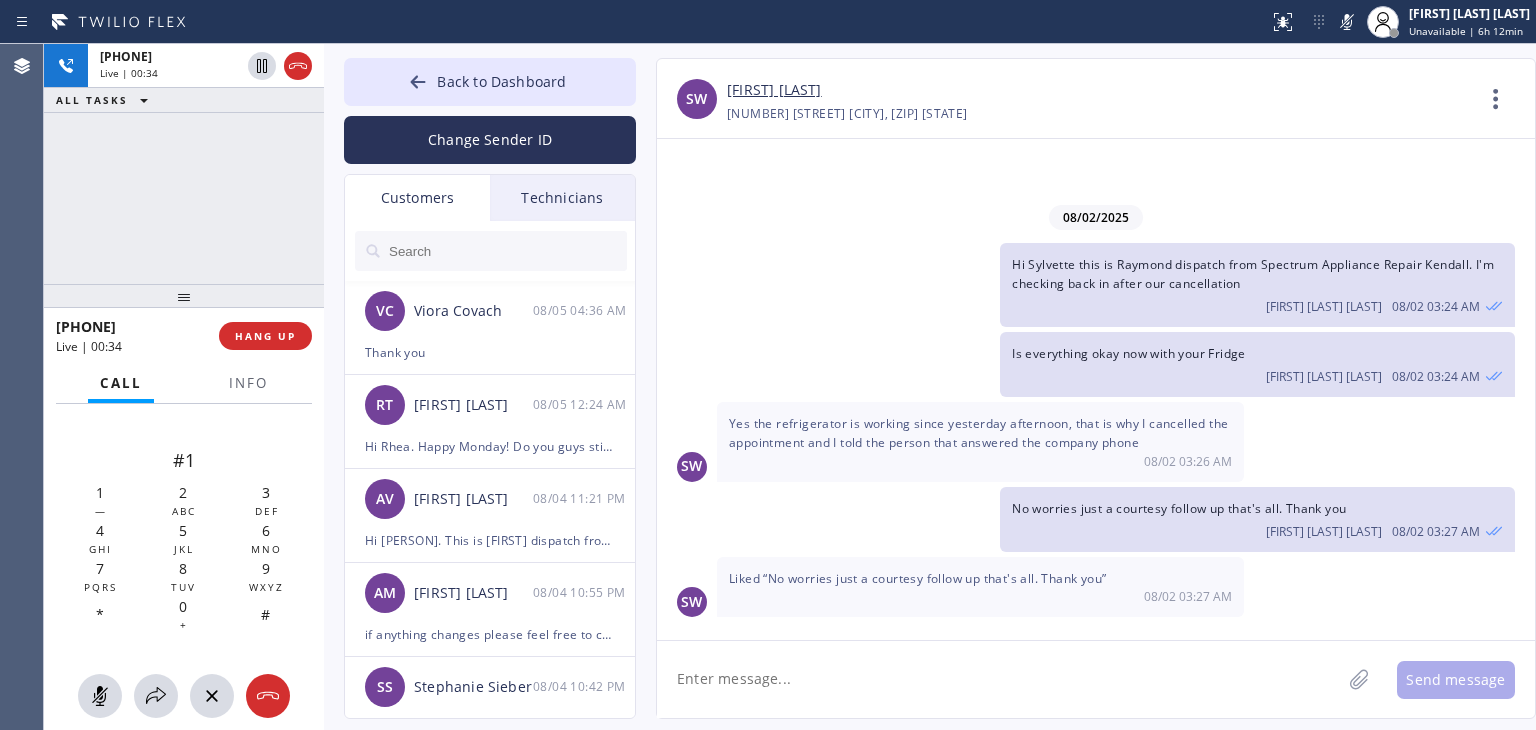 click on "#" at bounding box center (265, 616) 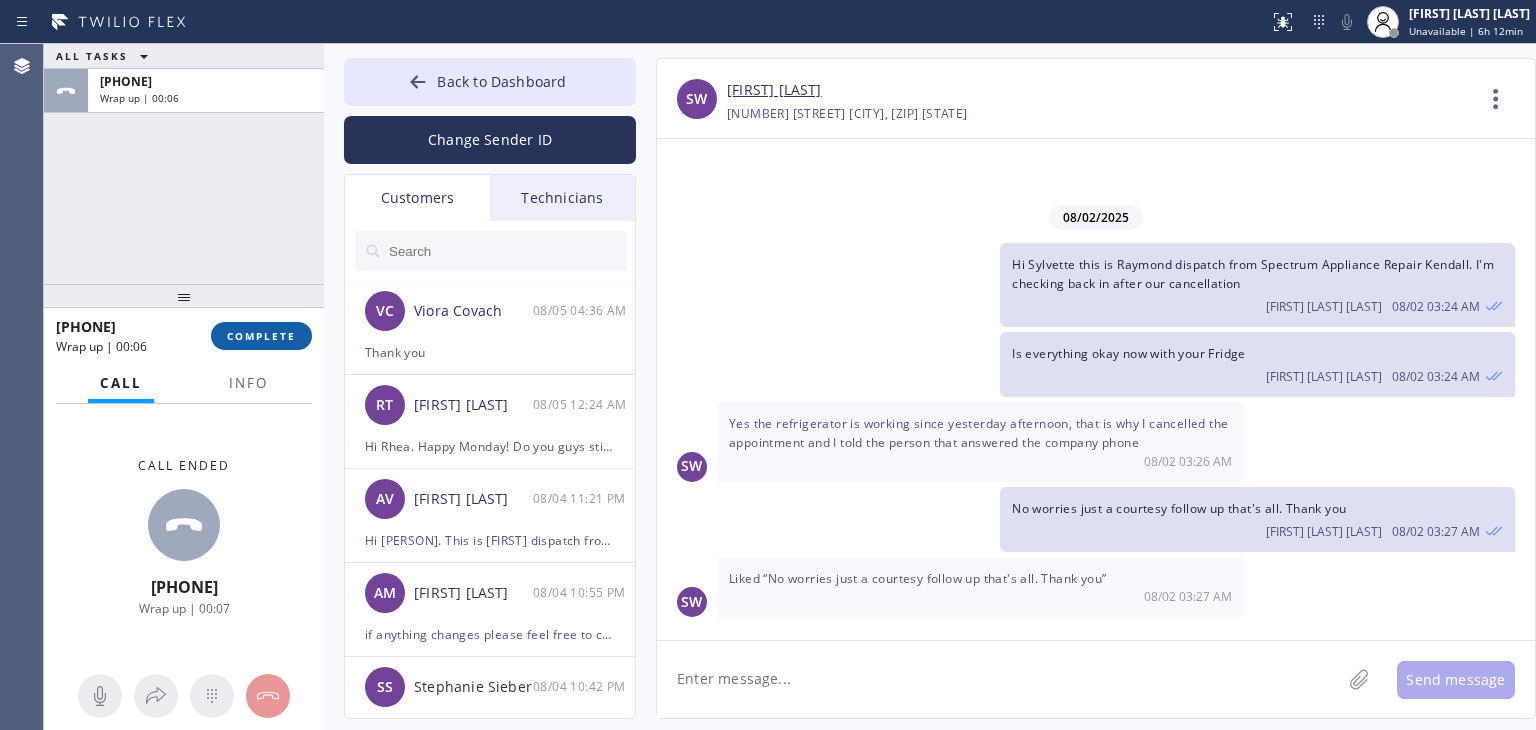 click on "COMPLETE" at bounding box center [261, 336] 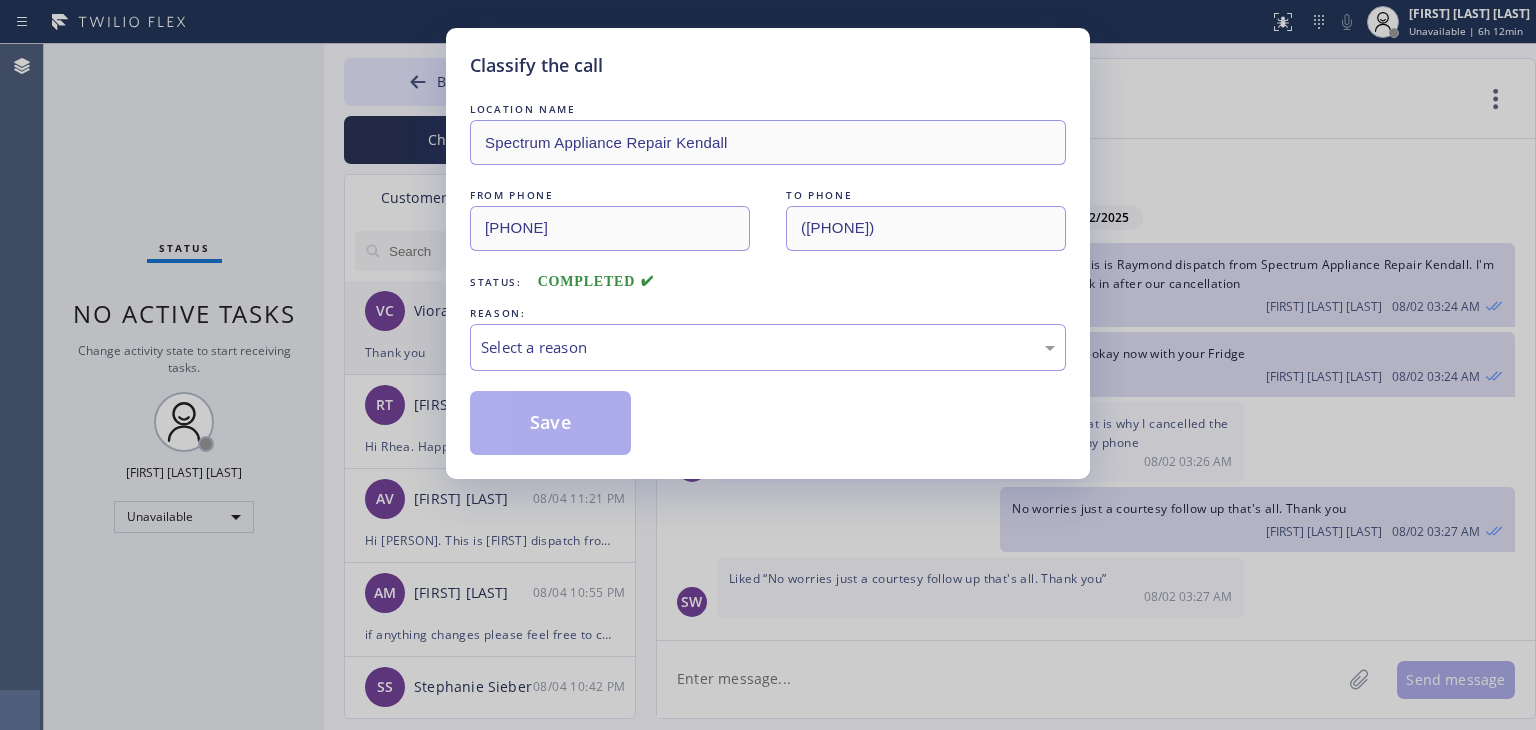 click on "Select a reason" at bounding box center (768, 347) 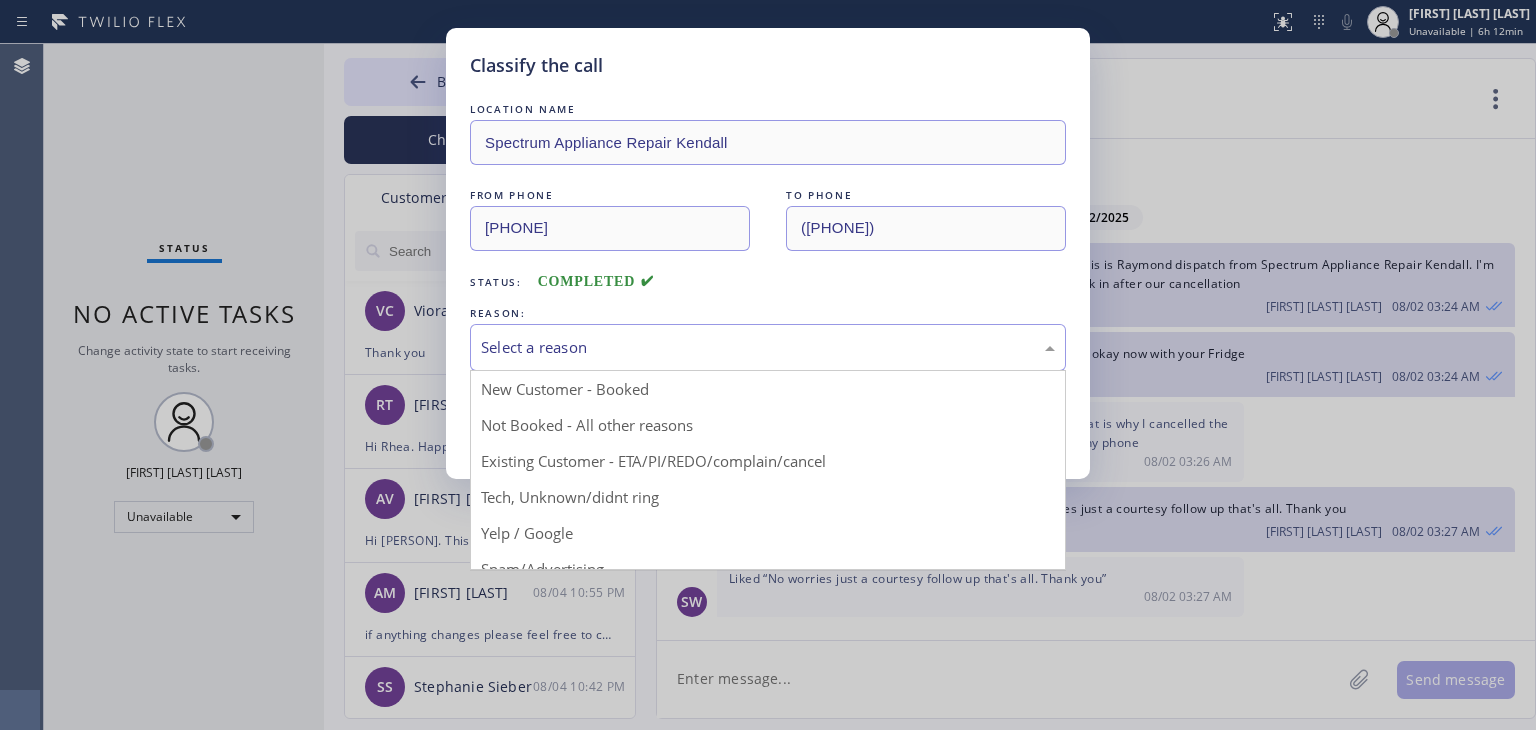 drag, startPoint x: 542, startPoint y: 450, endPoint x: 538, endPoint y: 433, distance: 17.464249 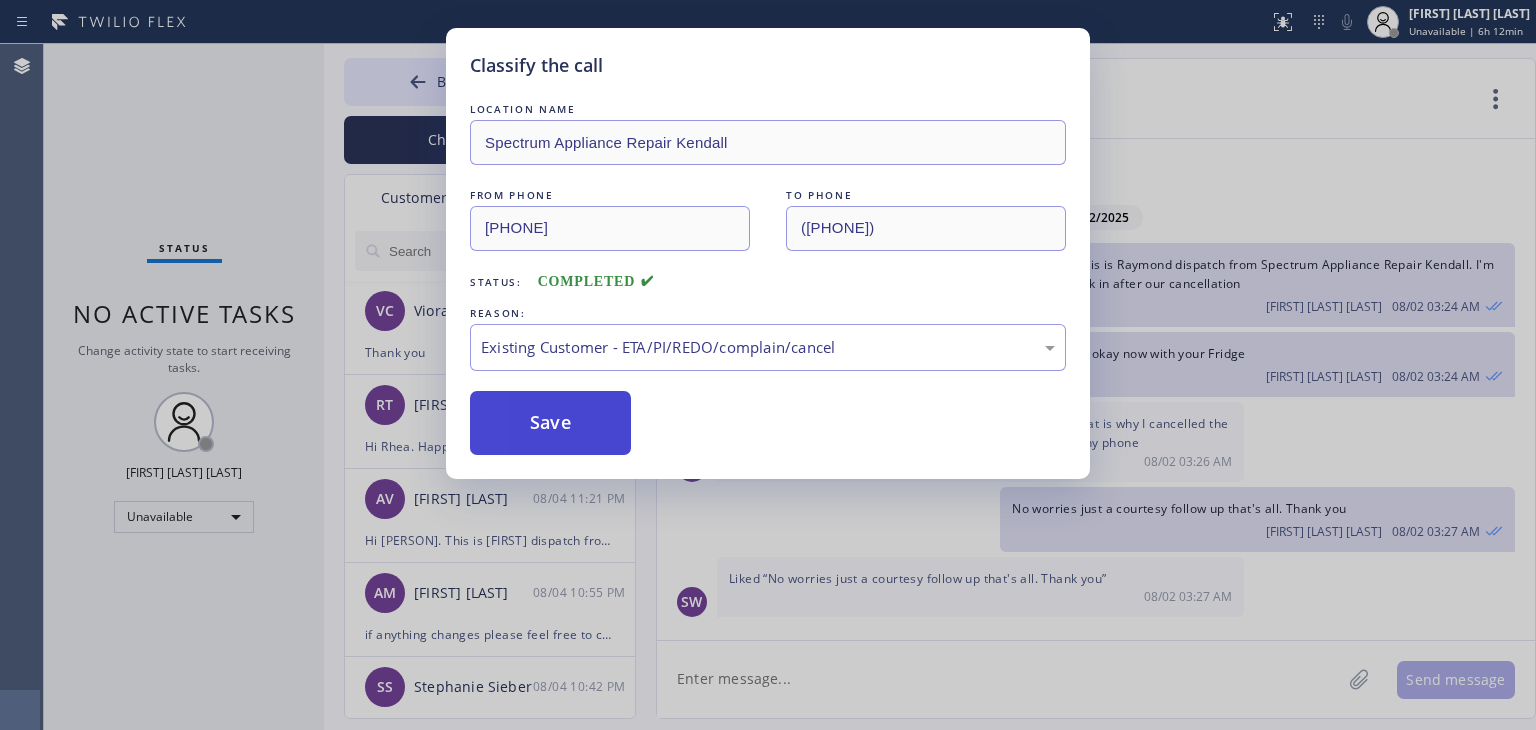 click on "Save" at bounding box center (550, 423) 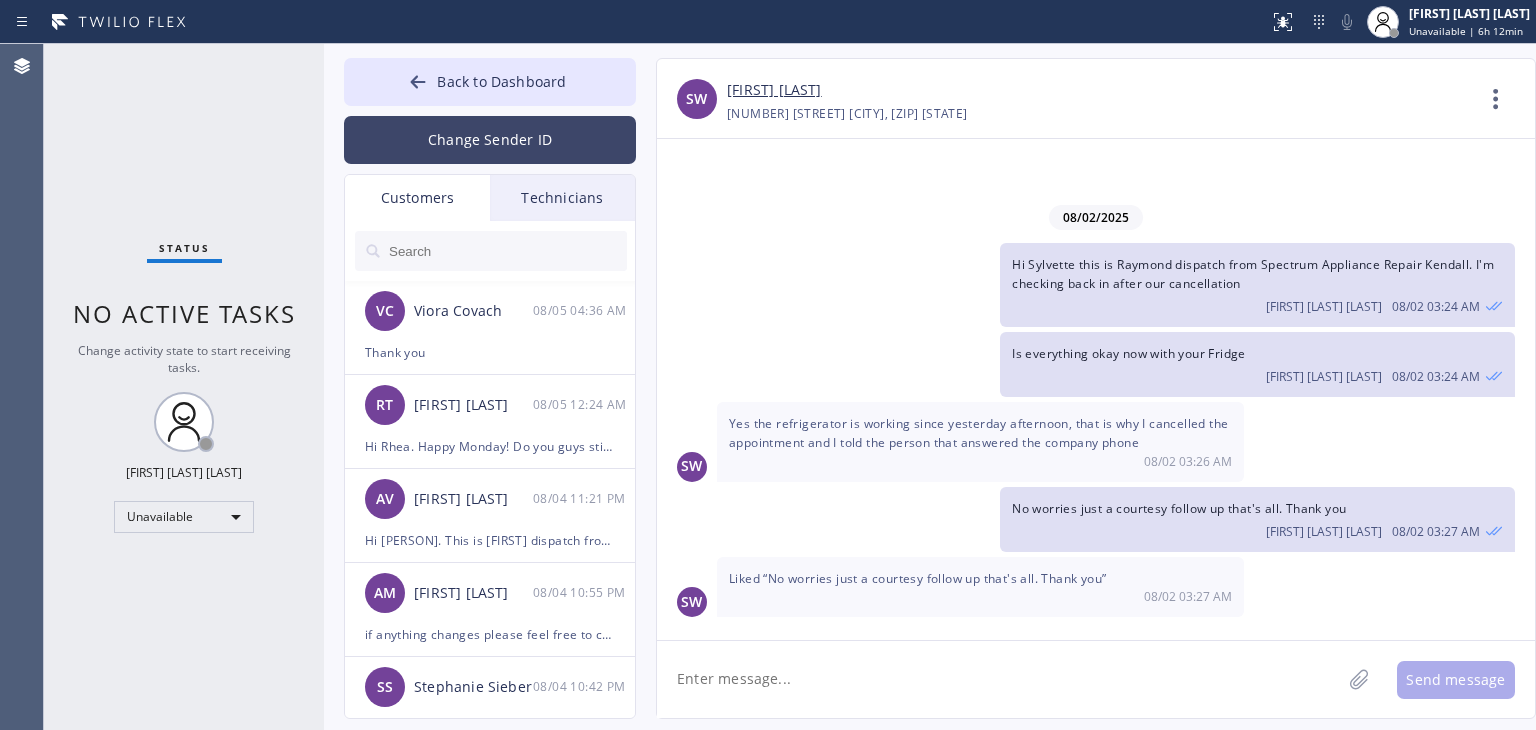 drag, startPoint x: 443, startPoint y: 85, endPoint x: 423, endPoint y: 131, distance: 50.159744 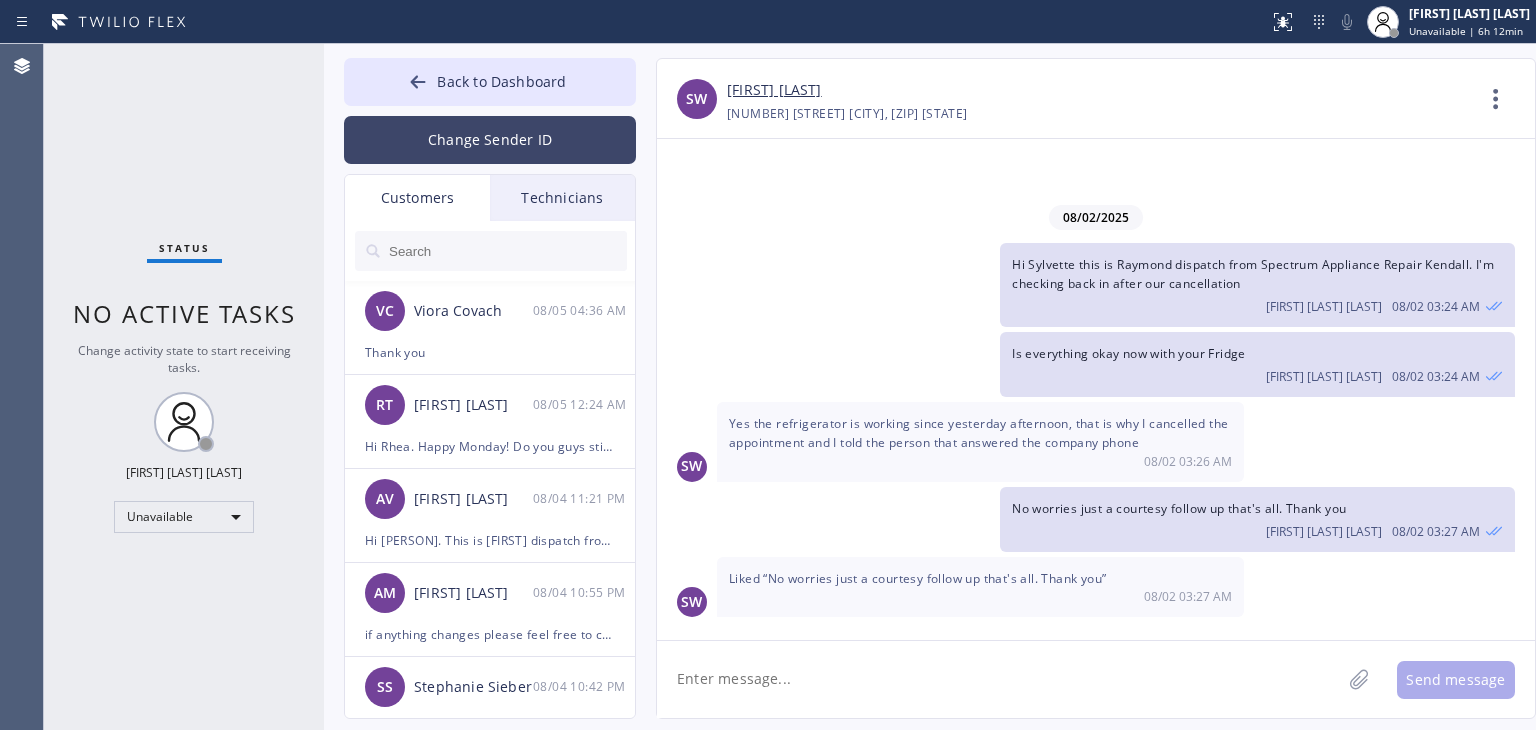click on "Back to Dashboard" at bounding box center [501, 81] 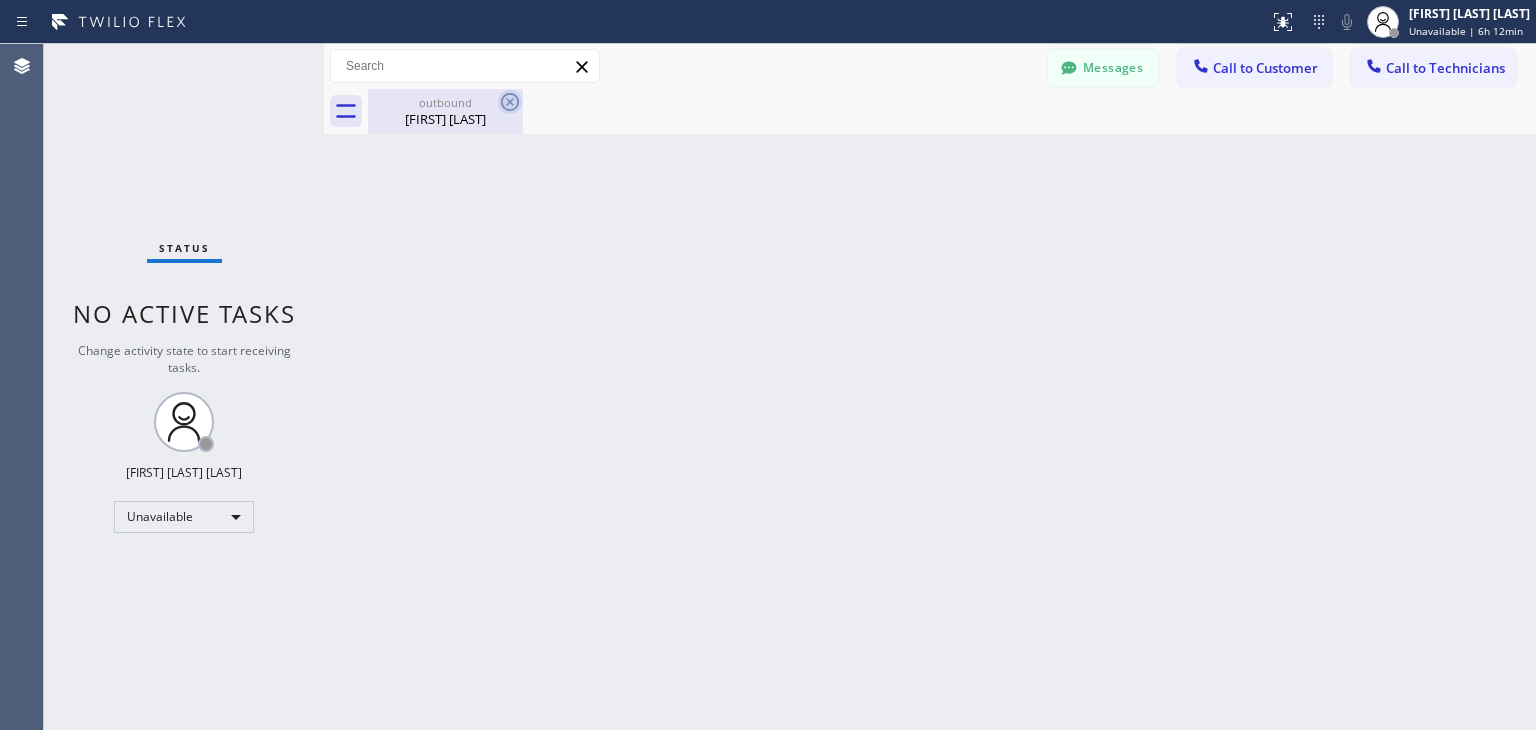 click on "[FIRST] [LAST]" at bounding box center [445, 119] 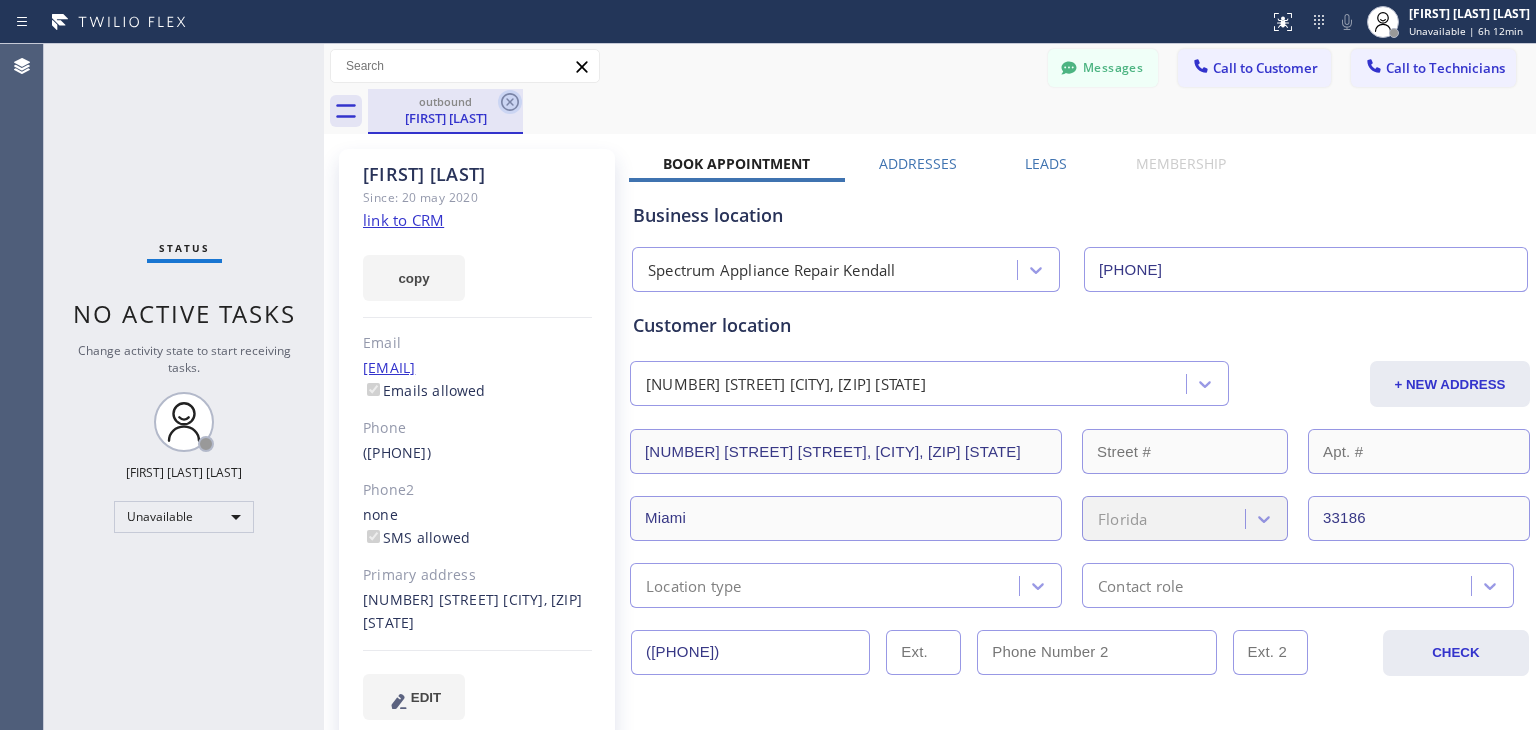 click 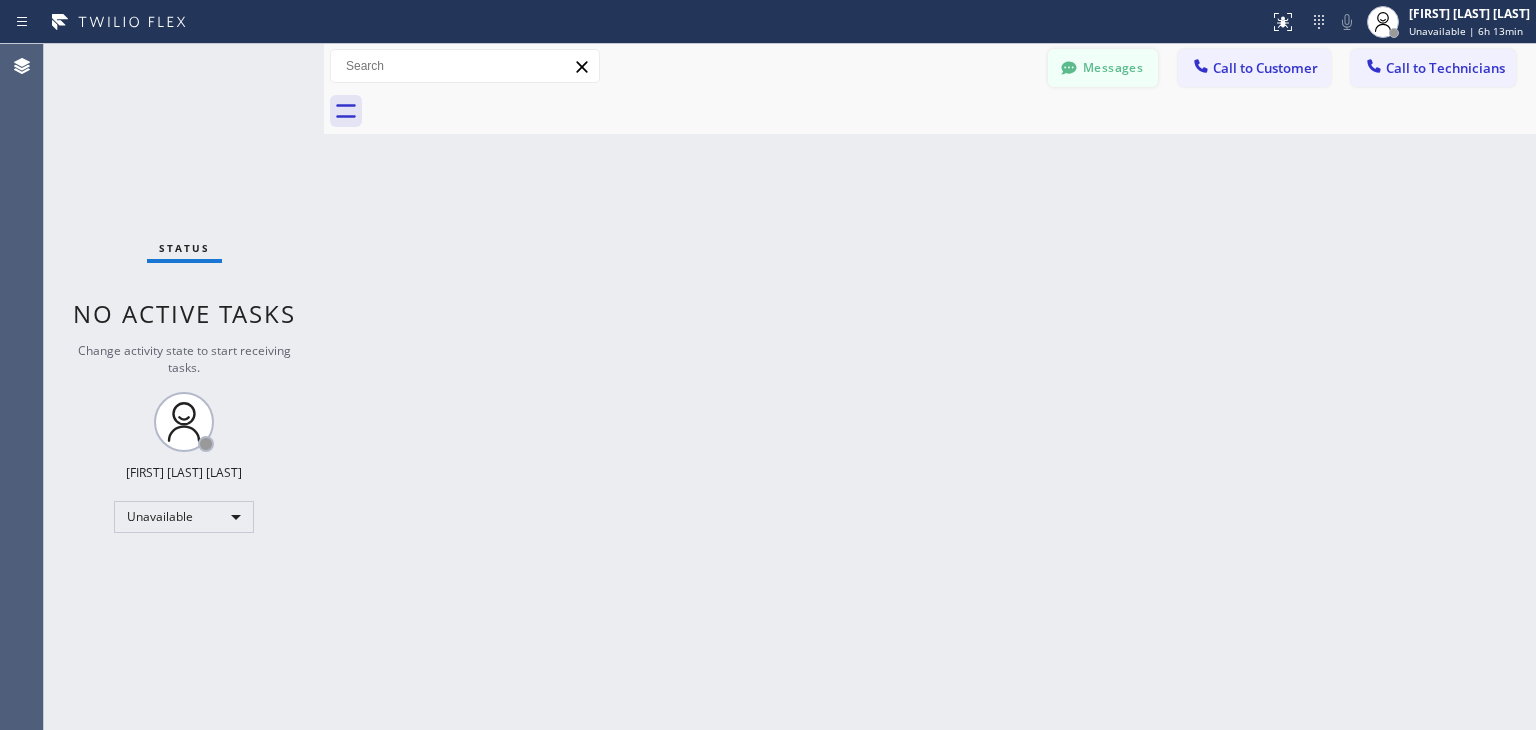 click on "Messages" at bounding box center [1103, 68] 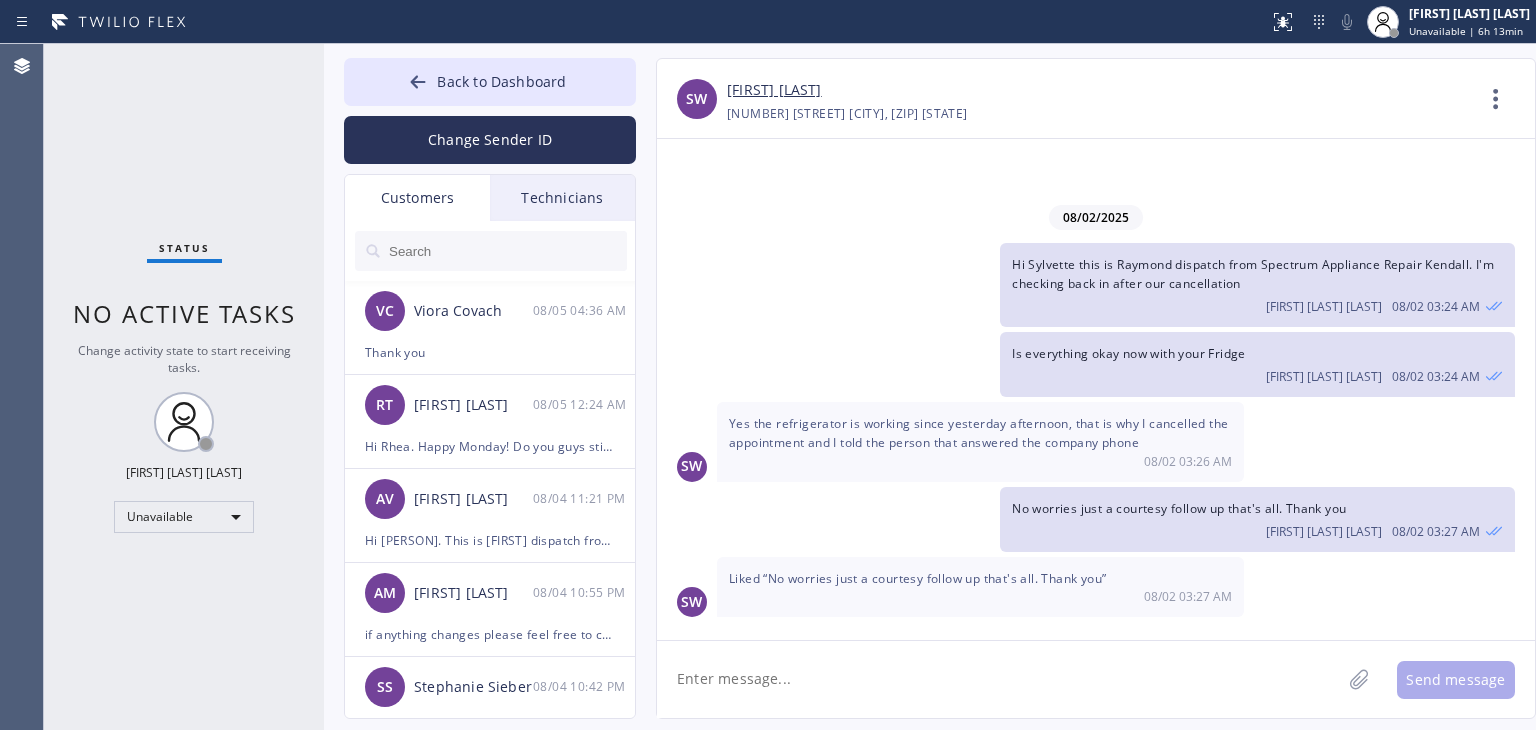 click at bounding box center [507, 251] 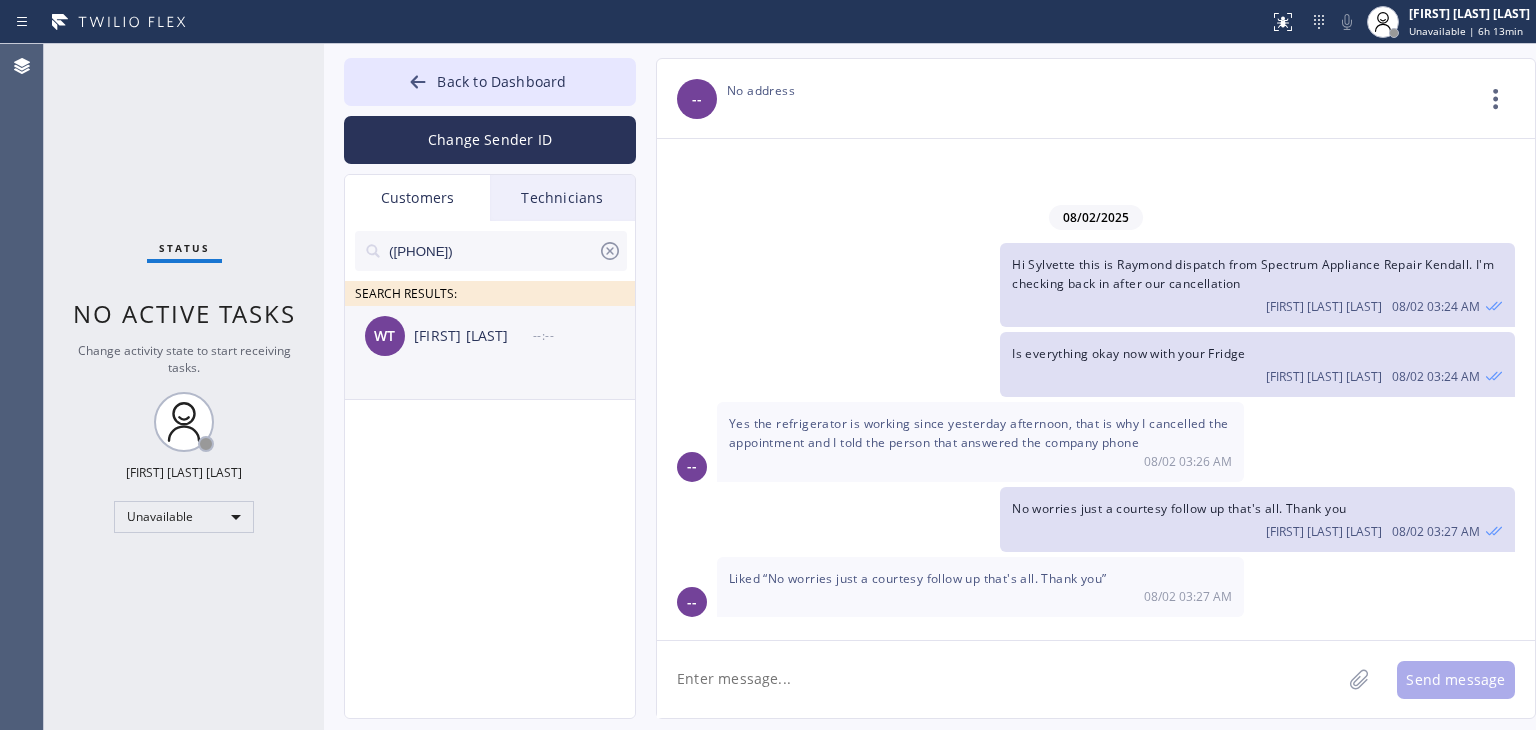 click on "[FIRST] [LAST]" at bounding box center [473, 336] 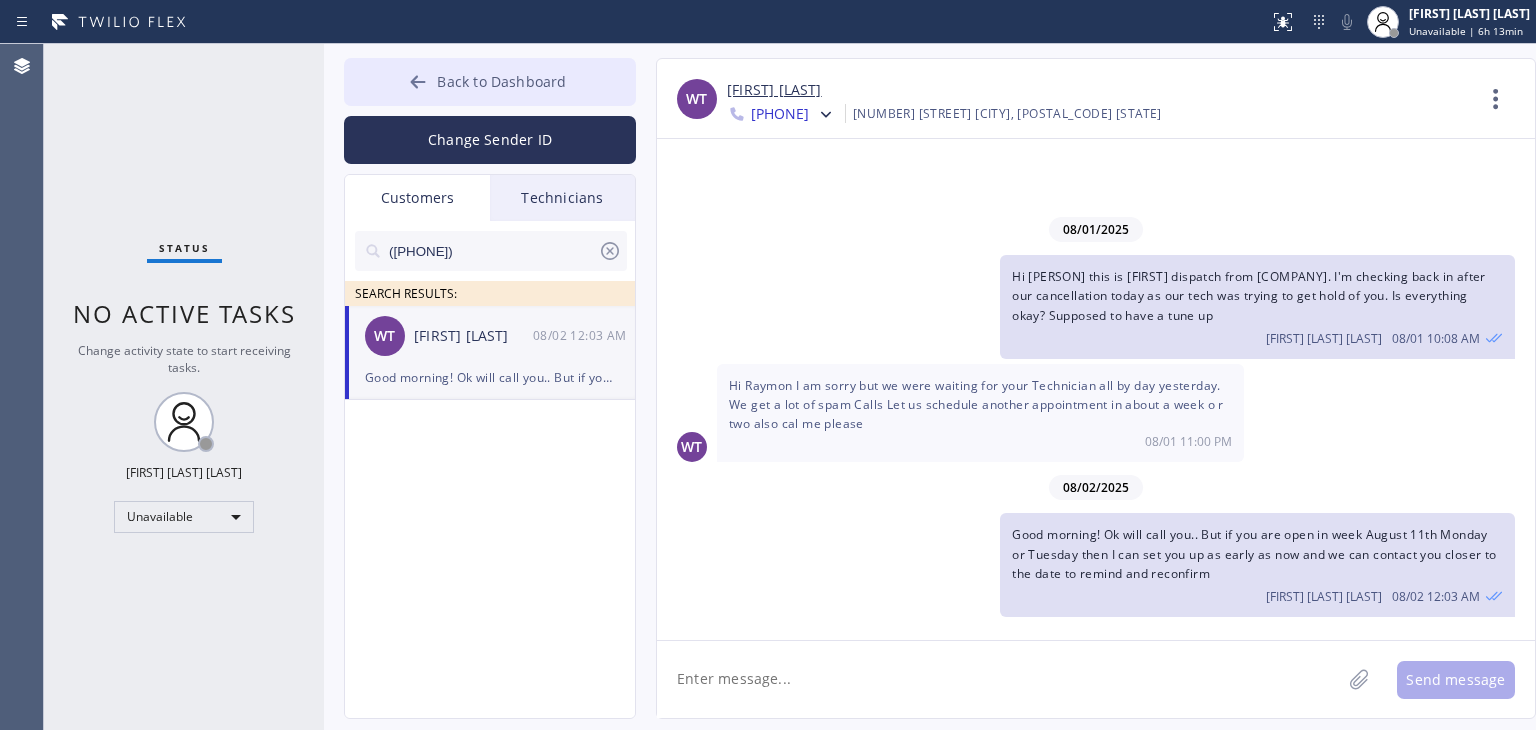 click on "Back to Dashboard" at bounding box center (501, 81) 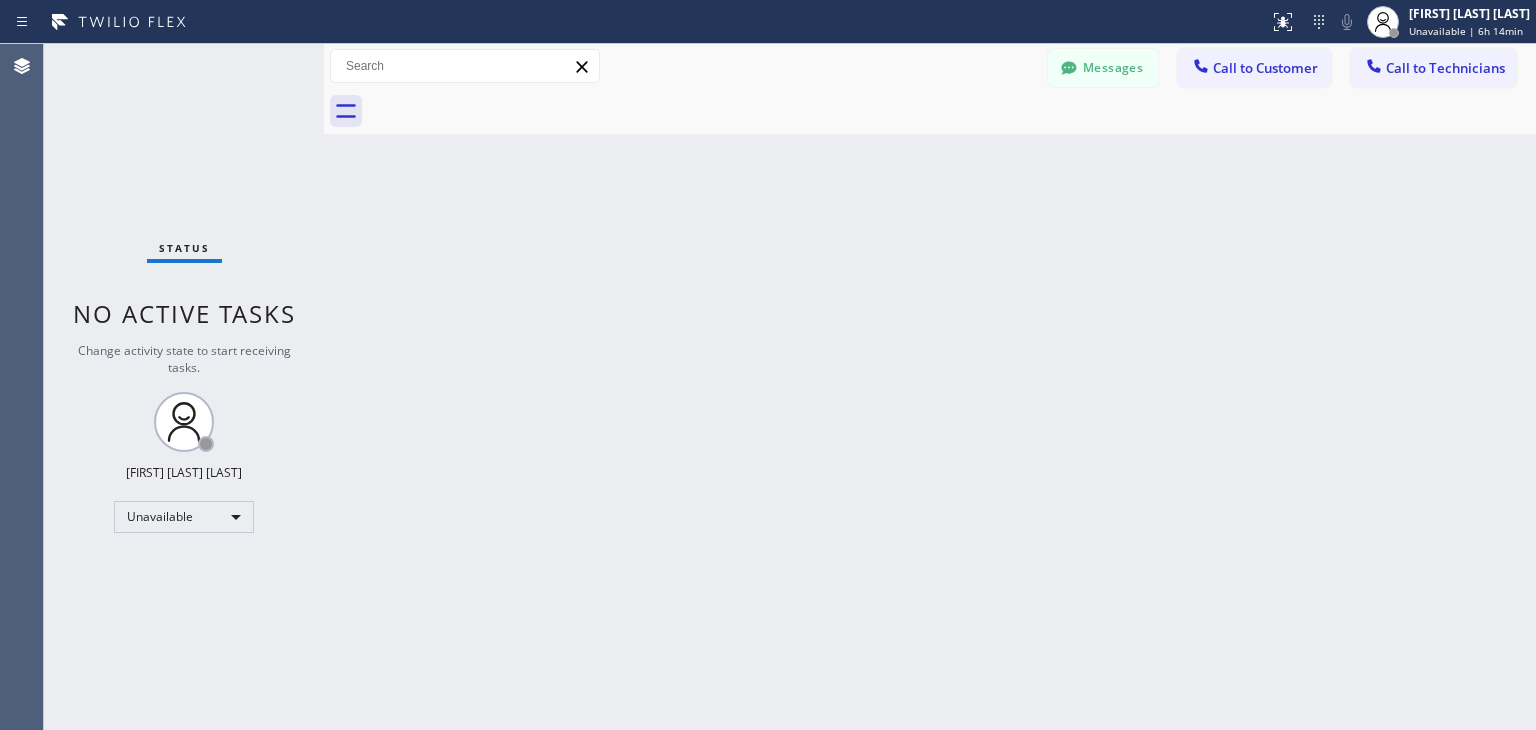 click on "Call to Customer" at bounding box center [1254, 68] 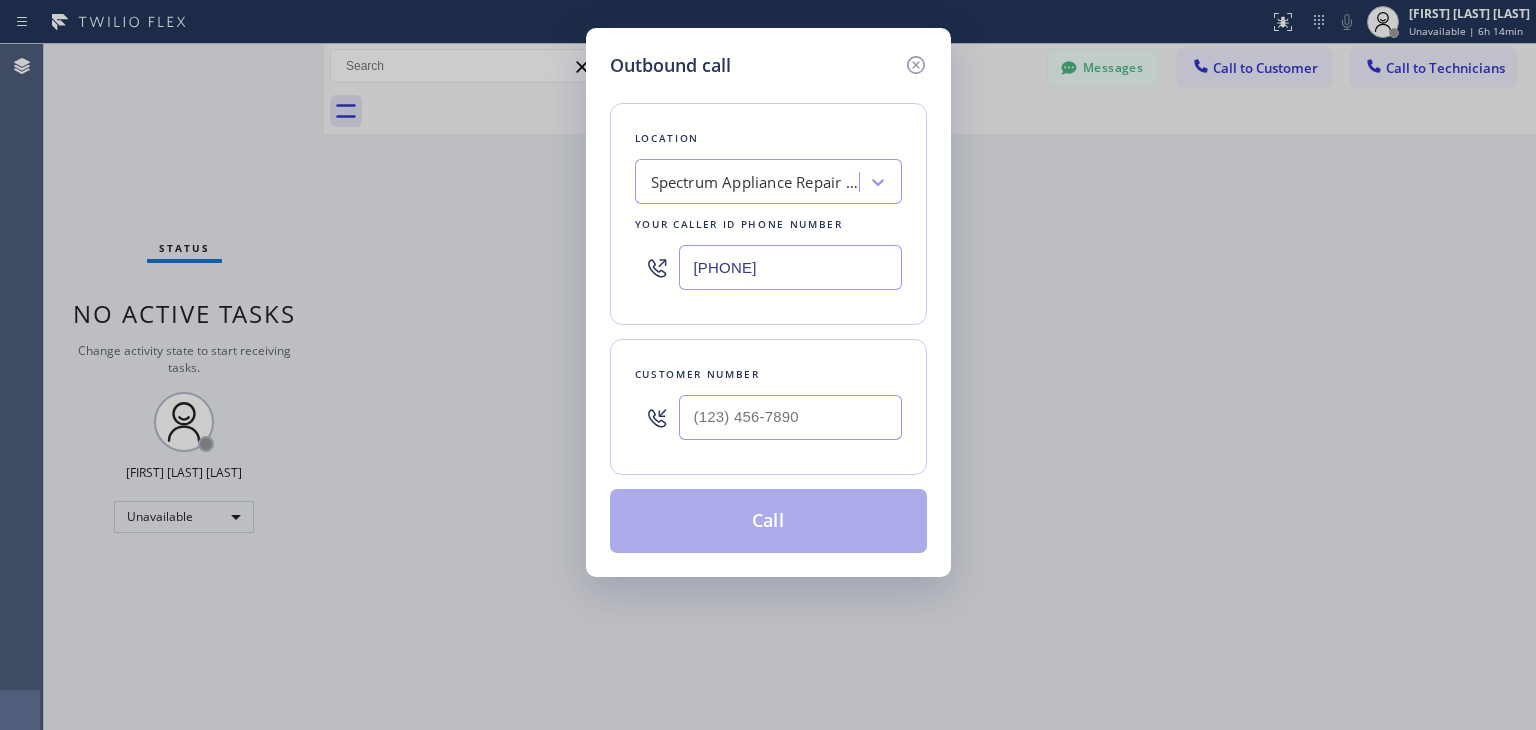 click on "[PHONE]" at bounding box center (790, 267) 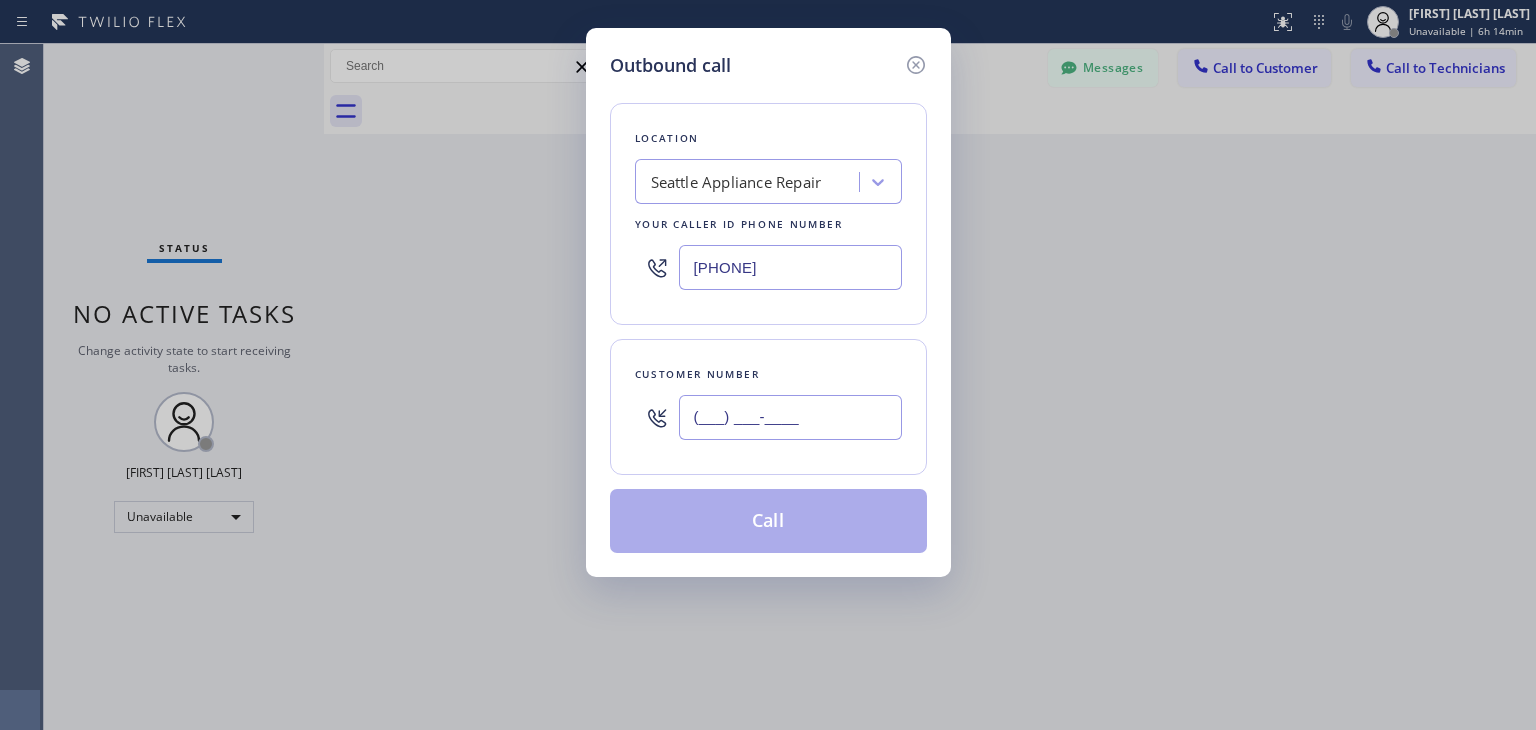 paste on "303) 884-2683" 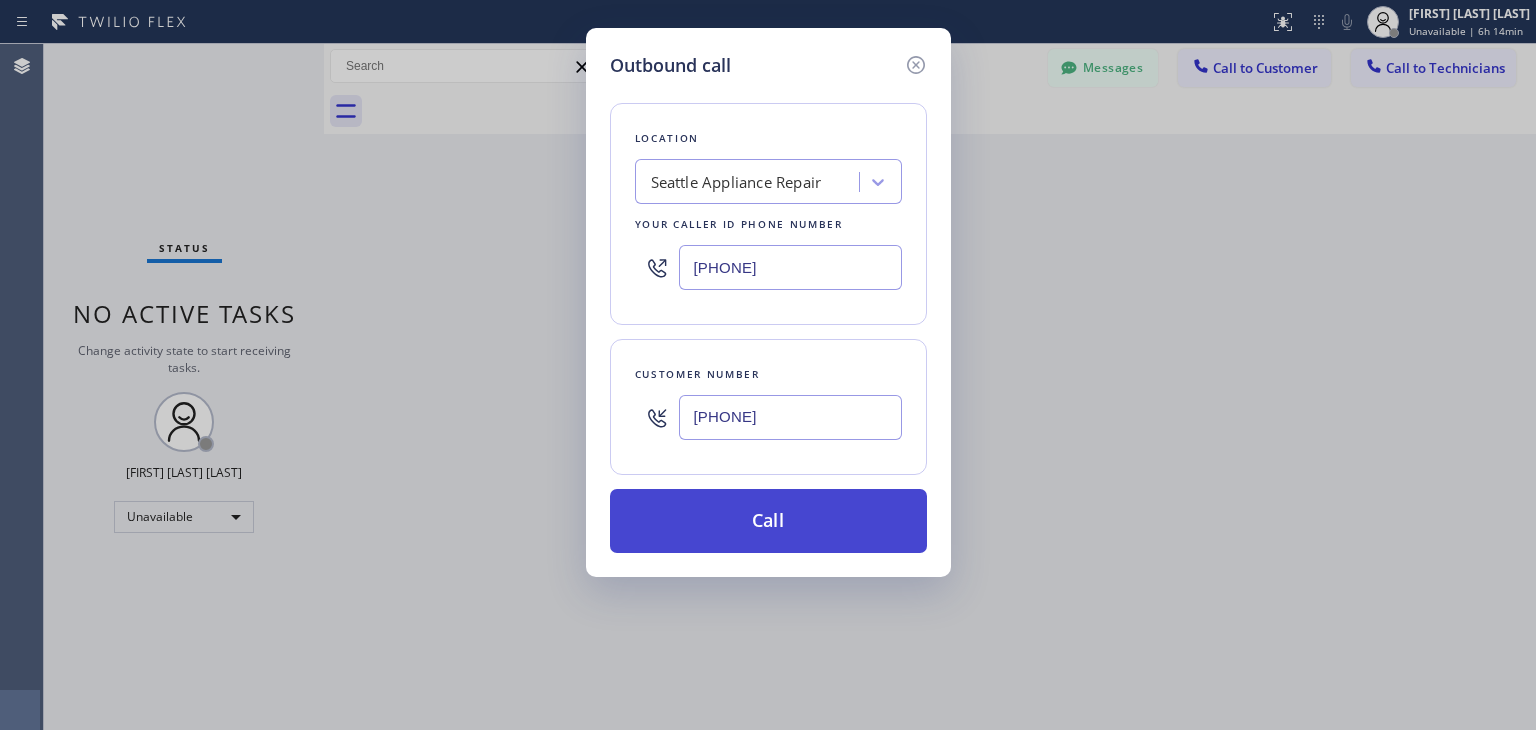 type on "[PHONE]" 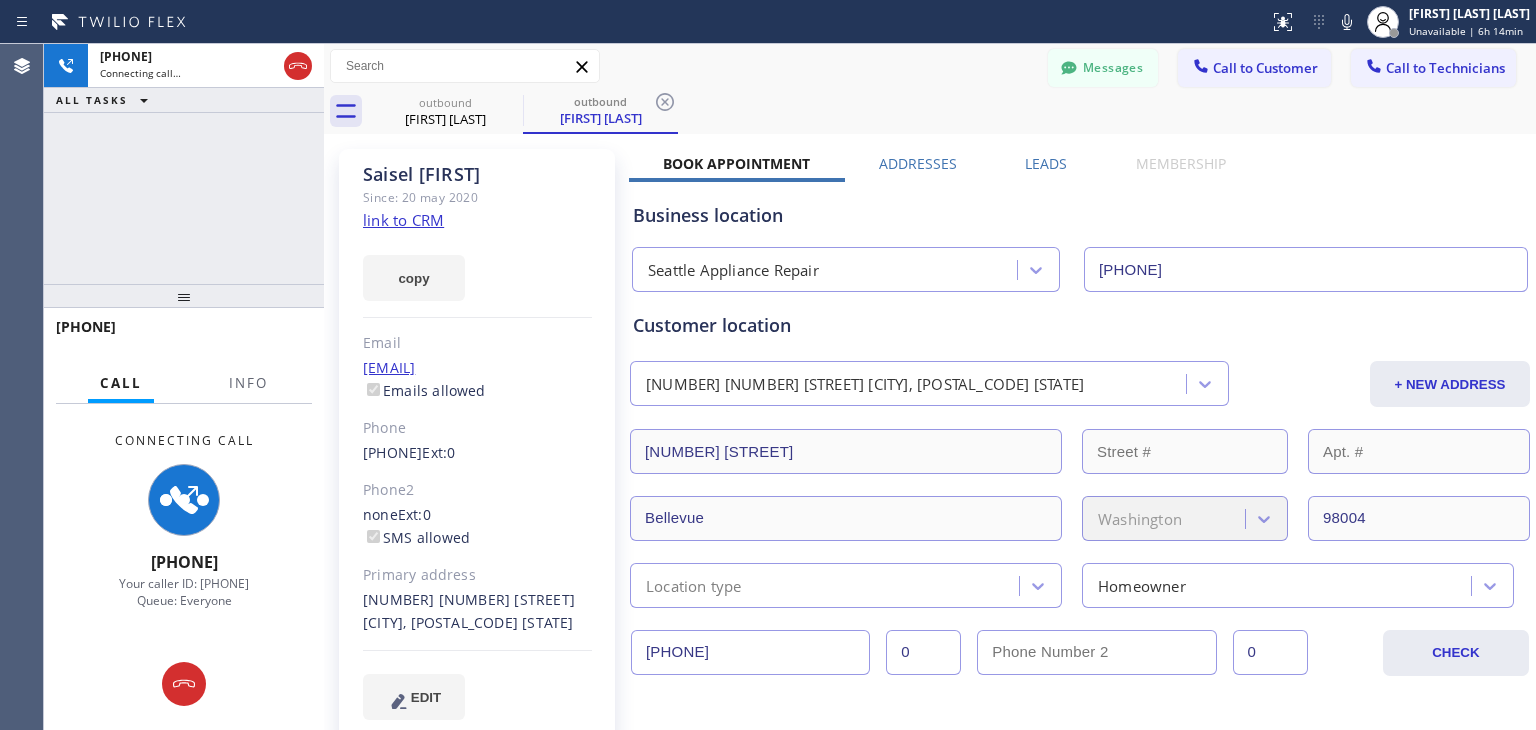 type on "[PHONE]" 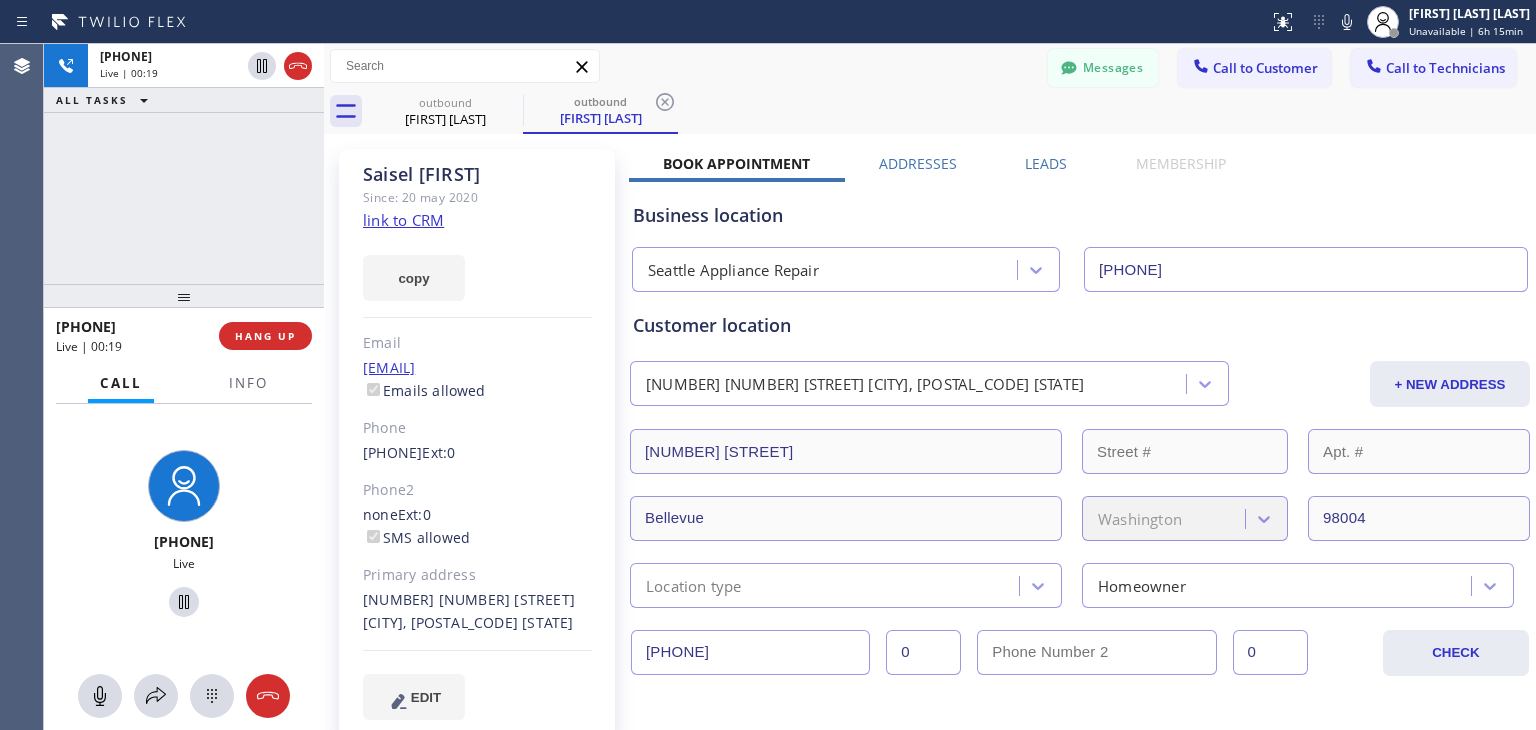 click on "link to CRM" 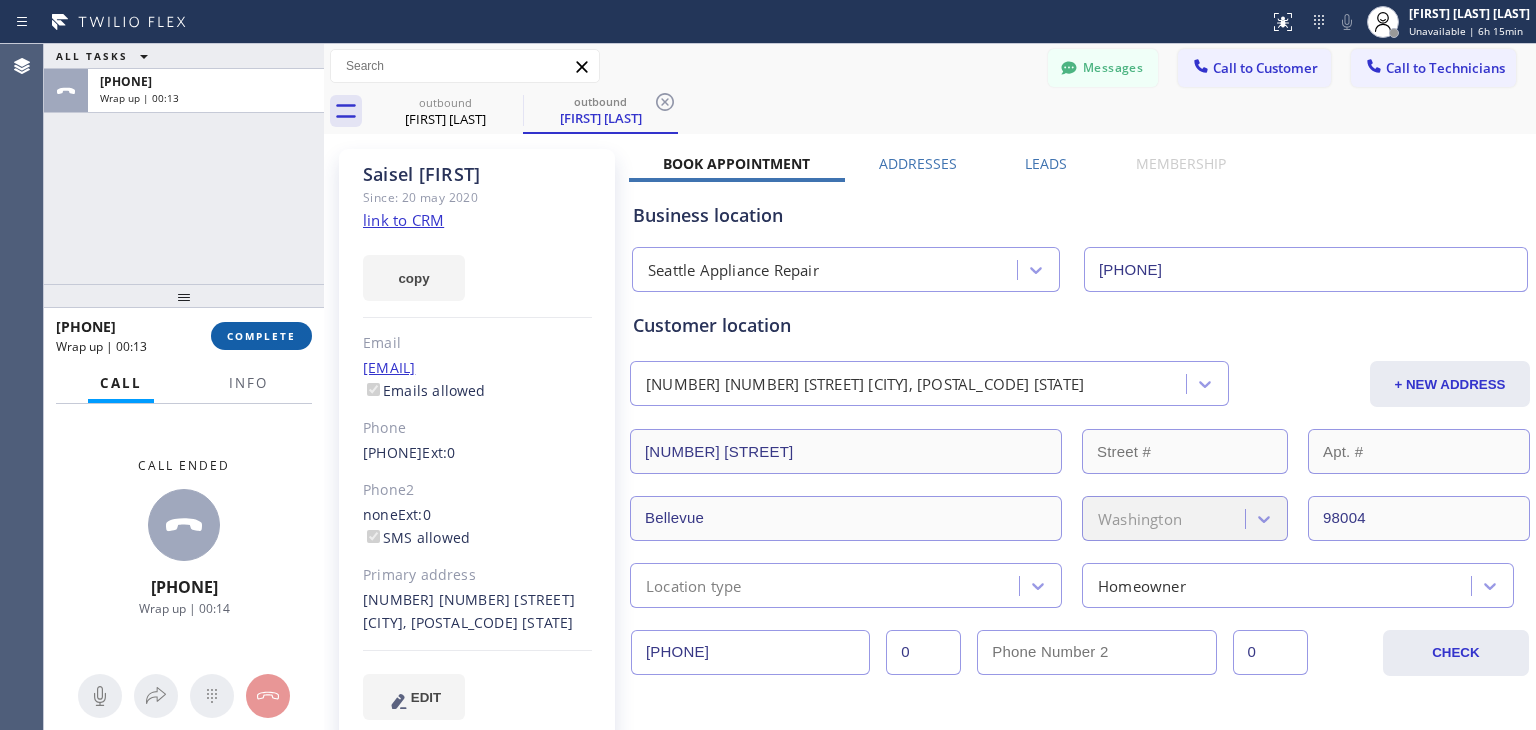 click on "COMPLETE" at bounding box center (261, 336) 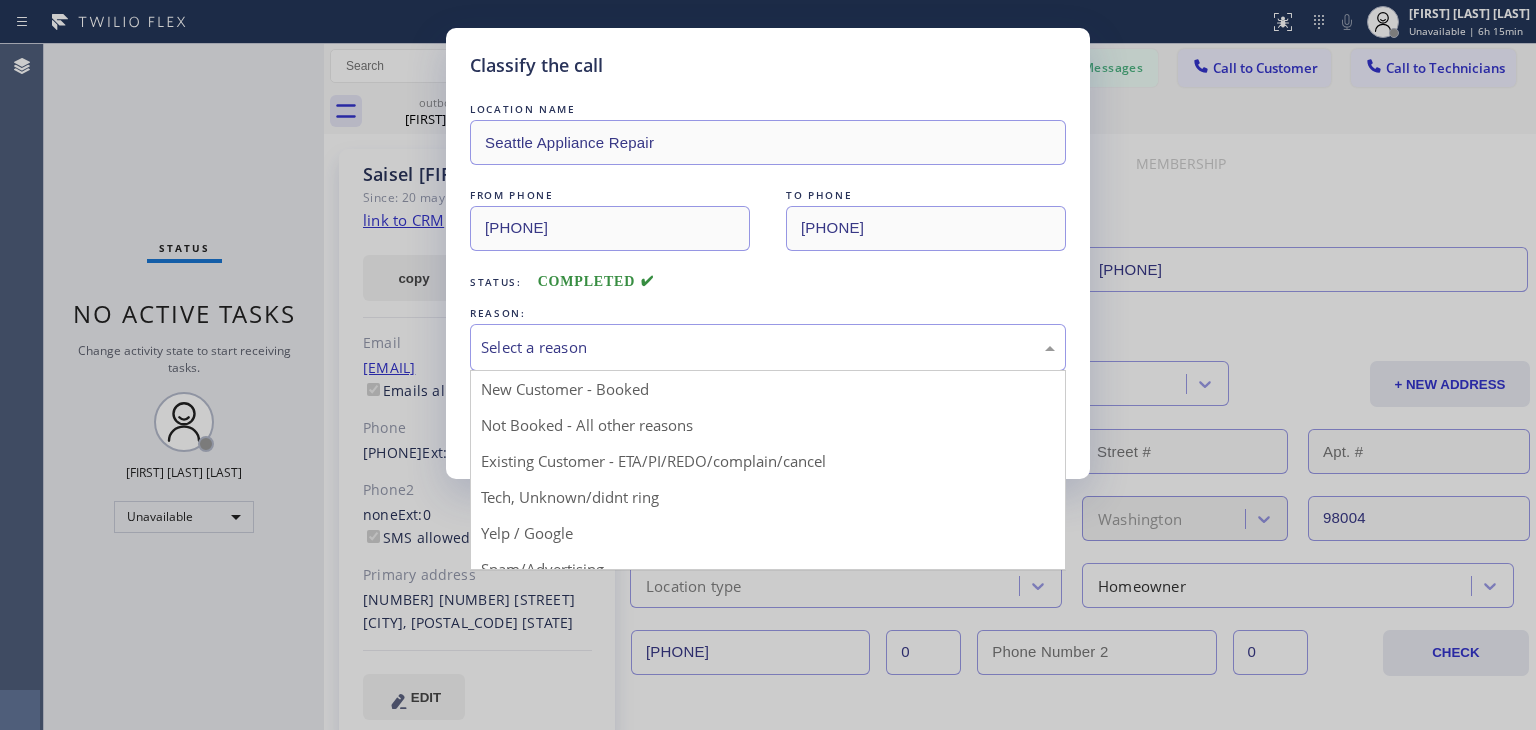 click on "Select a reason" at bounding box center [768, 347] 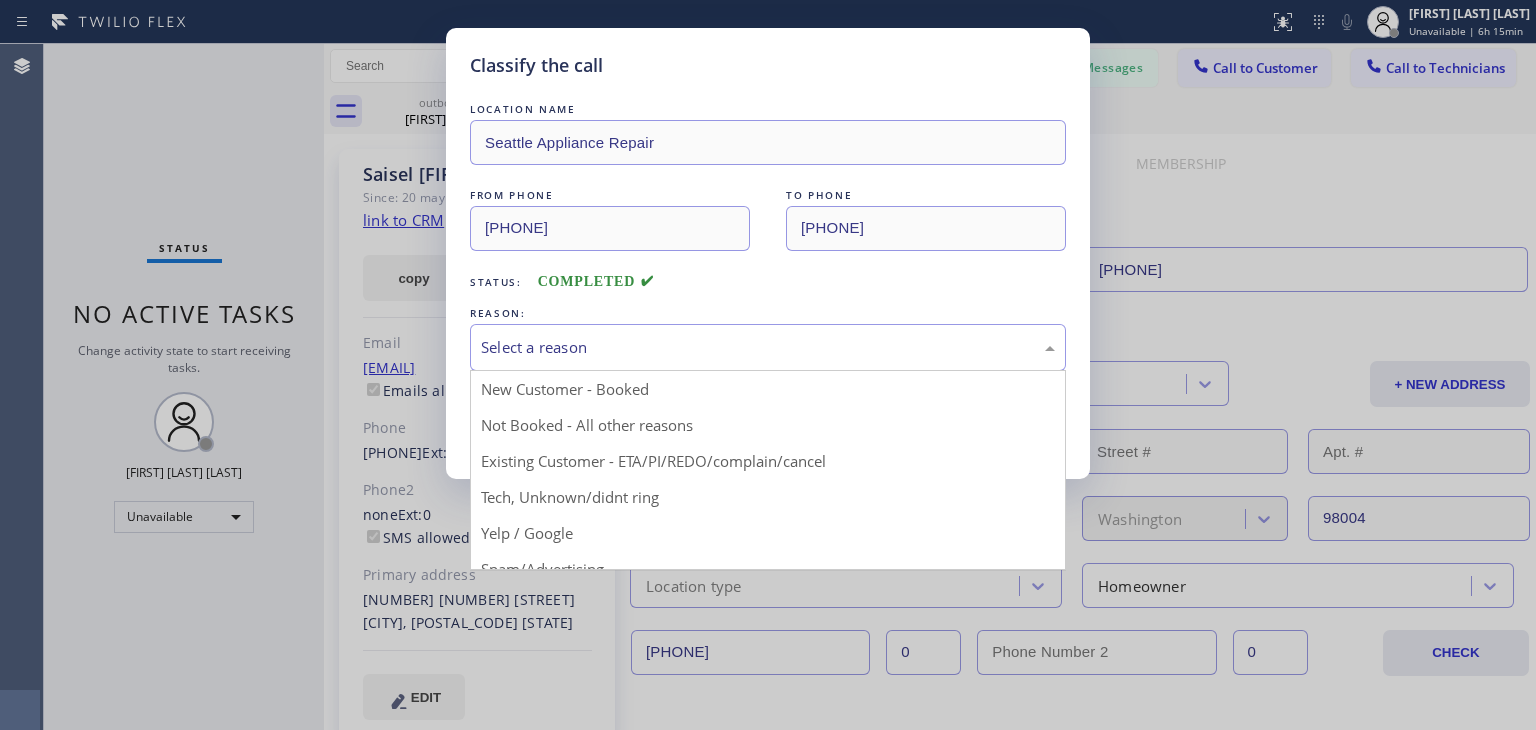 drag, startPoint x: 536, startPoint y: 462, endPoint x: 533, endPoint y: 433, distance: 29.15476 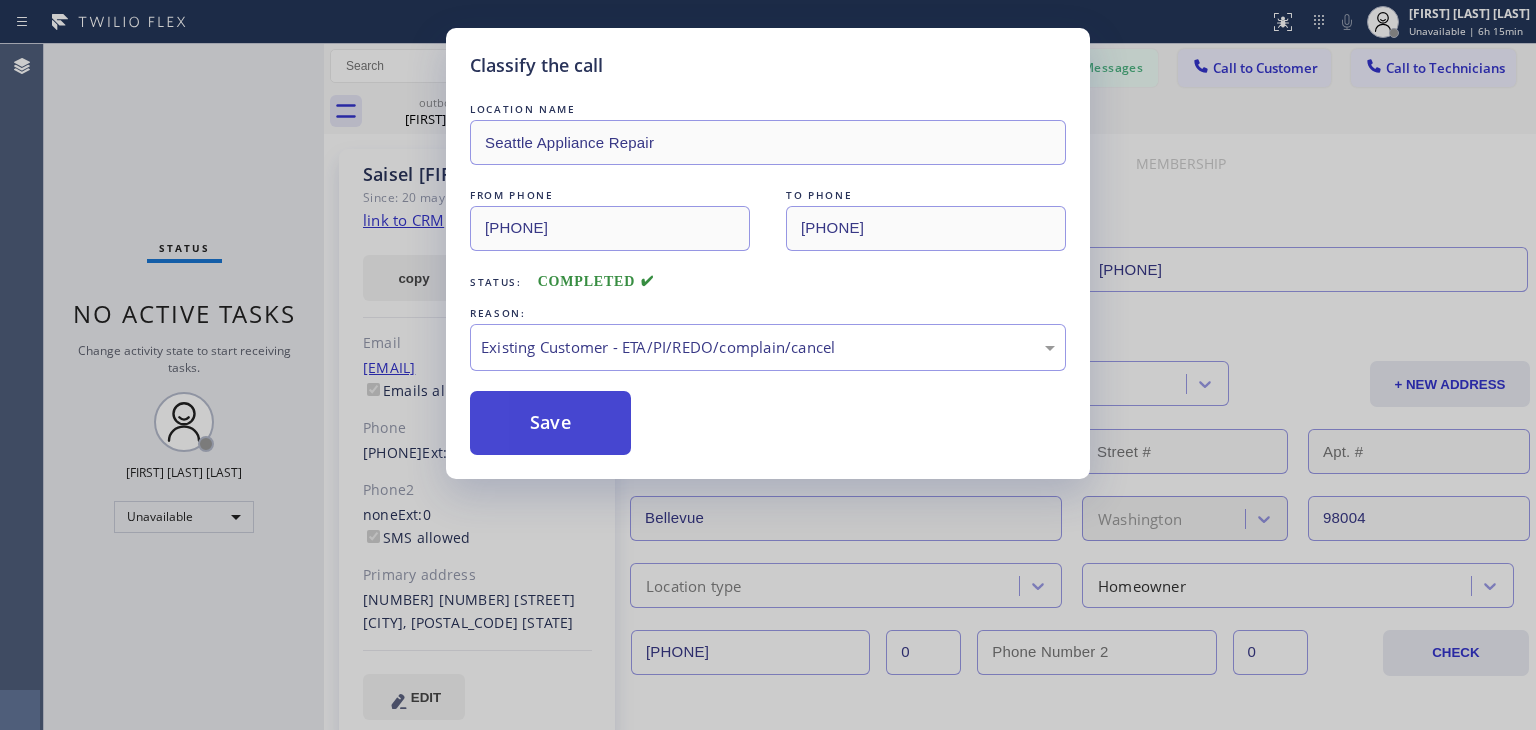 click on "Save" at bounding box center (550, 423) 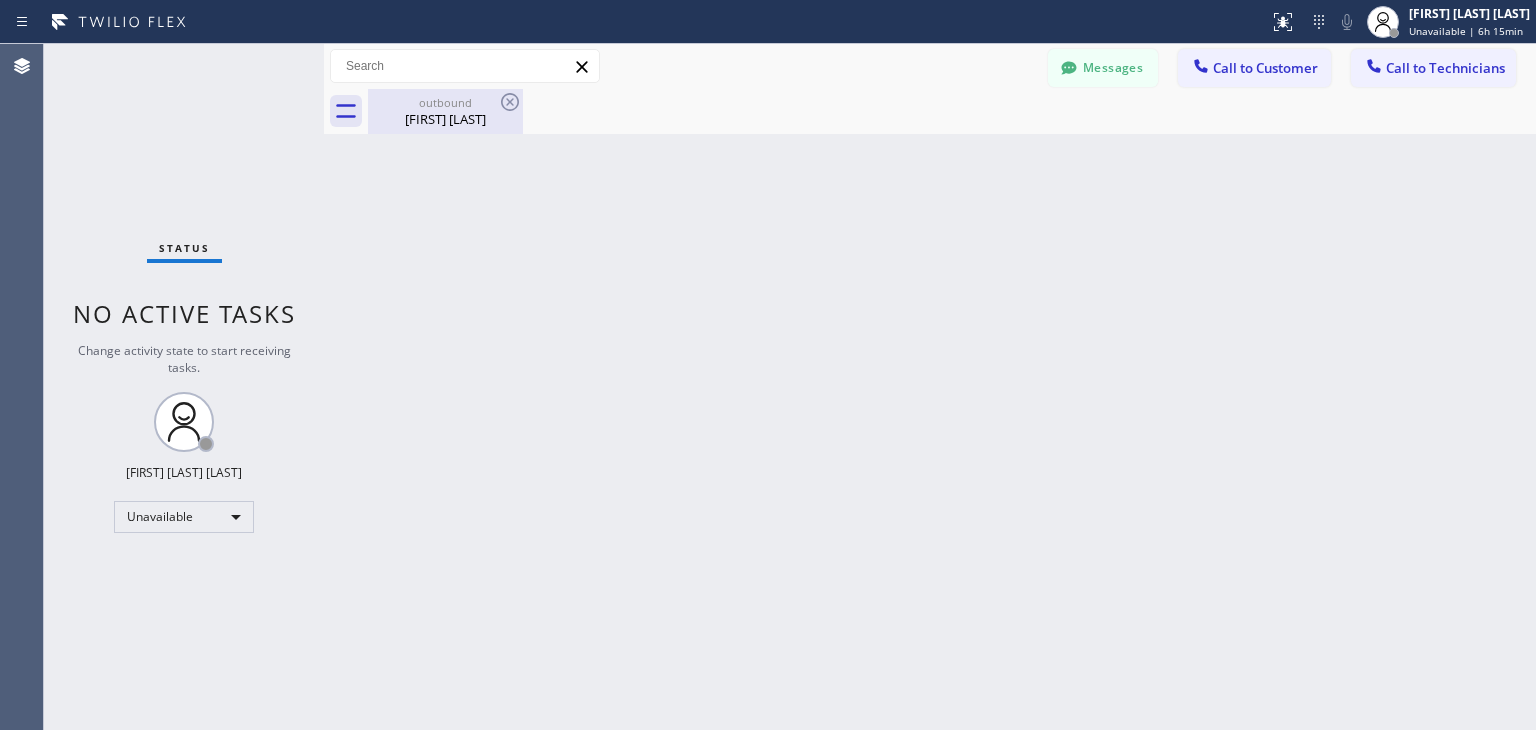 click on "[FIRST]  [LAST]" at bounding box center [445, 119] 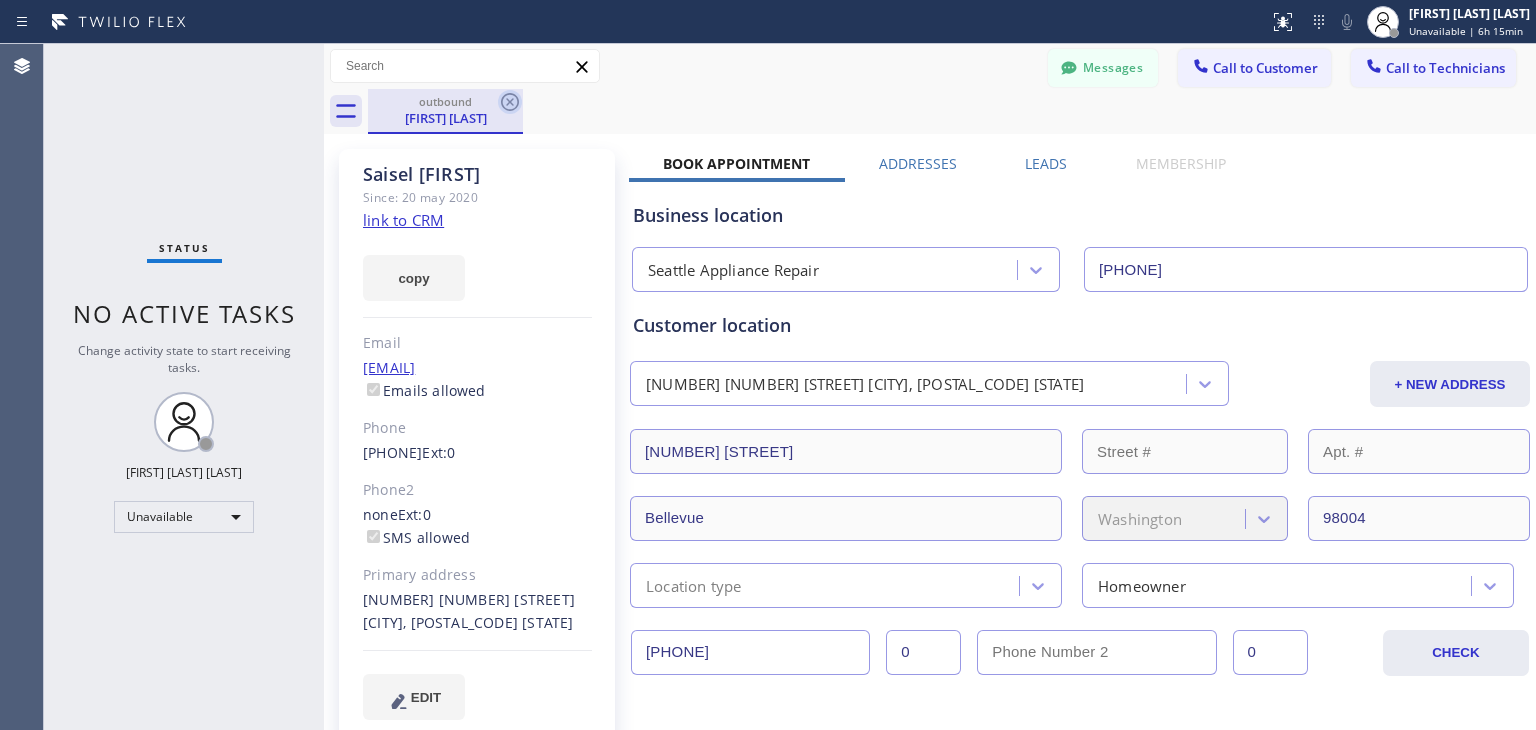 click 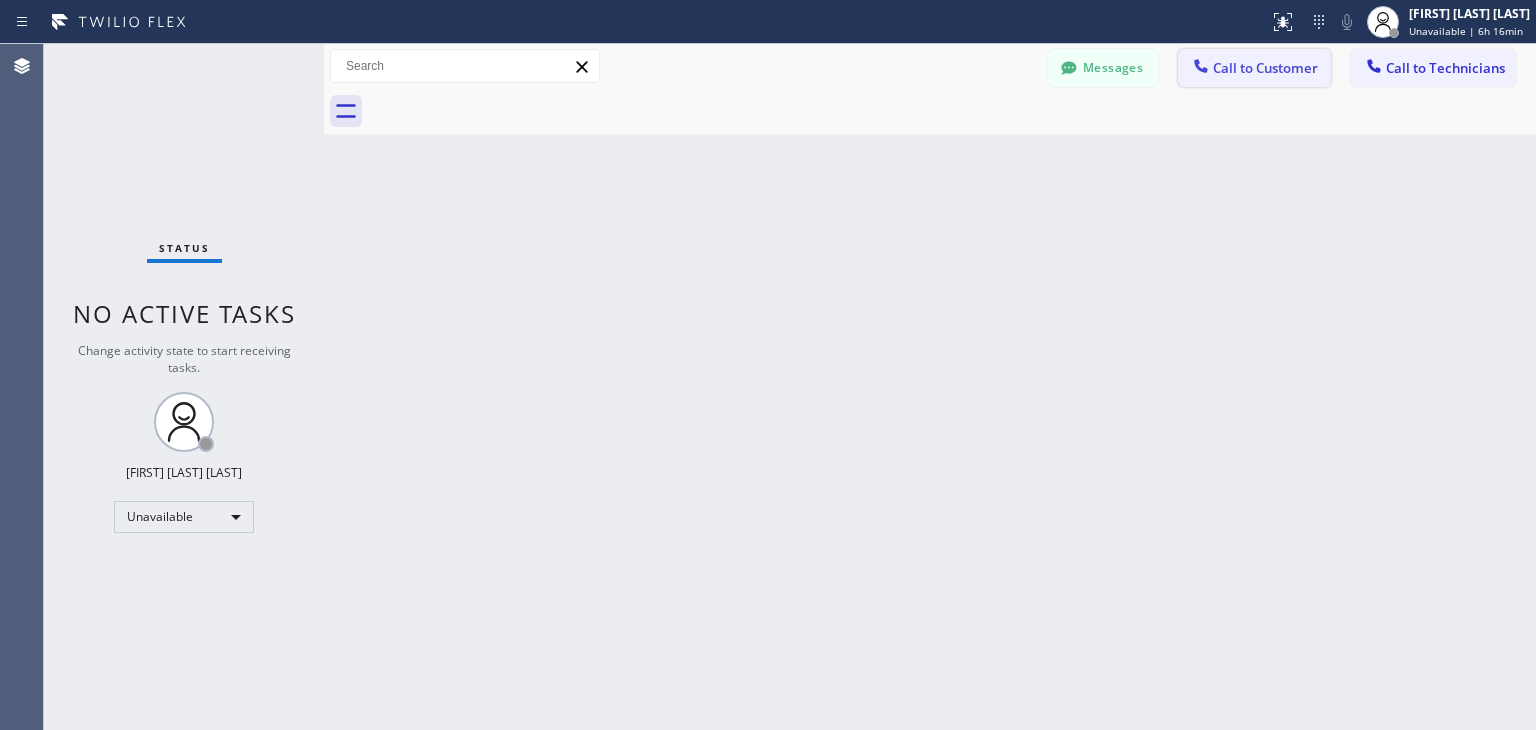 click on "Call to Customer" at bounding box center (1265, 68) 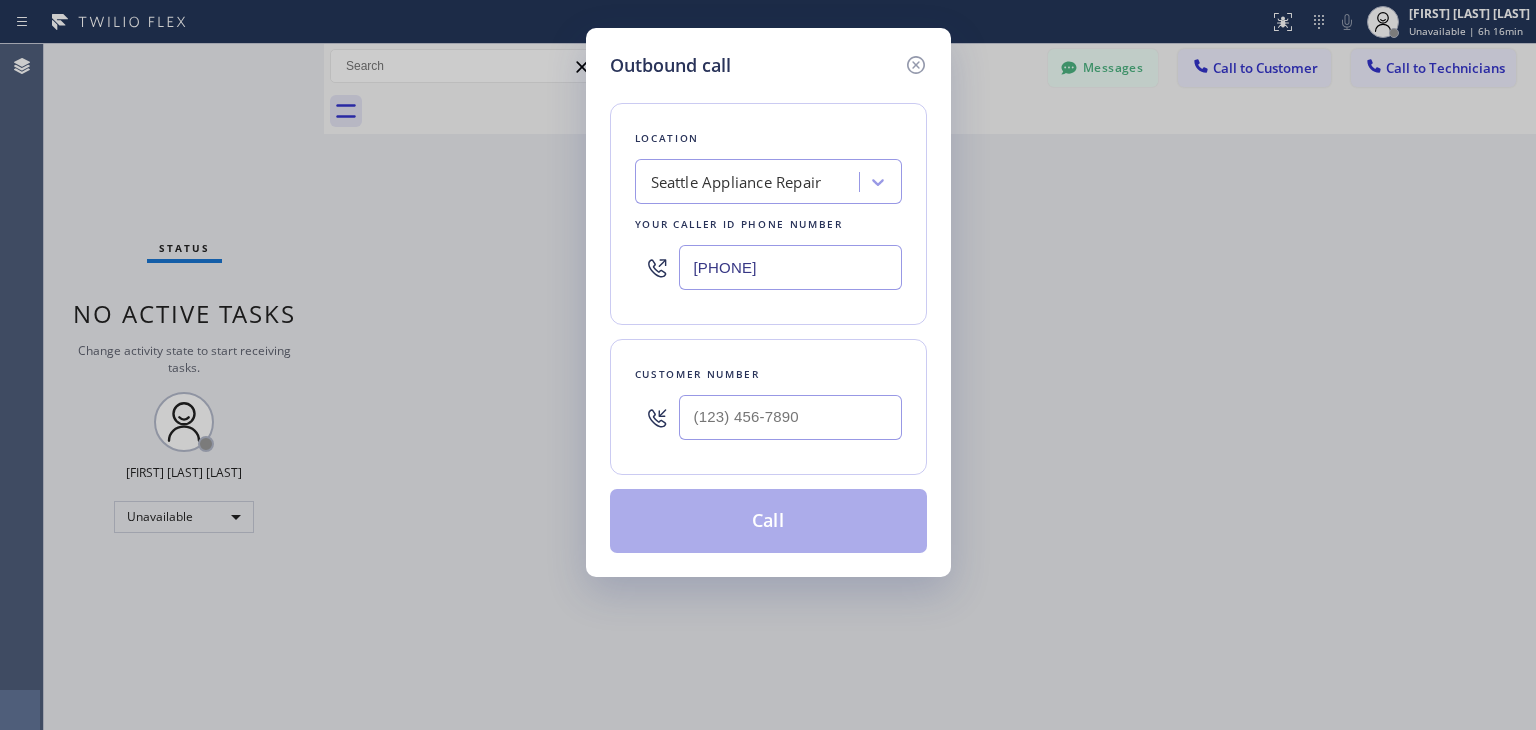click on "[PHONE]" at bounding box center (790, 267) 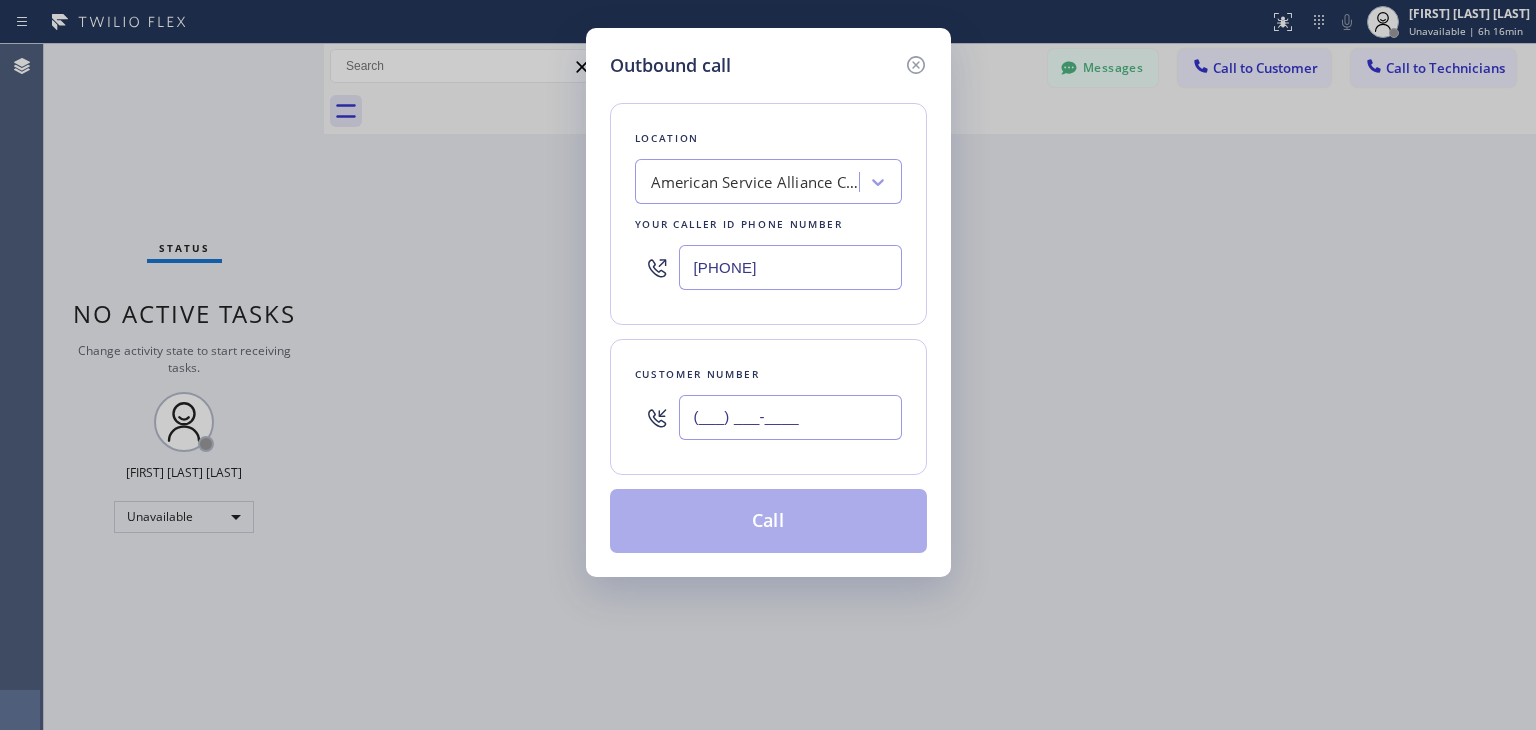paste on "708) 769-5750" 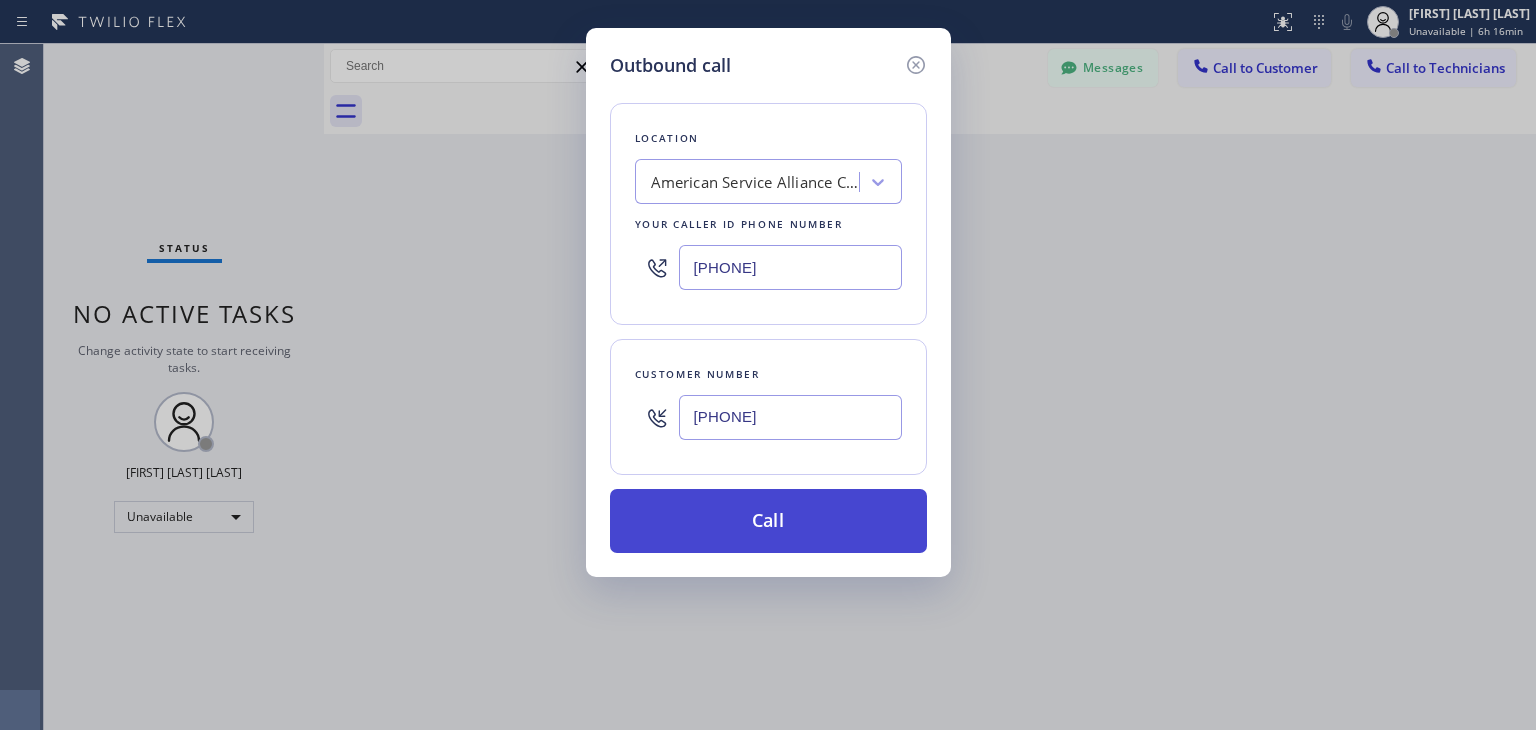 type on "[PHONE]" 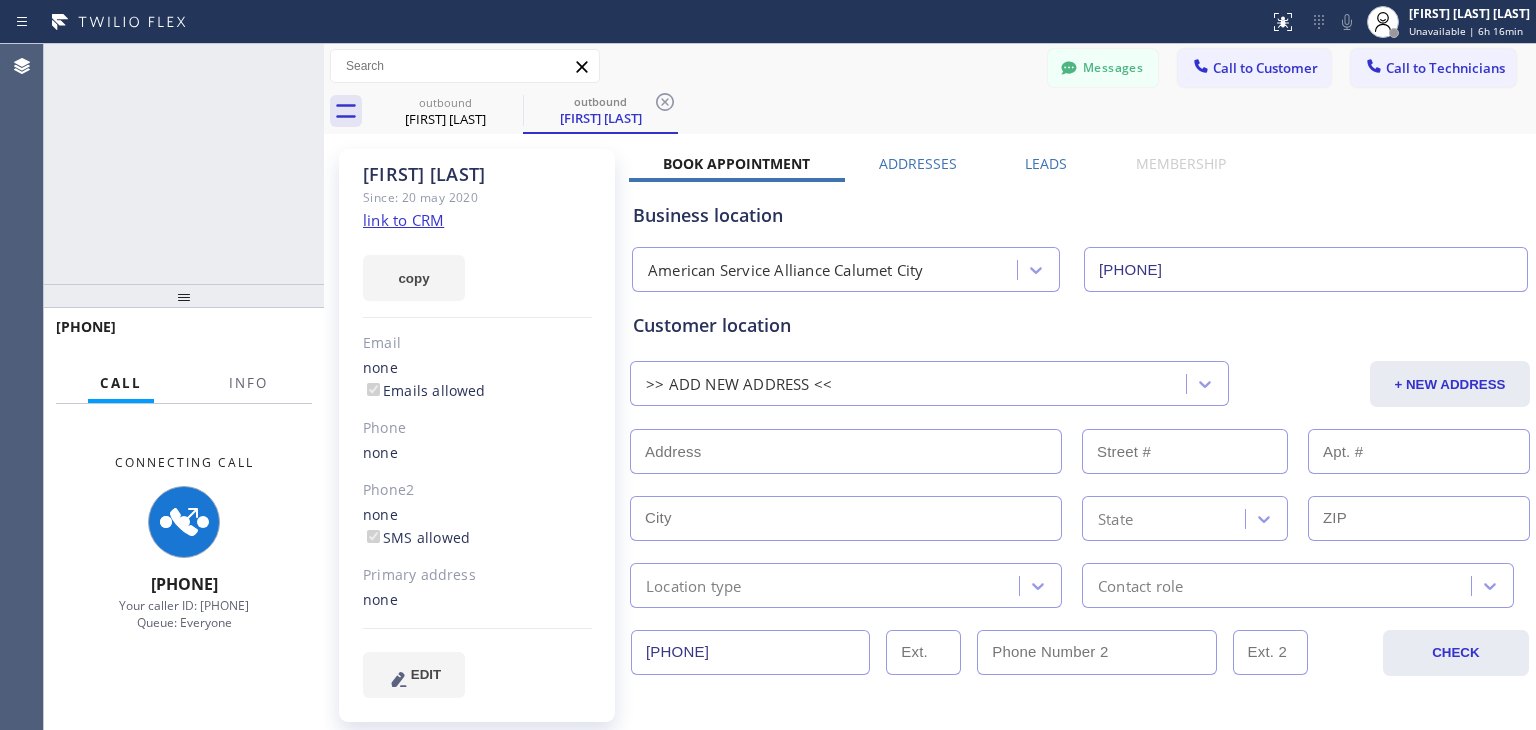 type on "[PHONE]" 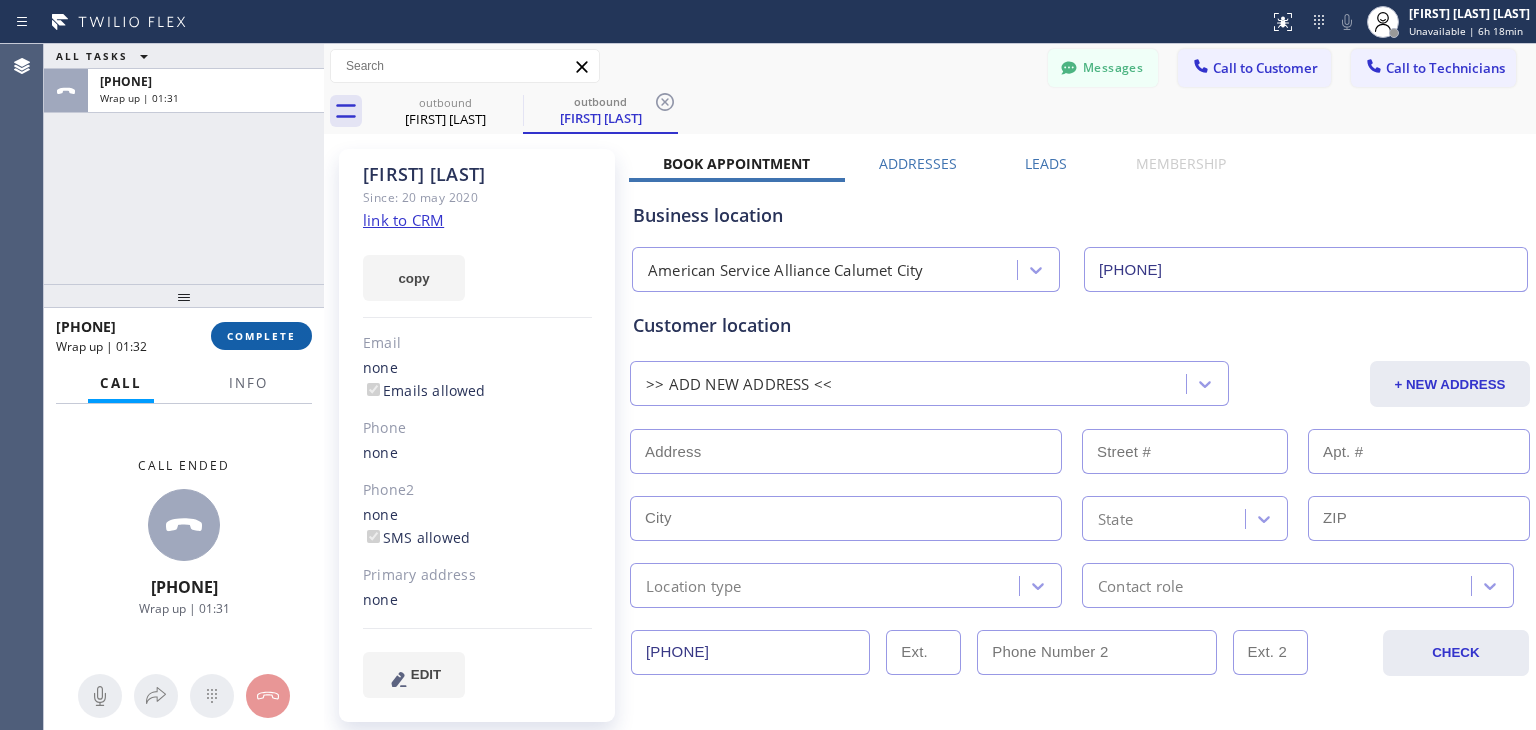 click on "COMPLETE" at bounding box center [261, 336] 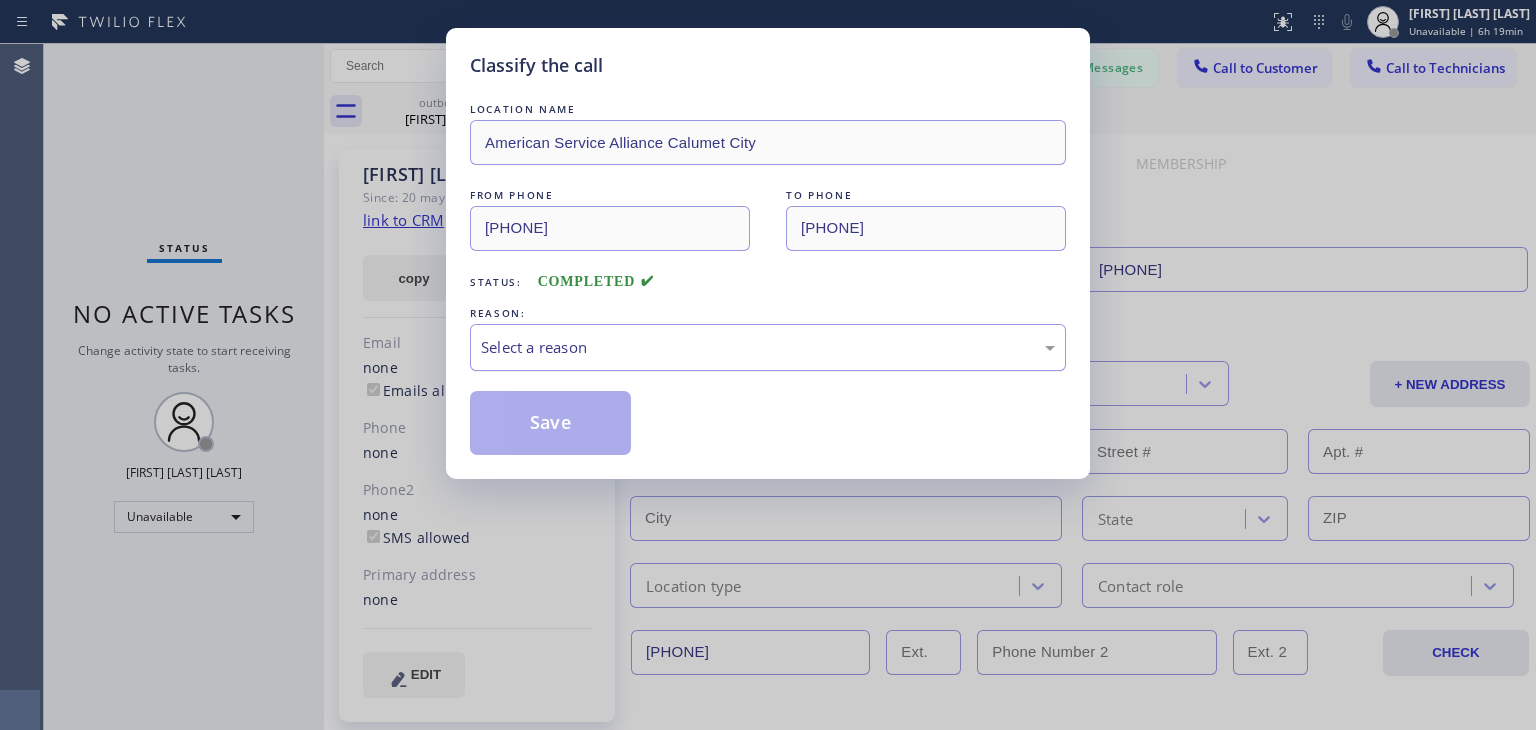 drag, startPoint x: 518, startPoint y: 341, endPoint x: 539, endPoint y: 362, distance: 29.698484 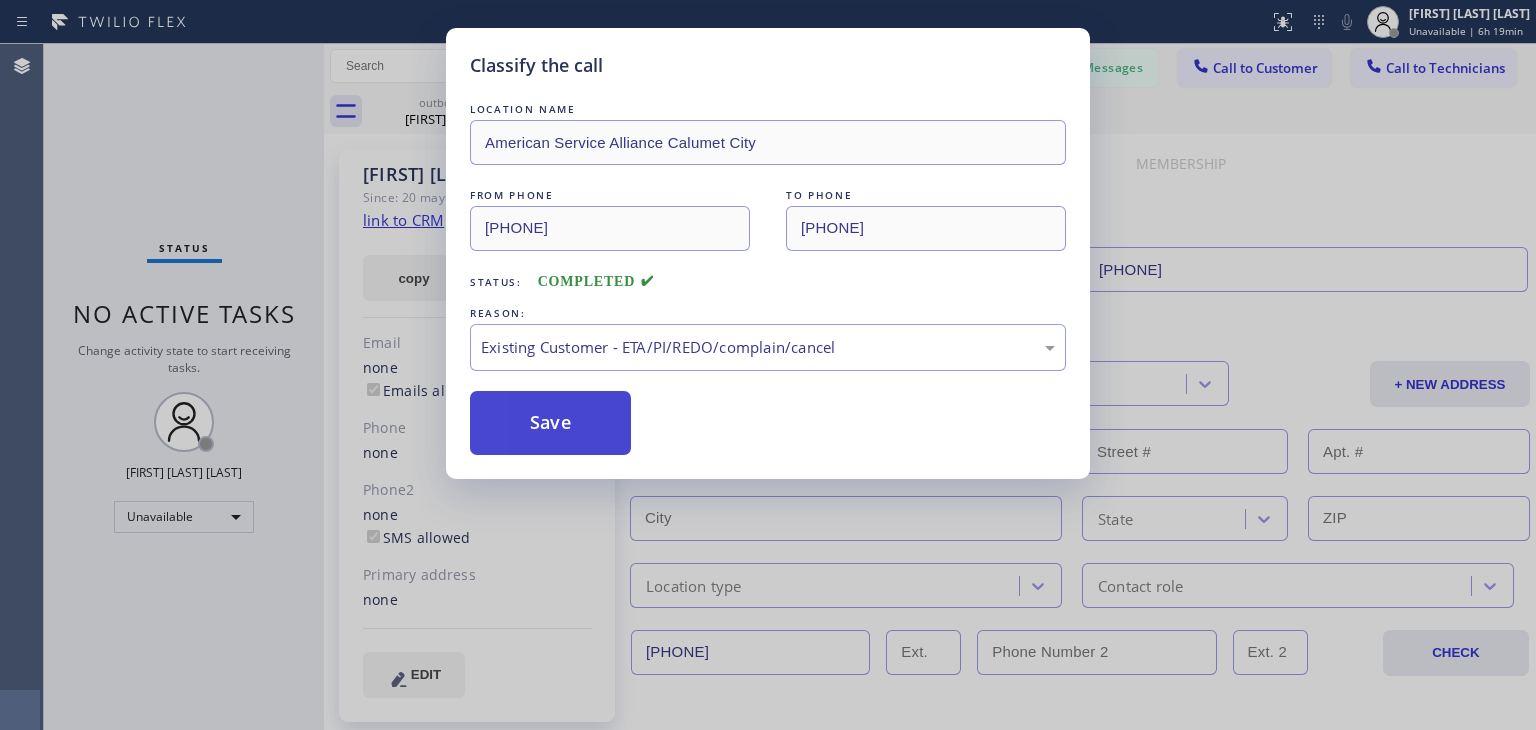 click on "Save" at bounding box center [550, 423] 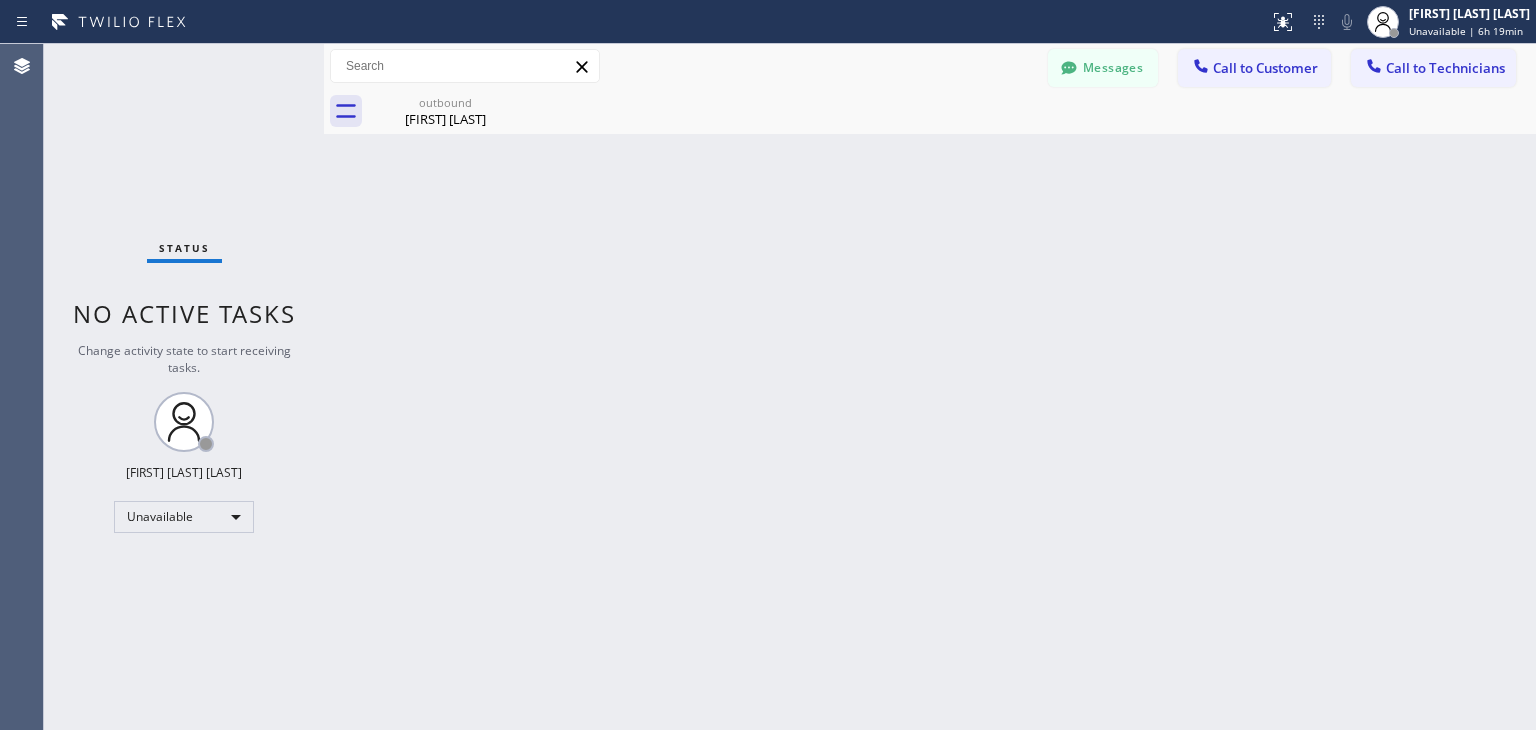 click on "Russ Jones" at bounding box center (445, 119) 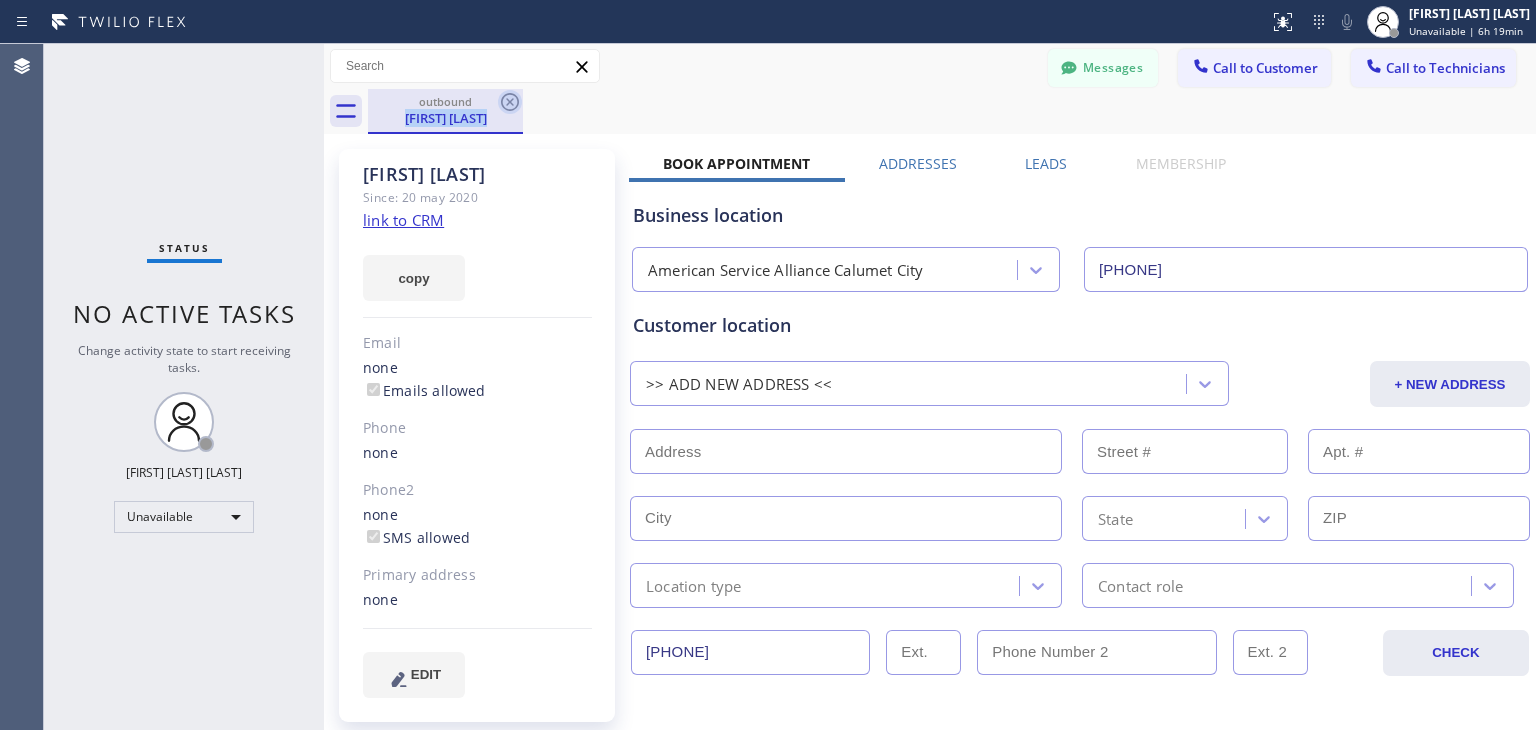 click on "outbound Russ Jones" at bounding box center [445, 111] 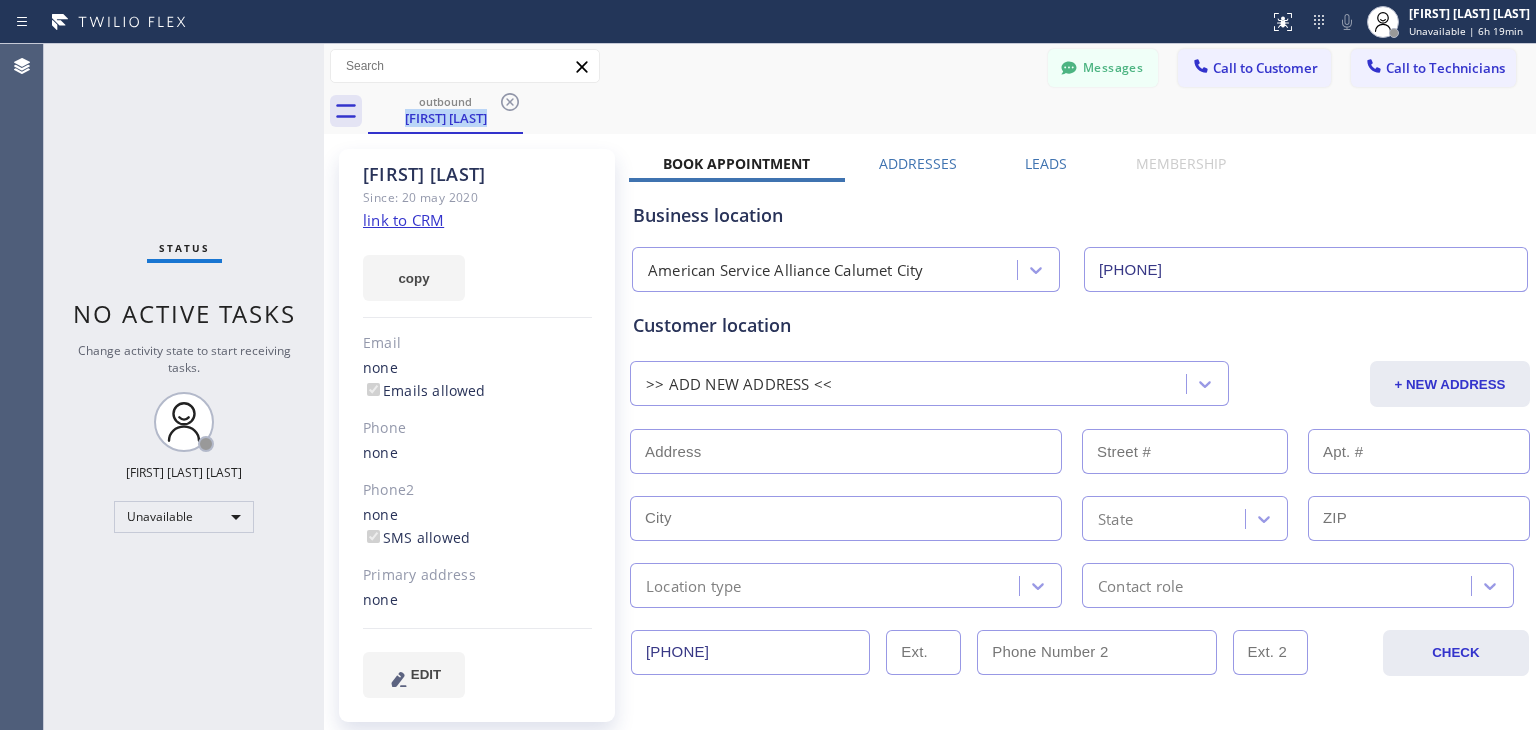 drag, startPoint x: 503, startPoint y: 102, endPoint x: 536, endPoint y: 127, distance: 41.400482 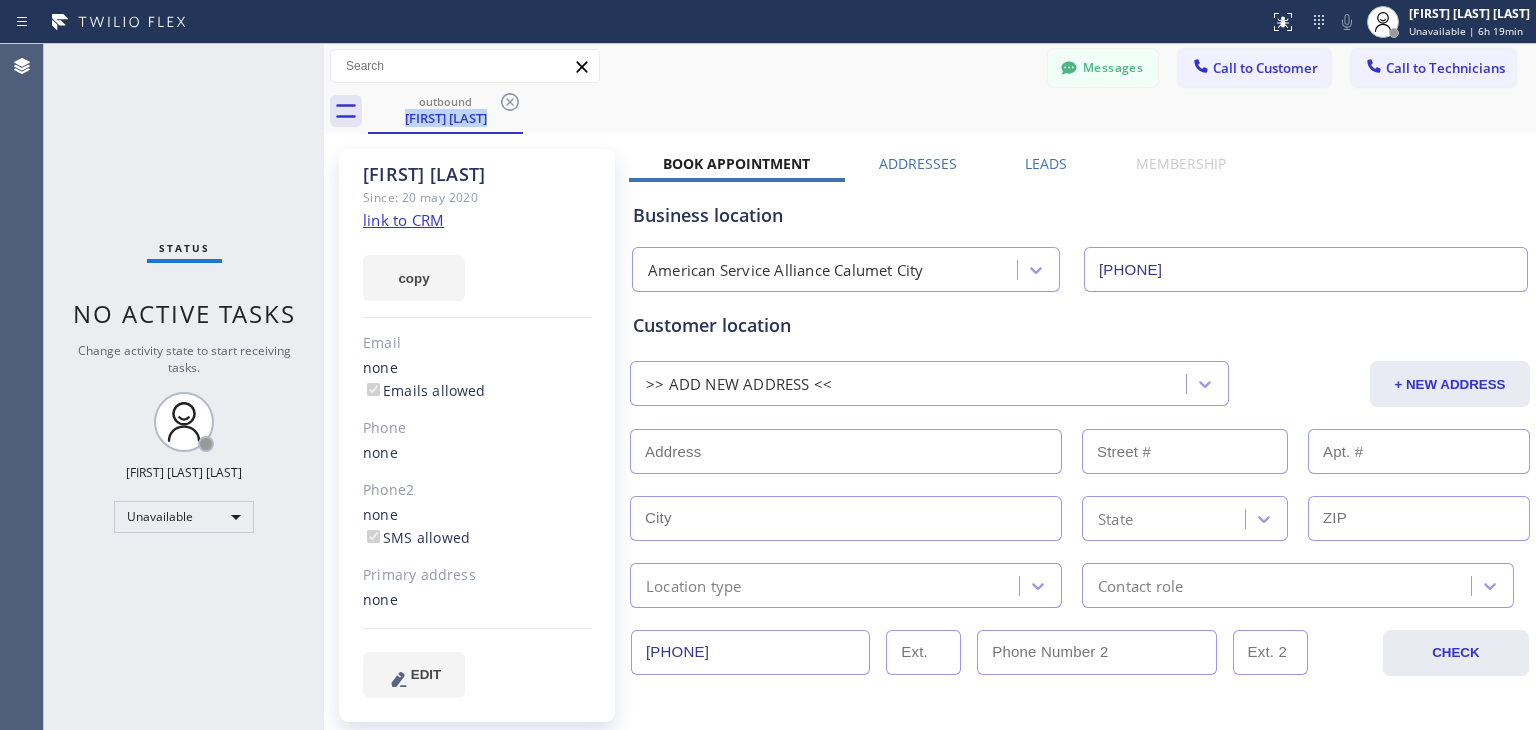click 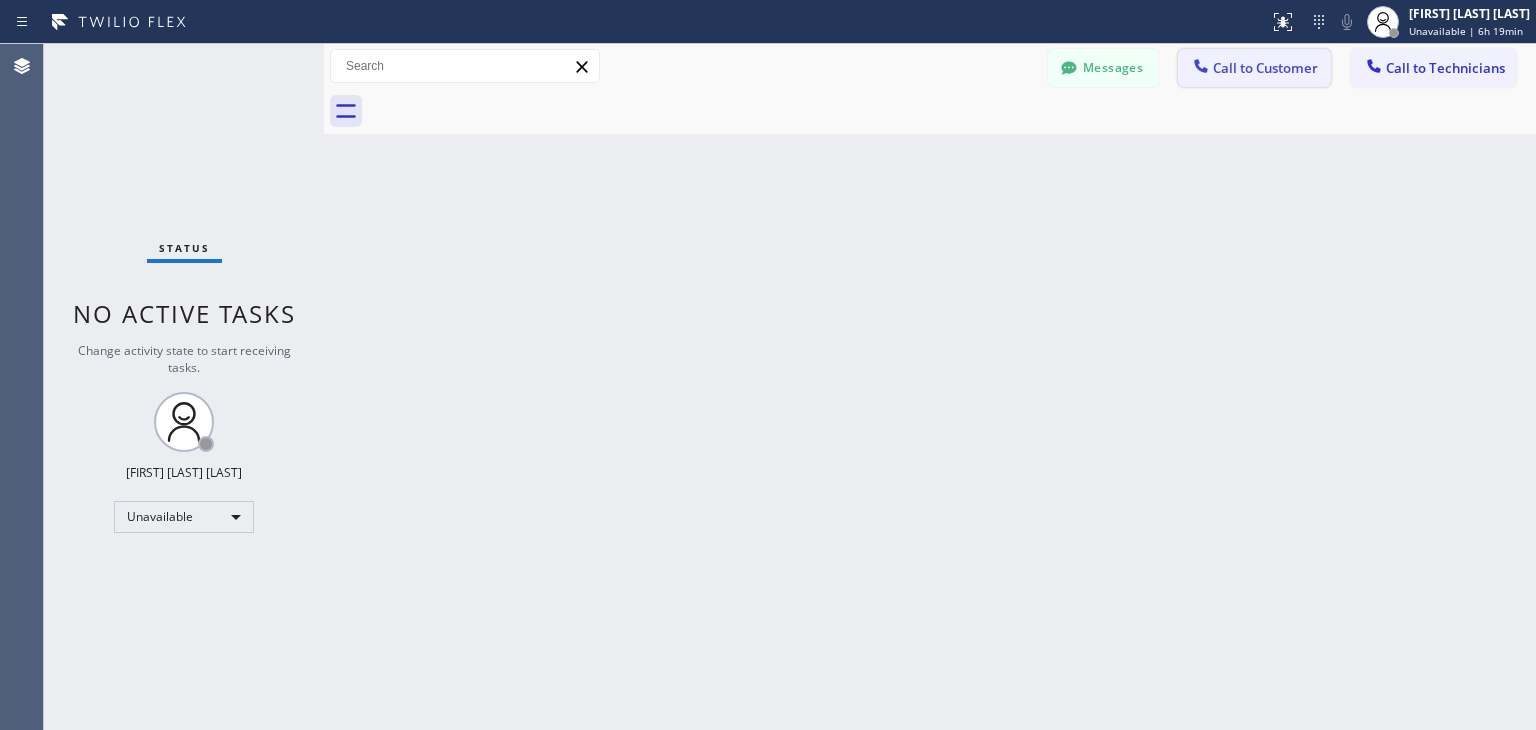 click on "Call to Customer" at bounding box center [1254, 68] 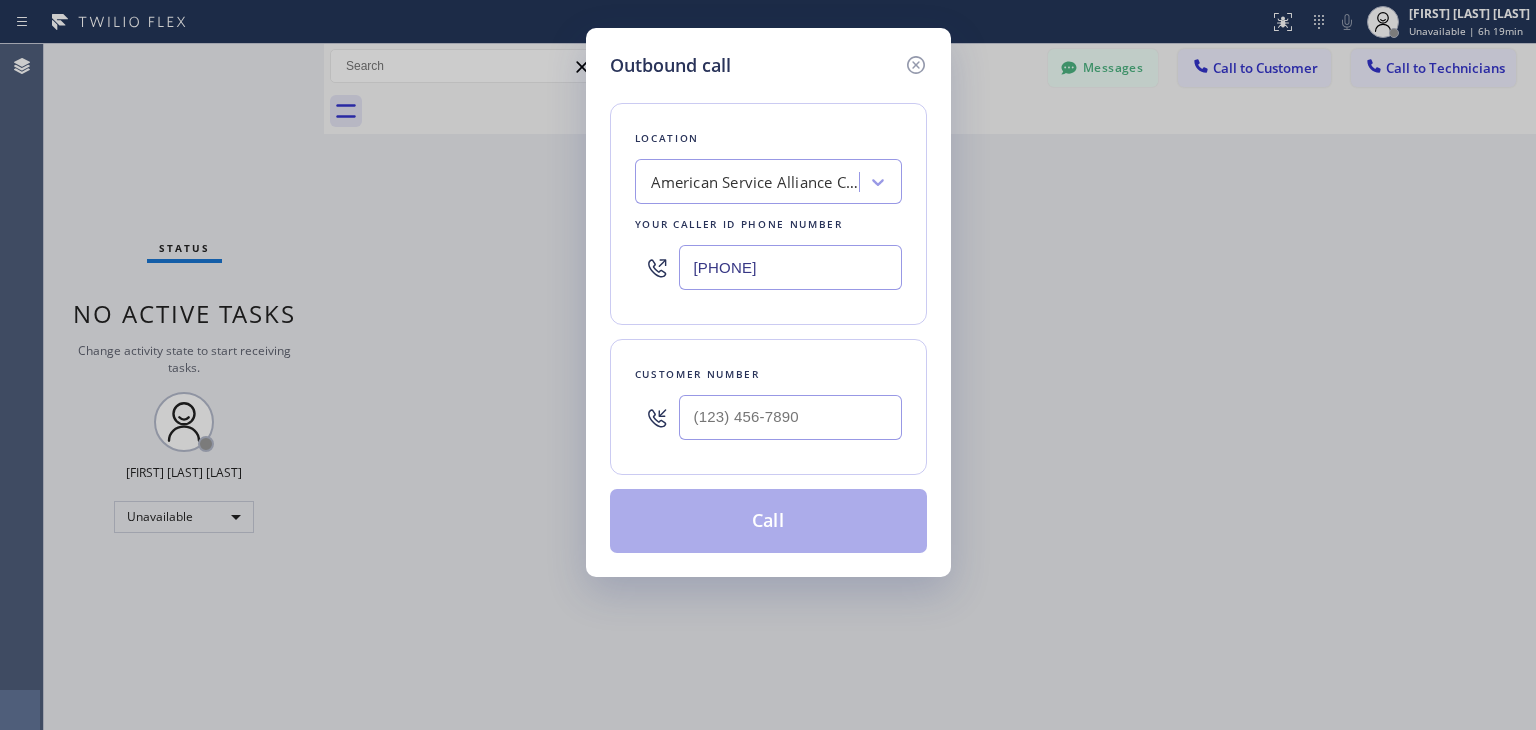 click on "[PHONE]" at bounding box center [790, 267] 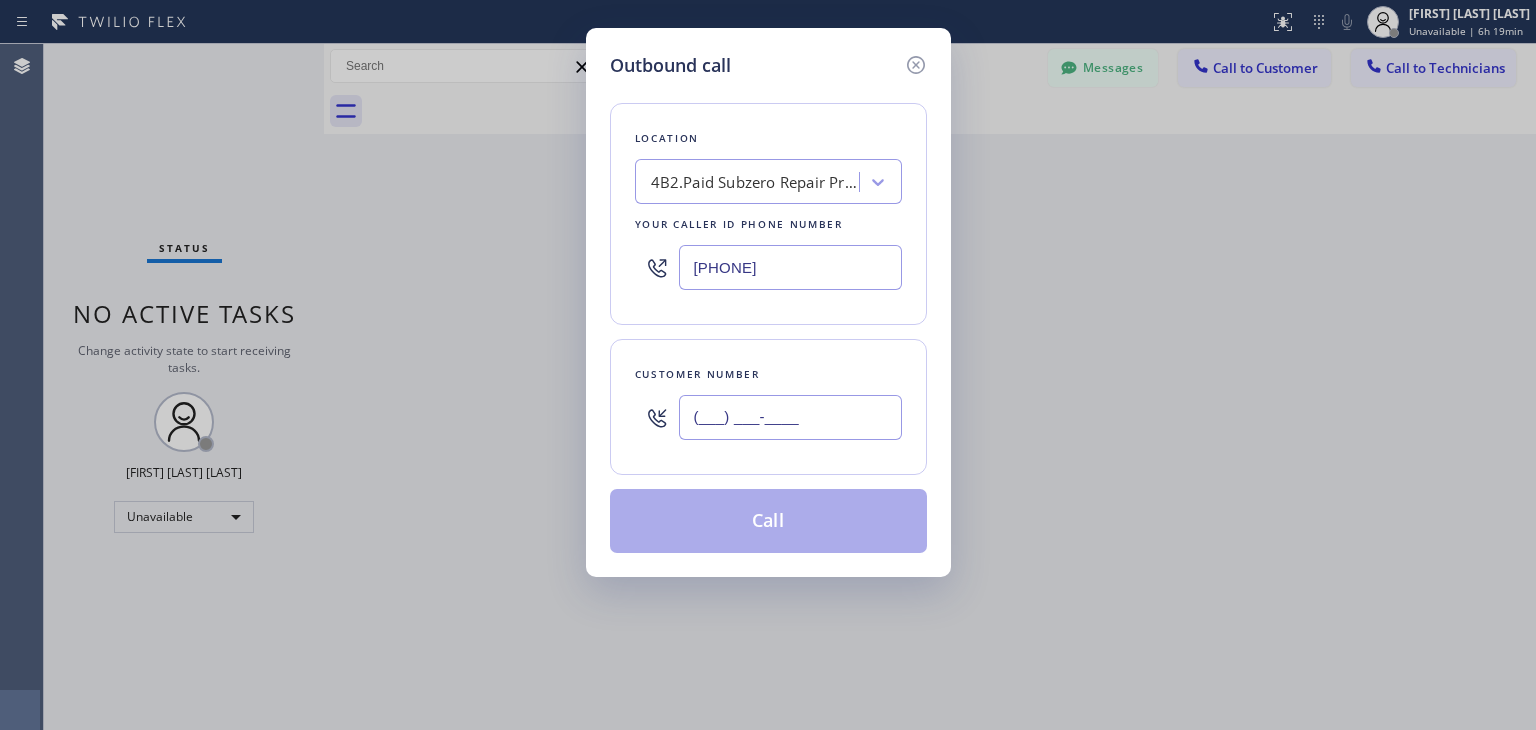 paste on "631) 553-8105" 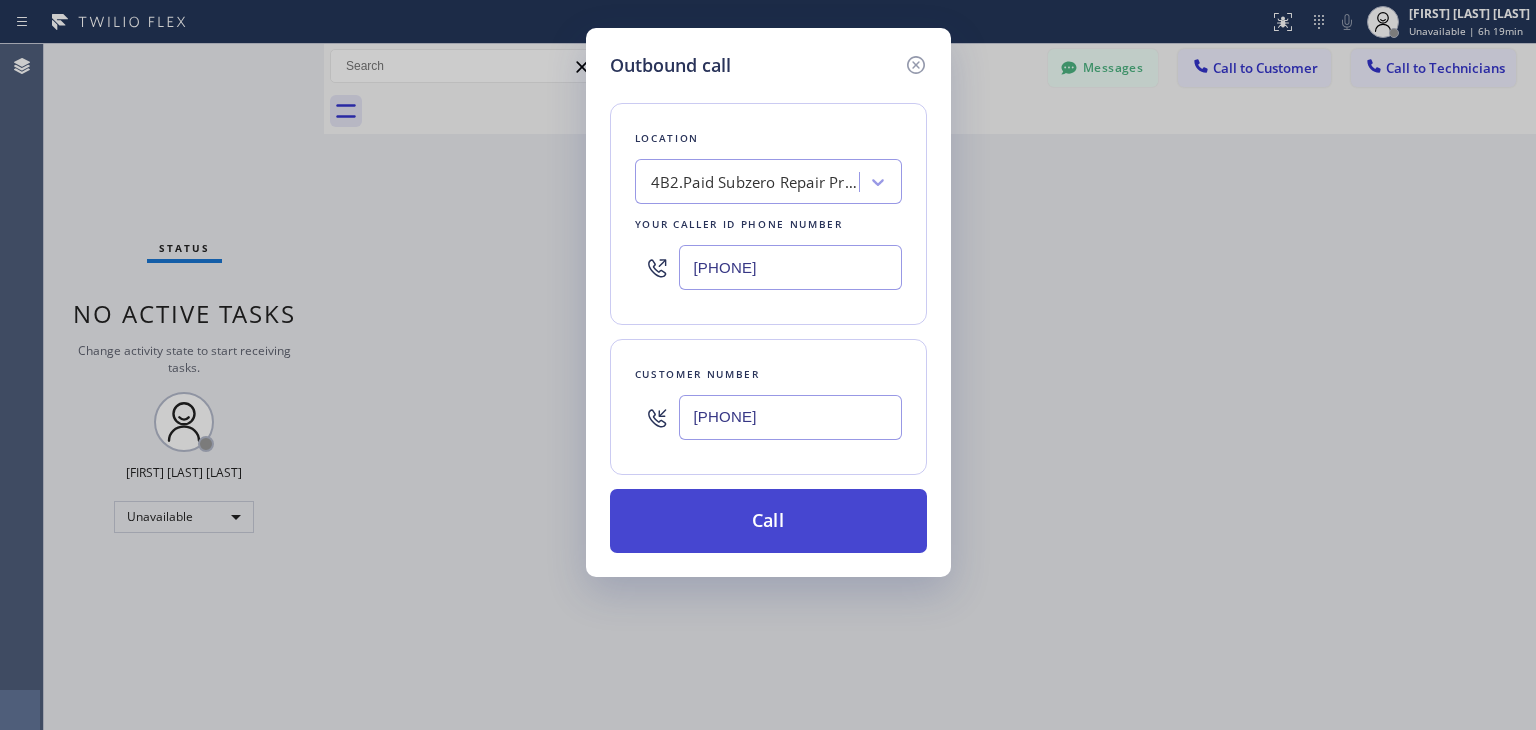 type on "[PHONE]" 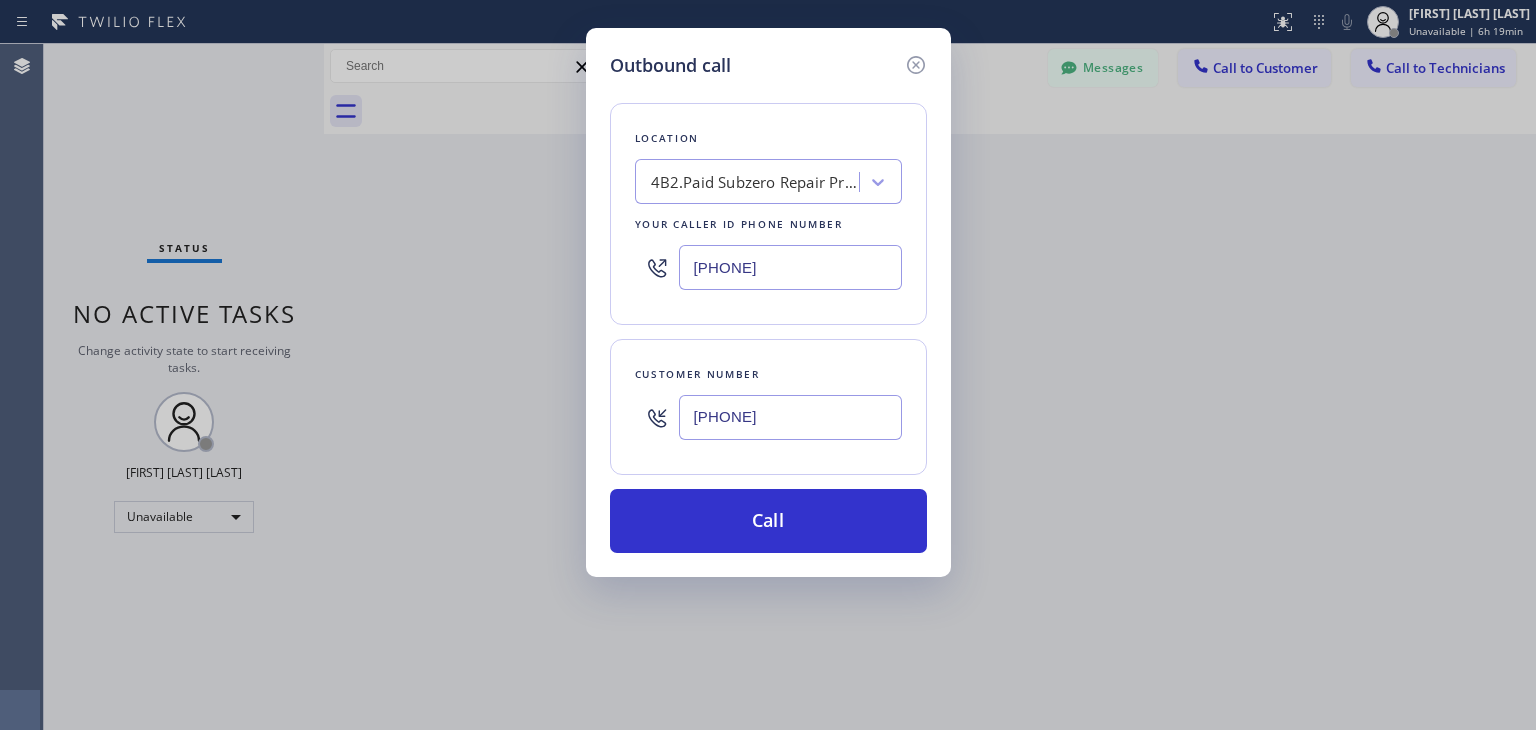 drag, startPoint x: 771, startPoint y: 499, endPoint x: 742, endPoint y: 5, distance: 494.8505 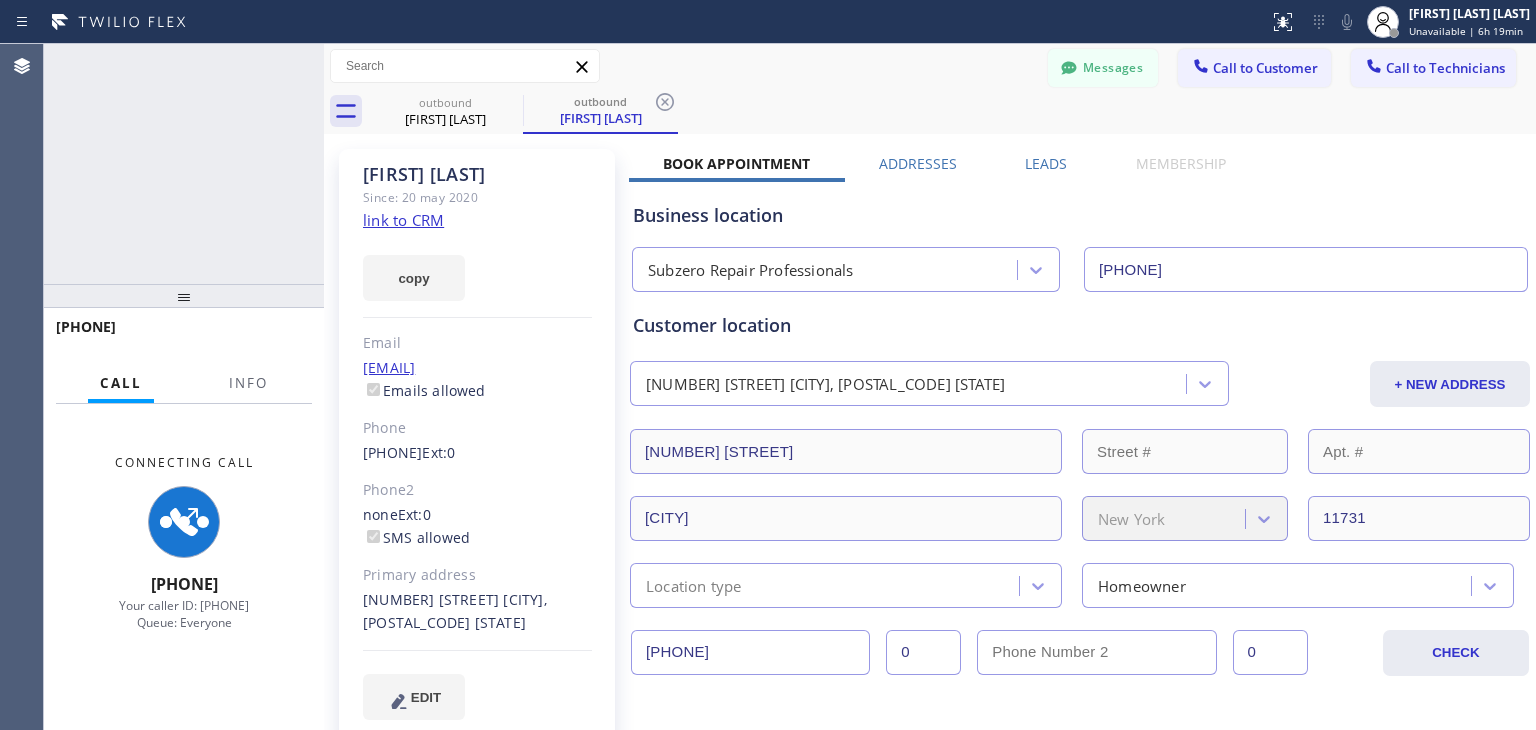 type on "[PHONE]" 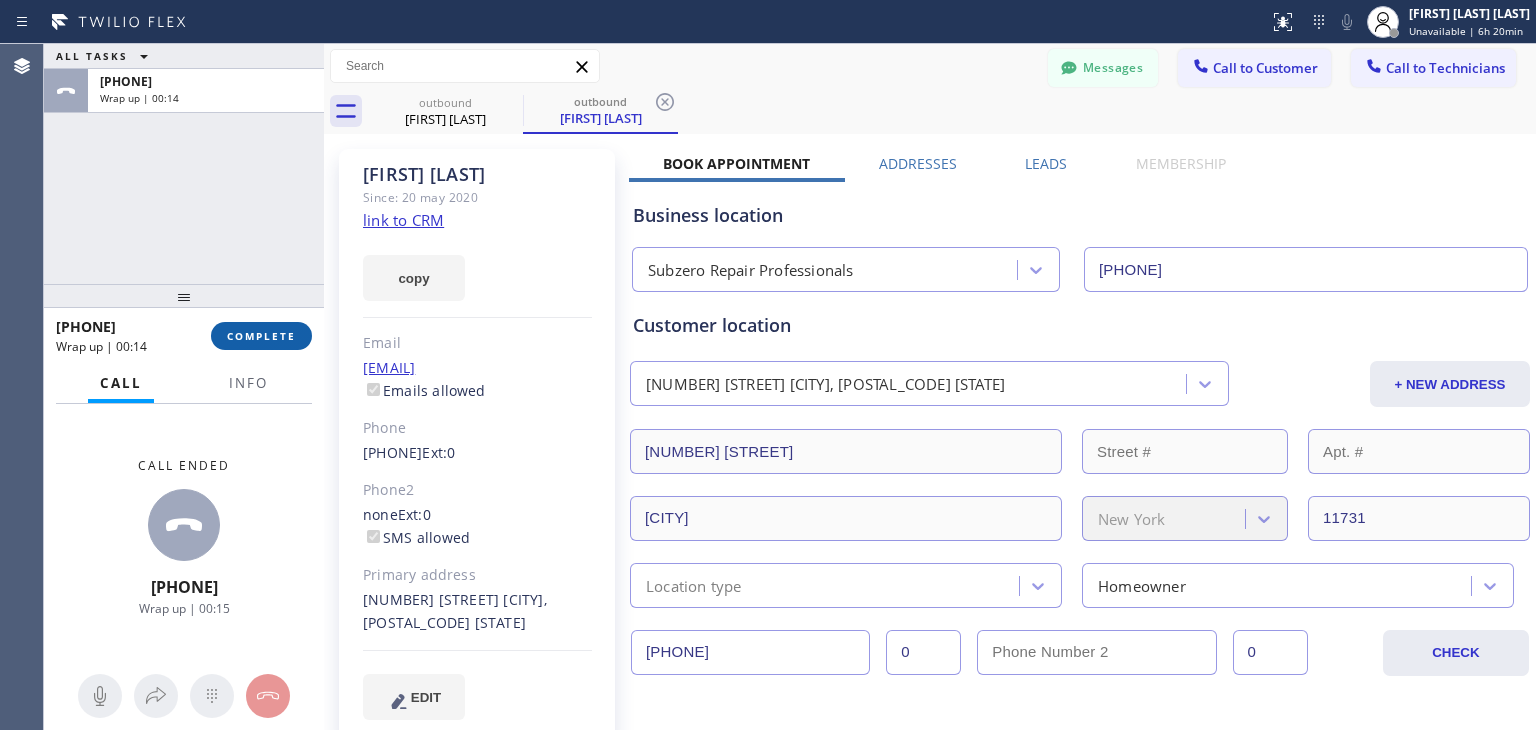 click on "COMPLETE" at bounding box center (261, 336) 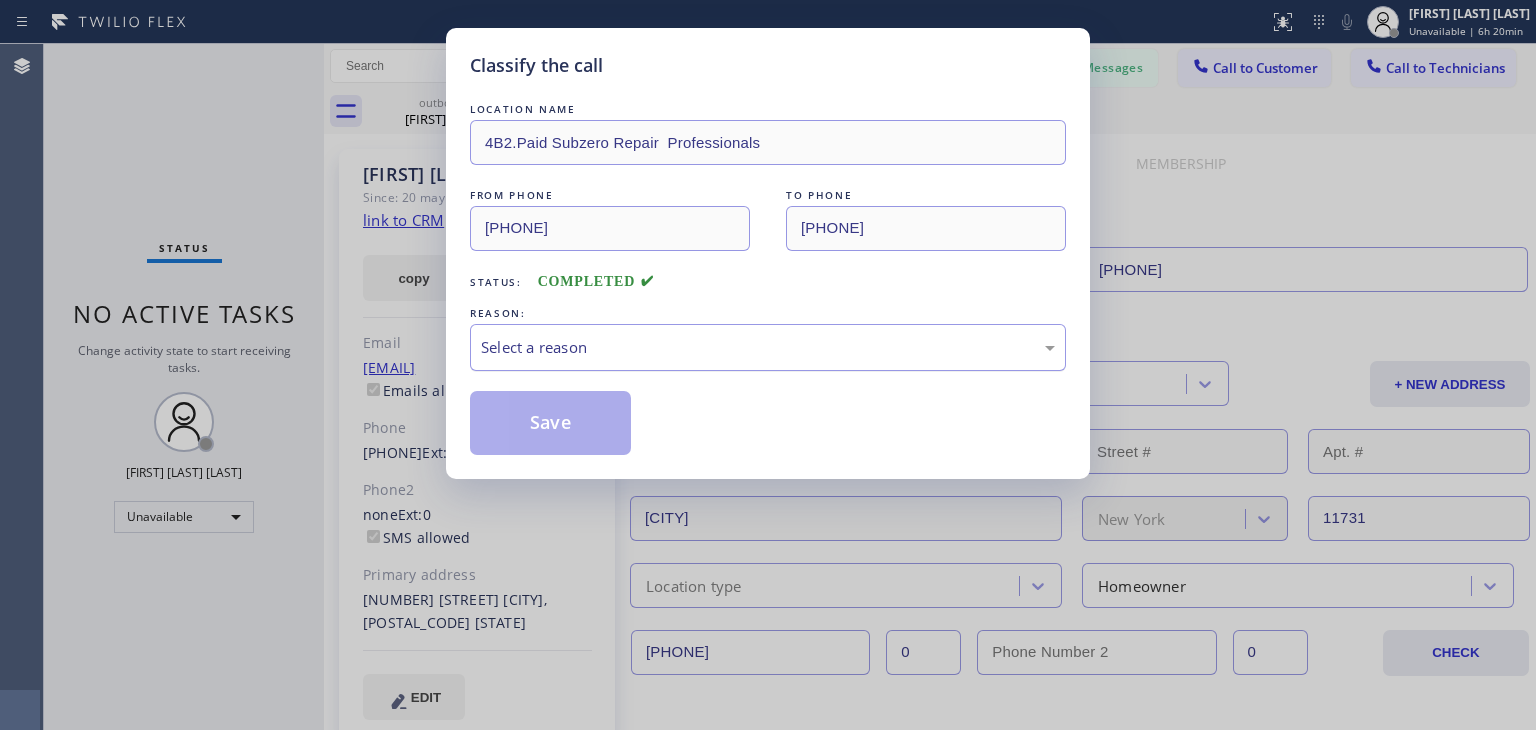 drag, startPoint x: 644, startPoint y: 336, endPoint x: 644, endPoint y: 364, distance: 28 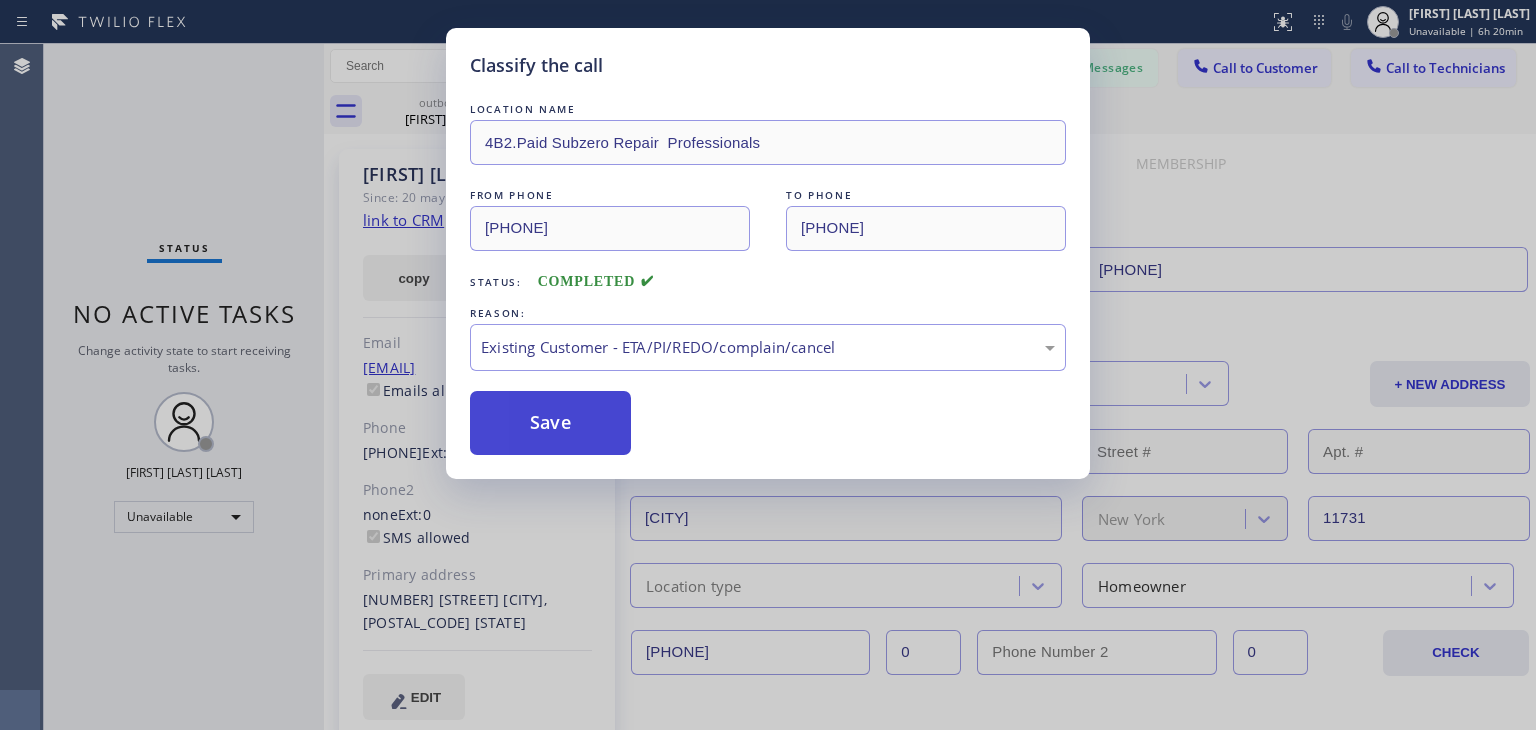 click on "Save" at bounding box center (550, 423) 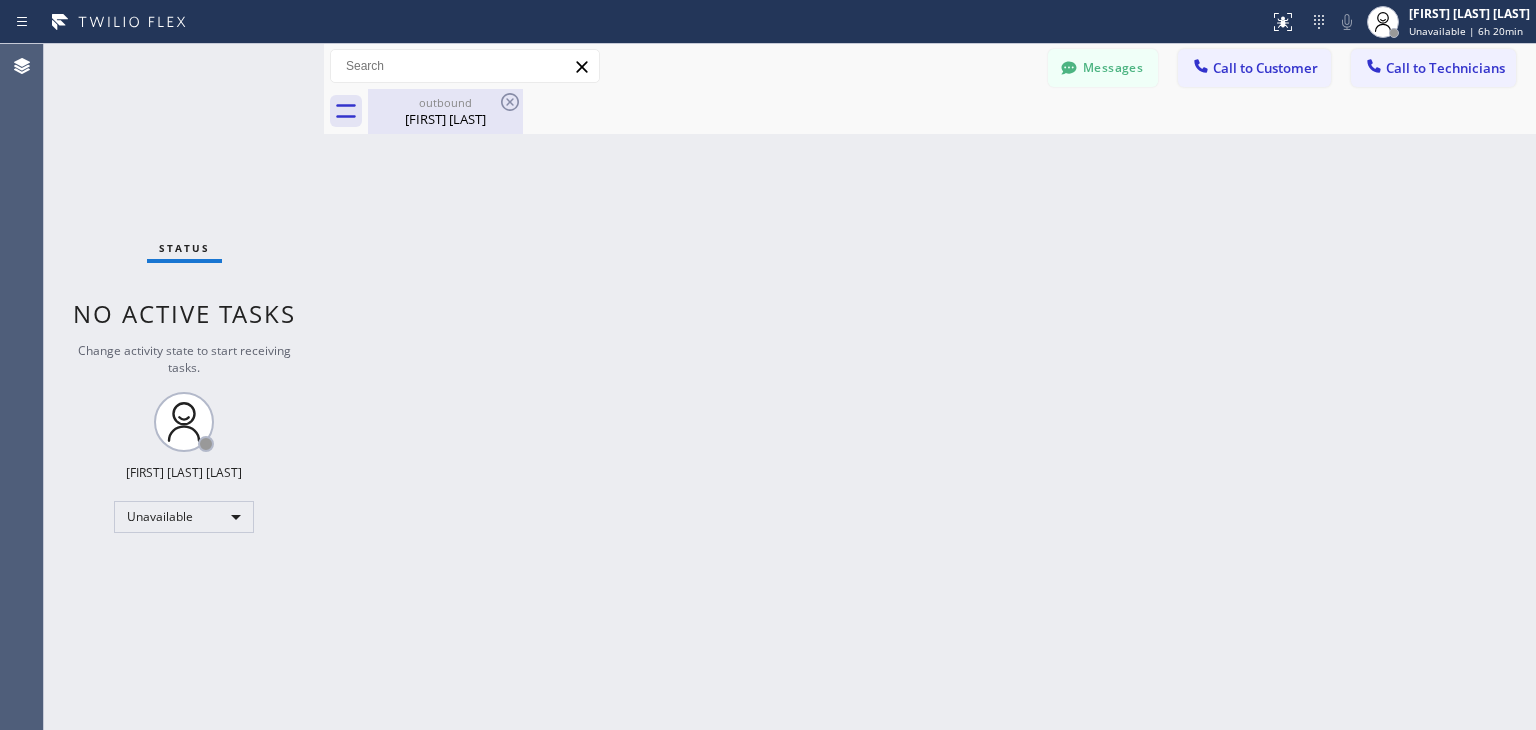 click on "outbound" at bounding box center (445, 102) 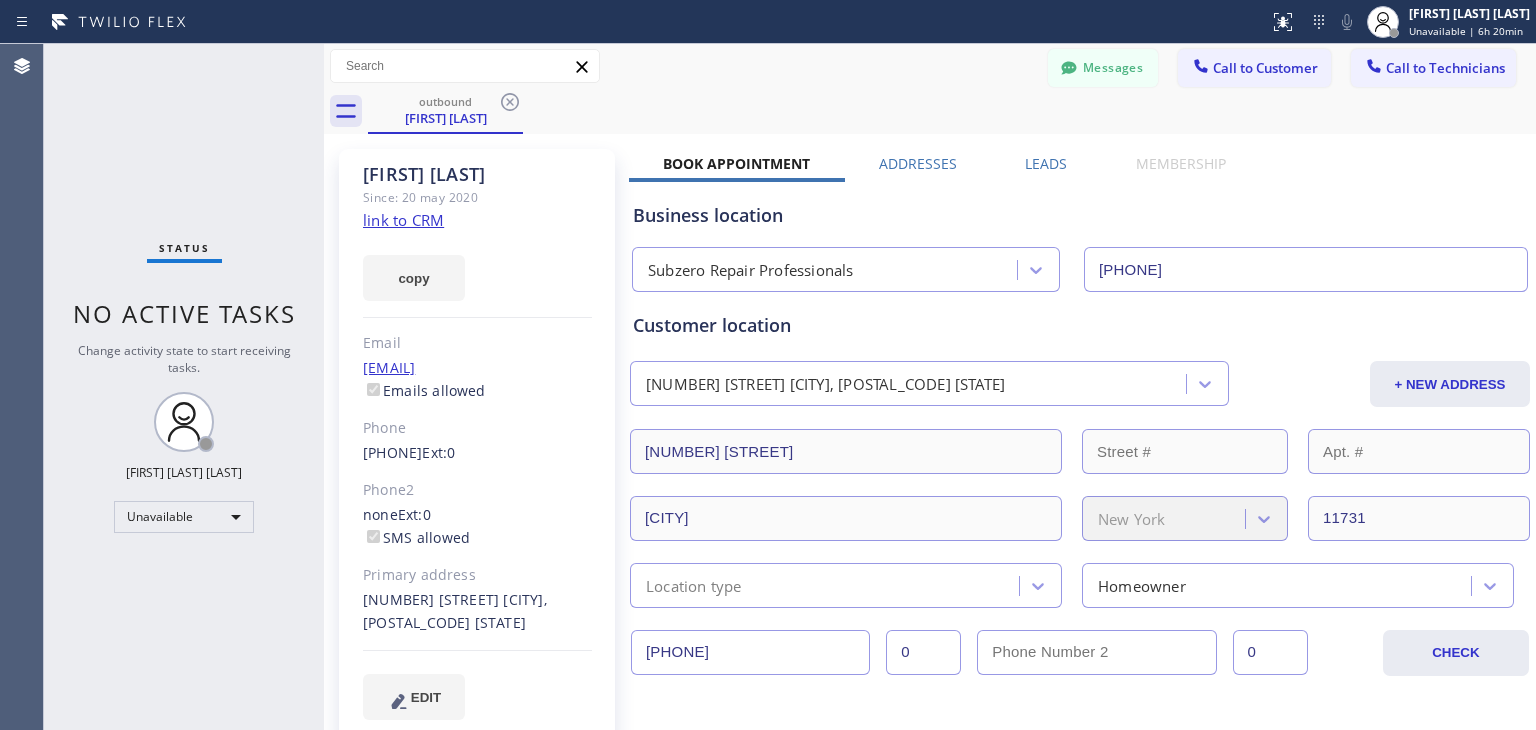 click on "outbound Karen Luechau" at bounding box center (952, 111) 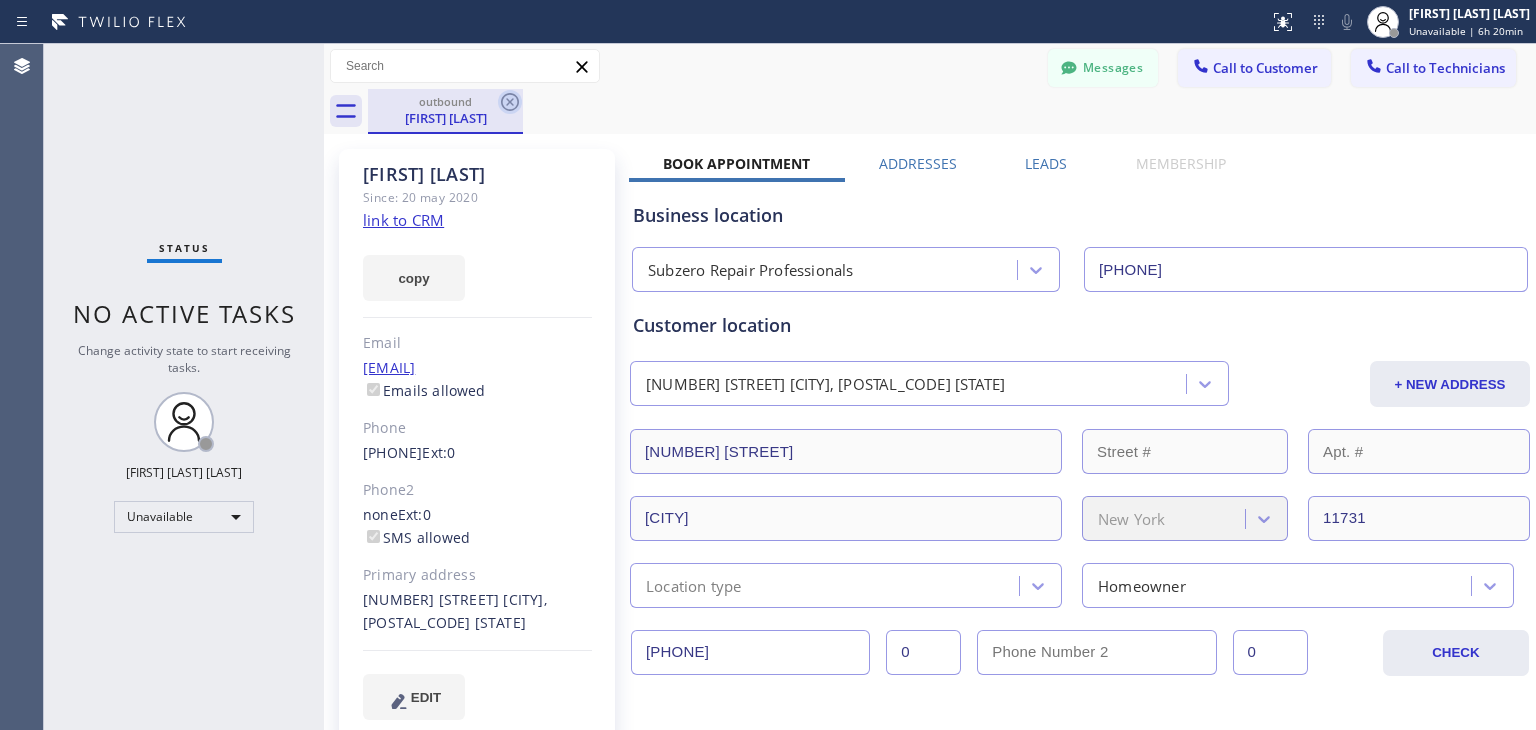 click 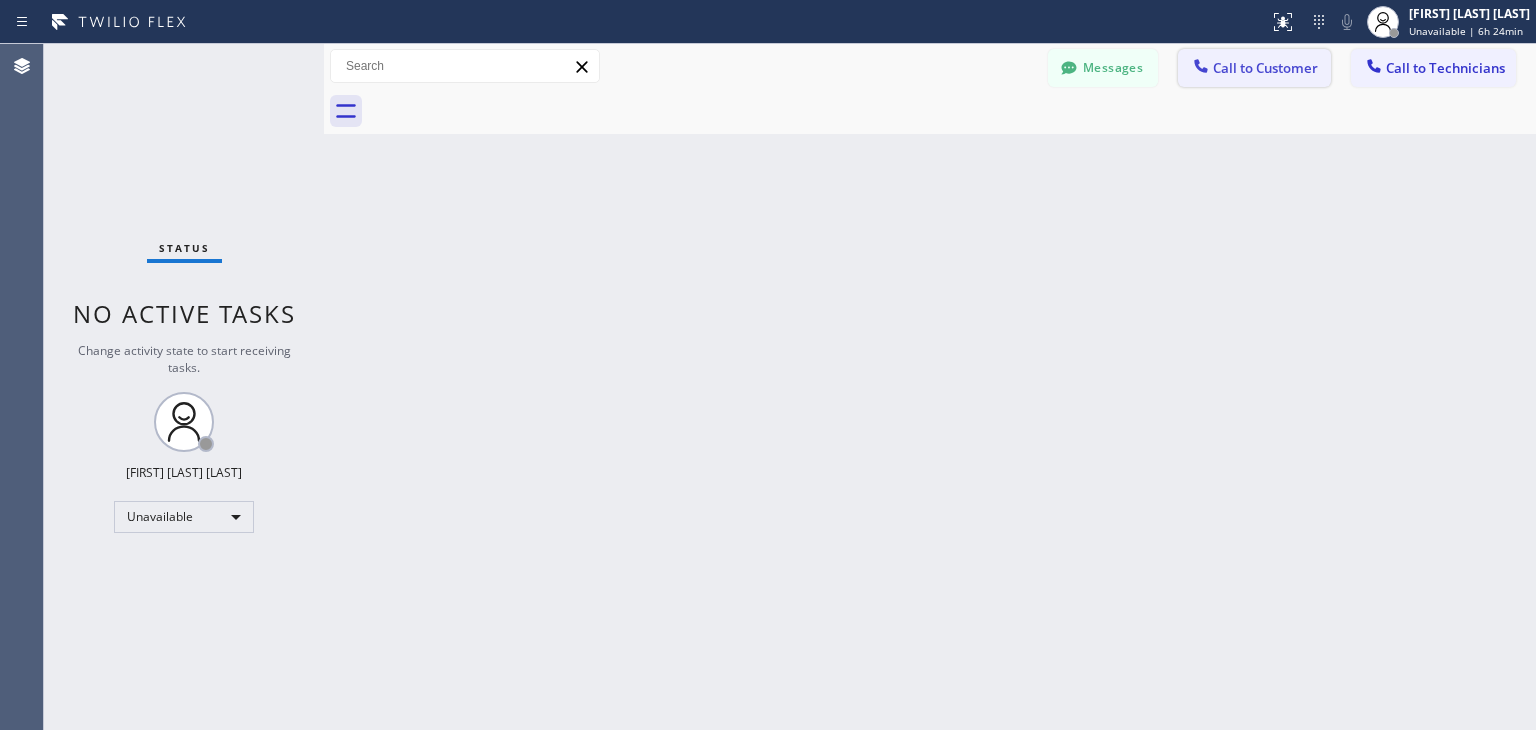 click on "Call to Customer" at bounding box center (1265, 68) 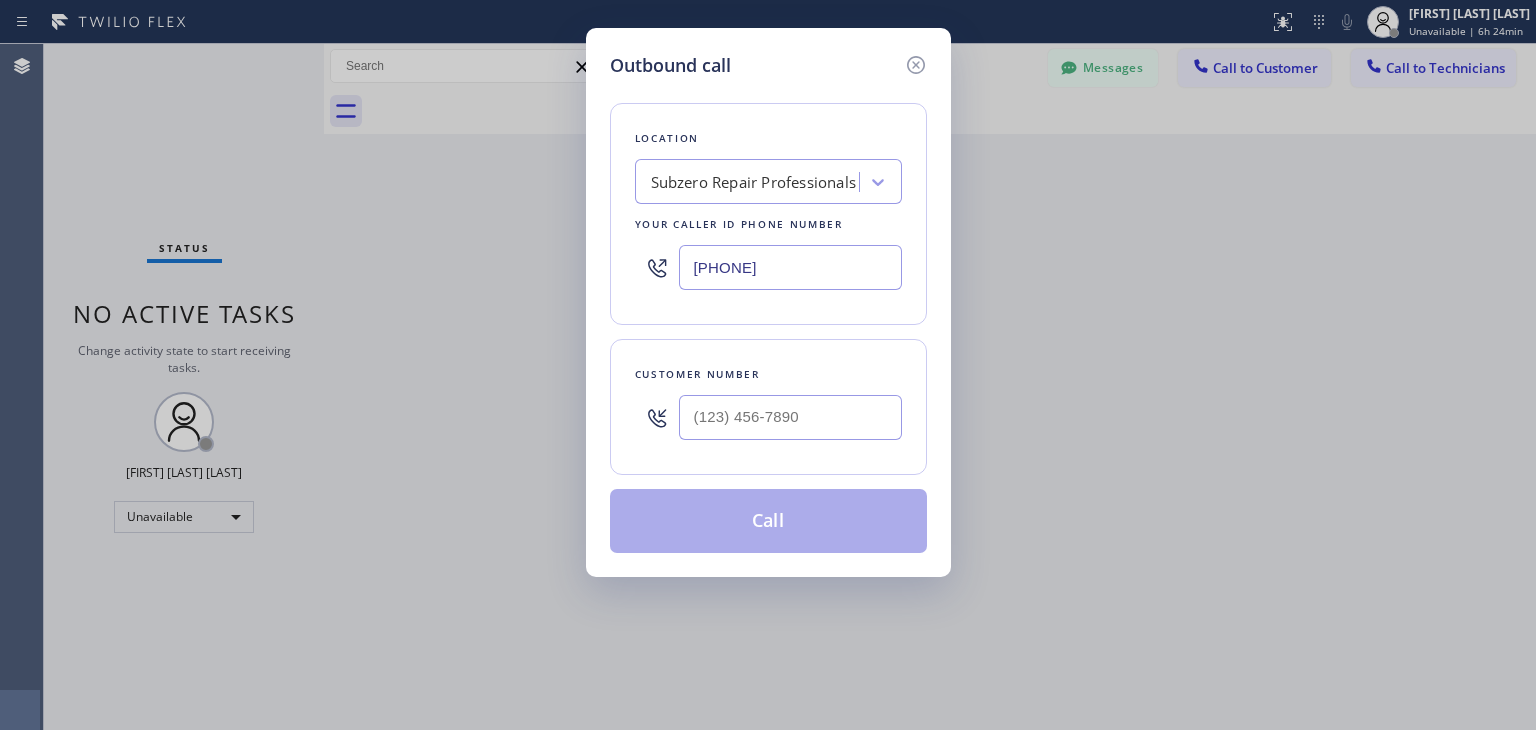click on "[PHONE]" at bounding box center (790, 267) 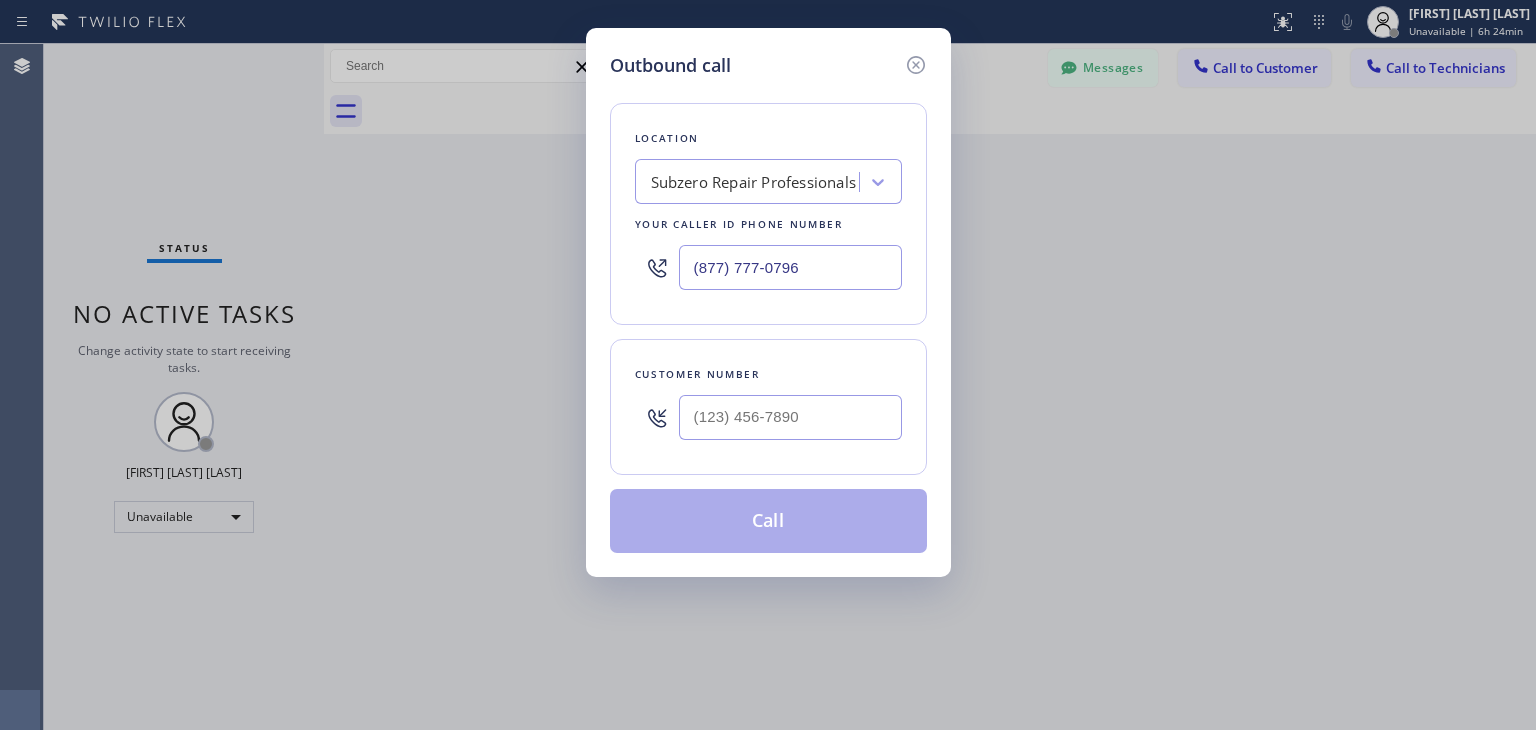 type on "(877) 777-0796" 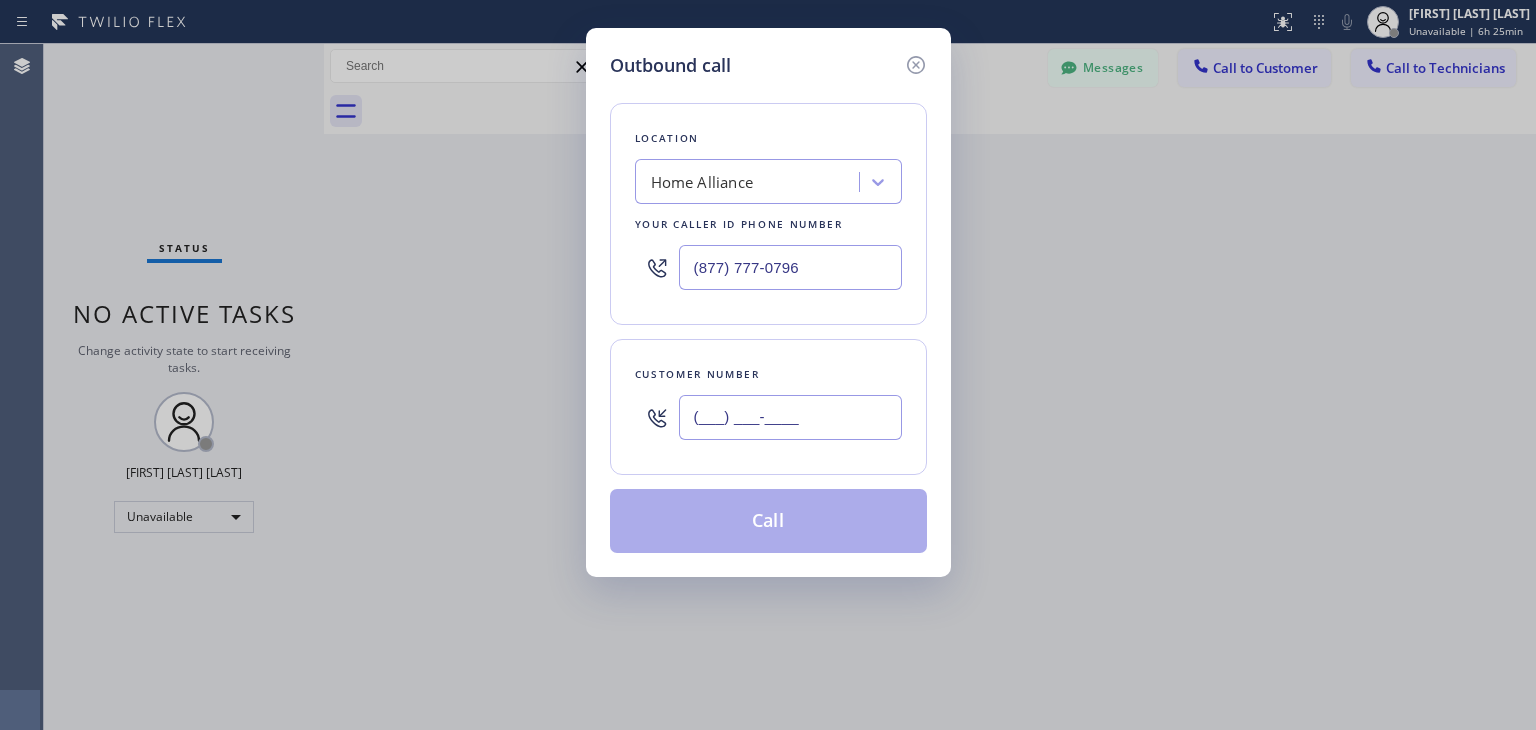 paste on "478) 827-8218" 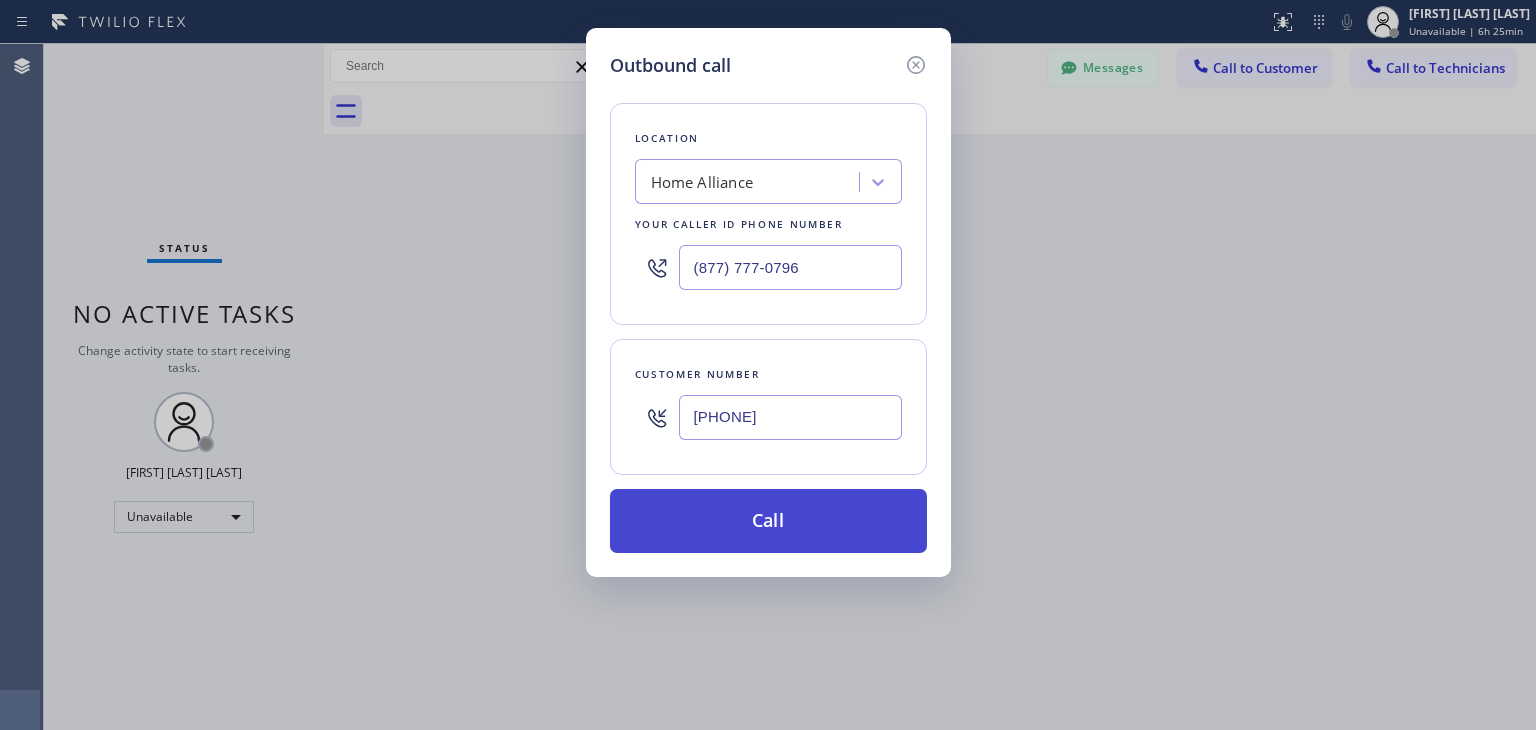 type on "[PHONE]" 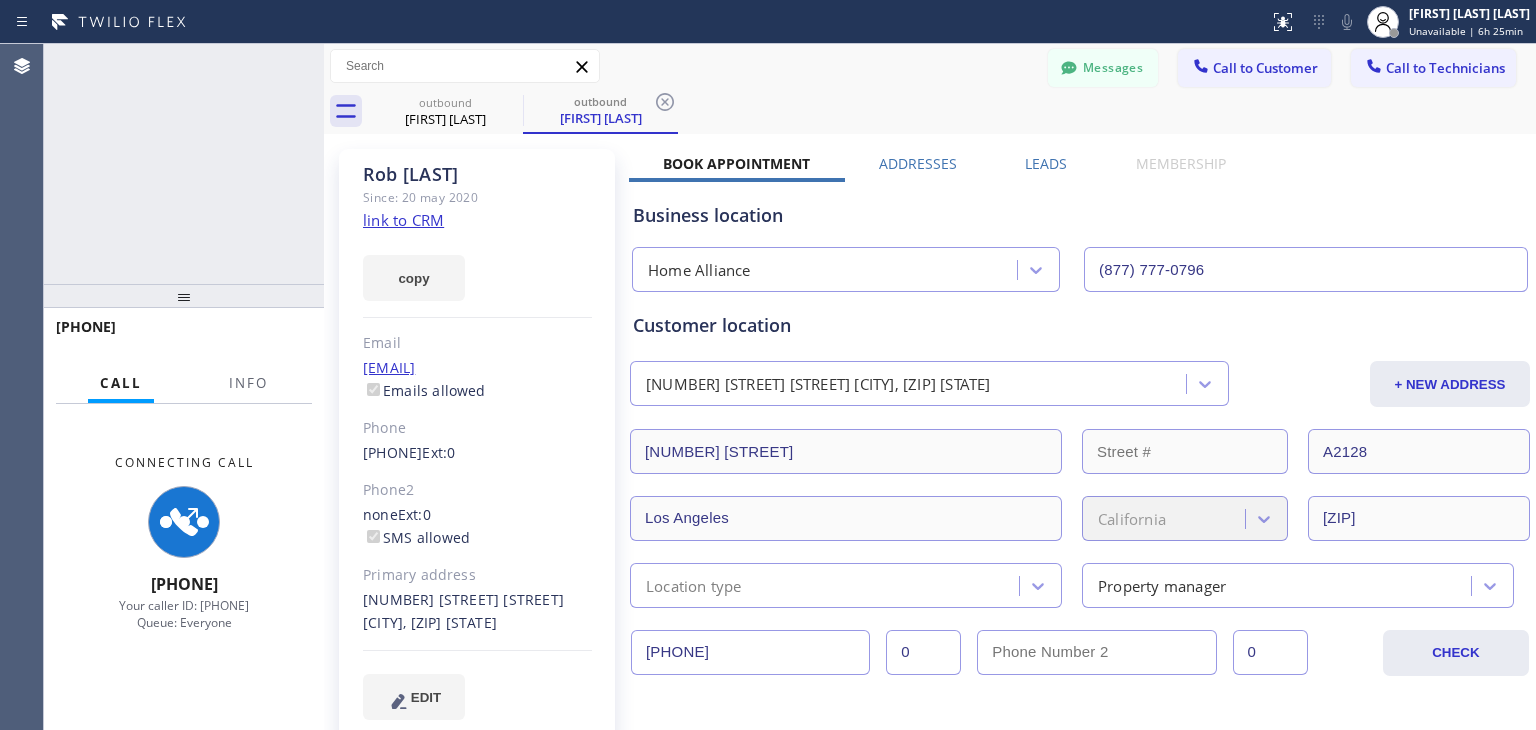 type on "(877) 777-0796" 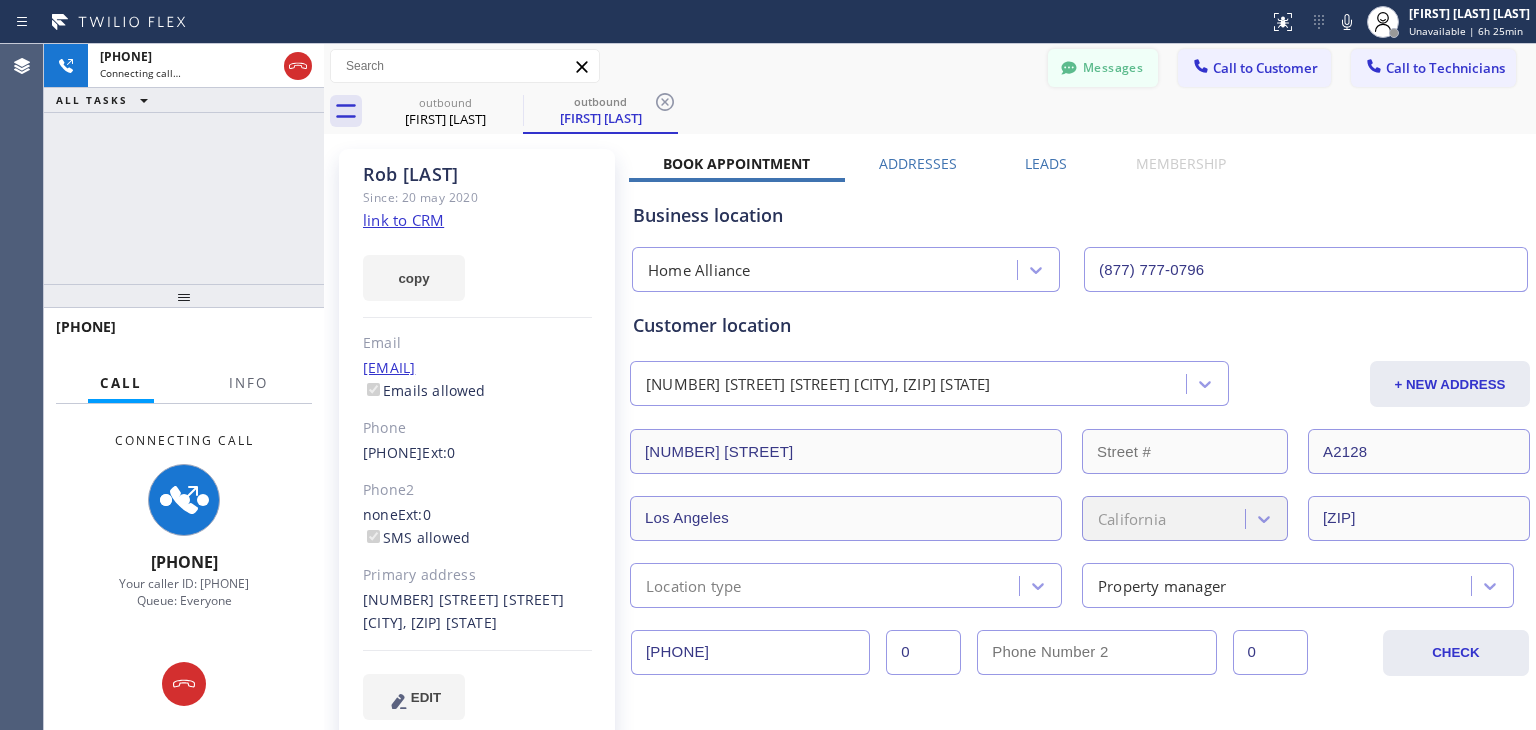 click on "Messages" at bounding box center (1103, 68) 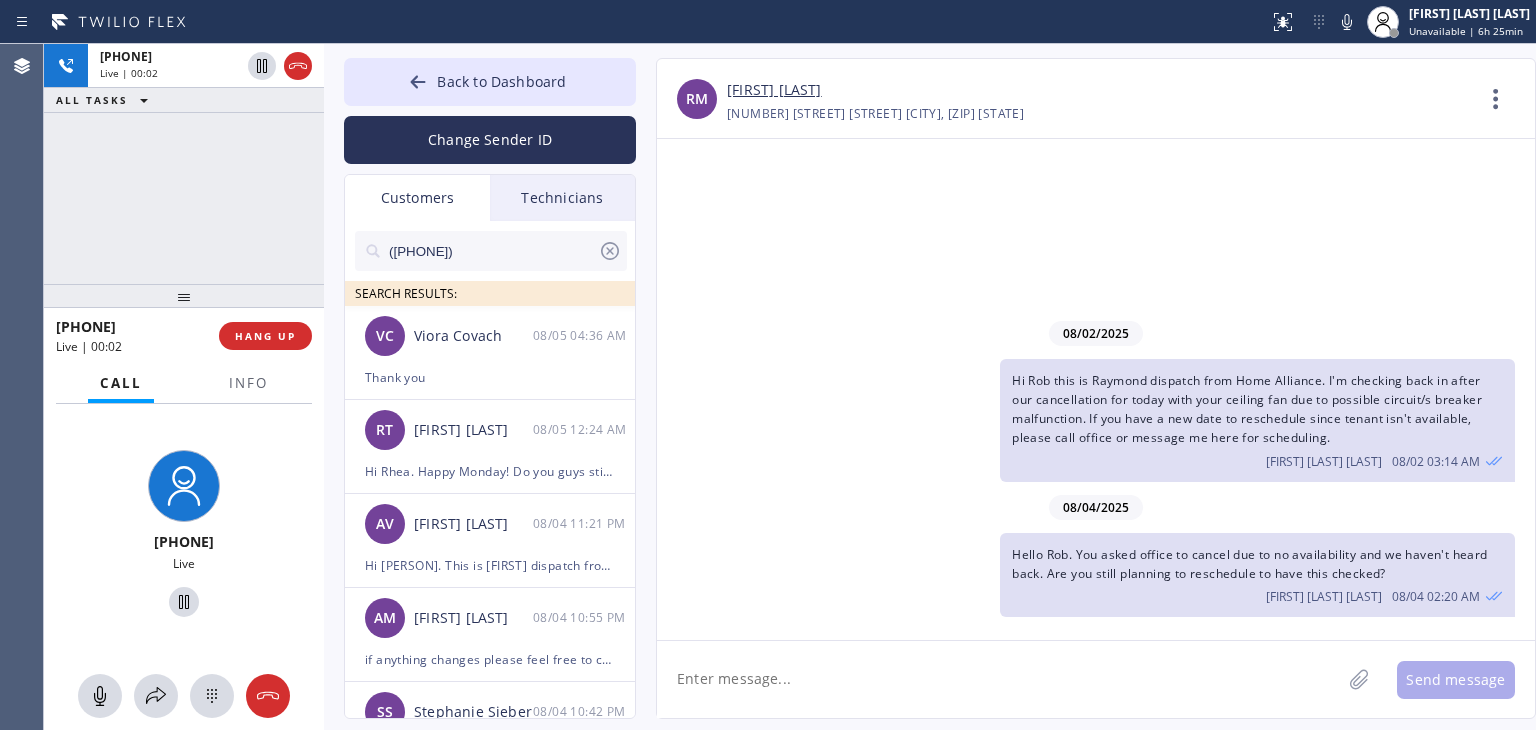 click on "(661) 992-4434" at bounding box center (492, 251) 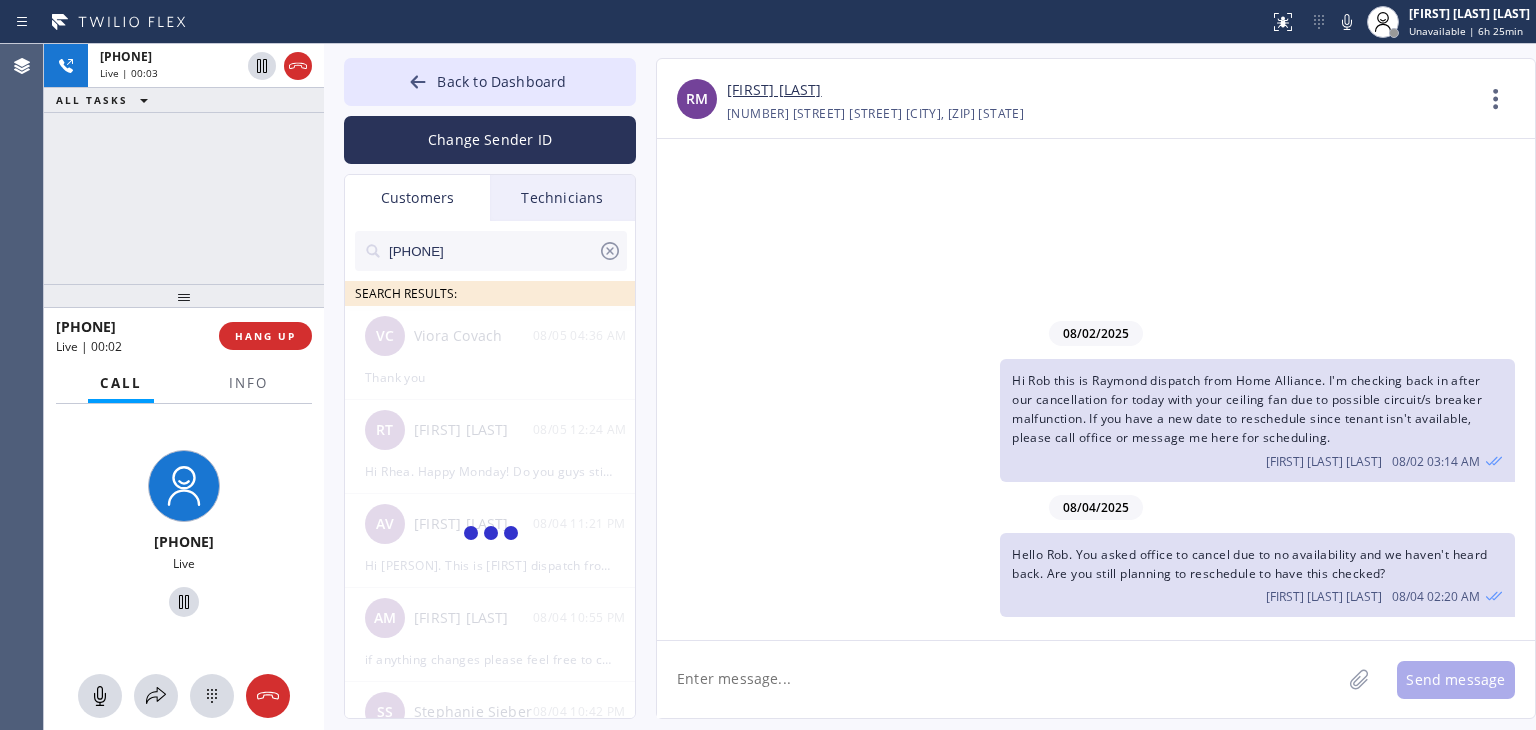 type on "[PHONE]" 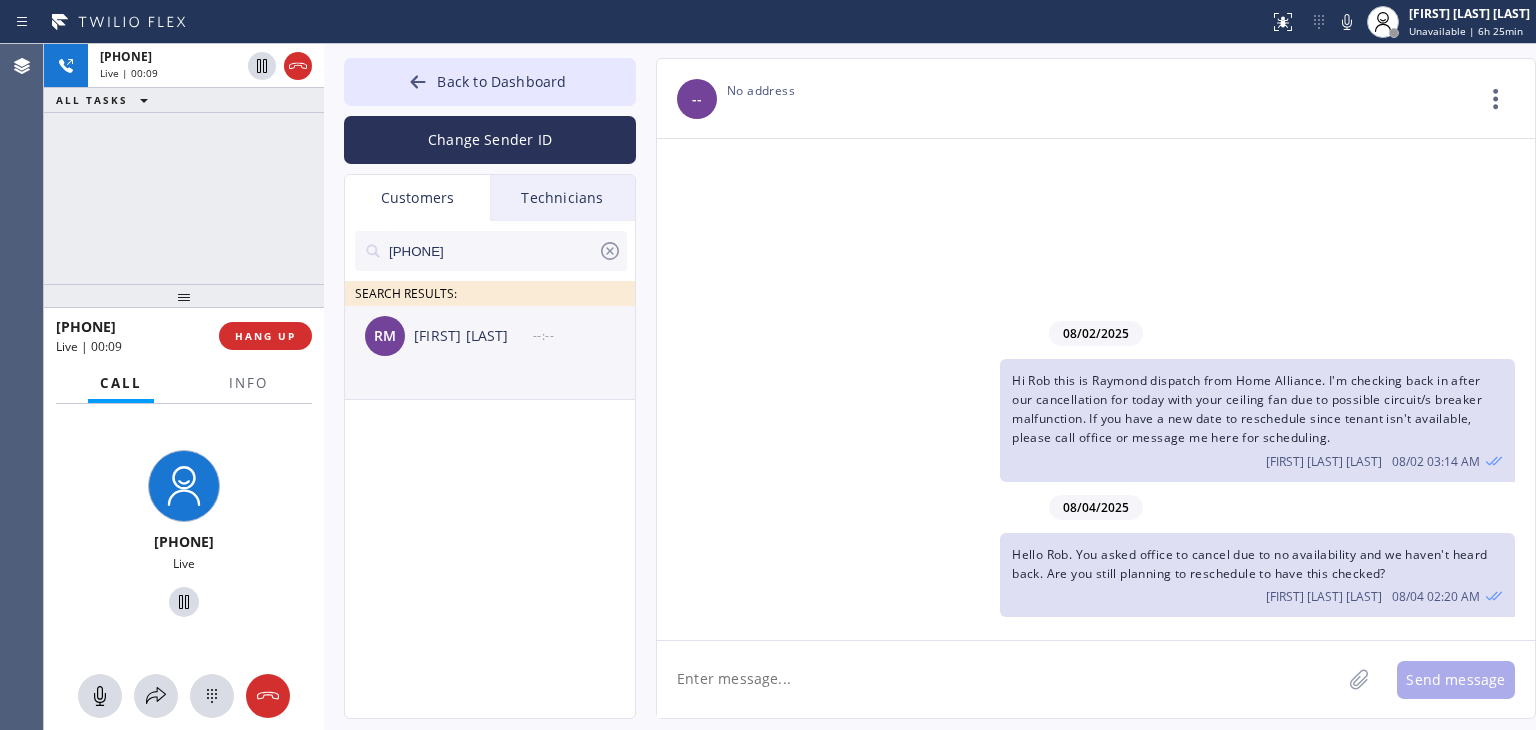 click on "RM Rob Moore --:--" 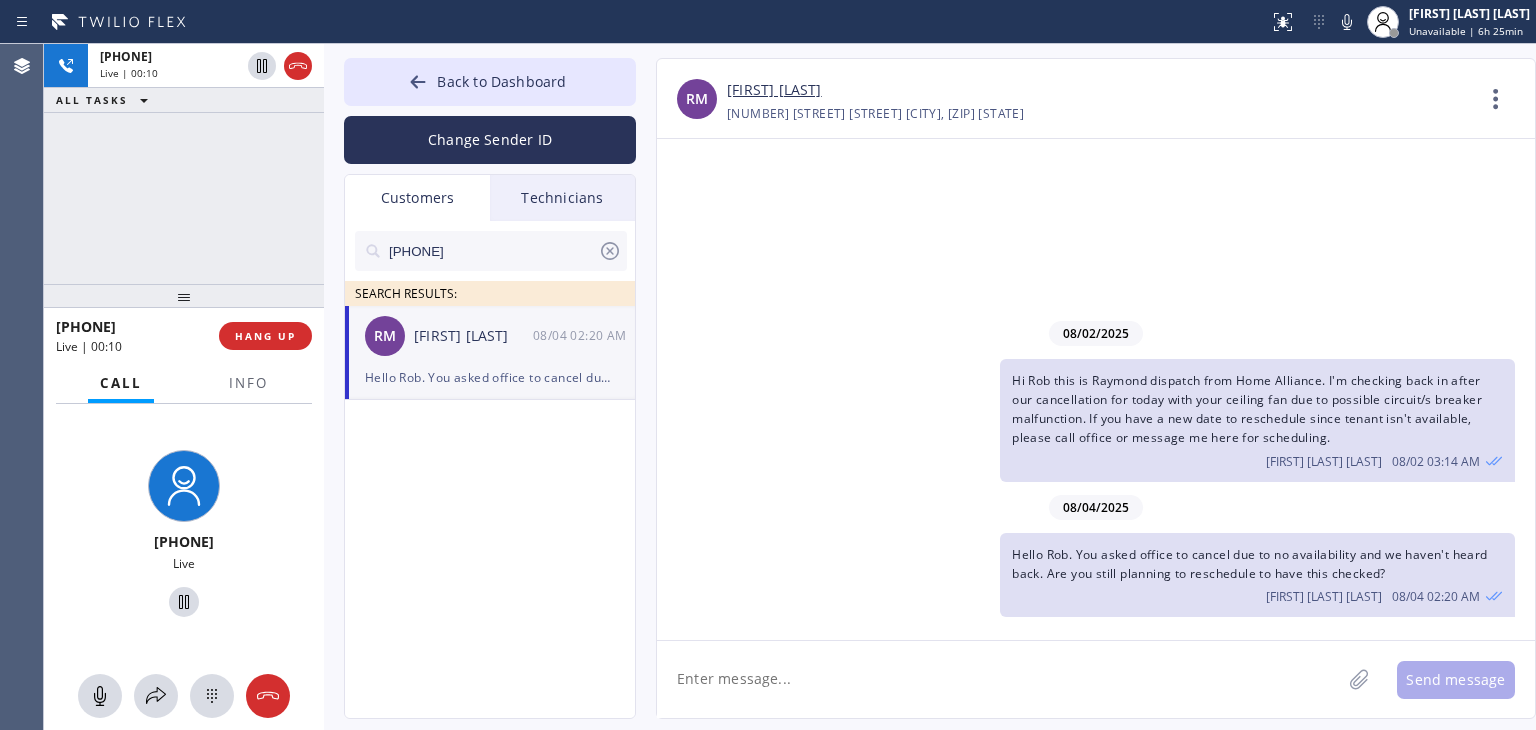 click on "RM Rob Moore 08/04 02:20 AM" at bounding box center [491, 336] 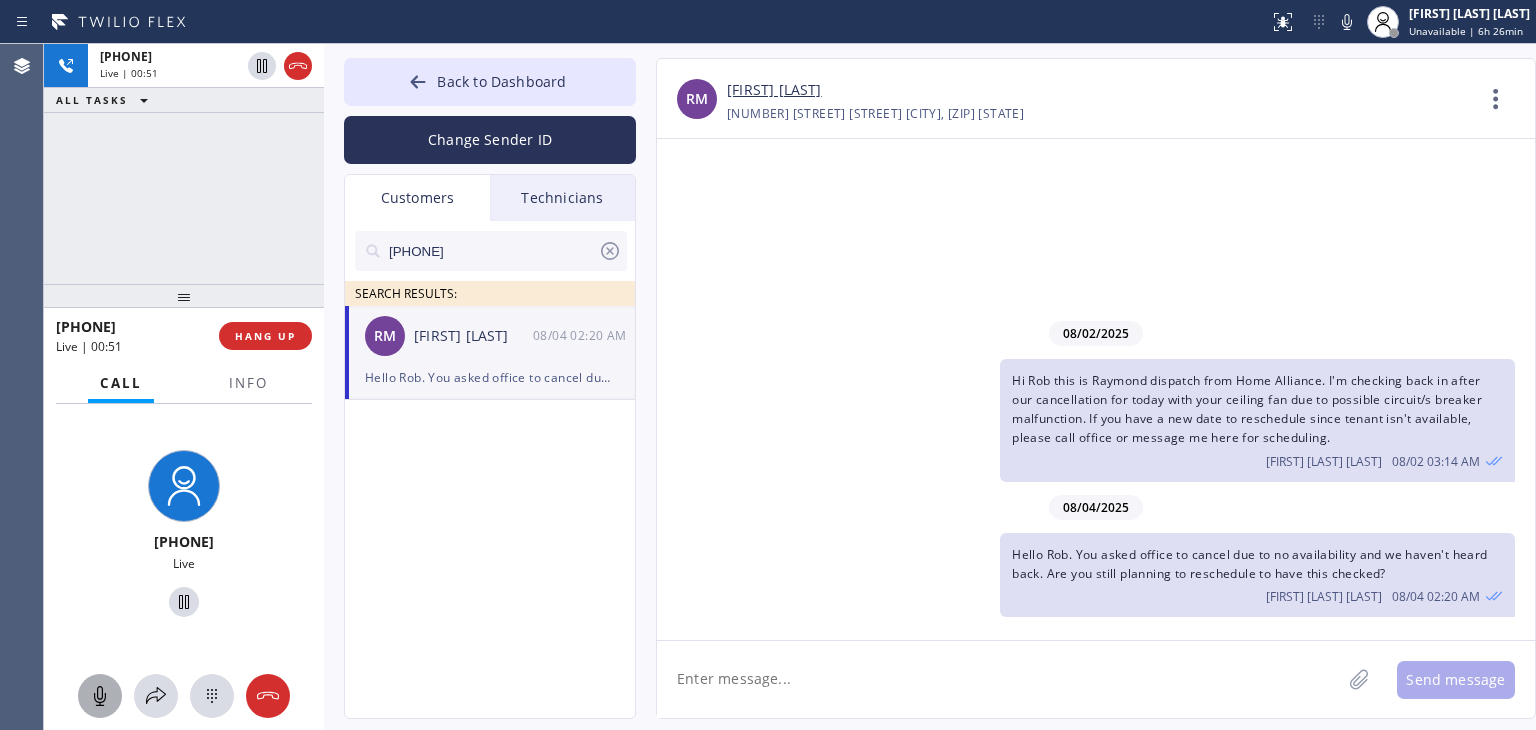 click at bounding box center (100, 696) 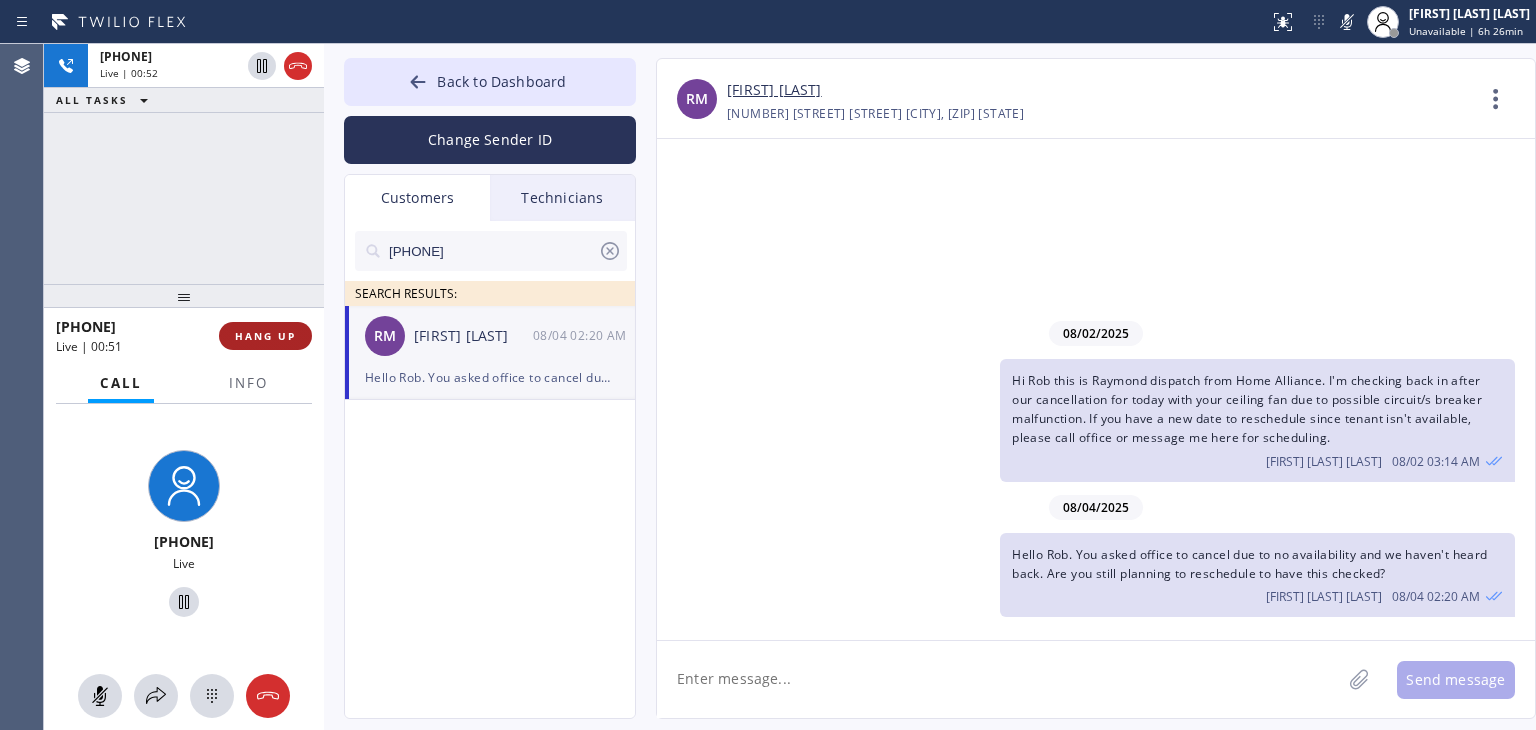click on "HANG UP" at bounding box center [265, 336] 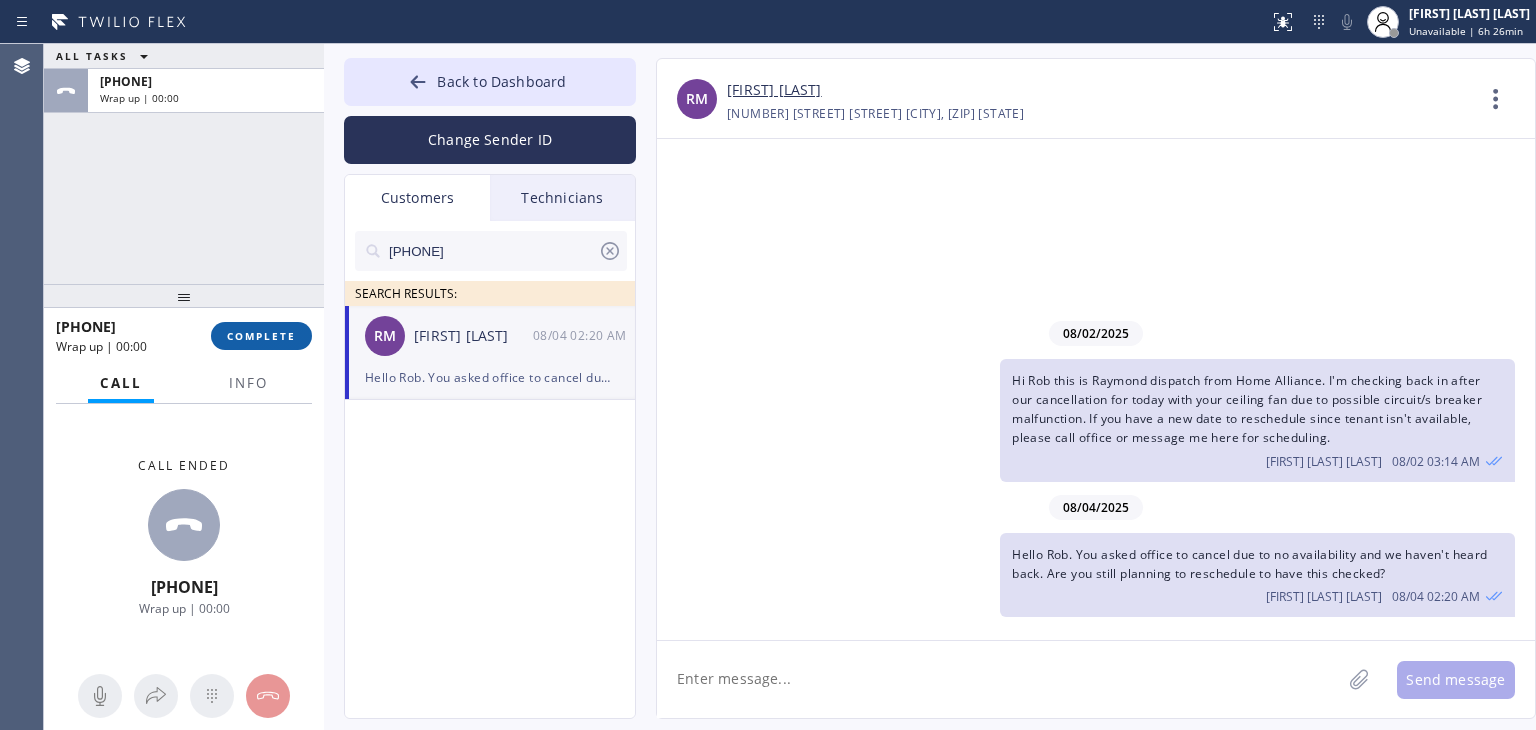 click on "COMPLETE" at bounding box center (261, 336) 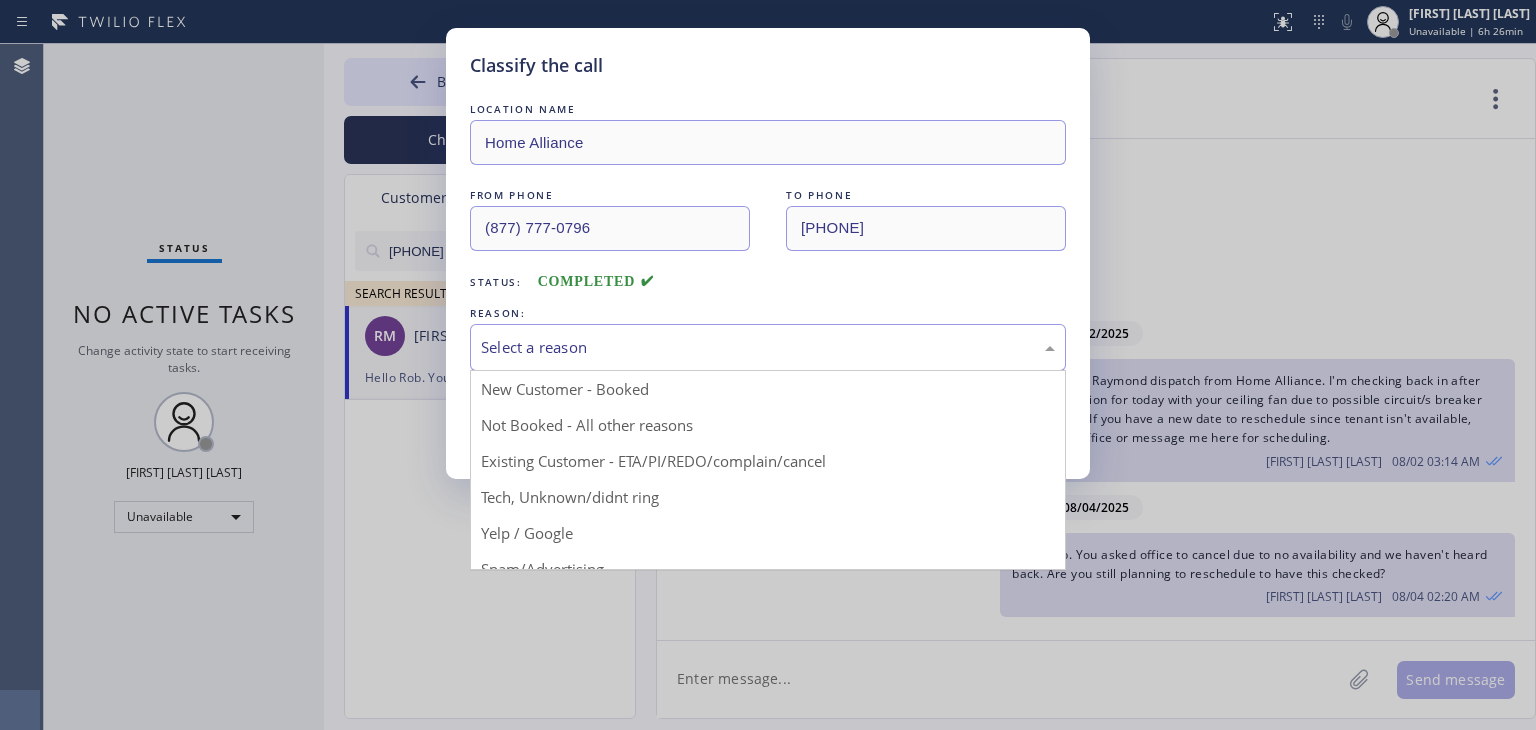 click on "Select a reason" at bounding box center [768, 347] 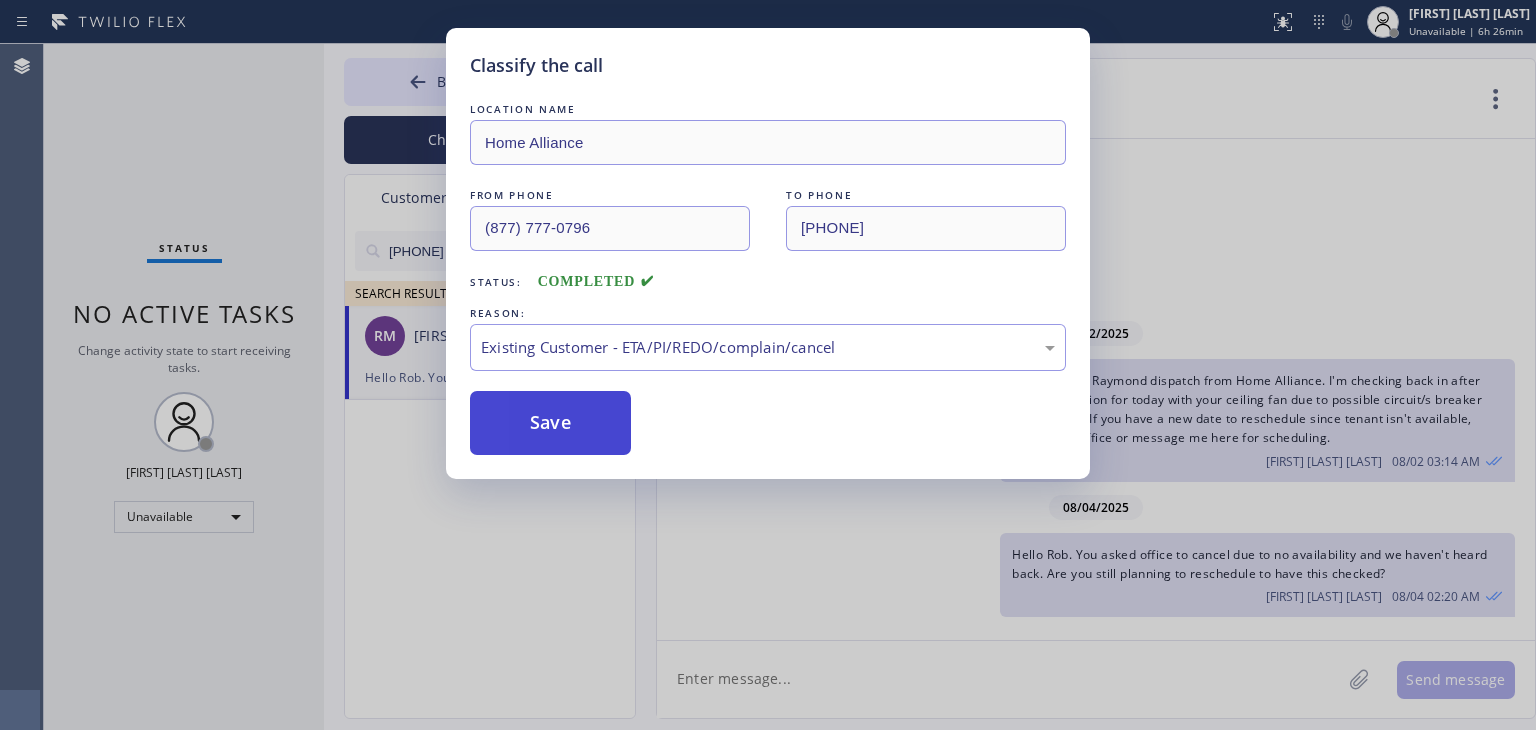 drag, startPoint x: 539, startPoint y: 457, endPoint x: 535, endPoint y: 411, distance: 46.173584 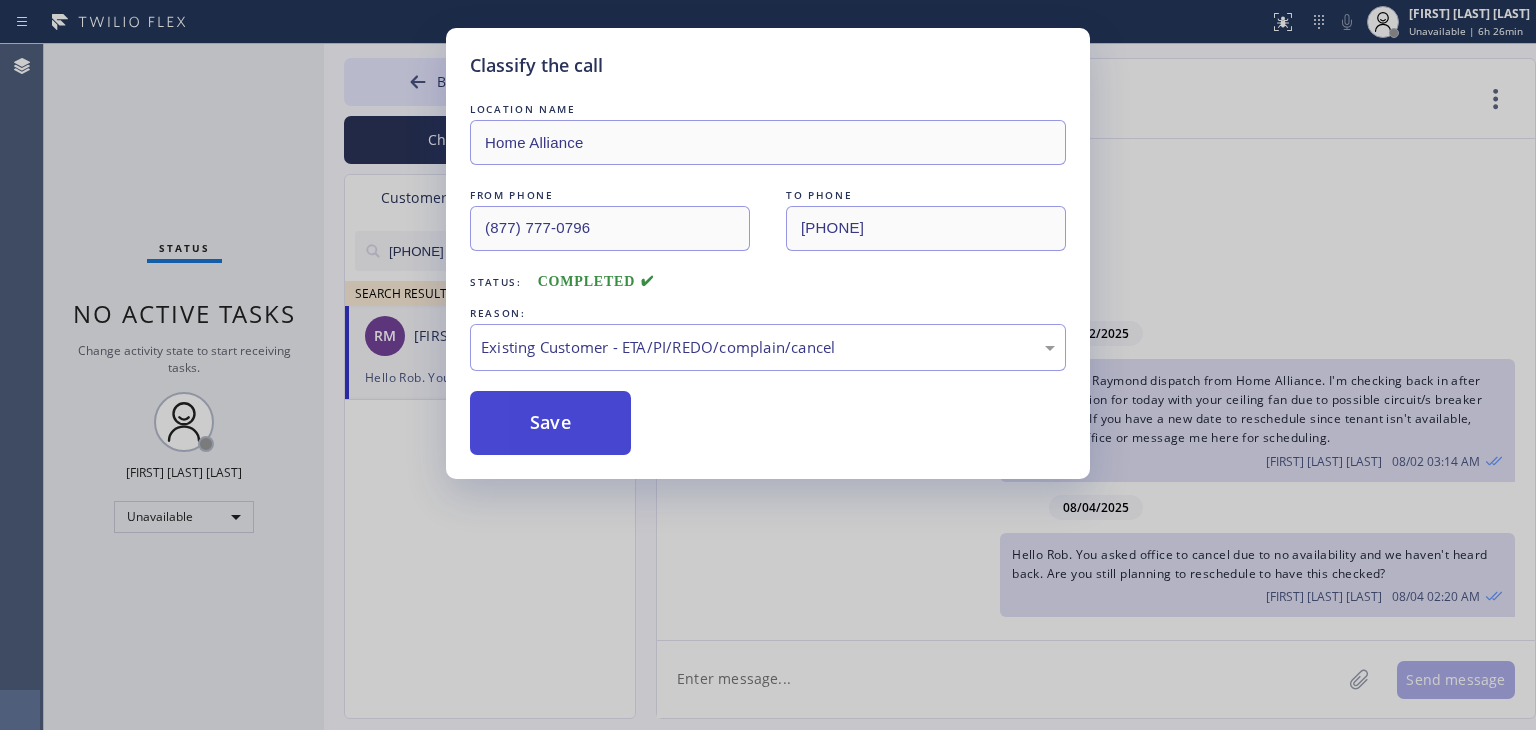click on "Save" at bounding box center (550, 423) 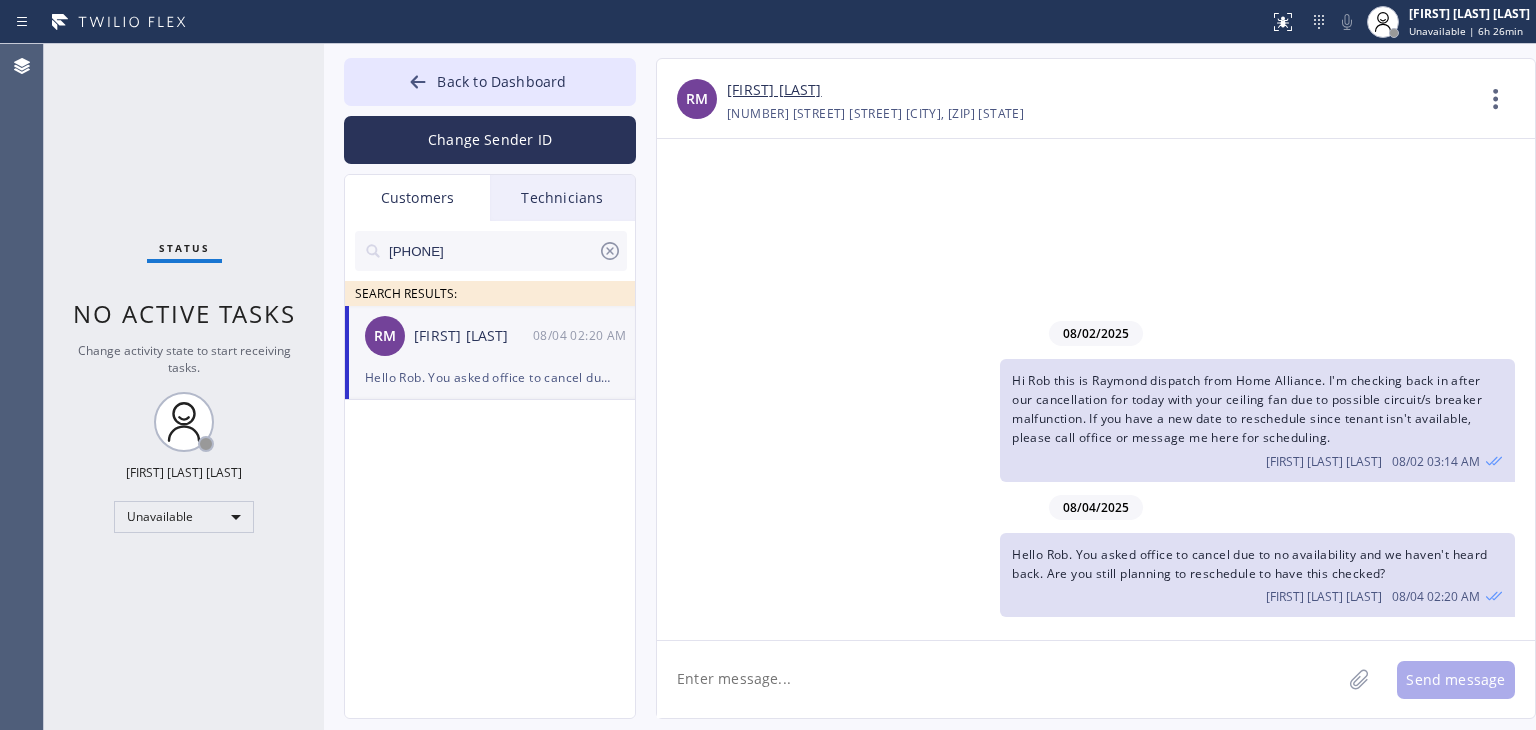 click 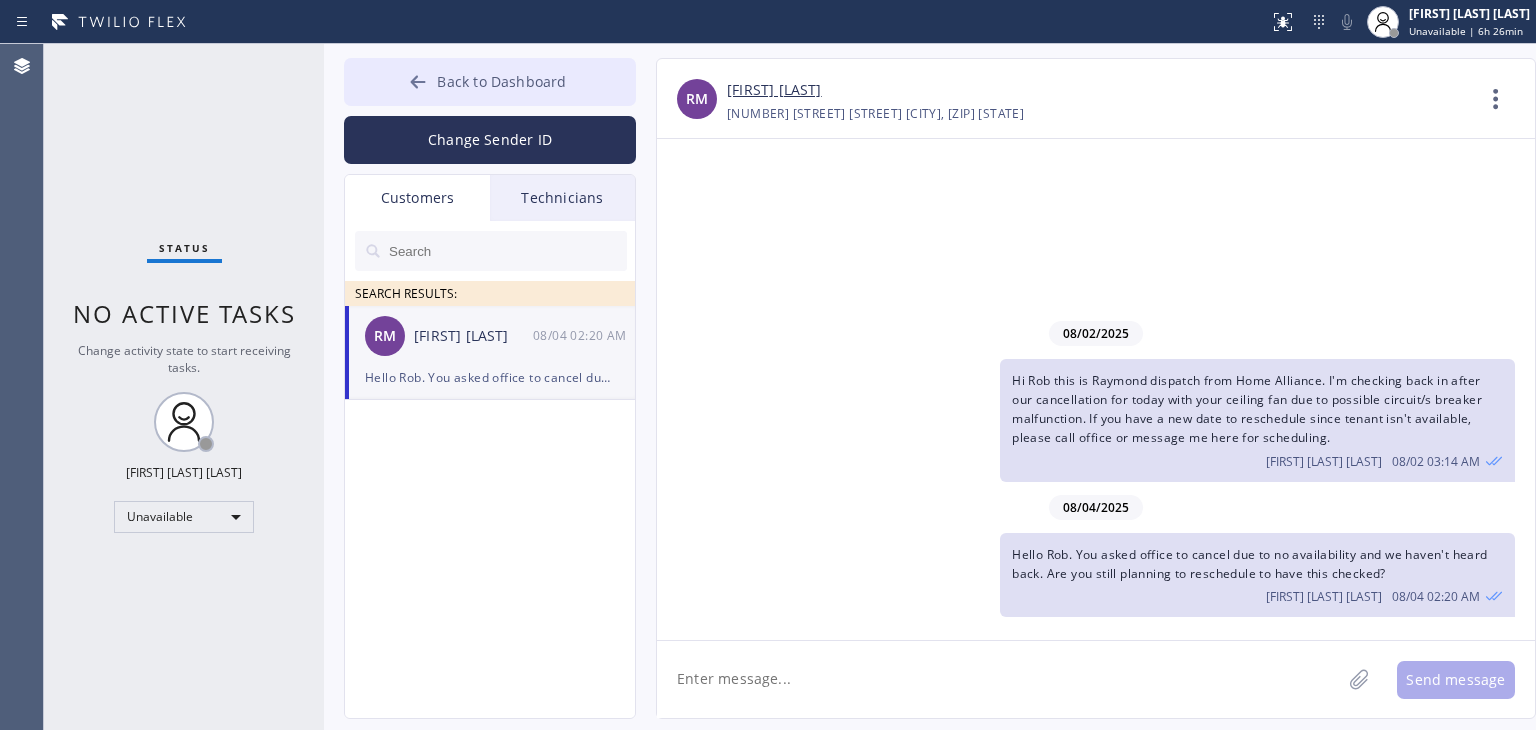 click on "Back to Dashboard" at bounding box center (490, 82) 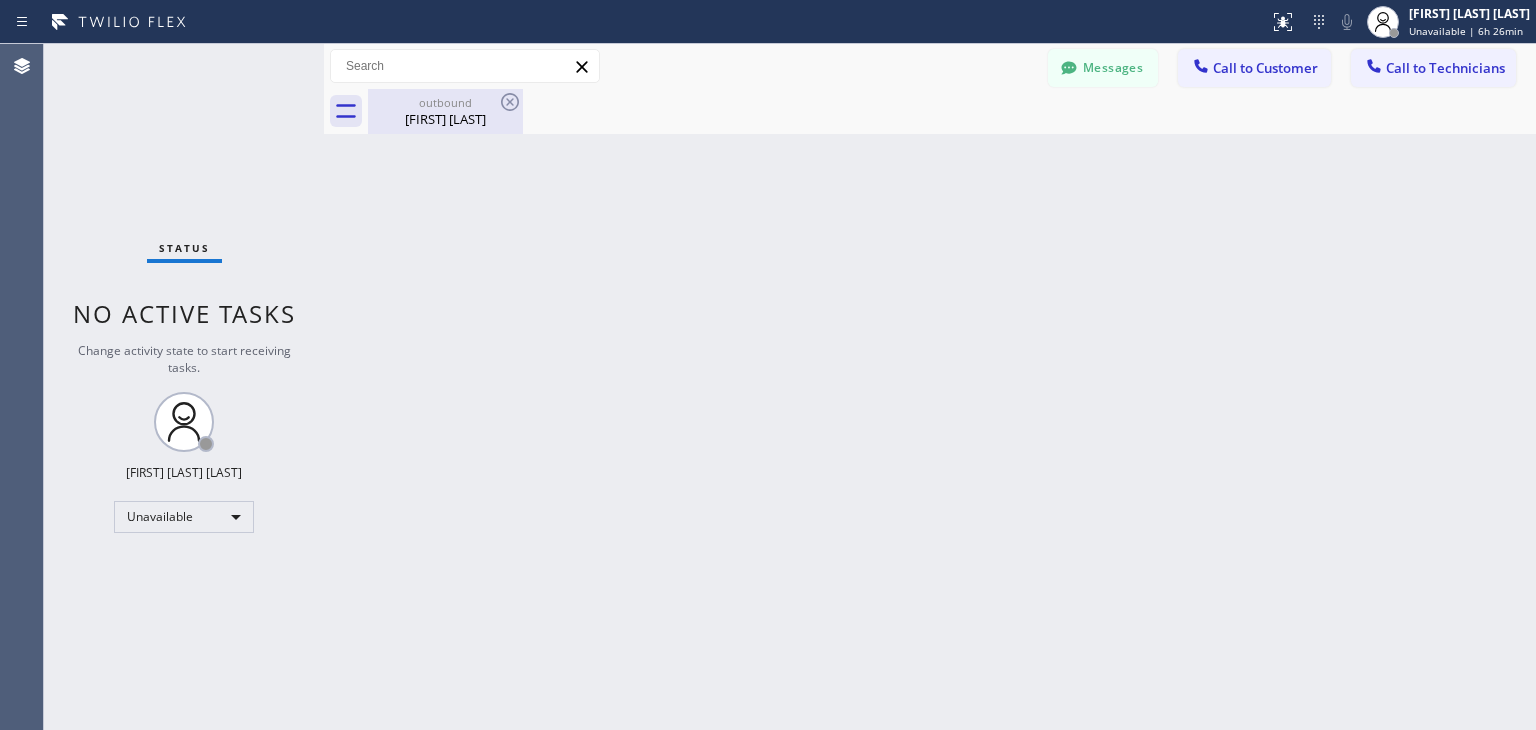 drag, startPoint x: 470, startPoint y: 115, endPoint x: 493, endPoint y: 110, distance: 23.537205 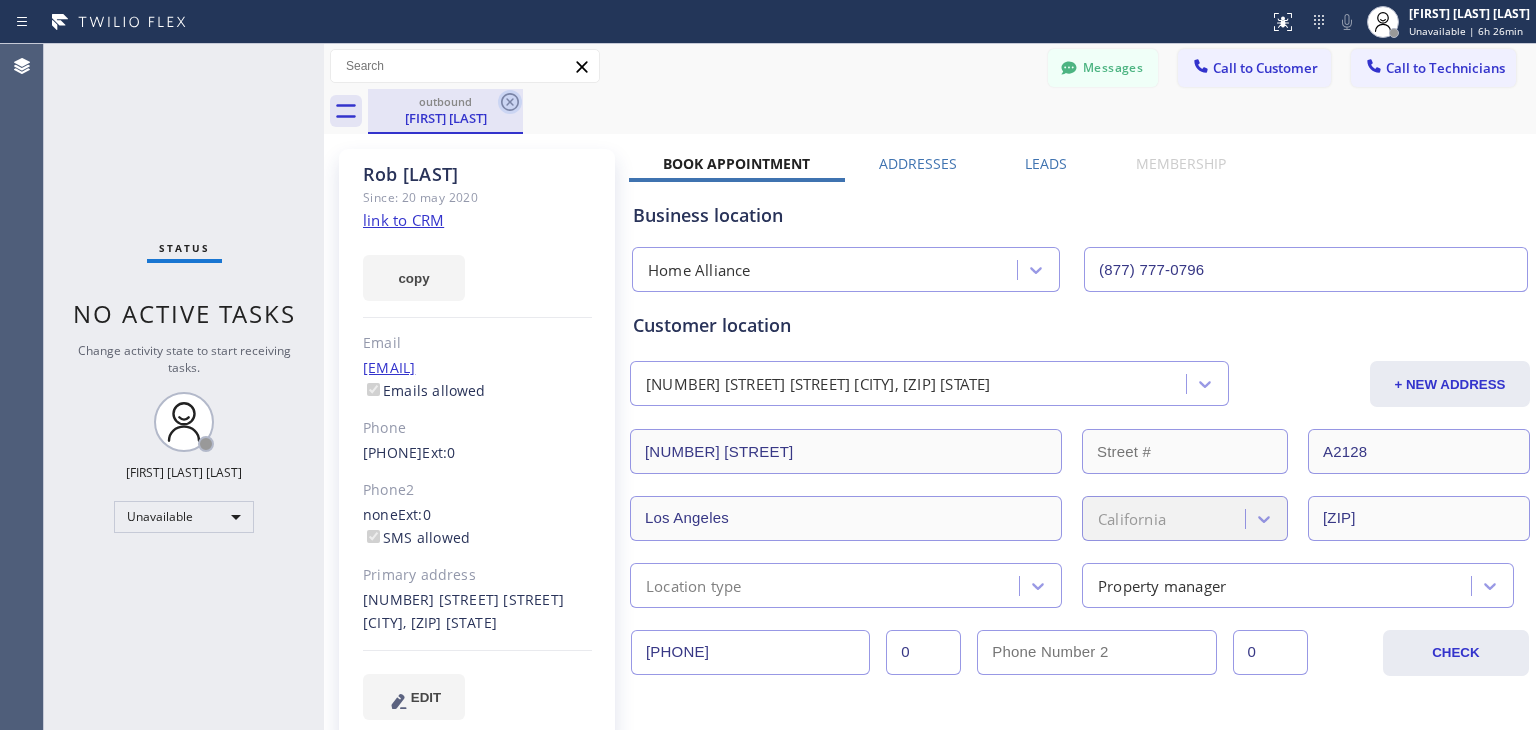 click 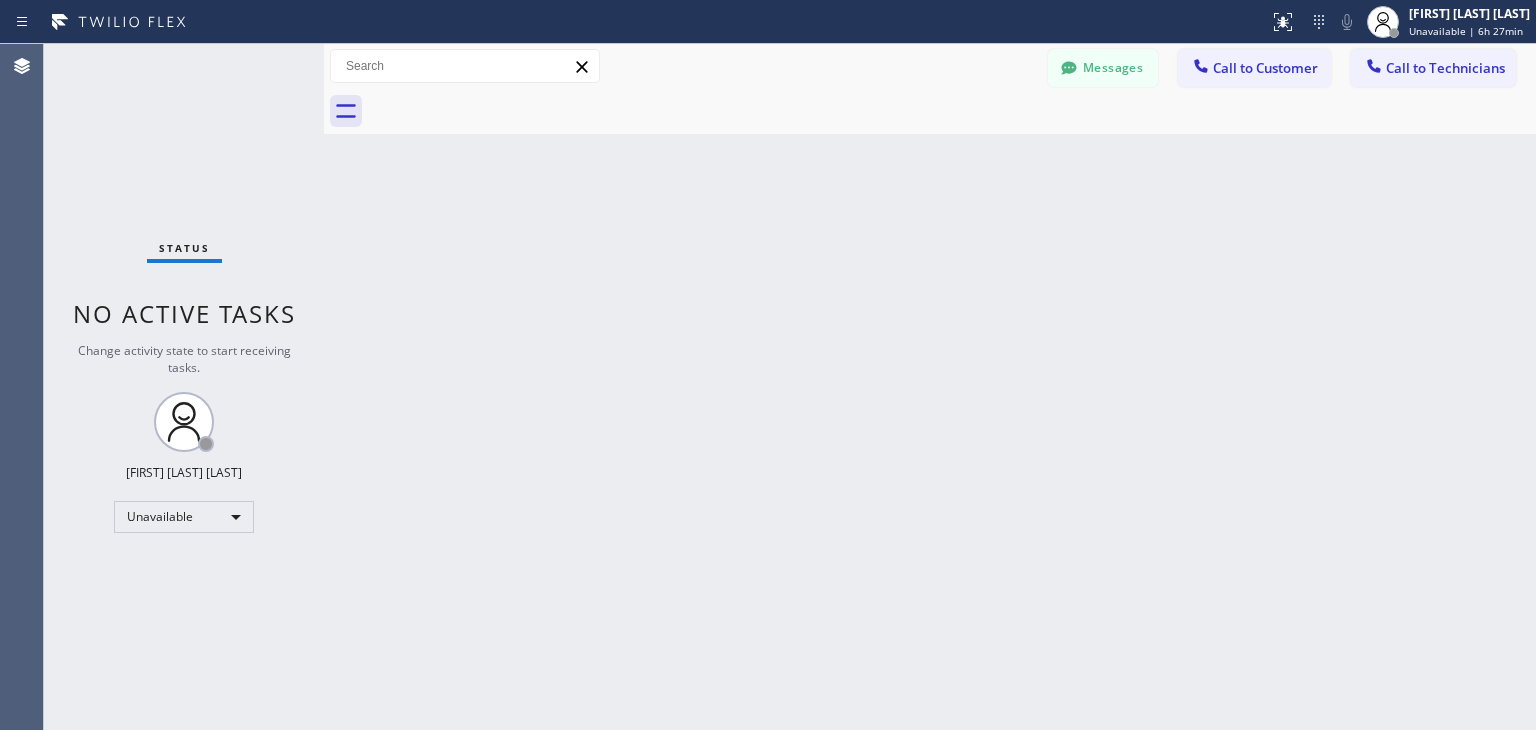 drag, startPoint x: 1217, startPoint y: 75, endPoint x: 1200, endPoint y: 58, distance: 24.04163 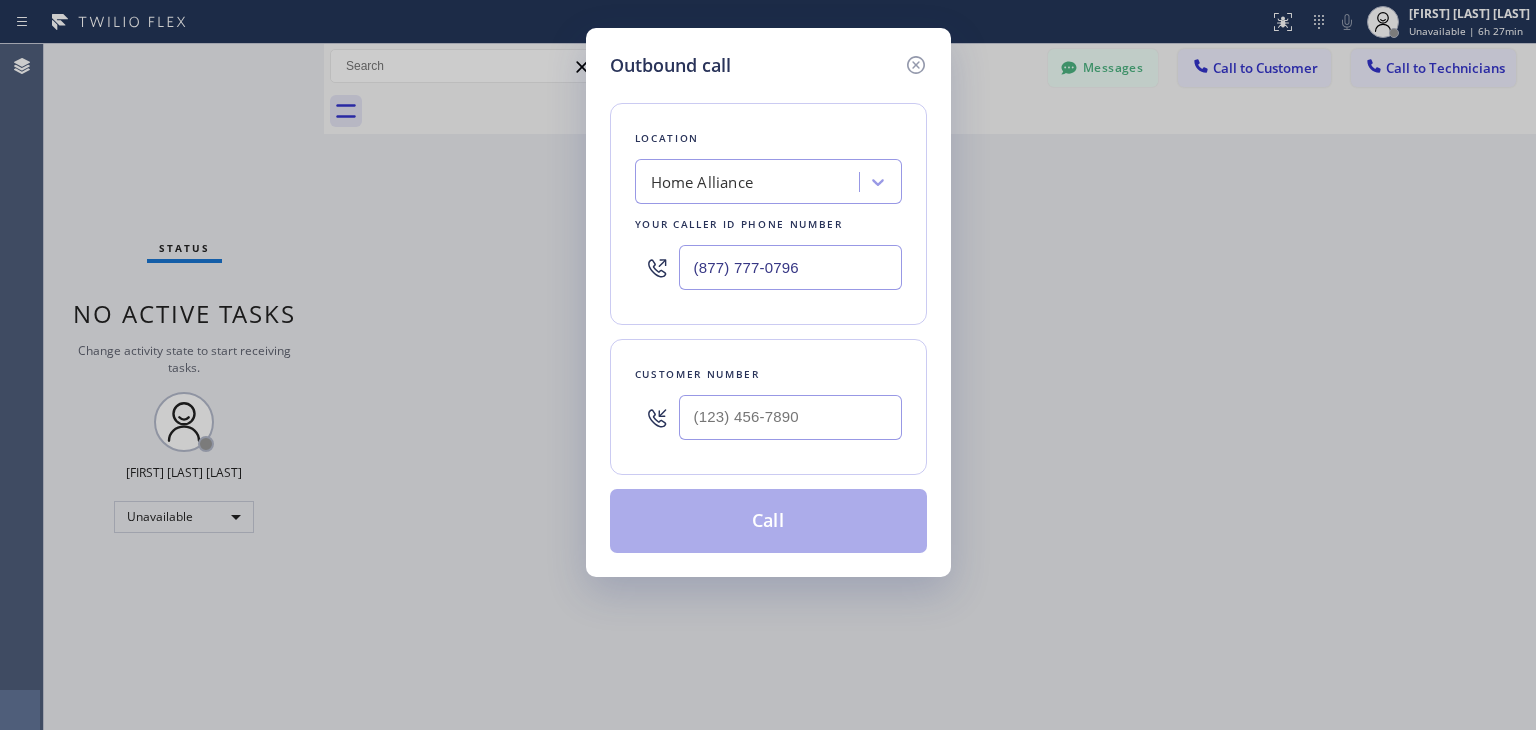 click on "(877) 777-0796" at bounding box center [790, 267] 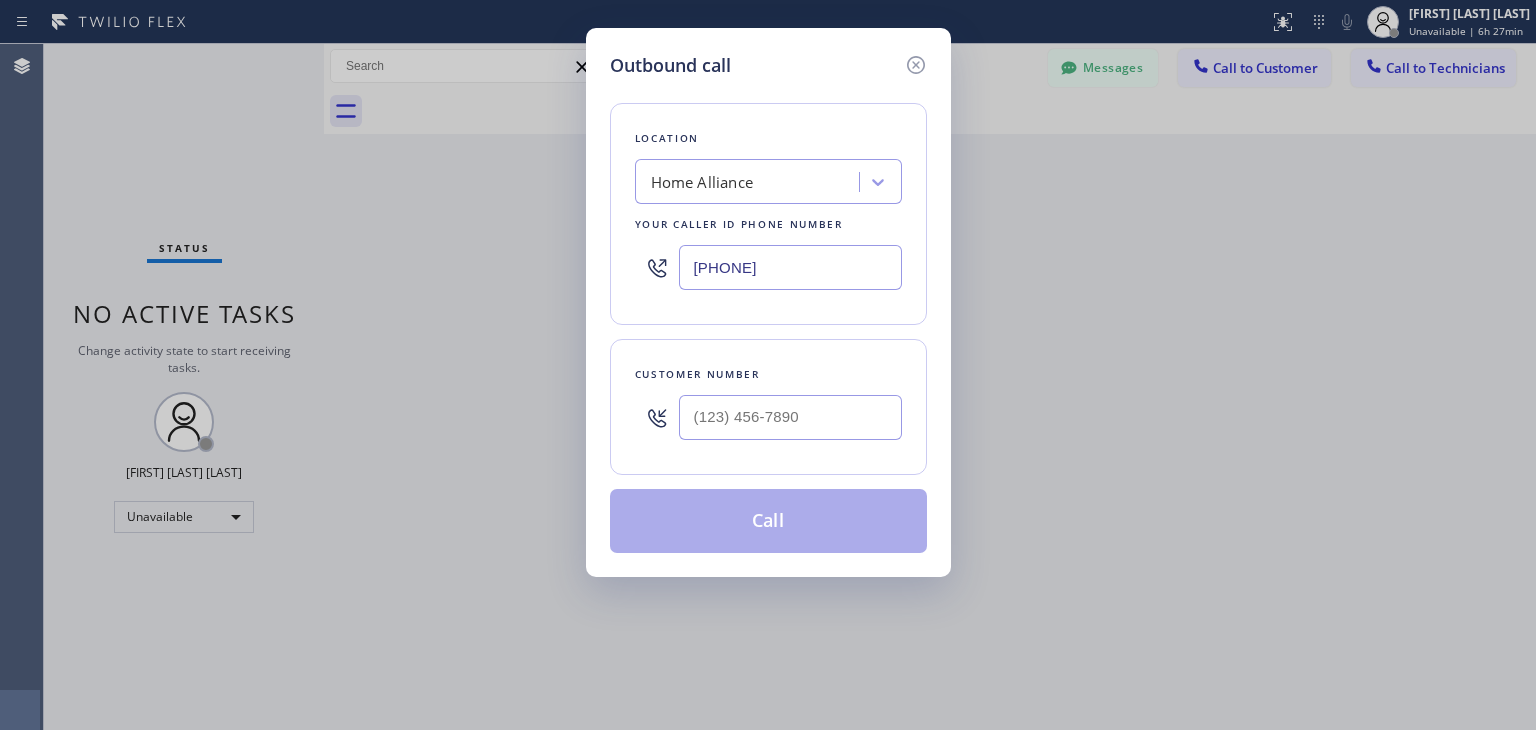 type on "(555) 555-5555" 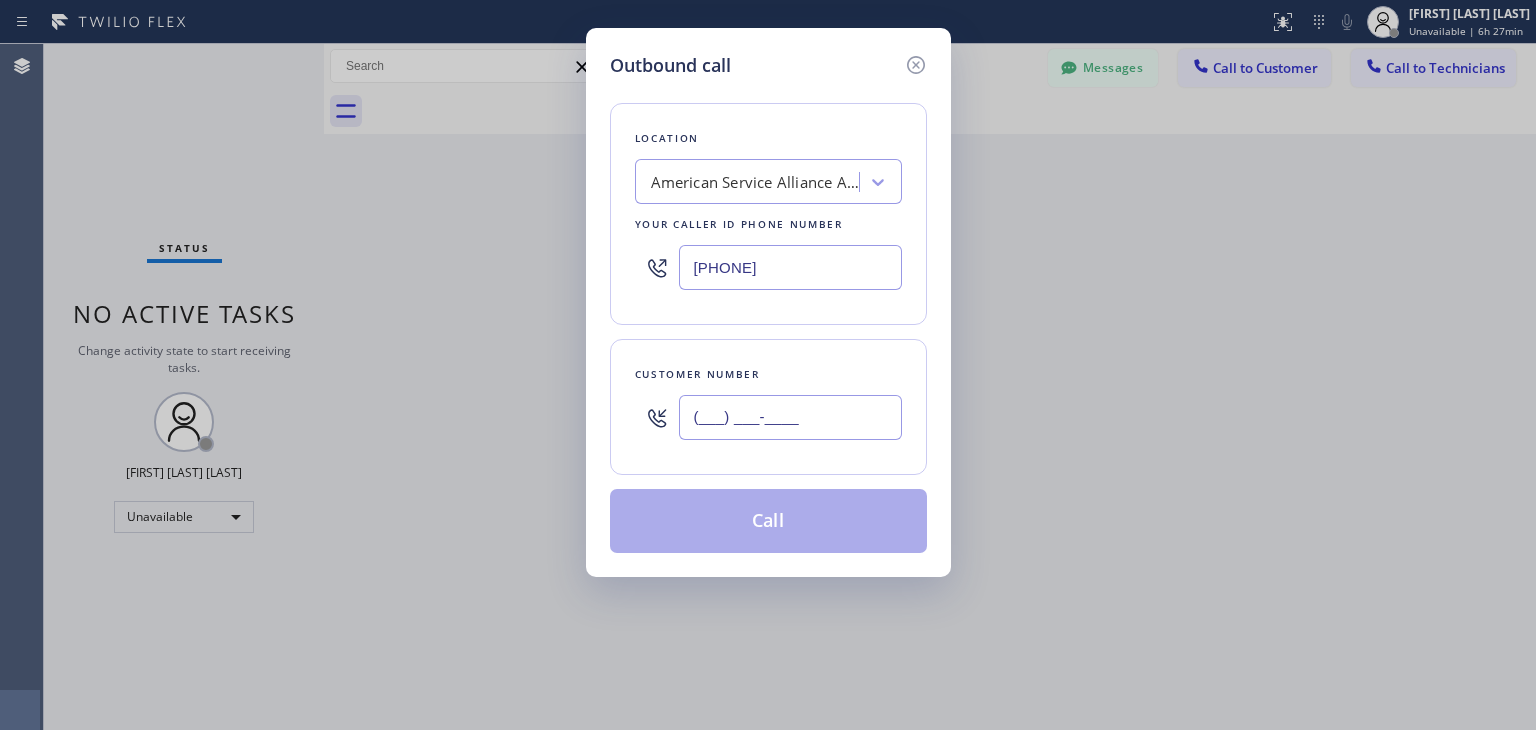 paste on "347) 217-8892" 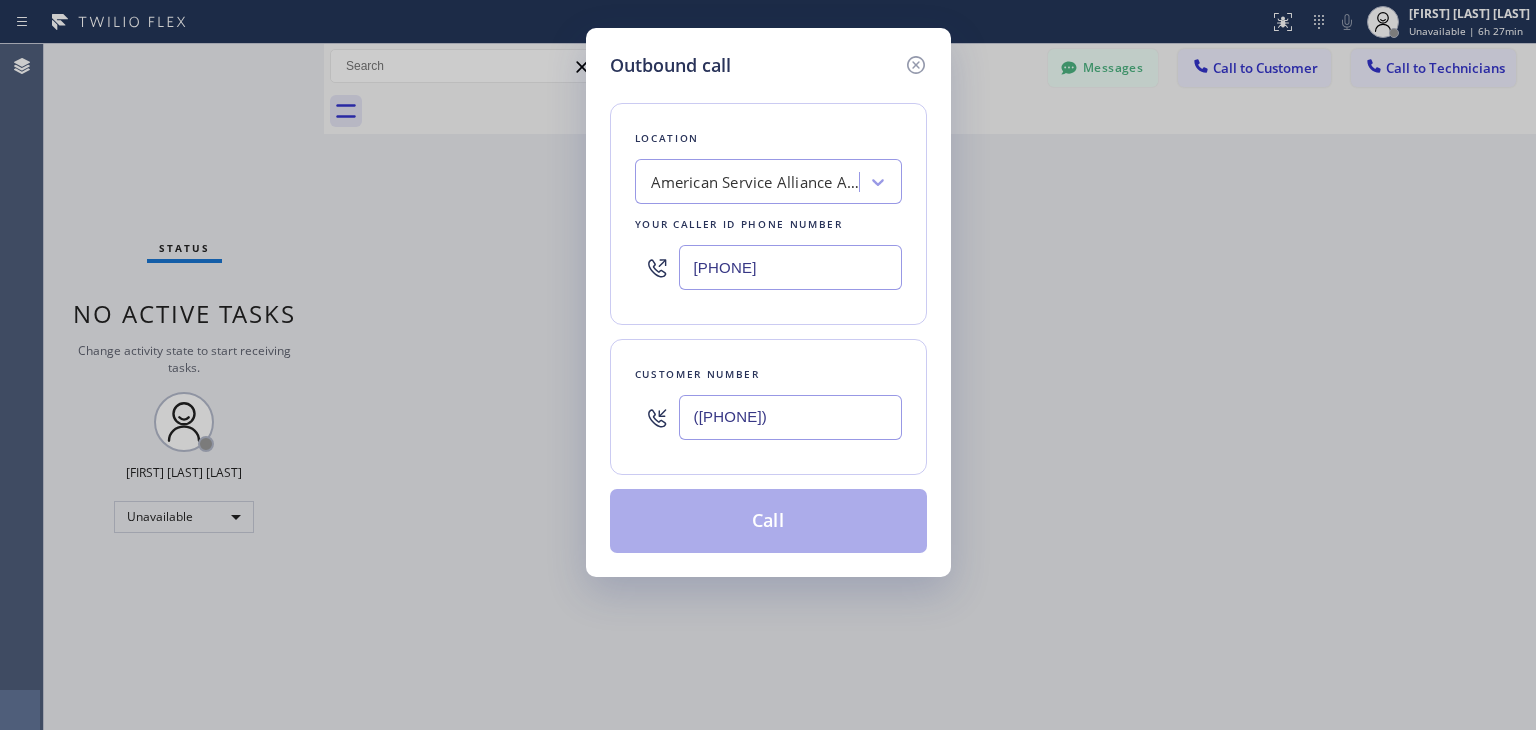 type on "([PHONE])" 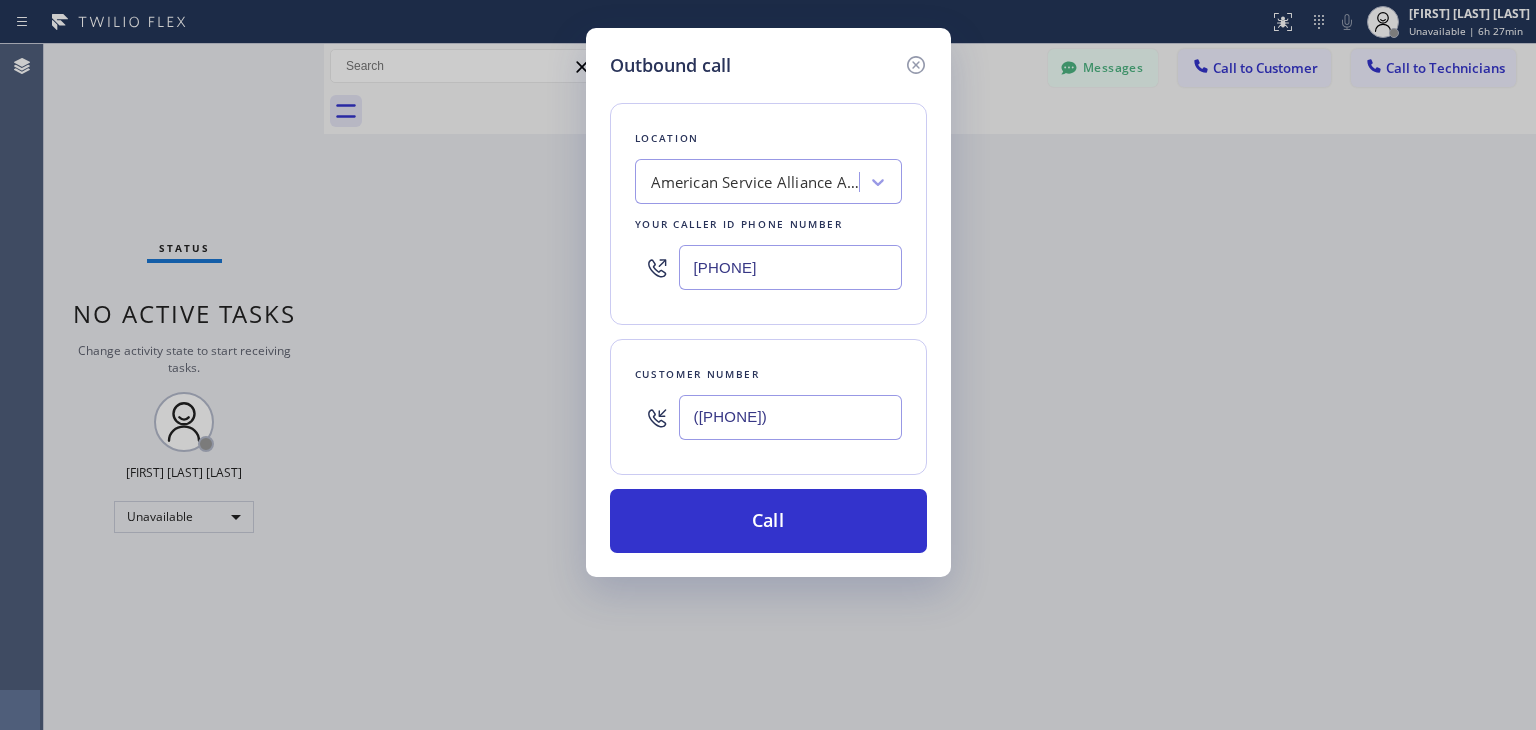 drag, startPoint x: 742, startPoint y: 535, endPoint x: 775, endPoint y: 445, distance: 95.85927 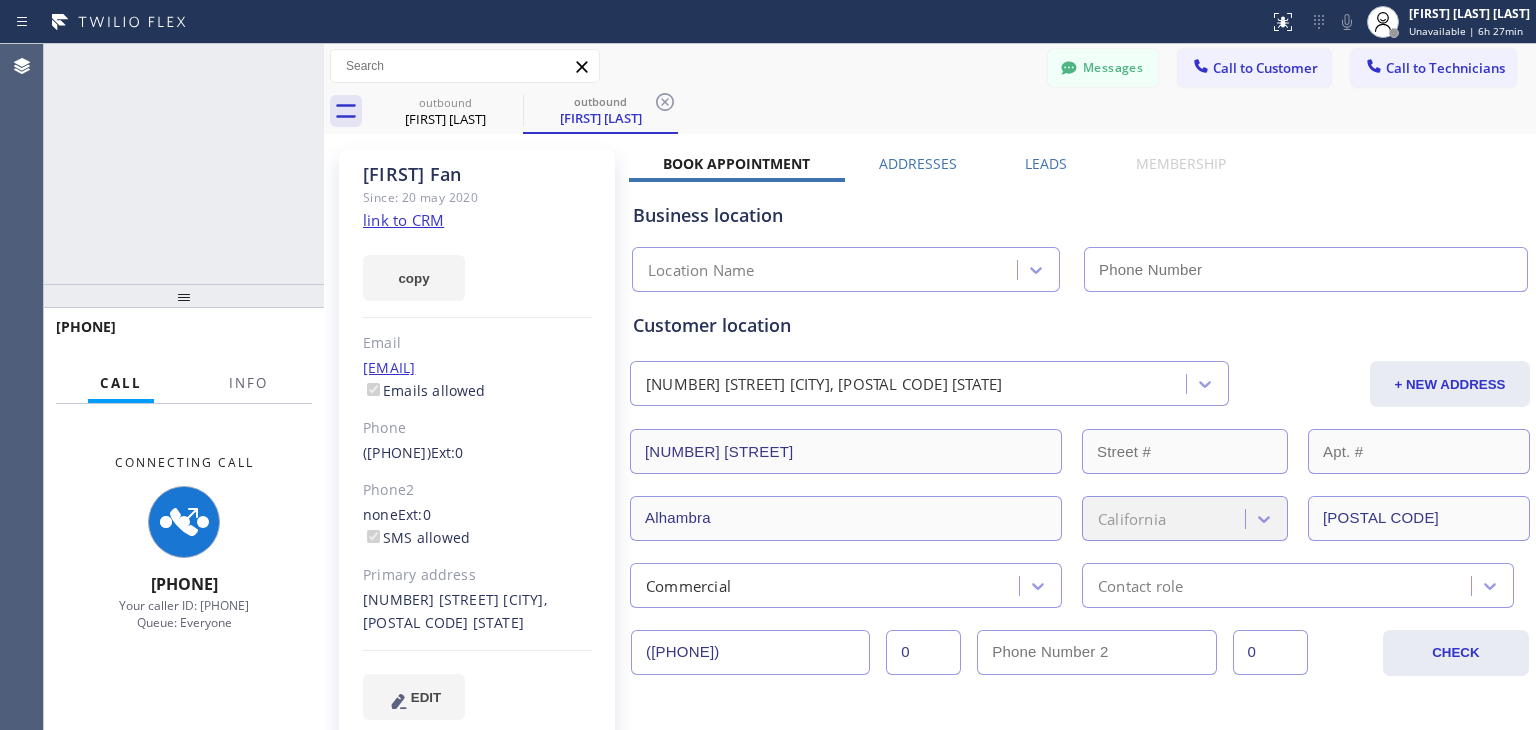 type on "(555) 555-5555" 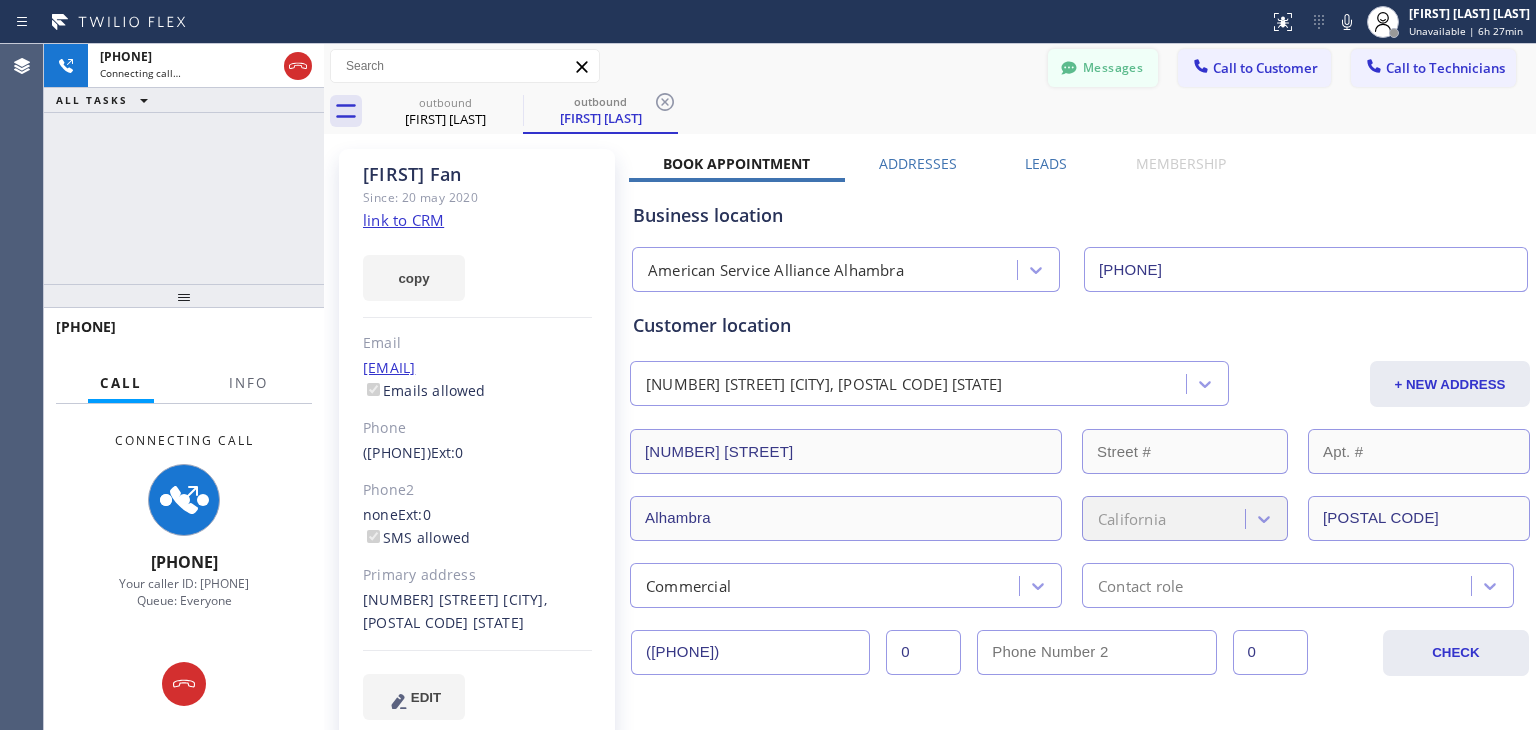 click on "Messages" at bounding box center [1103, 68] 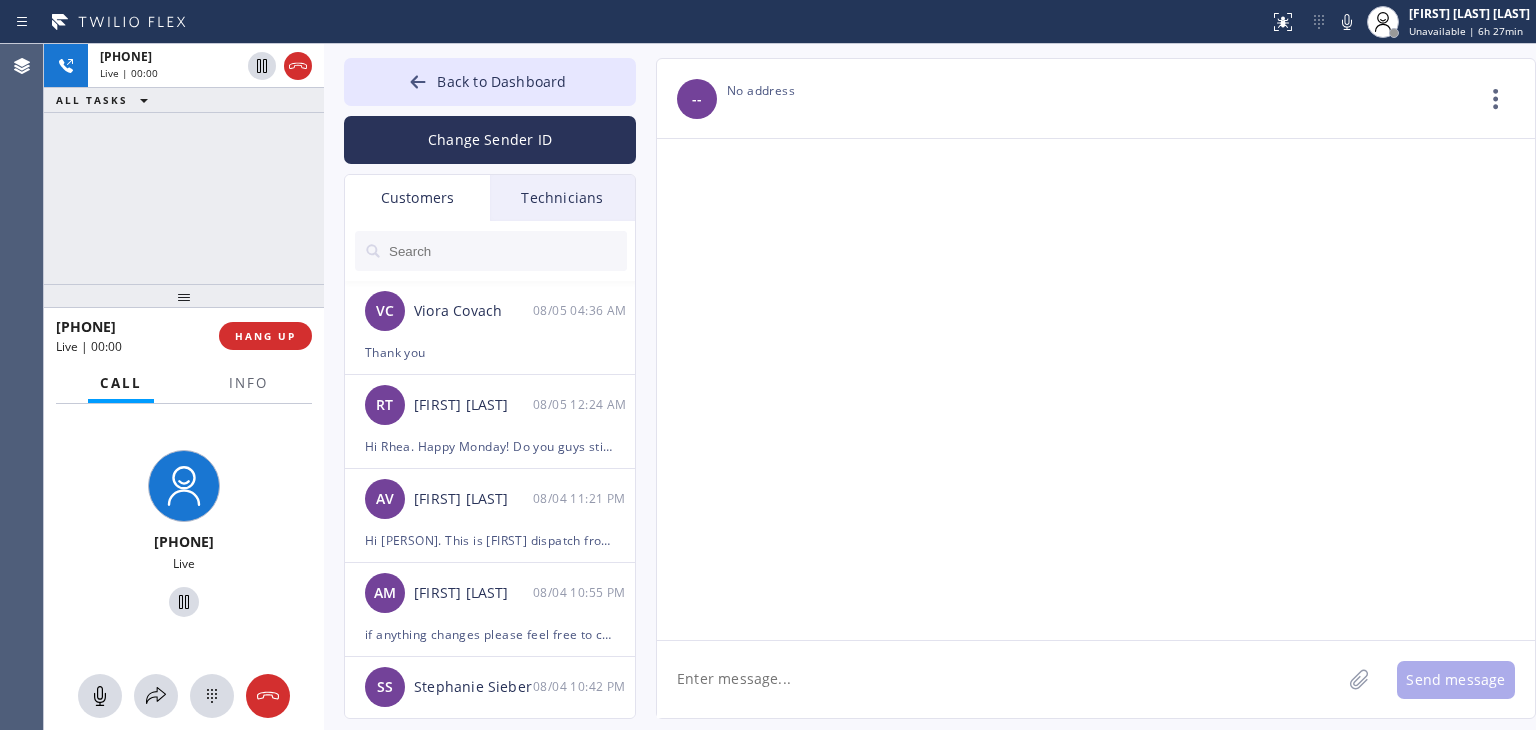 click at bounding box center [507, 251] 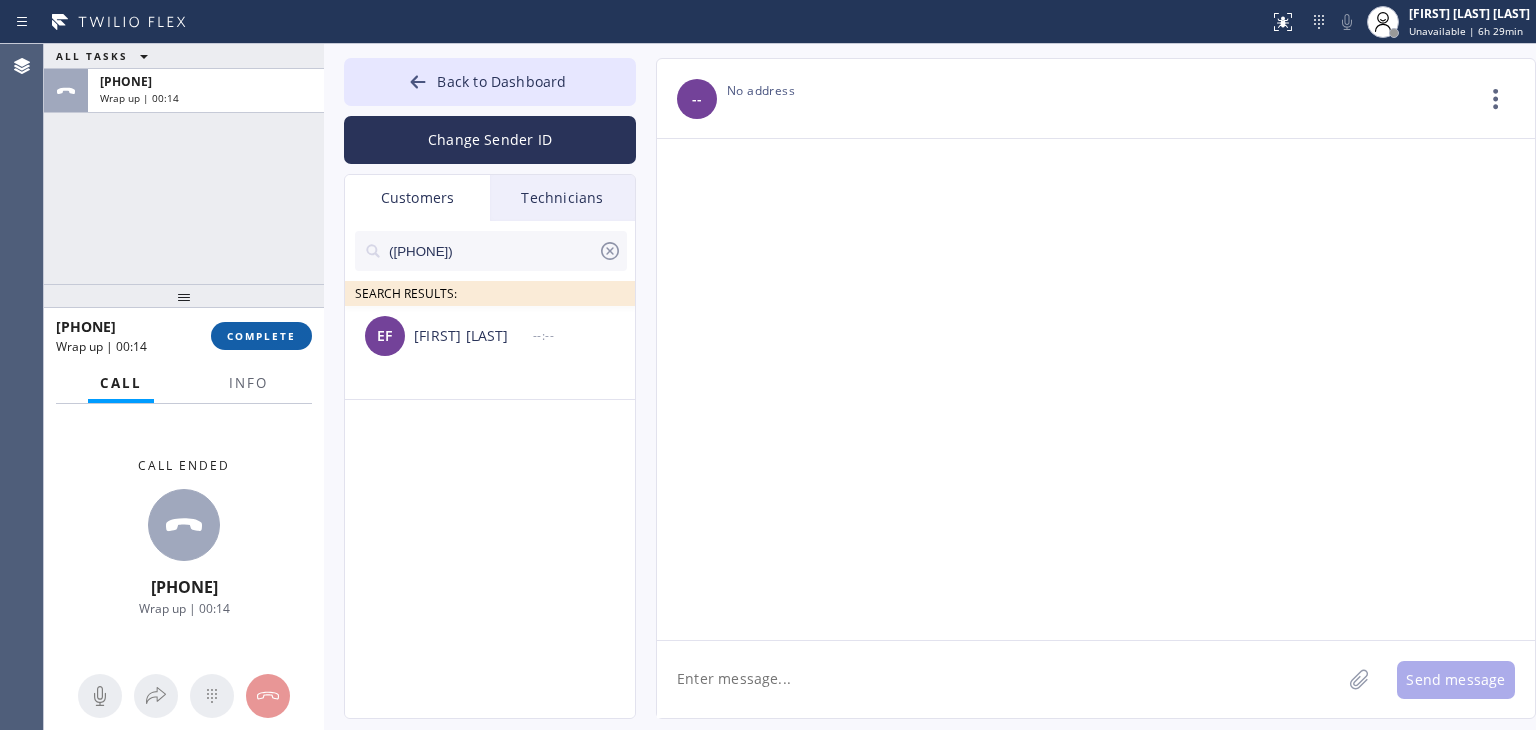click on "COMPLETE" at bounding box center [261, 336] 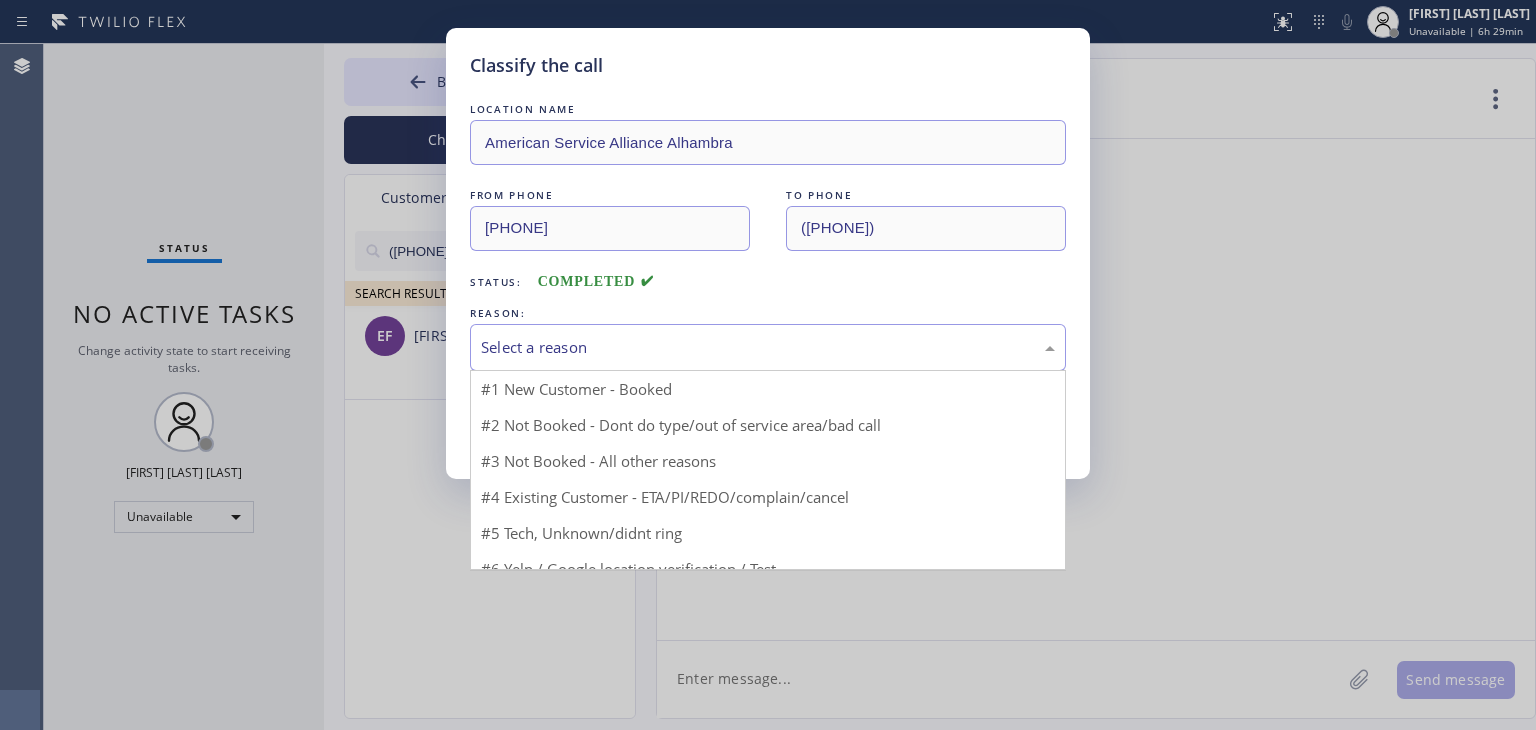 click on "Select a reason" at bounding box center (768, 347) 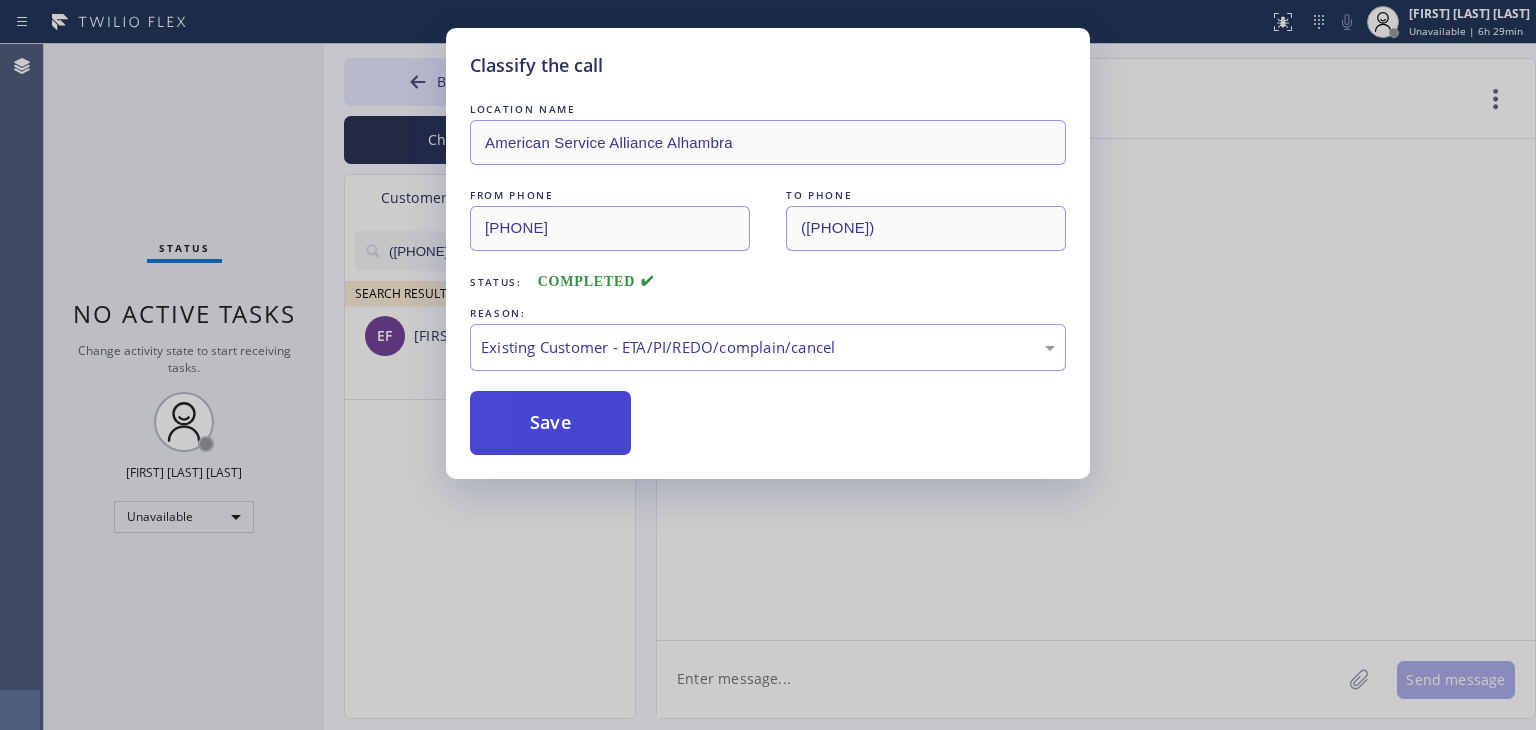 click on "Save" at bounding box center (550, 423) 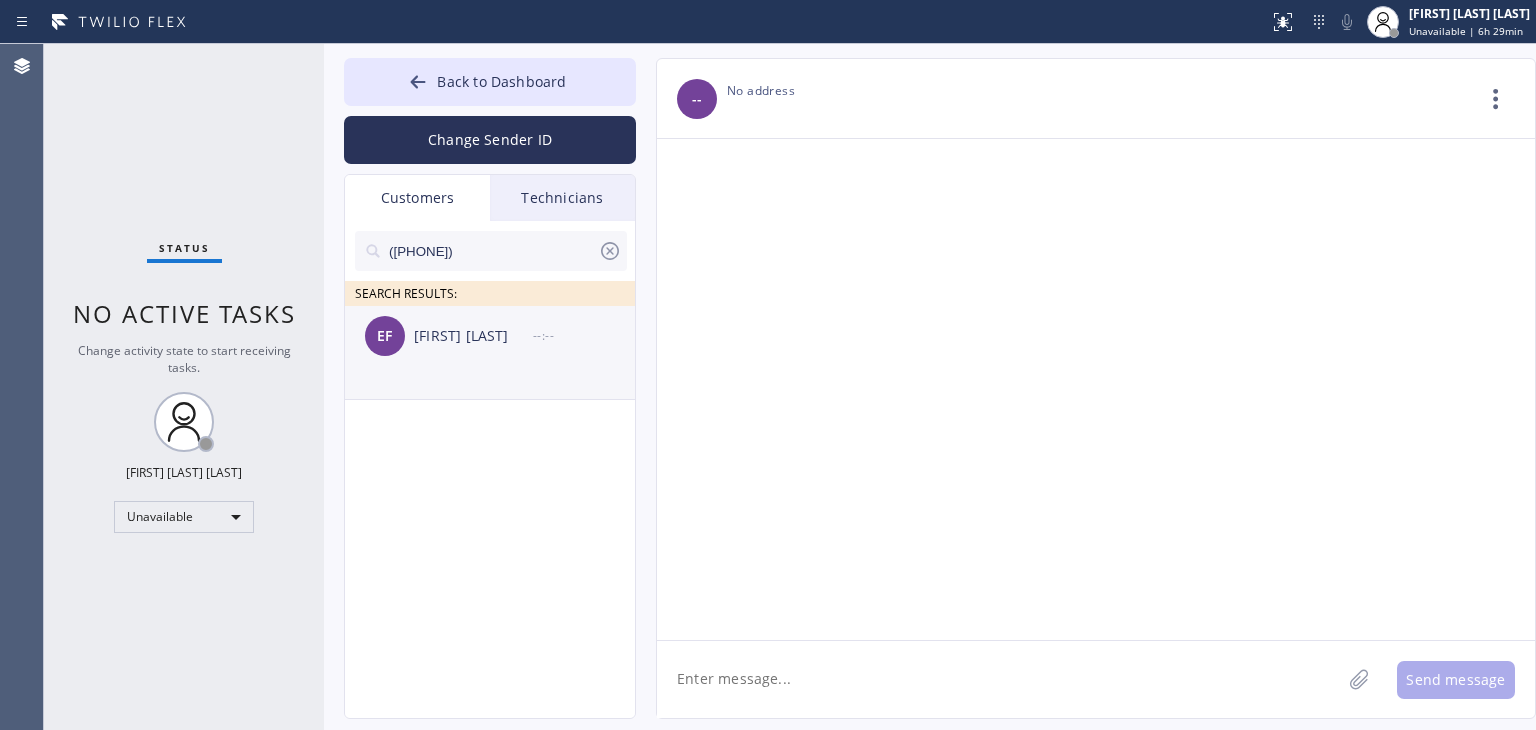 click on "[FIRST] [LAST]" at bounding box center [491, 336] 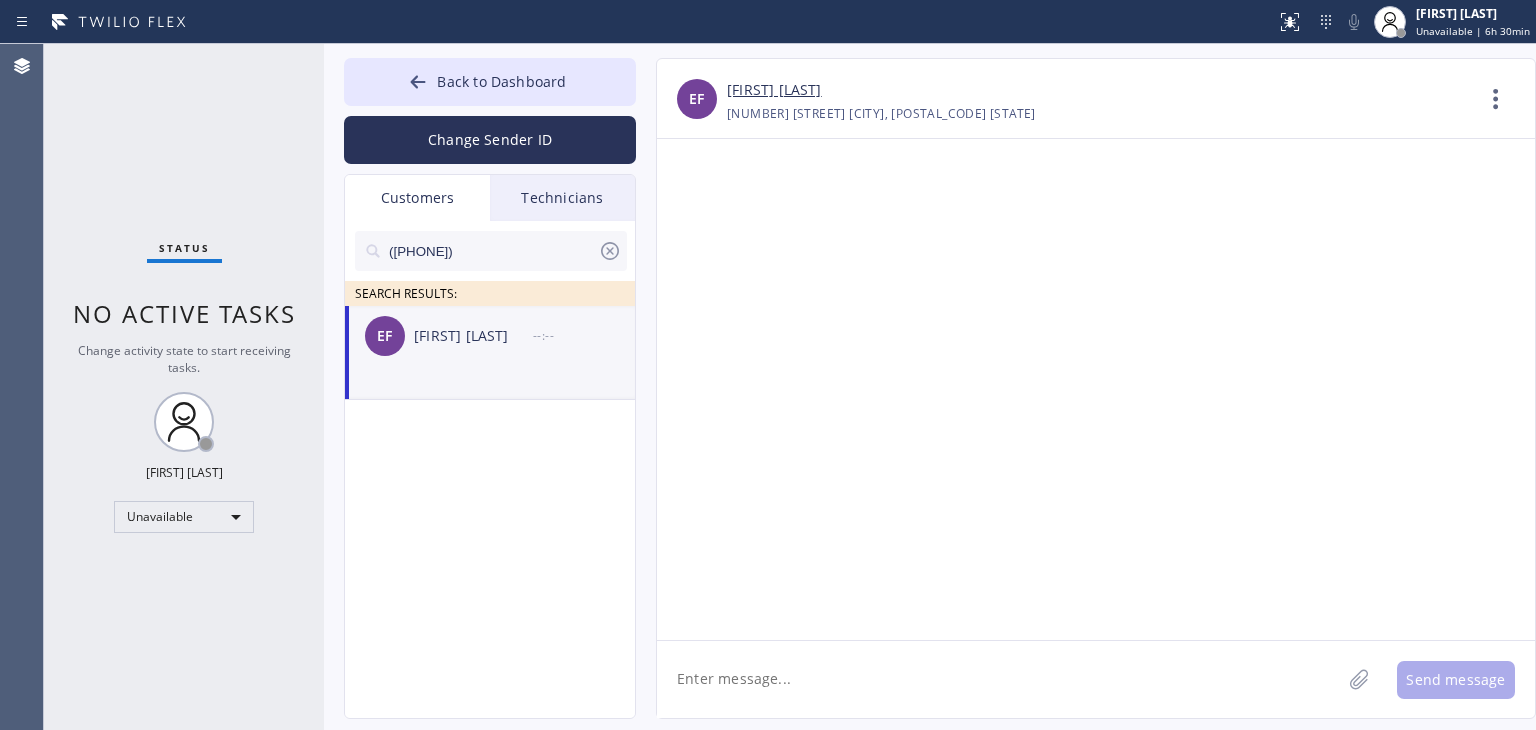 scroll, scrollTop: 0, scrollLeft: 0, axis: both 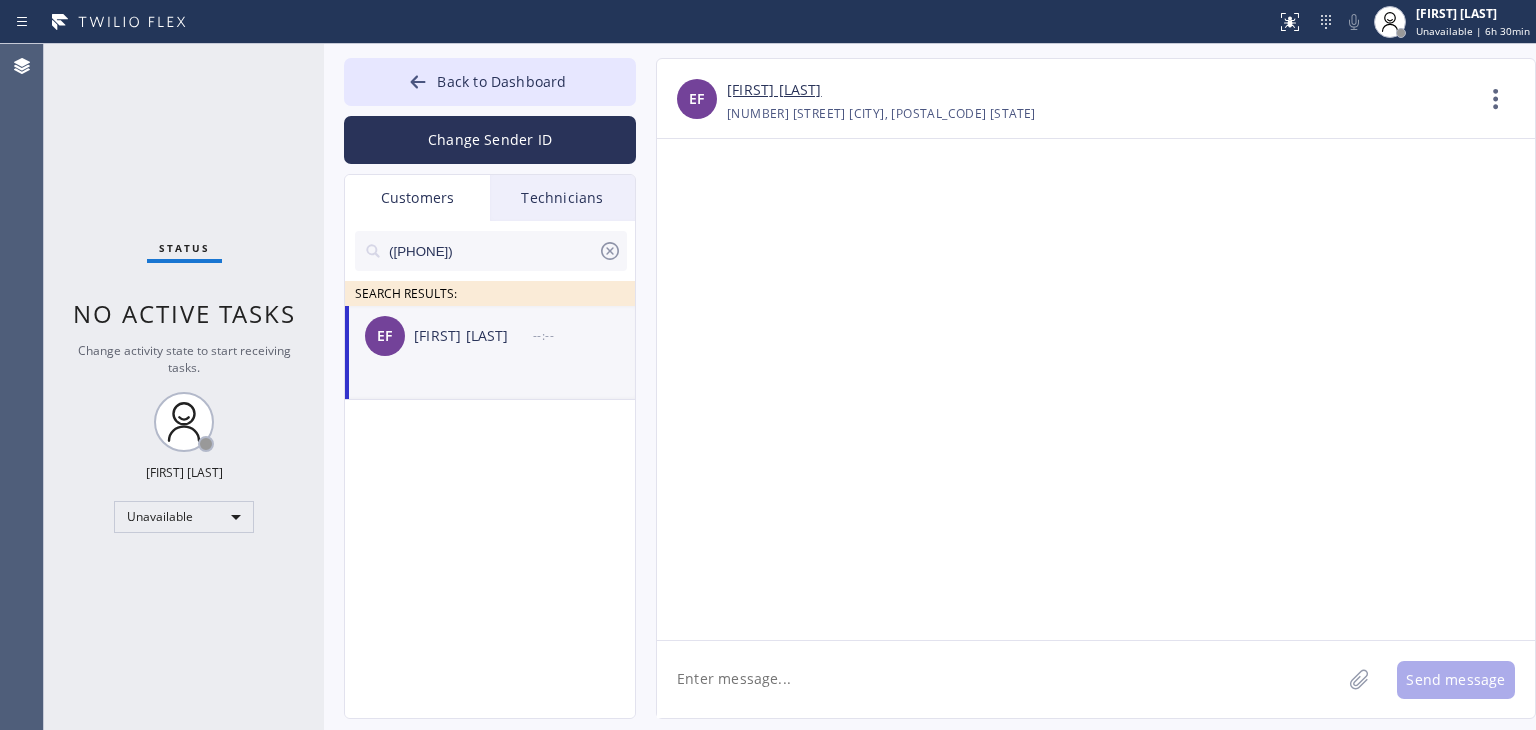 click on "[FIRST] [LAST]" at bounding box center (473, 336) 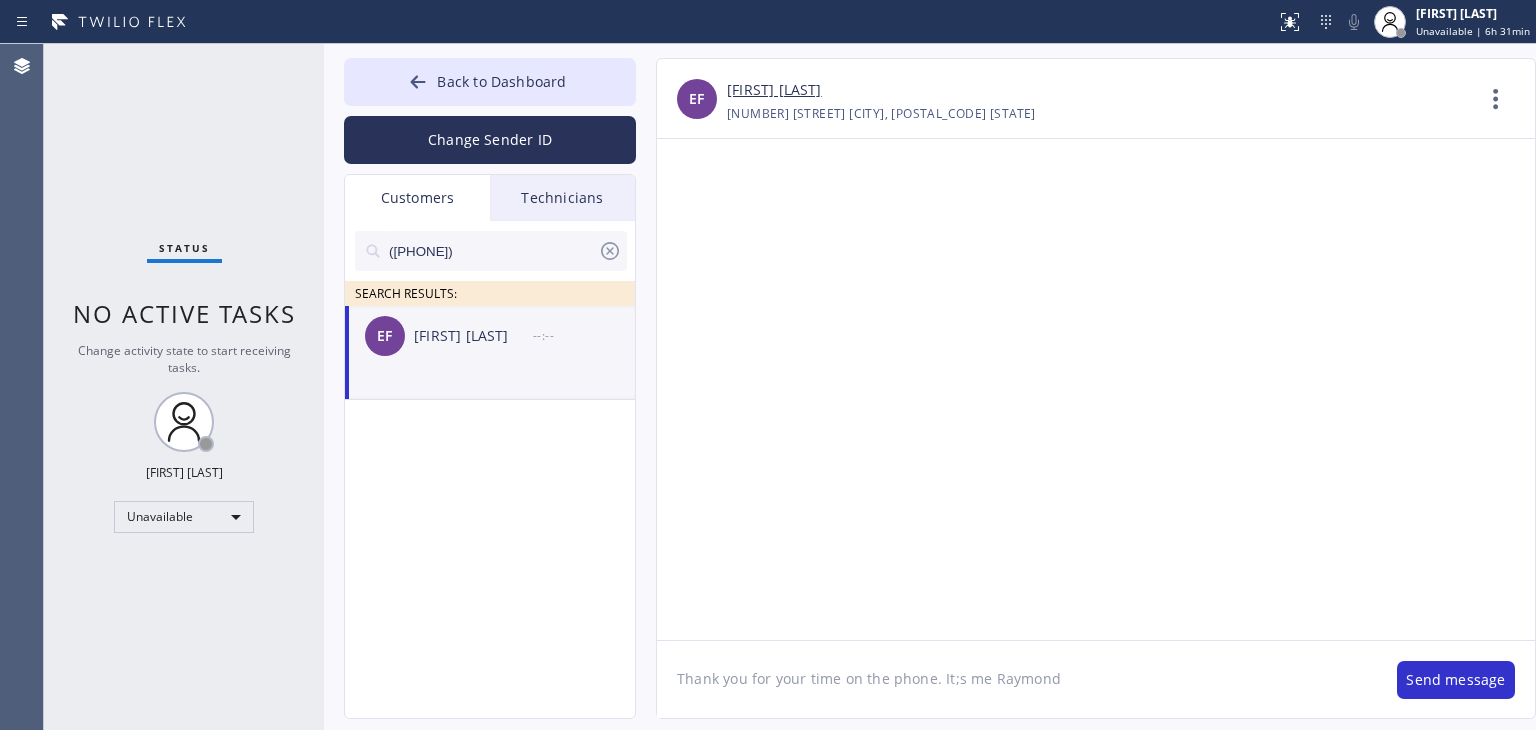 drag, startPoint x: 960, startPoint y: 679, endPoint x: 951, endPoint y: 685, distance: 10.816654 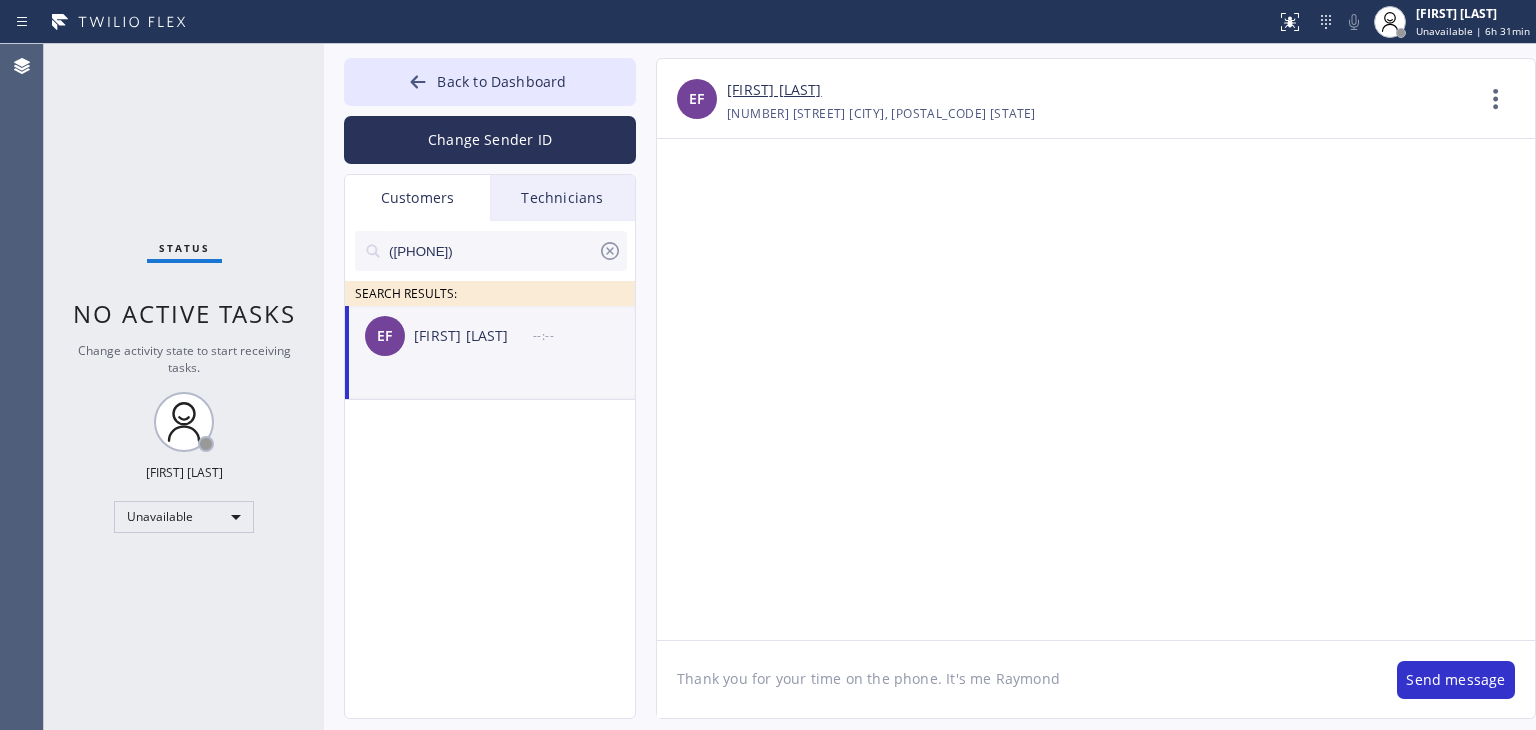paste on "American Service Alliance Alhambra" 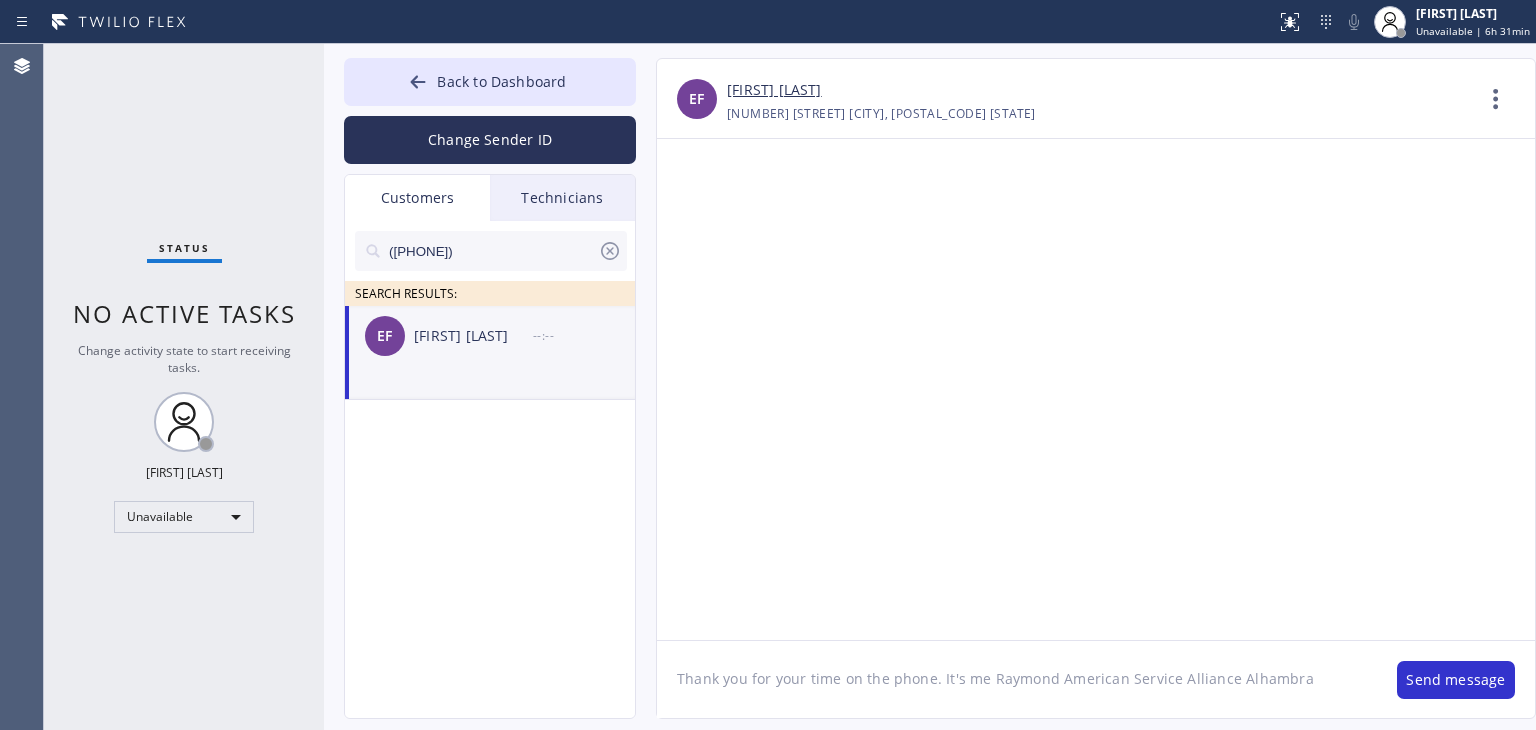 click on "[FIRST] [LAST]" at bounding box center [491, 336] 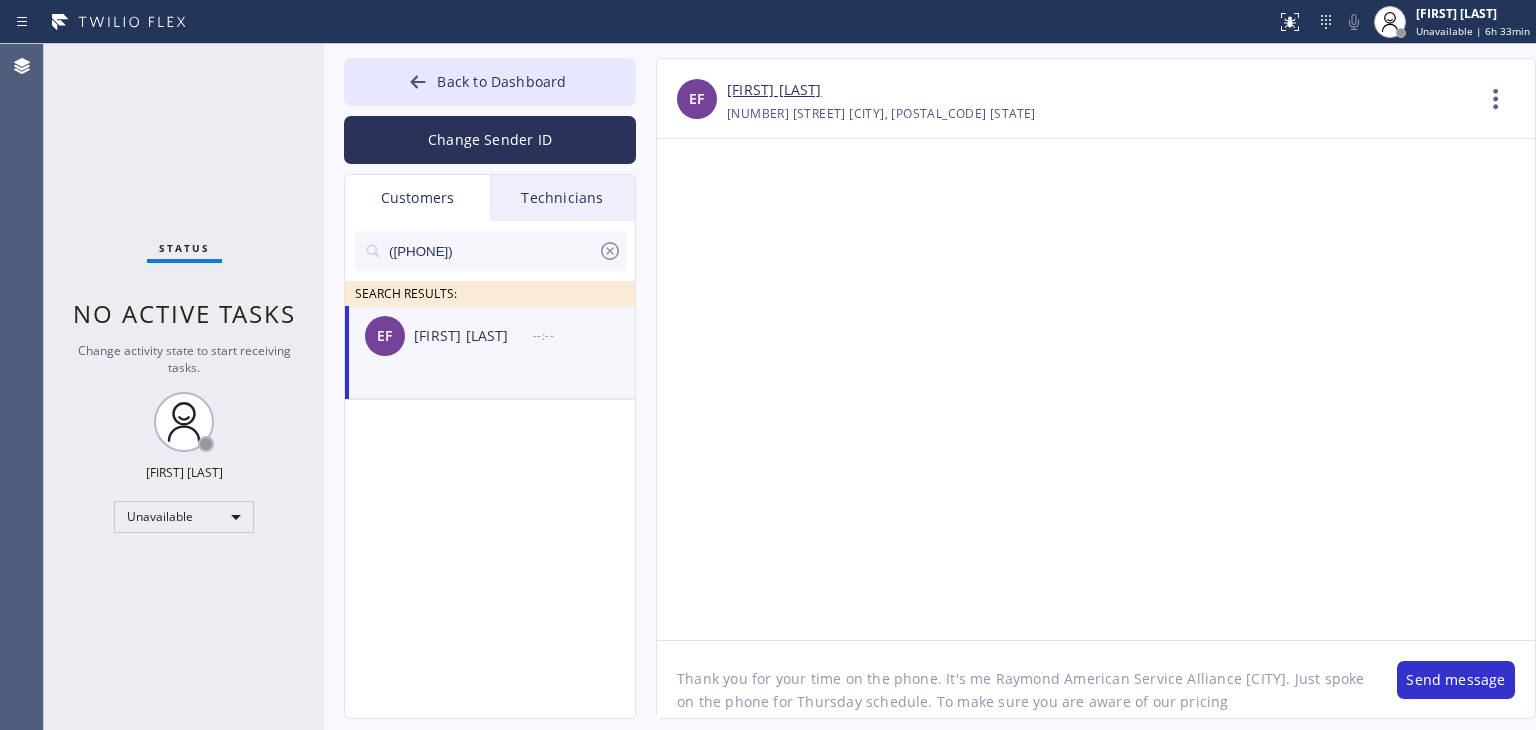 drag, startPoint x: 1268, startPoint y: 704, endPoint x: 1283, endPoint y: 701, distance: 15.297058 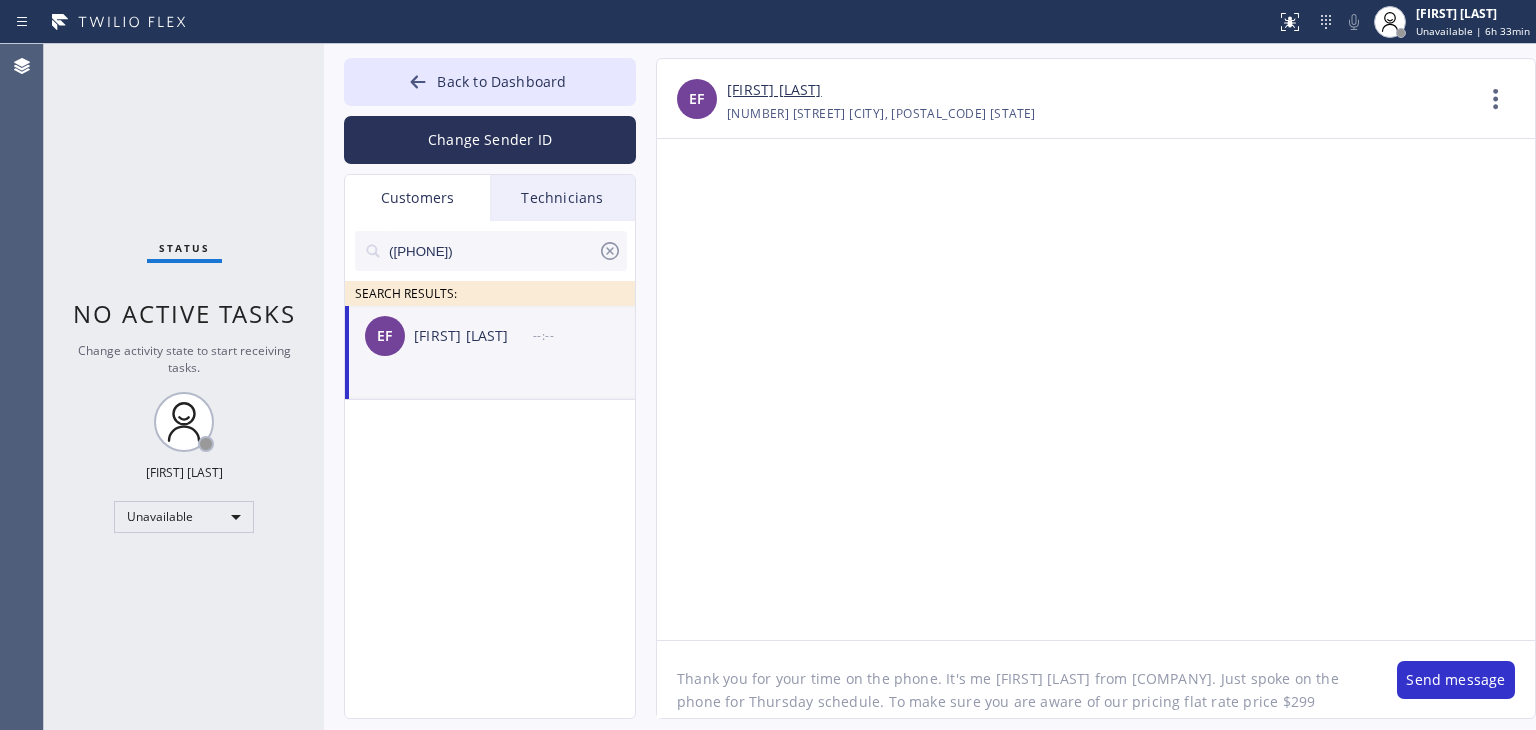 scroll, scrollTop: 16, scrollLeft: 0, axis: vertical 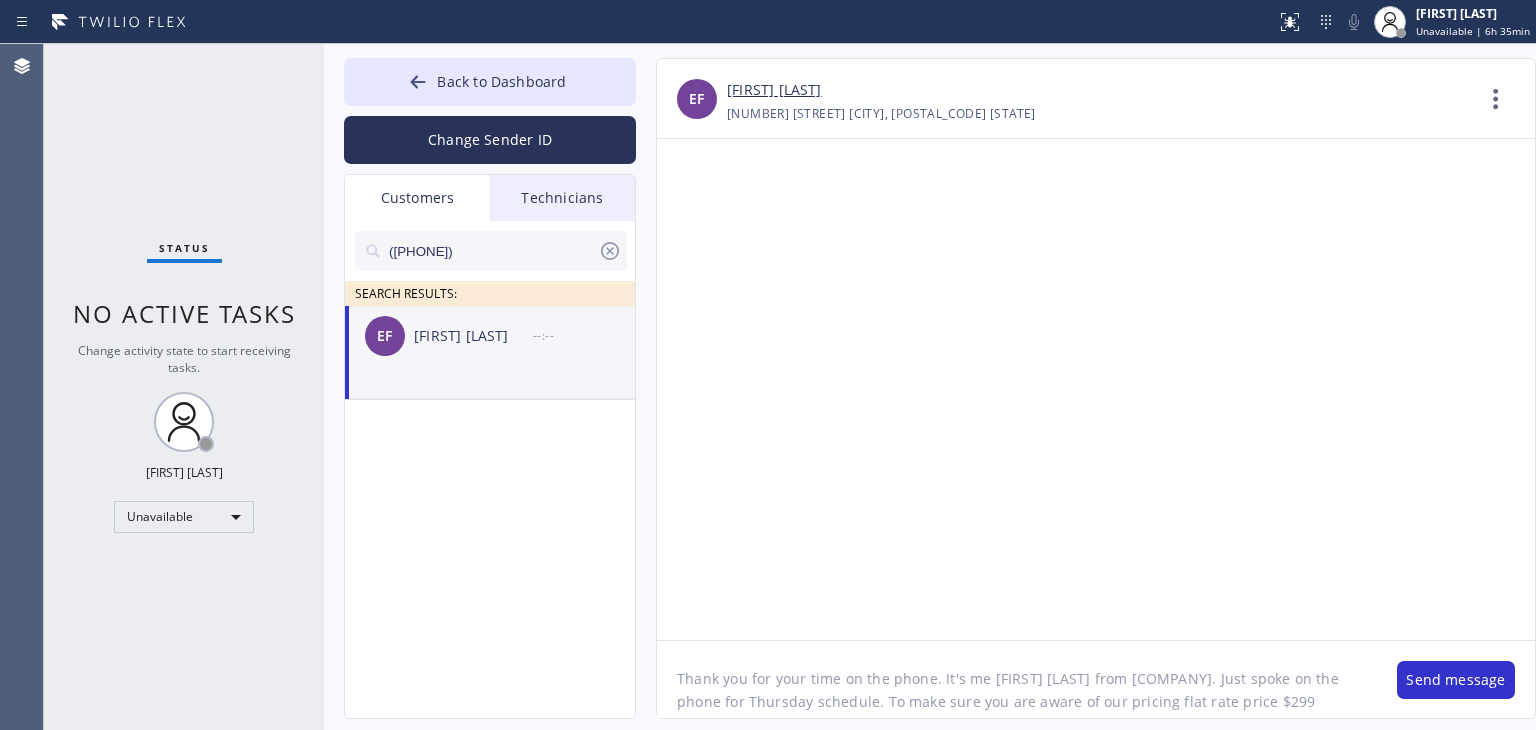 click on "[FIRST] [LAST]" at bounding box center (491, 336) 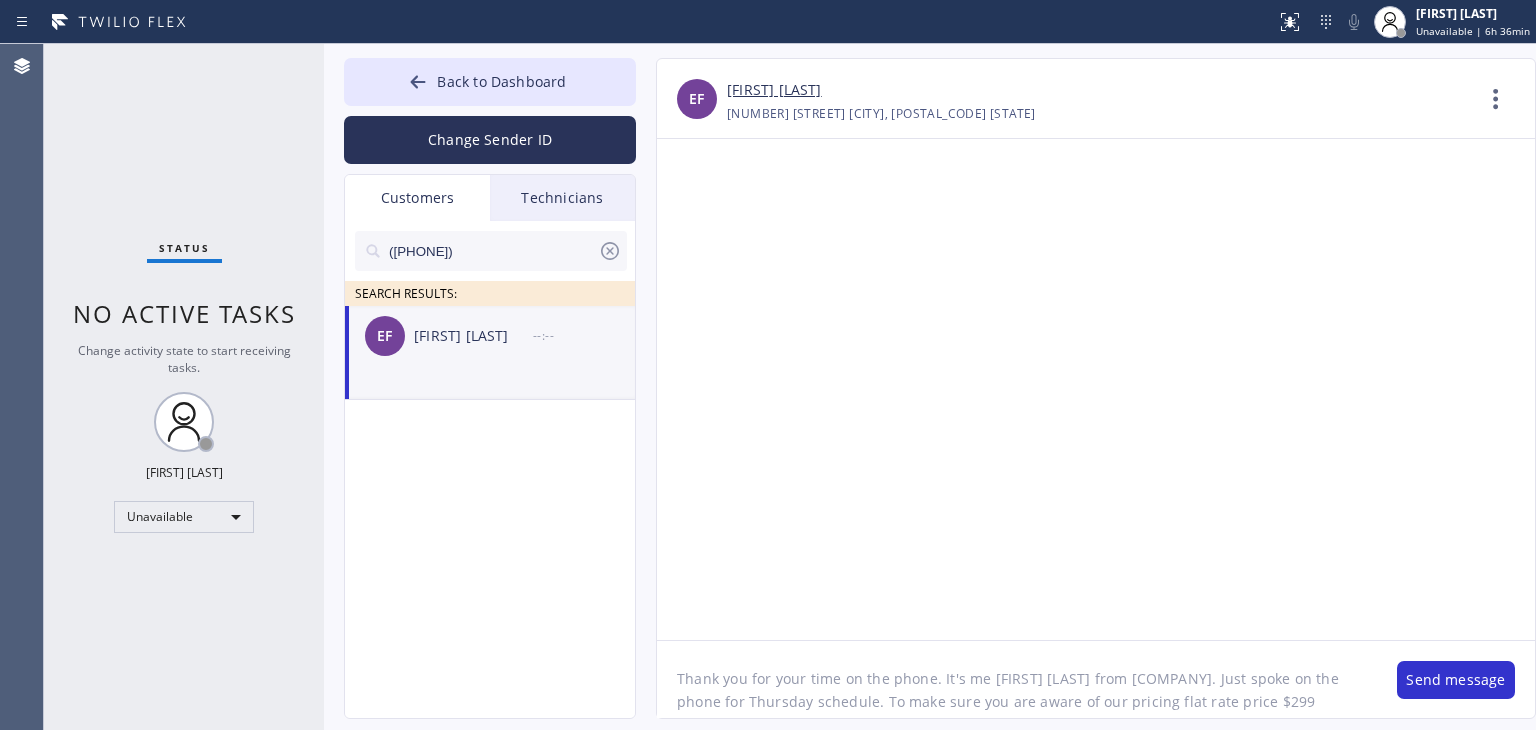 click on "[FIRST] [LAST]" at bounding box center (473, 336) 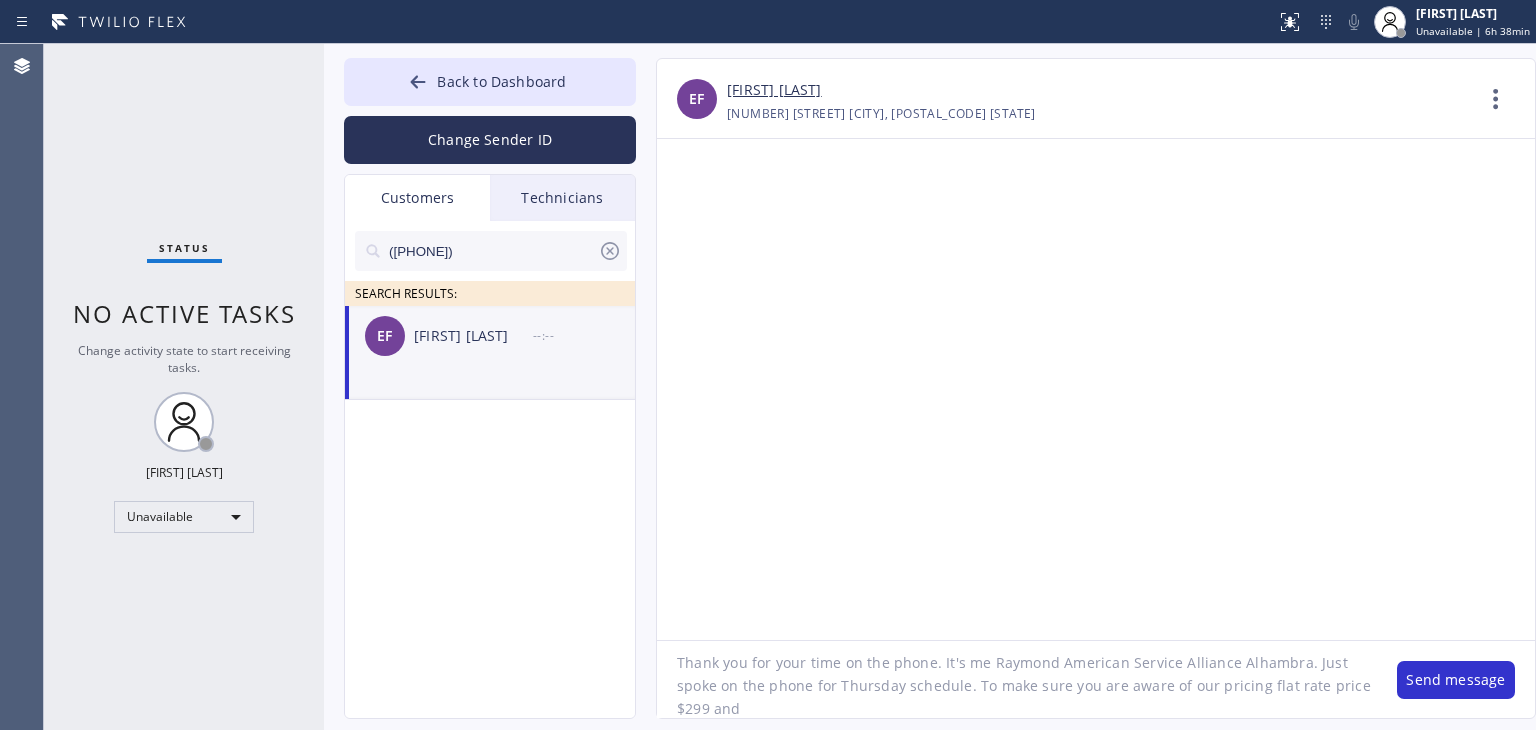 click on "Thank you for your time on the phone. It's me Raymond American Service Alliance Alhambra. Just spoke on the phone for Thursday schedule. To make sure you are aware of our pricing flat rate price $299 and" 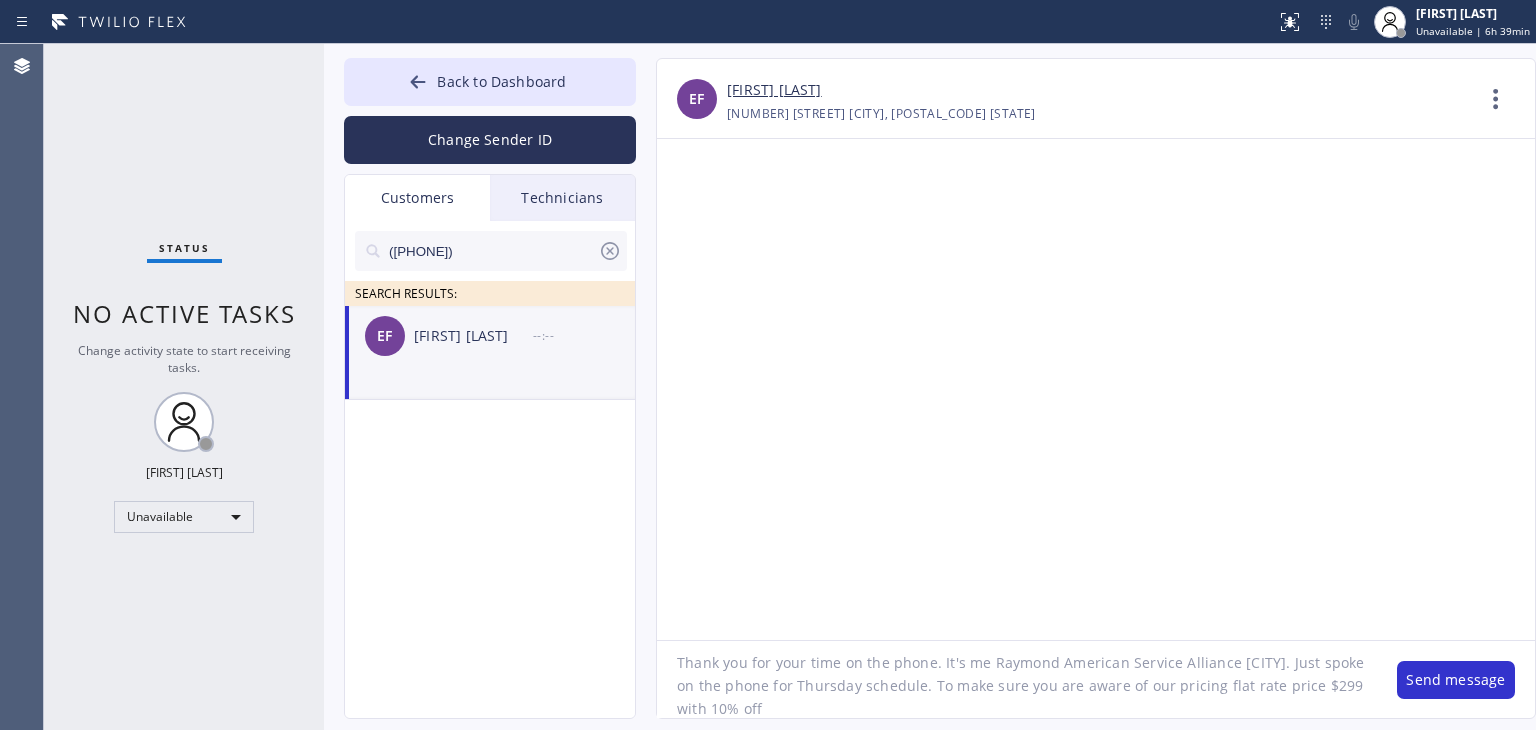 type on "Thank you for your time on the phone. It's me Raymond American Service Alliance [CITY]. Just spoke on the phone for Thursday schedule. To make sure you are aware of our pricing flat rate price $299 with 10% off" 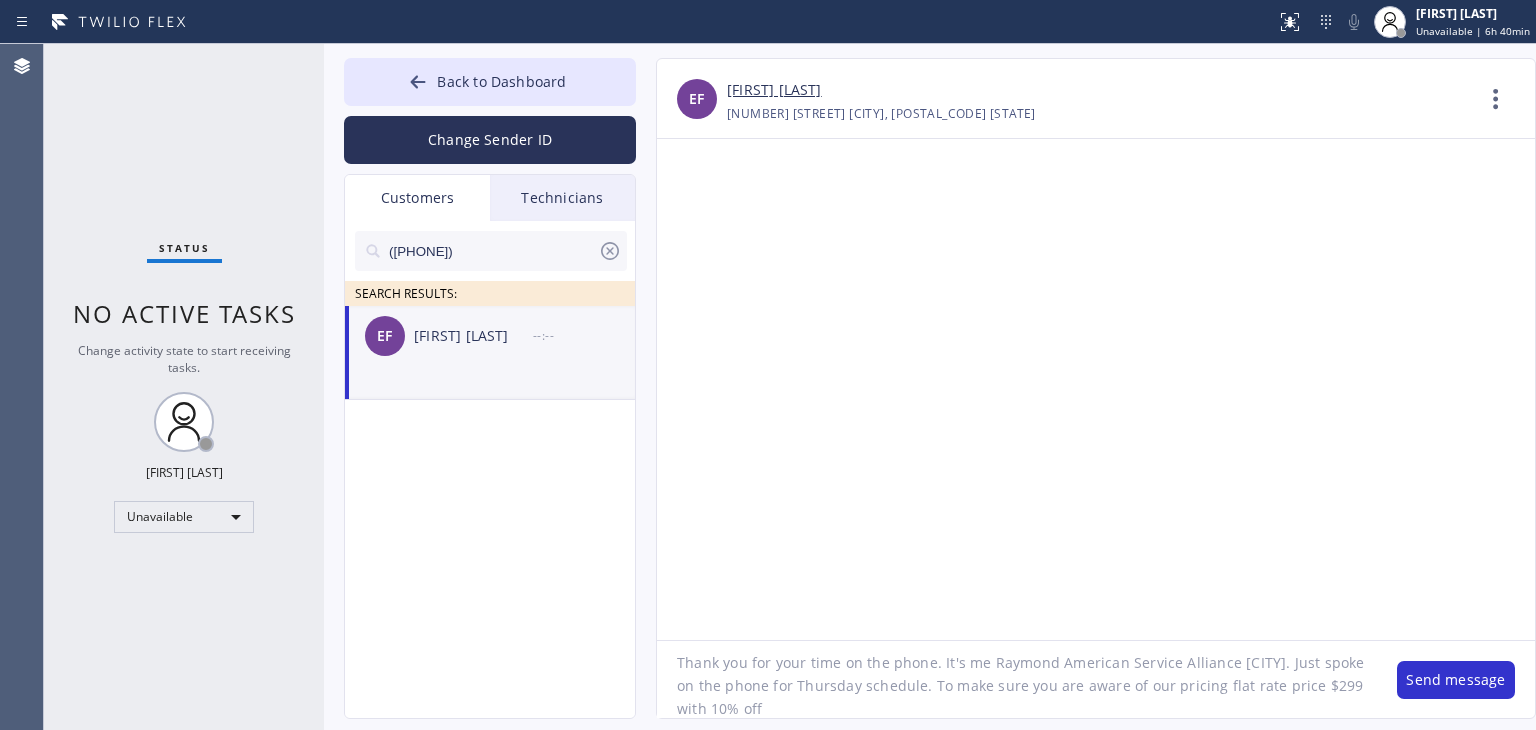 type 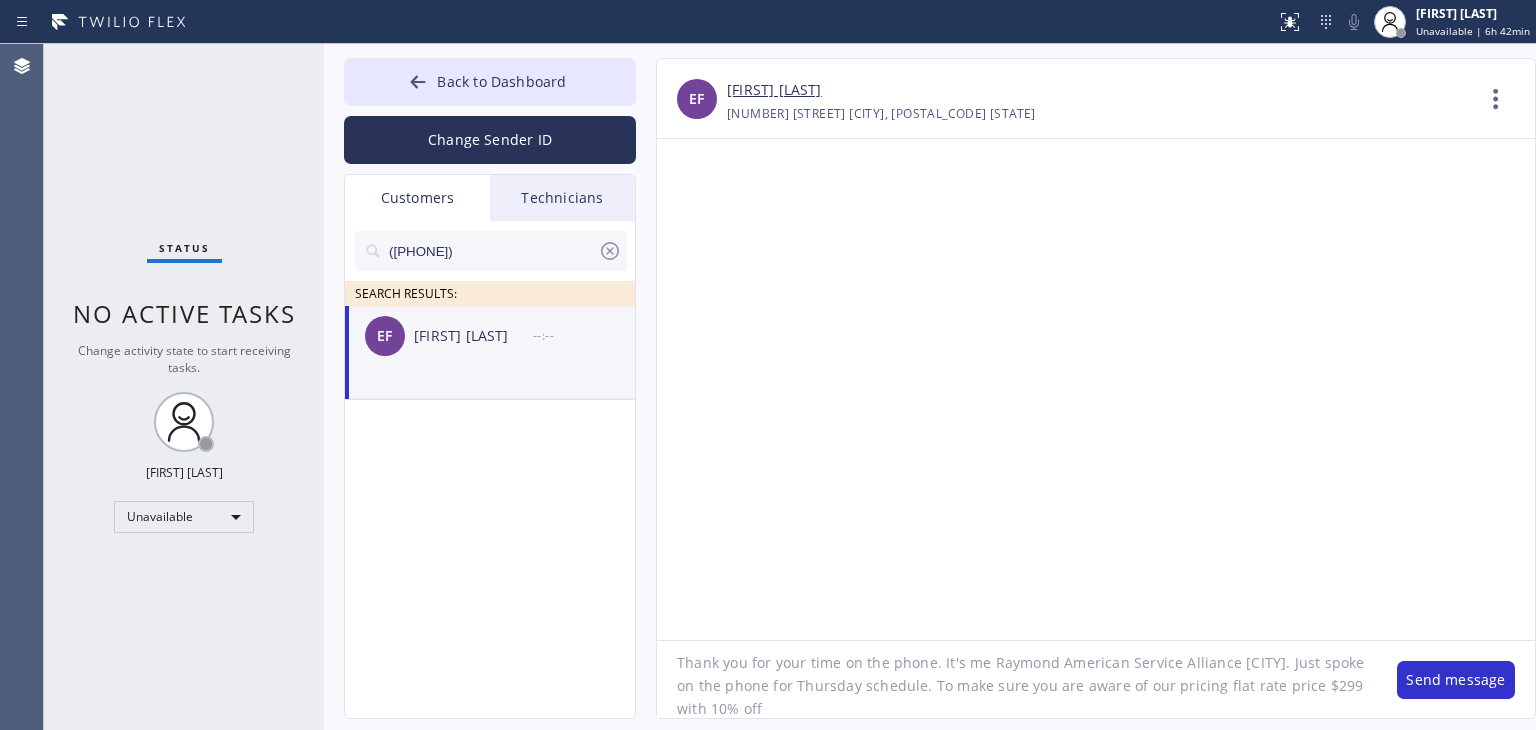 click on "[FIRST] [LAST]" at bounding box center (491, 336) 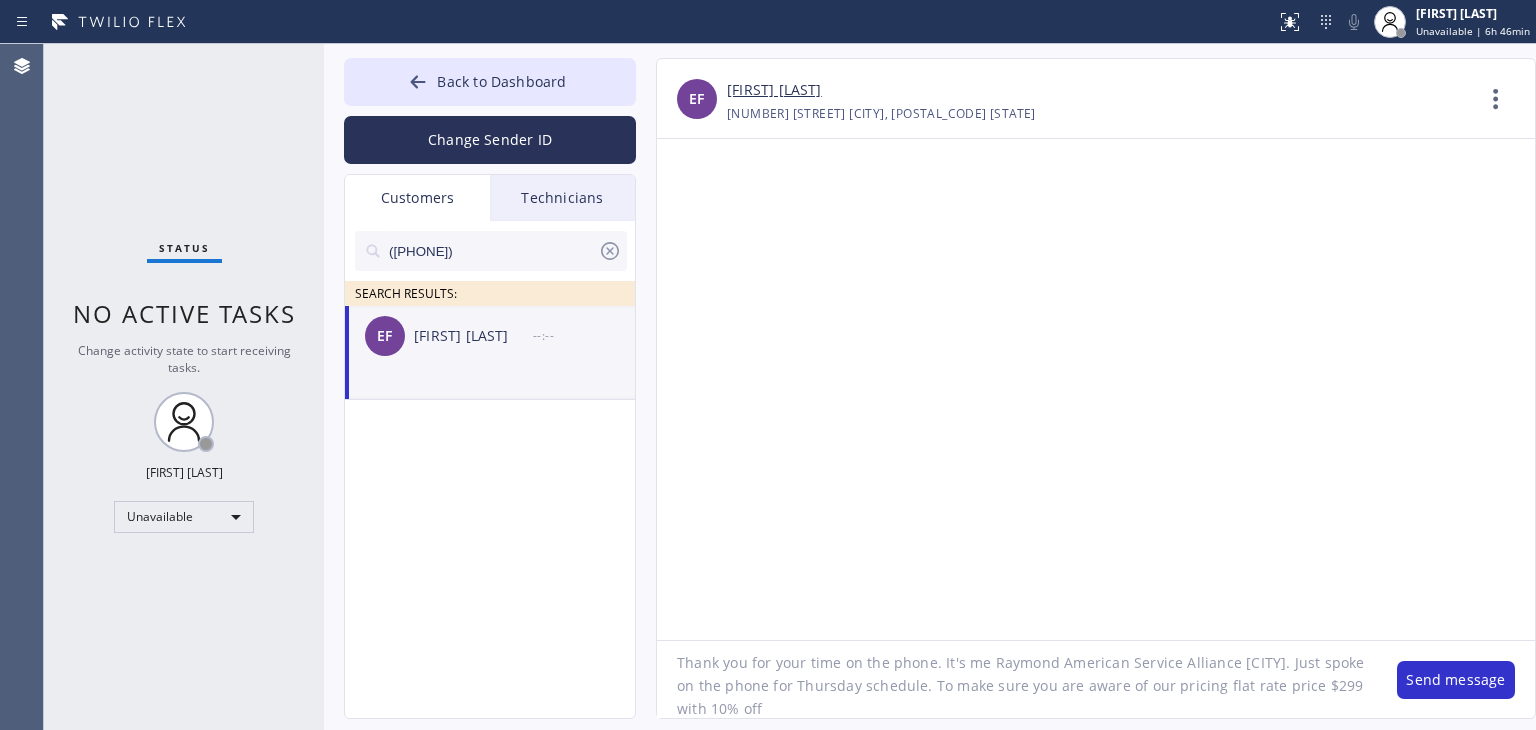 click on "Thank you for your time on the phone. It's me Raymond American Service Alliance [CITY]. Just spoke on the phone for Thursday schedule. To make sure you are aware of our pricing flat rate price $299 with 10% off" 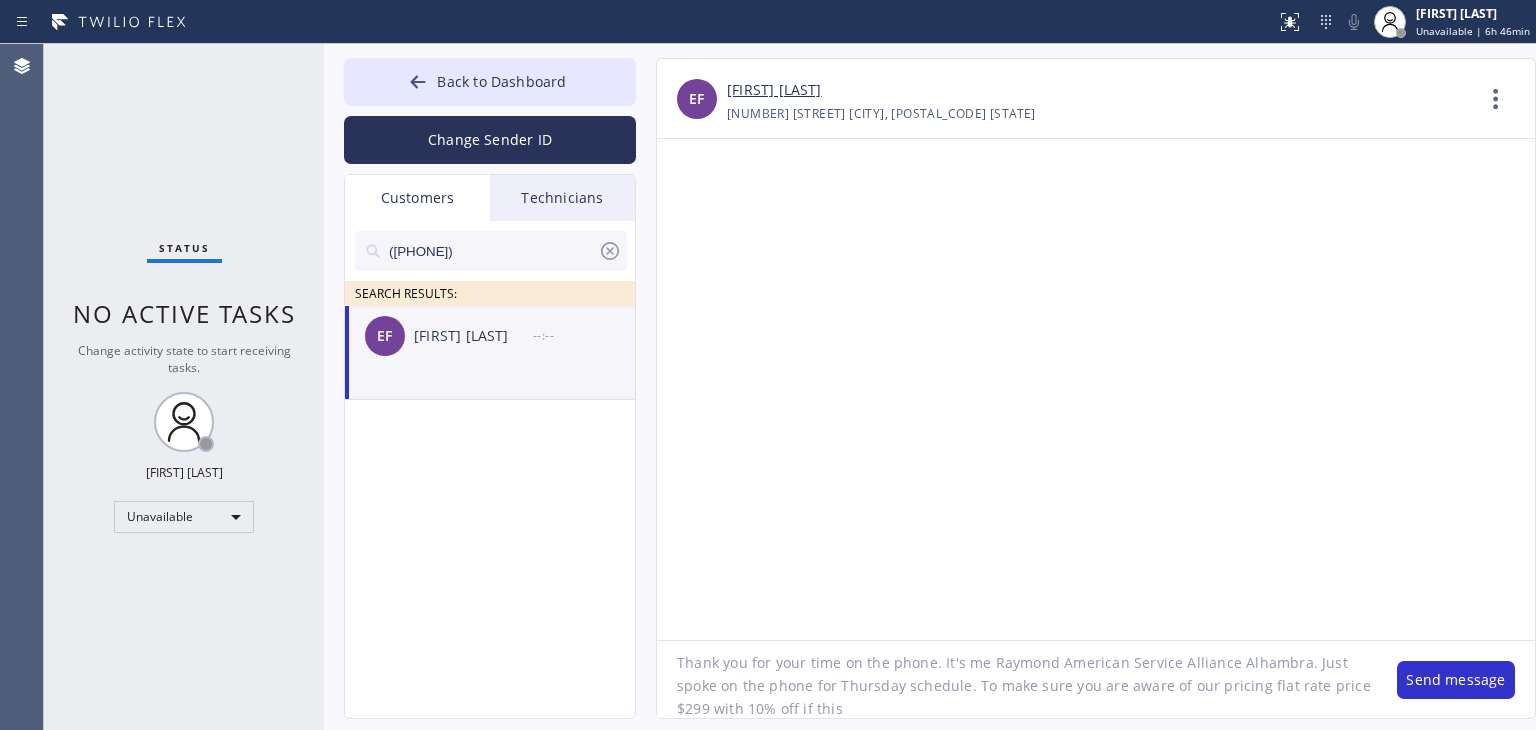 click on "Thank you for your time on the phone. It's me Raymond American Service Alliance Alhambra. Just spoke on the phone for Thursday schedule. To make sure you are aware of our pricing flat rate price $299 with 10% off if this" 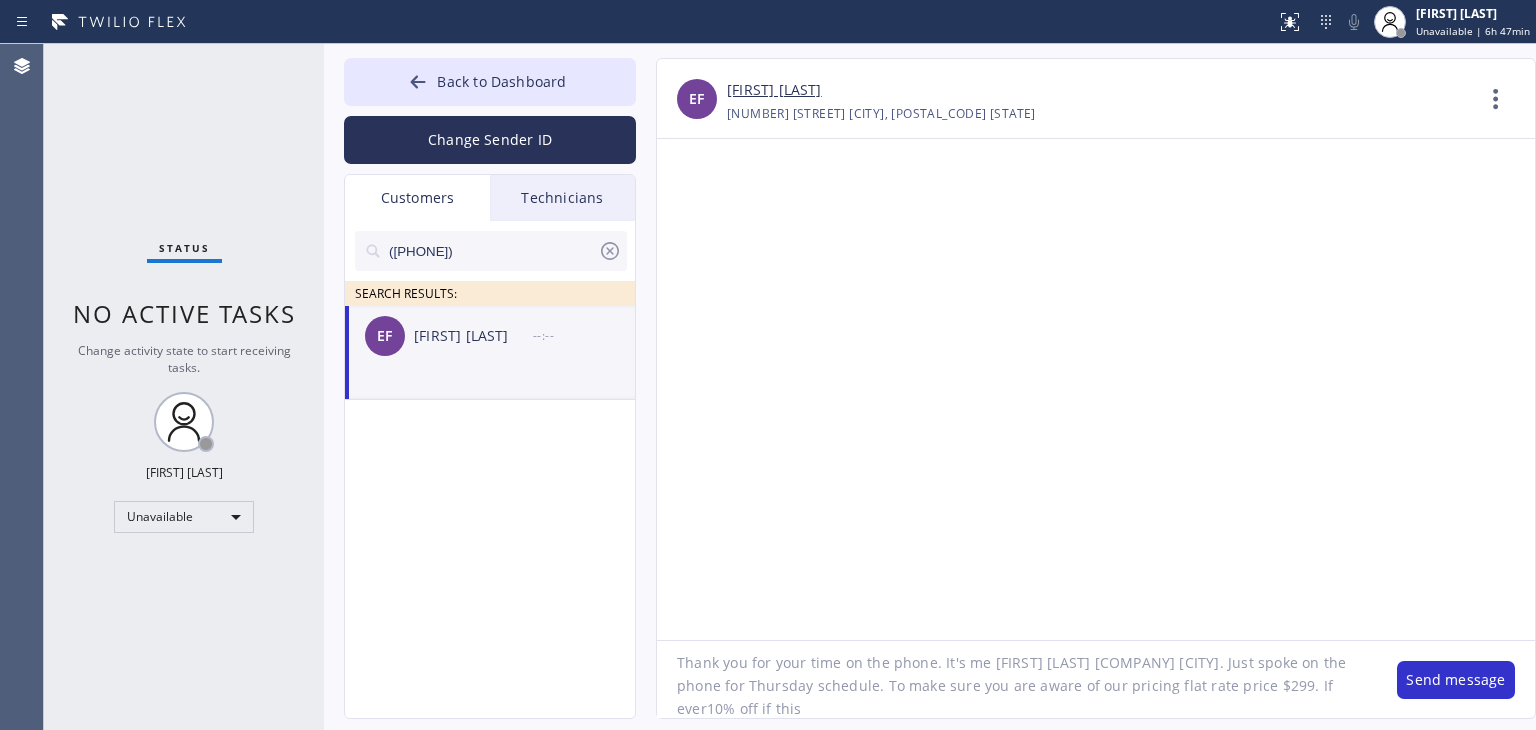 scroll, scrollTop: 41, scrollLeft: 0, axis: vertical 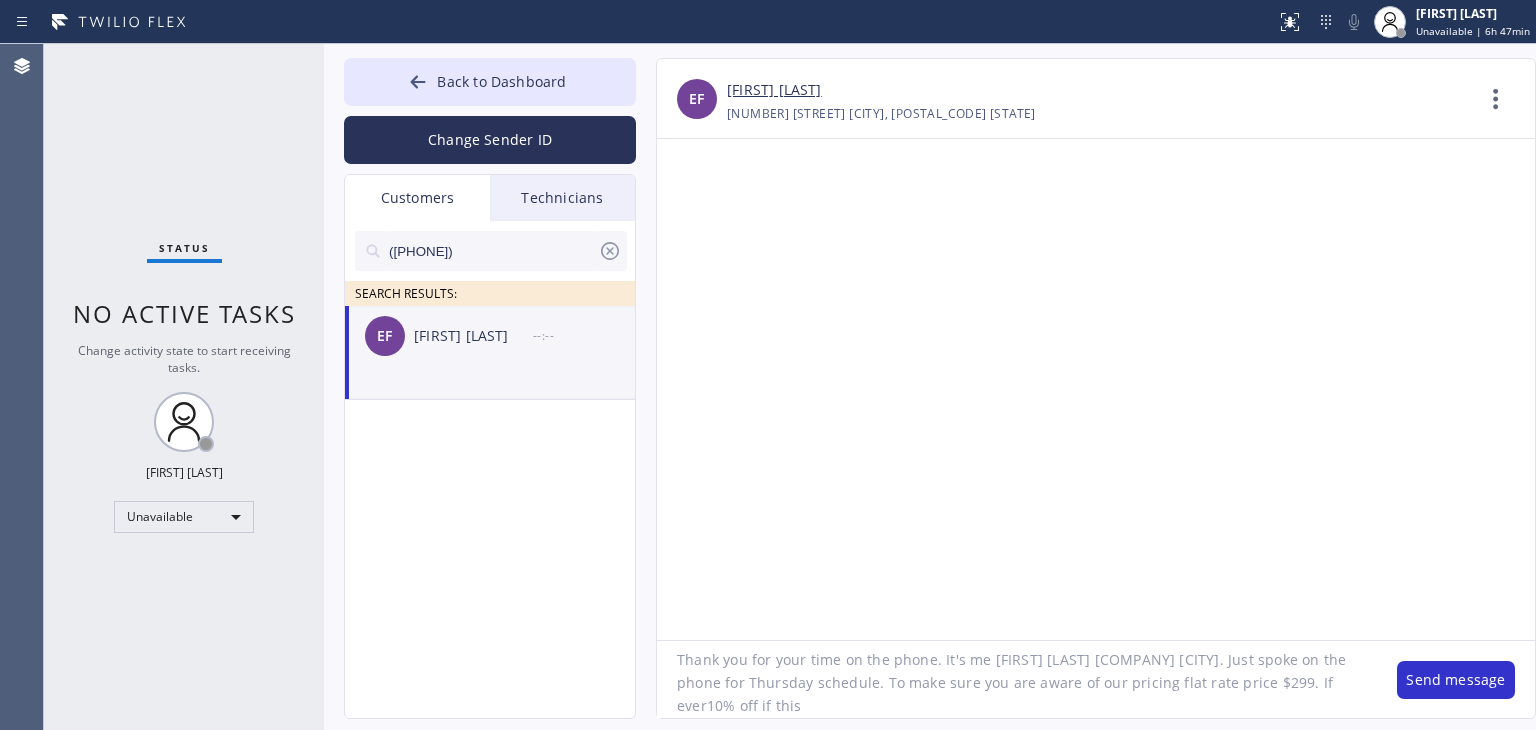 drag, startPoint x: 941, startPoint y: 711, endPoint x: 1016, endPoint y: 708, distance: 75.059975 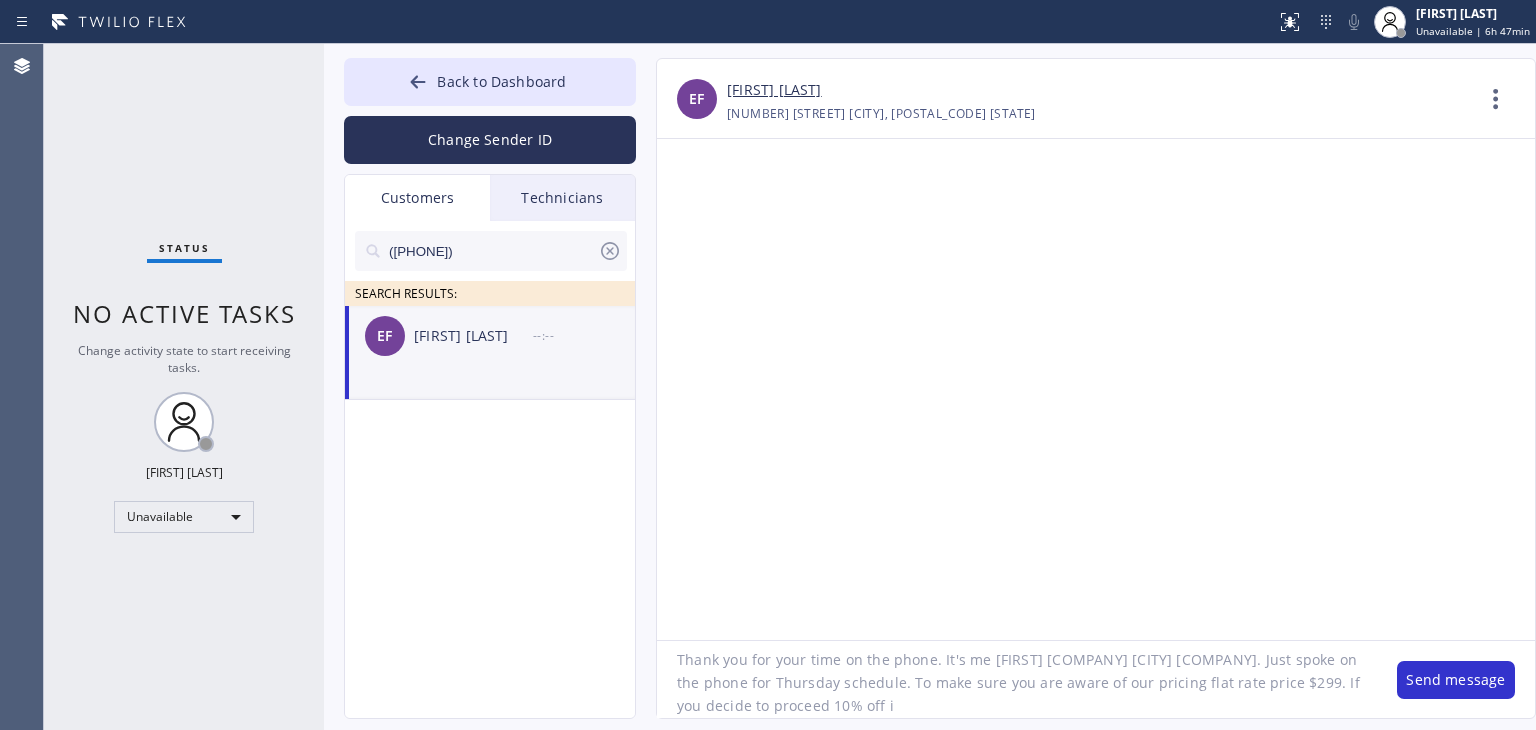 scroll, scrollTop: 18, scrollLeft: 0, axis: vertical 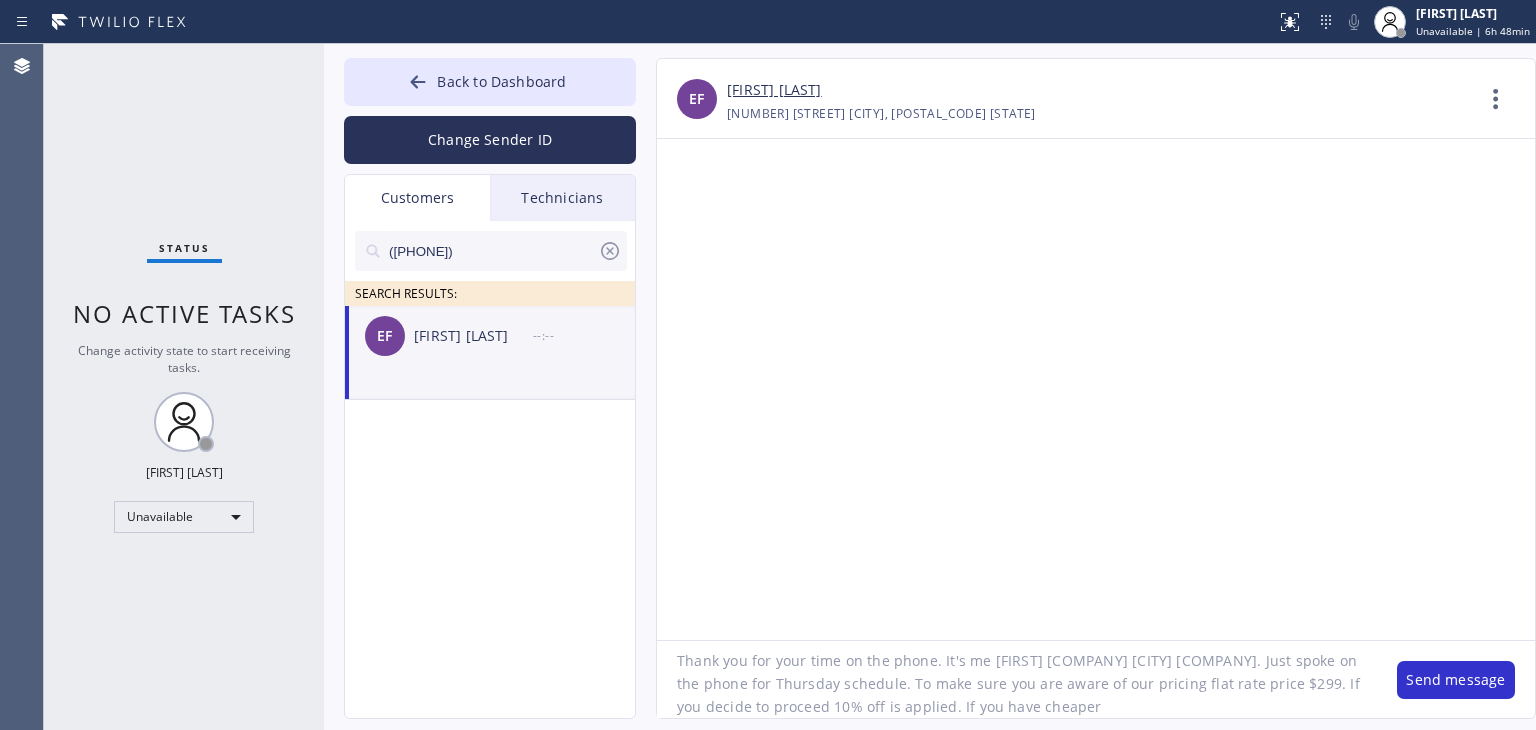 drag, startPoint x: 1008, startPoint y: 705, endPoint x: 1155, endPoint y: 705, distance: 147 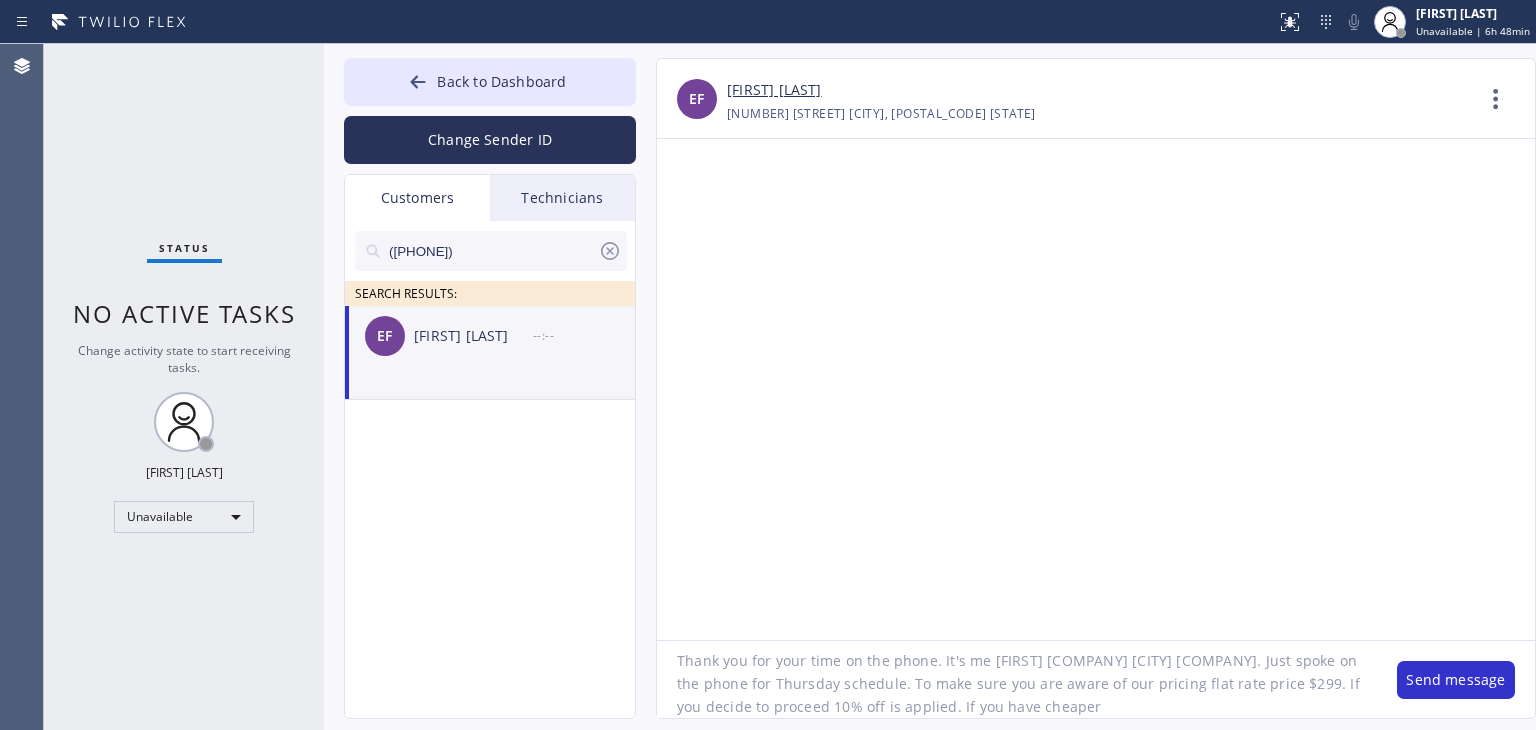 click on "Thank you for your time on the phone. It's me [FIRST] [COMPANY] [CITY] [COMPANY]. Just spoke on the phone for Thursday schedule. To make sure you are aware of our pricing flat rate price $299. If you decide to proceed 10% off is applied. If you have cheaper" 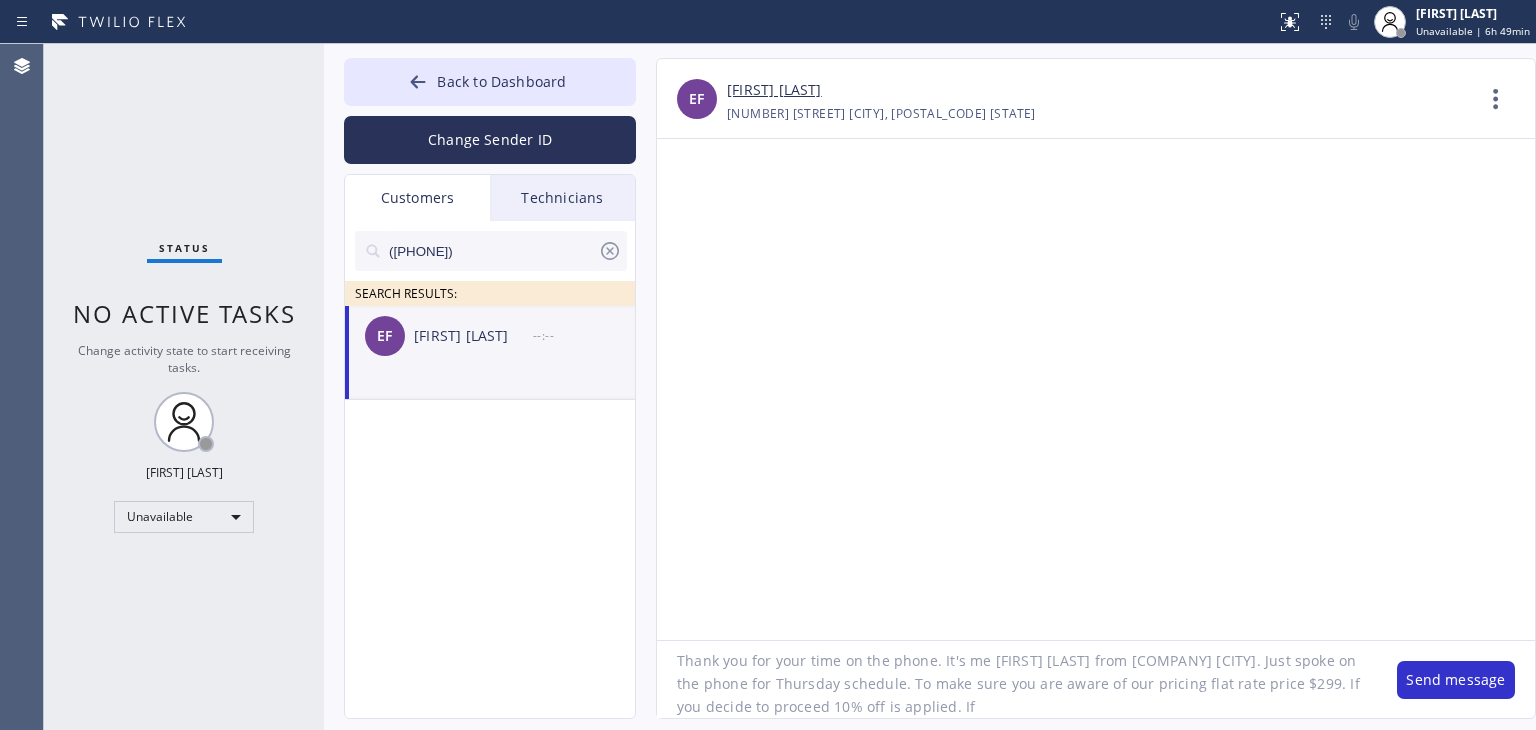click on "Thank you for your time on the phone. It's me [FIRST] [LAST] from [COMPANY] [CITY]. Just spoke on the phone for Thursday schedule. To make sure you are aware of our pricing flat rate price $299. If you decide to proceed 10% off is applied. If" 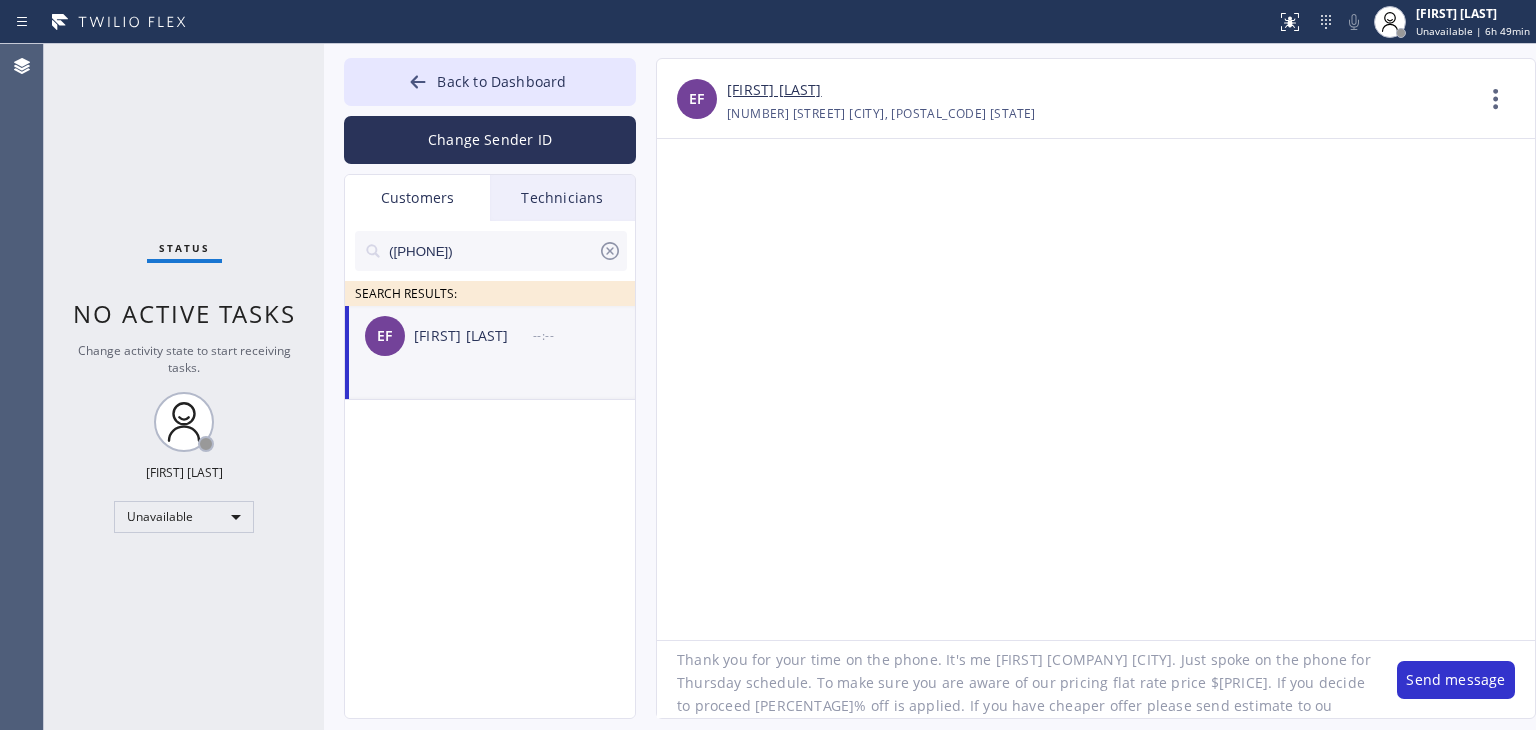 scroll, scrollTop: 18, scrollLeft: 0, axis: vertical 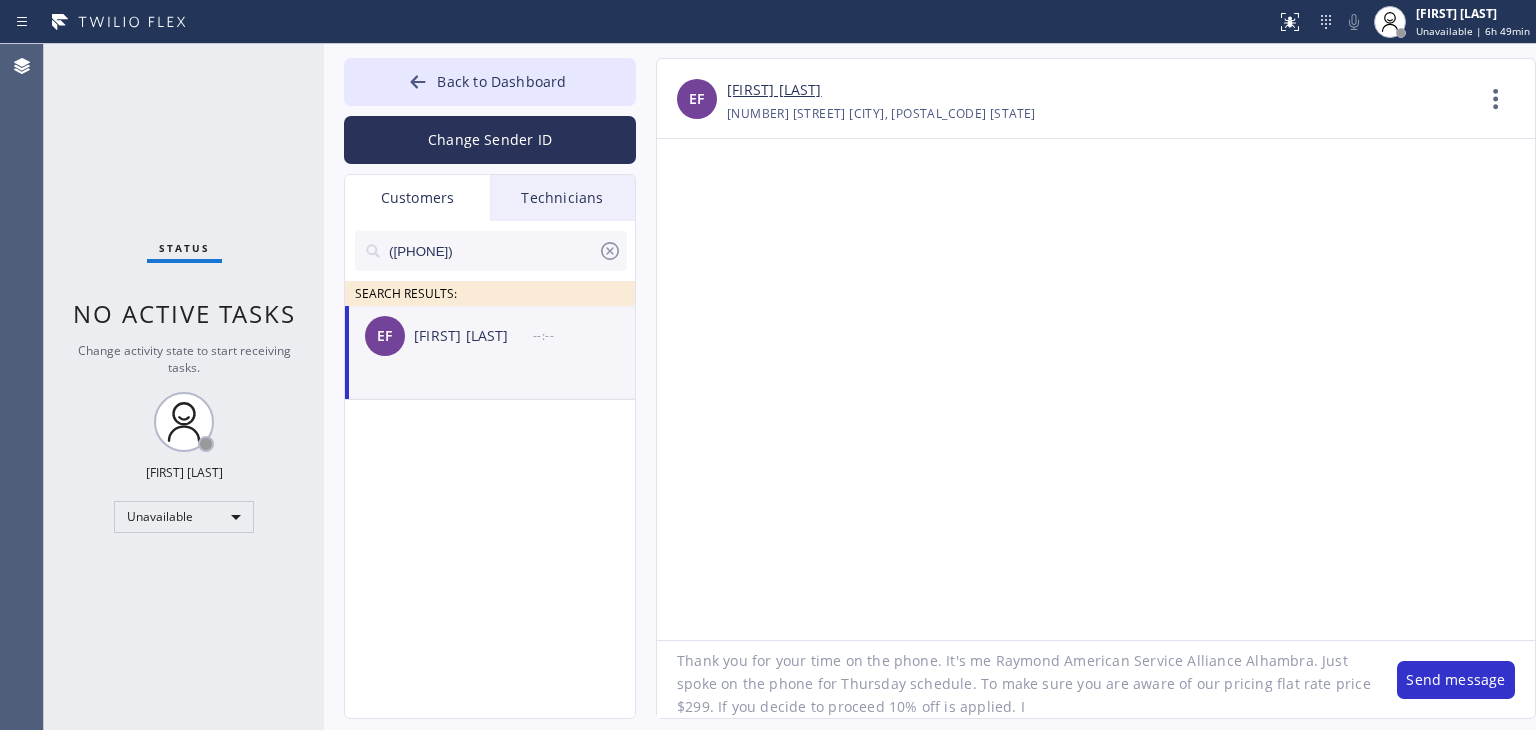type on "Thank you for your time on the phone. It's me Raymond American Service Alliance Alhambra. Just spoke on the phone for Thursday schedule. To make sure you are aware of our pricing flat rate price $299. If you decide to proceed 10% off is applied." 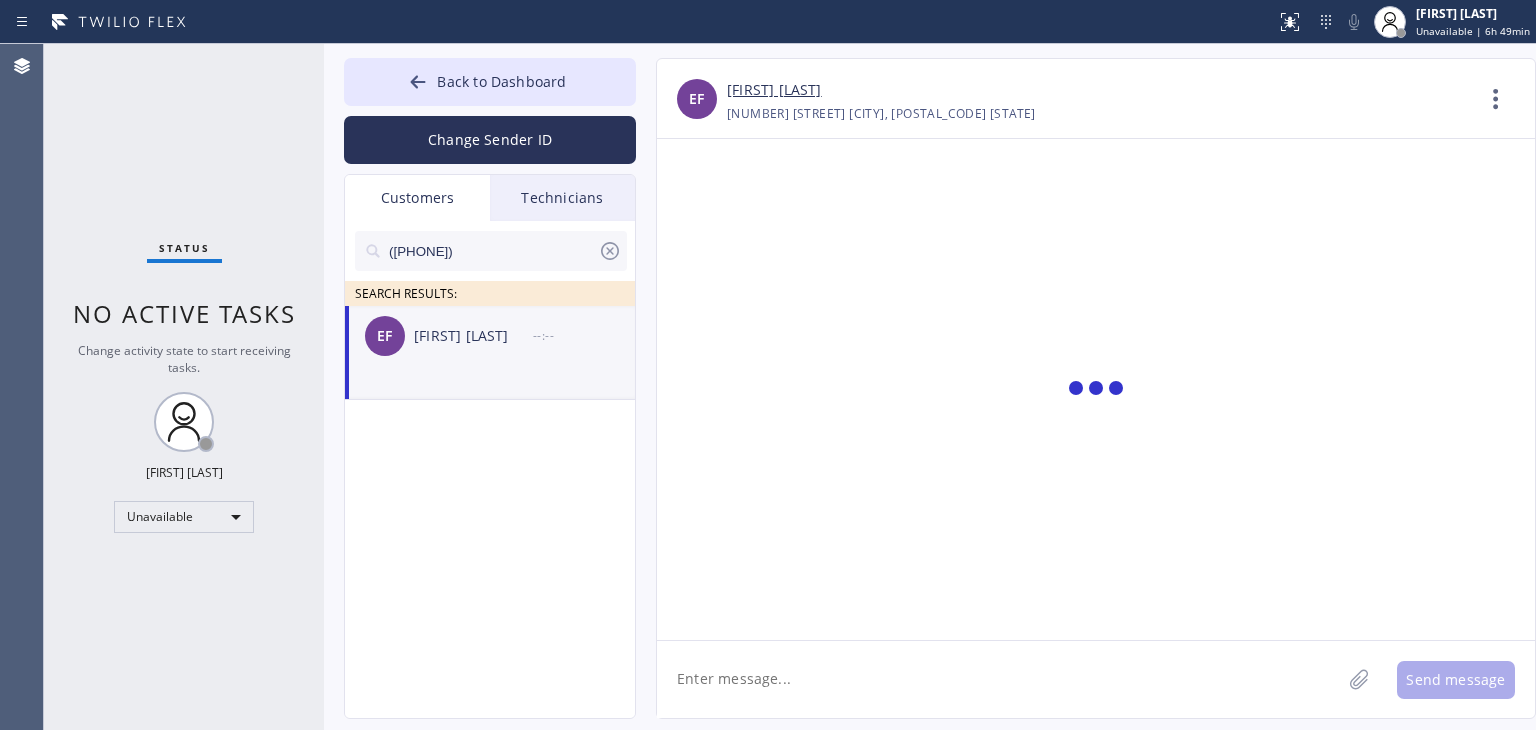 scroll, scrollTop: 0, scrollLeft: 0, axis: both 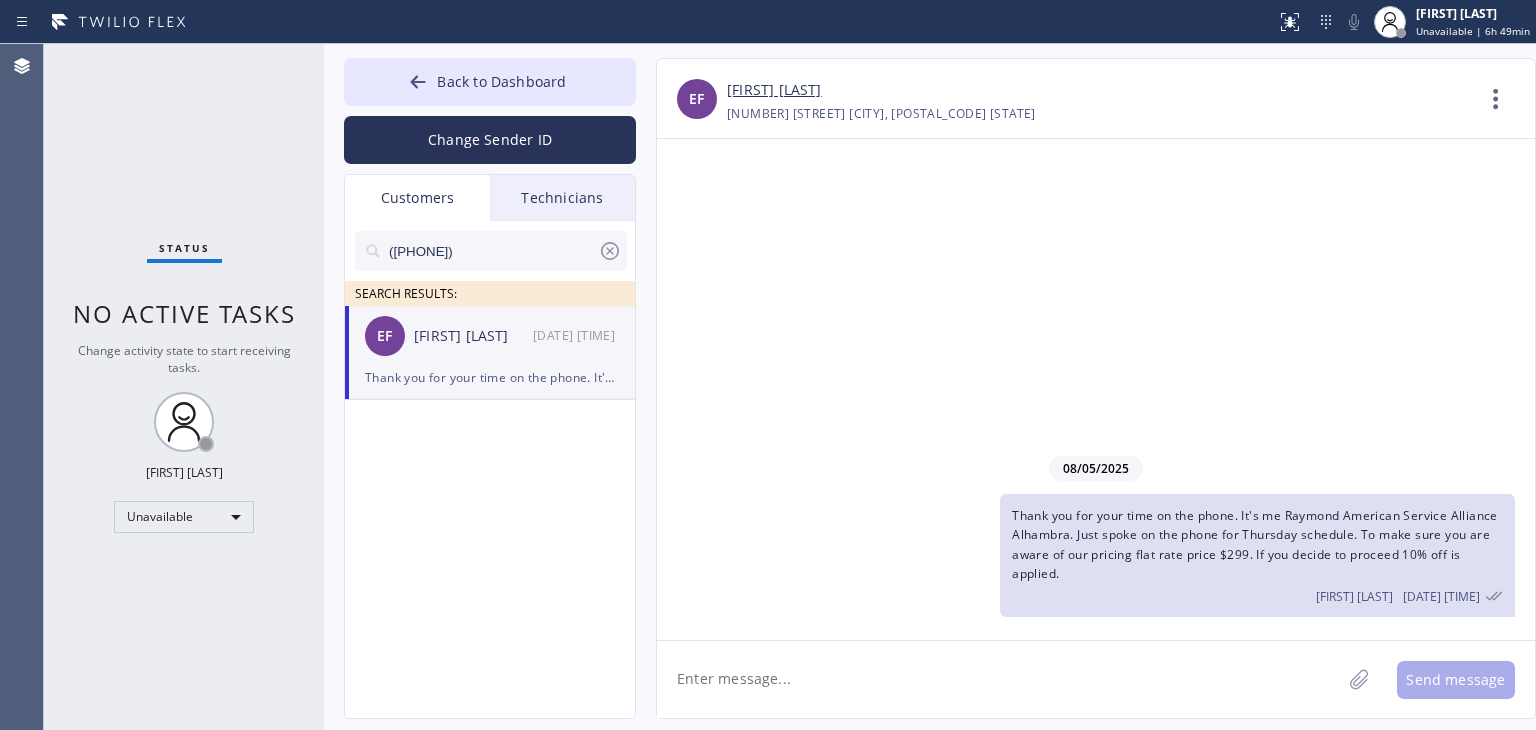 type 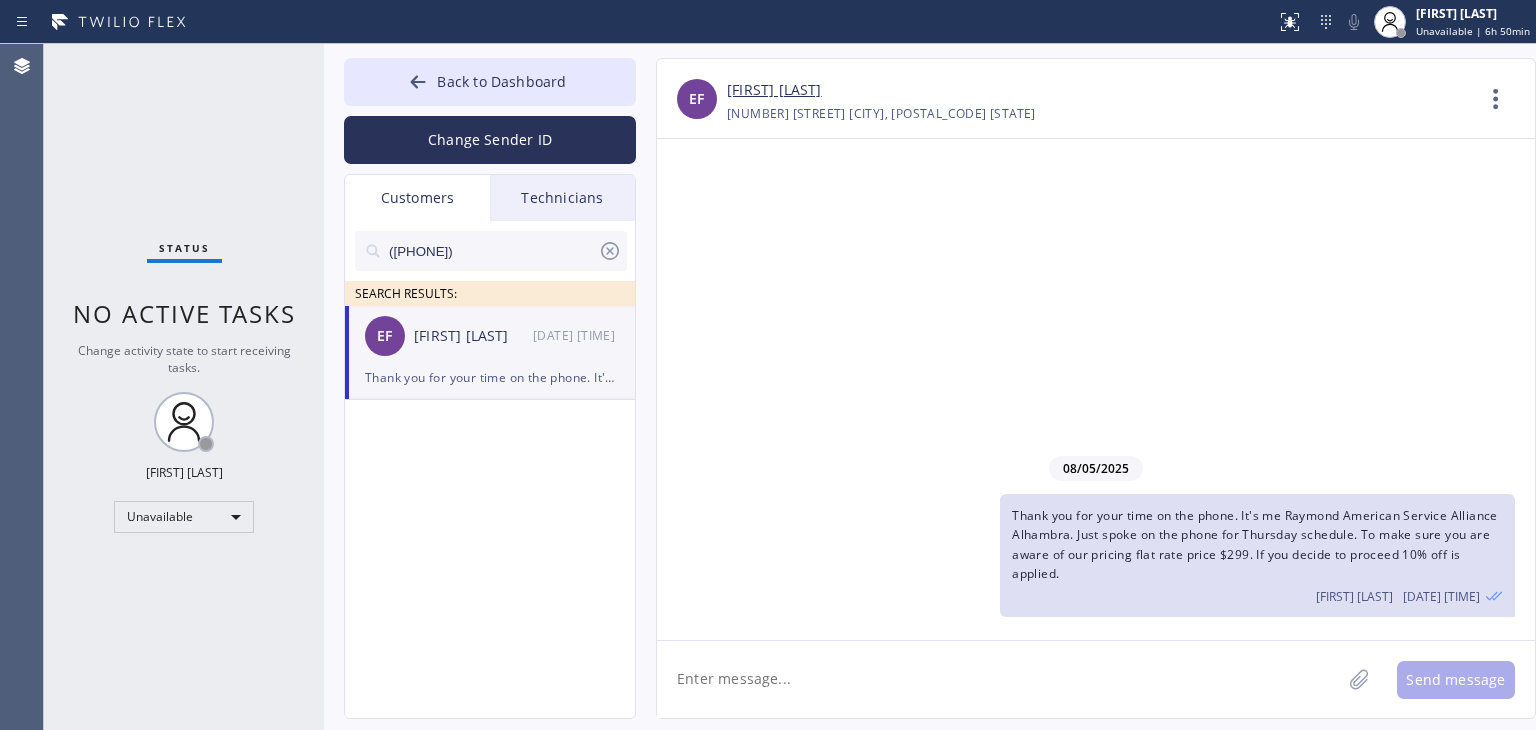 click on "EF [FIRST] [LAST] [DATE] [TIME]" at bounding box center (491, 336) 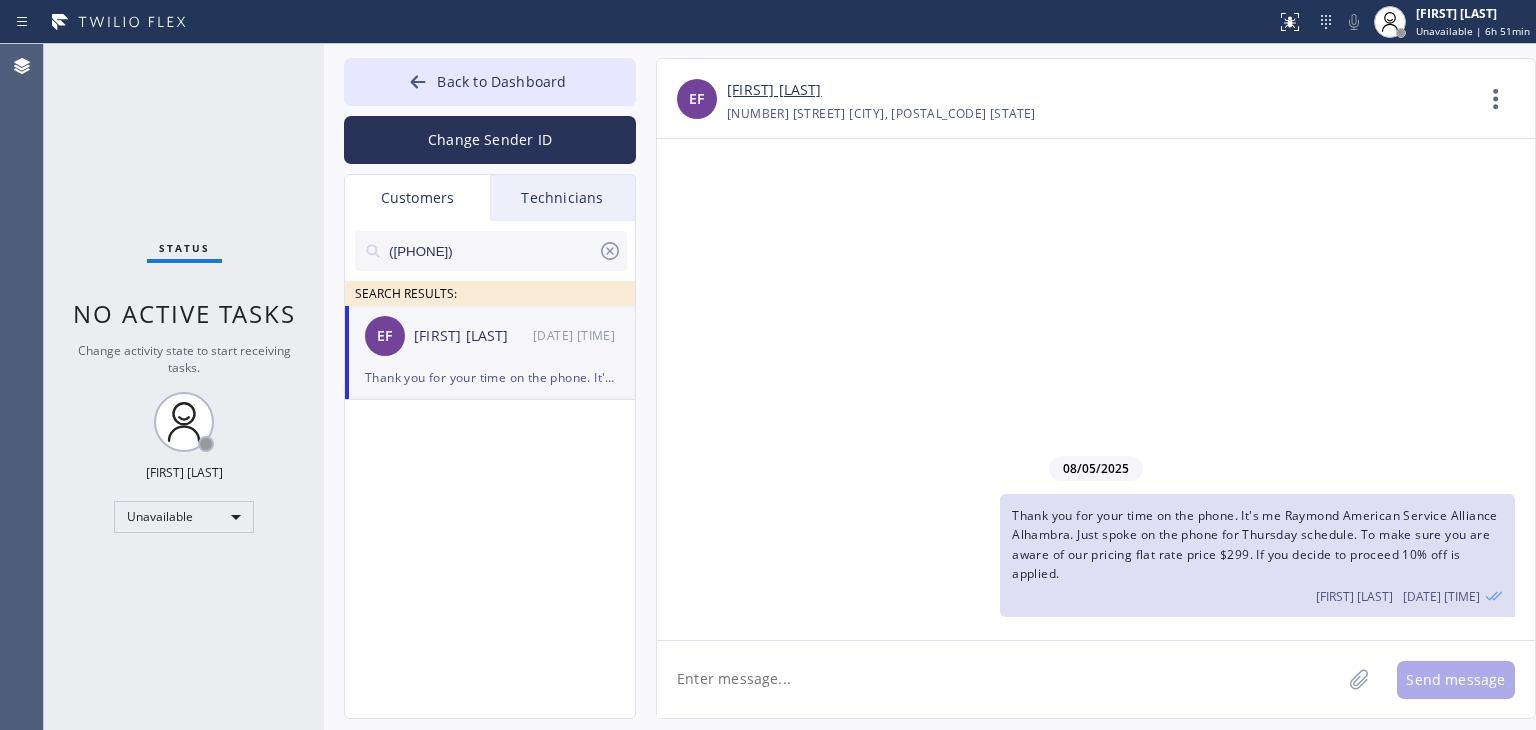 click on "EF [FIRST] [LAST] [DATE] [TIME]" at bounding box center [491, 336] 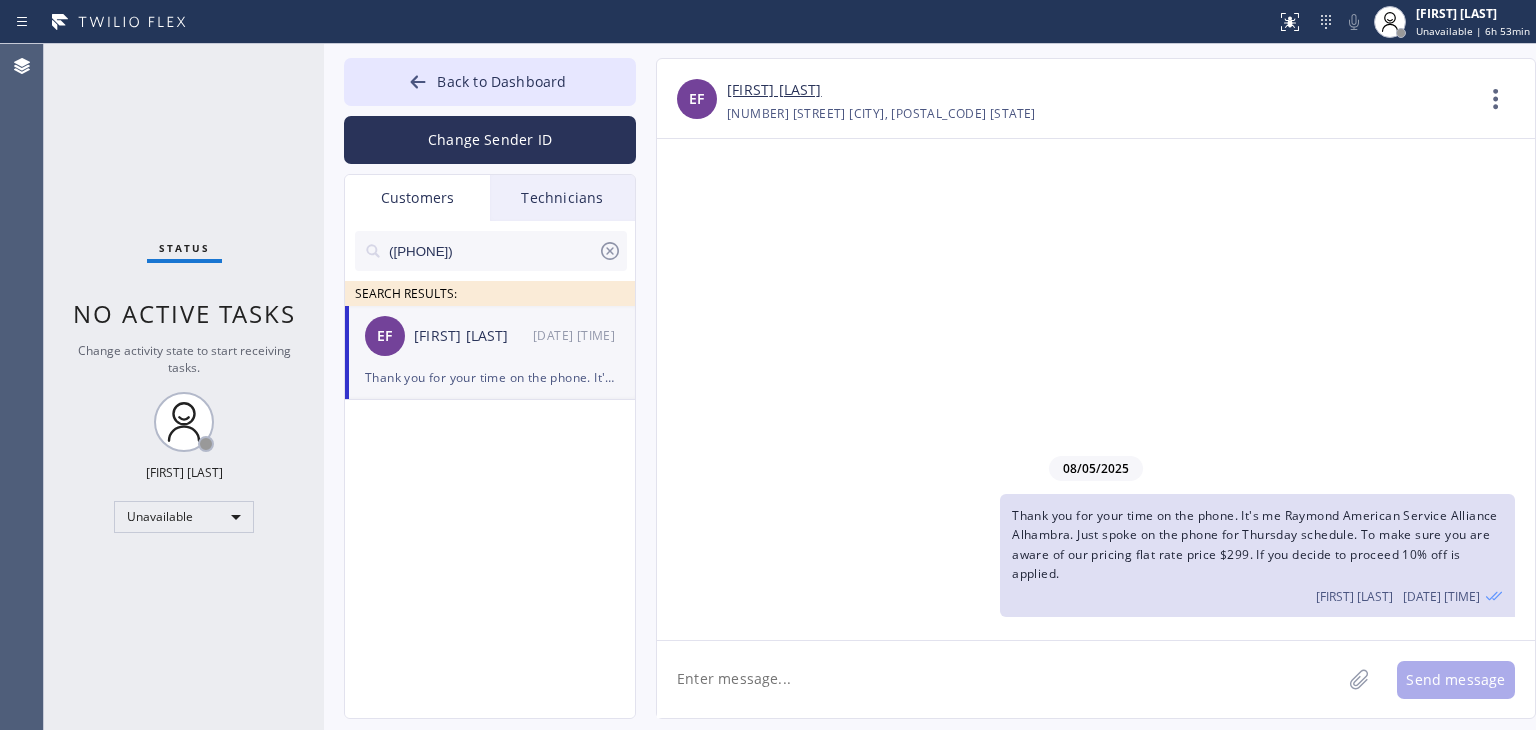 drag, startPoint x: 550, startPoint y: 349, endPoint x: 556, endPoint y: 376, distance: 27.658634 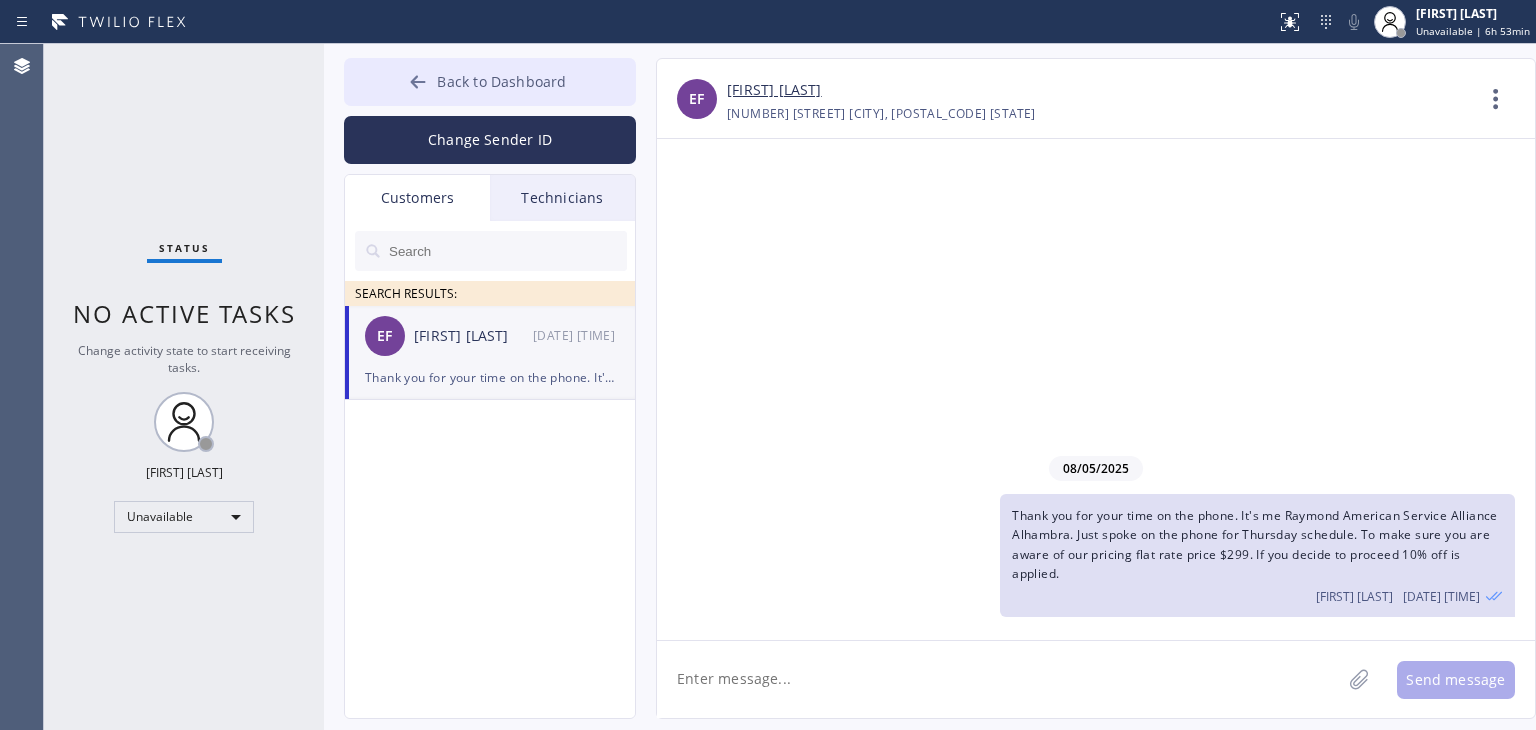 click on "Back to Dashboard" at bounding box center (490, 82) 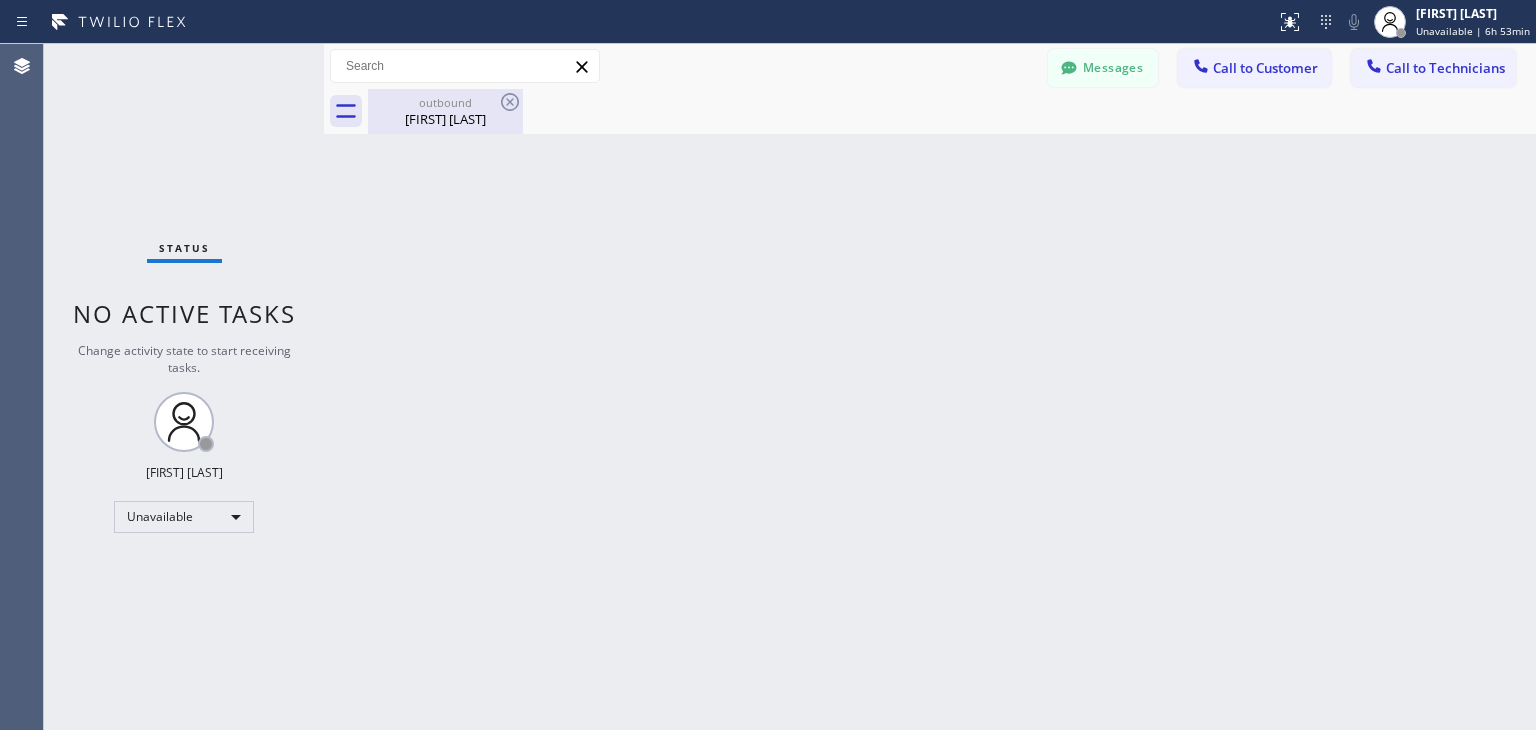 drag, startPoint x: 455, startPoint y: 117, endPoint x: 511, endPoint y: 106, distance: 57.070133 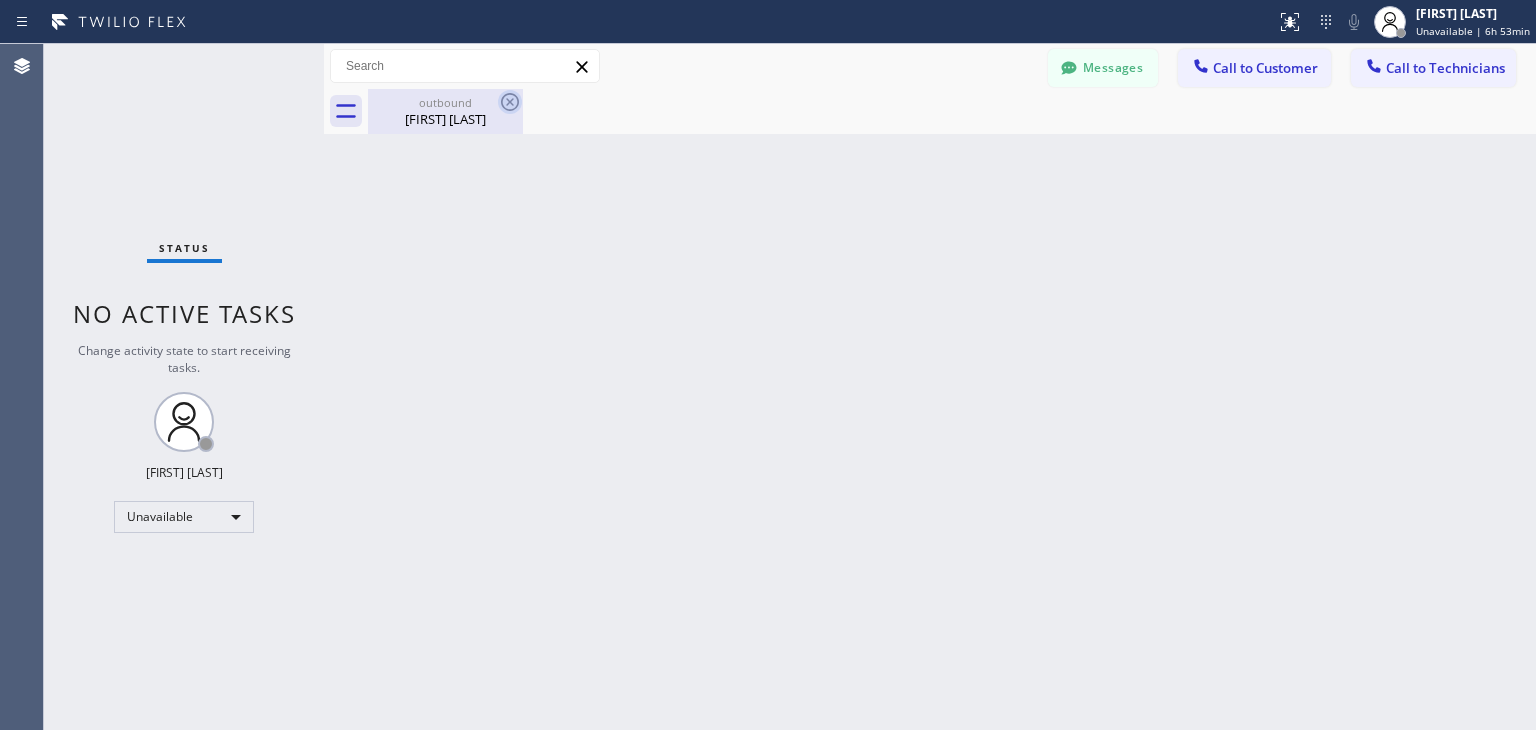 click on "[FIRST] [LAST]" at bounding box center [445, 119] 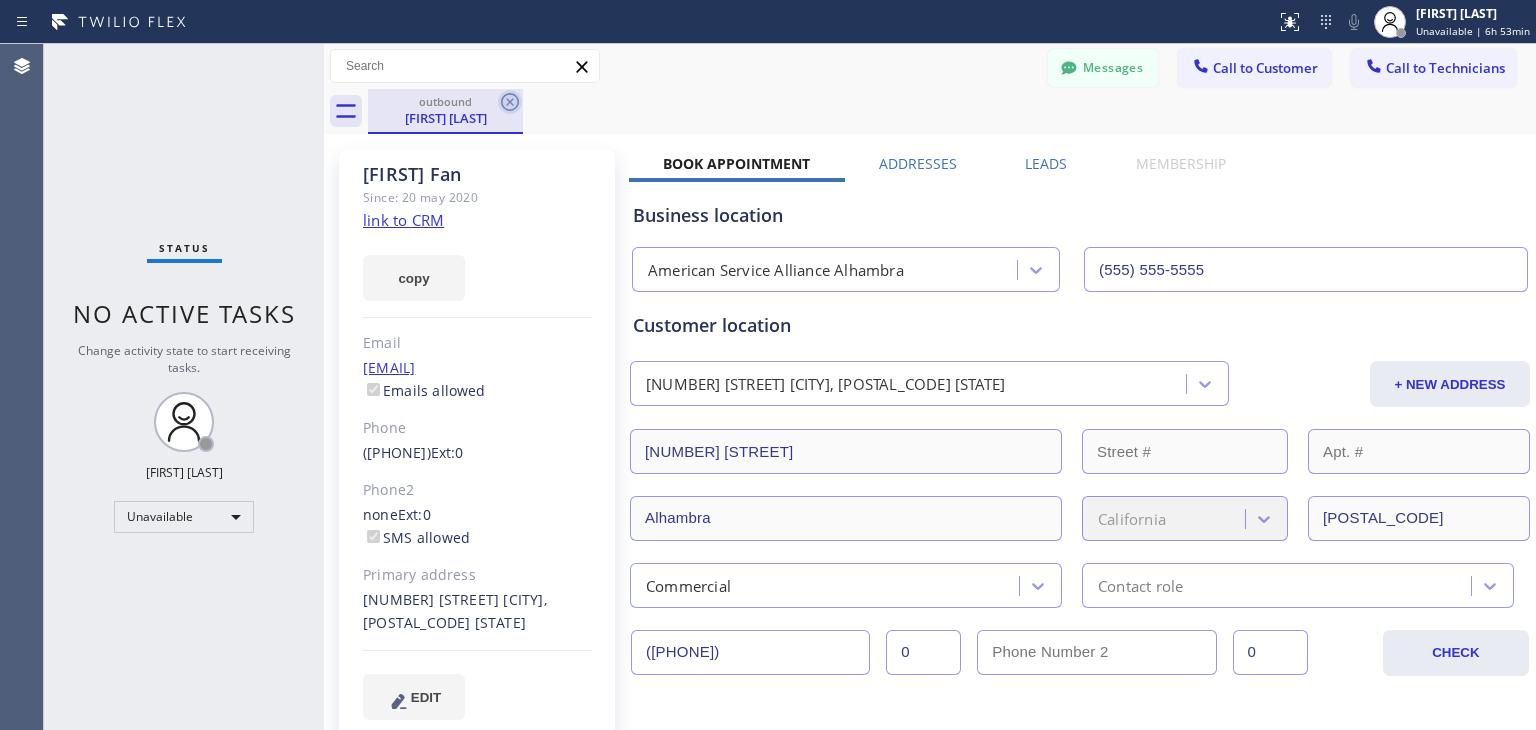 click 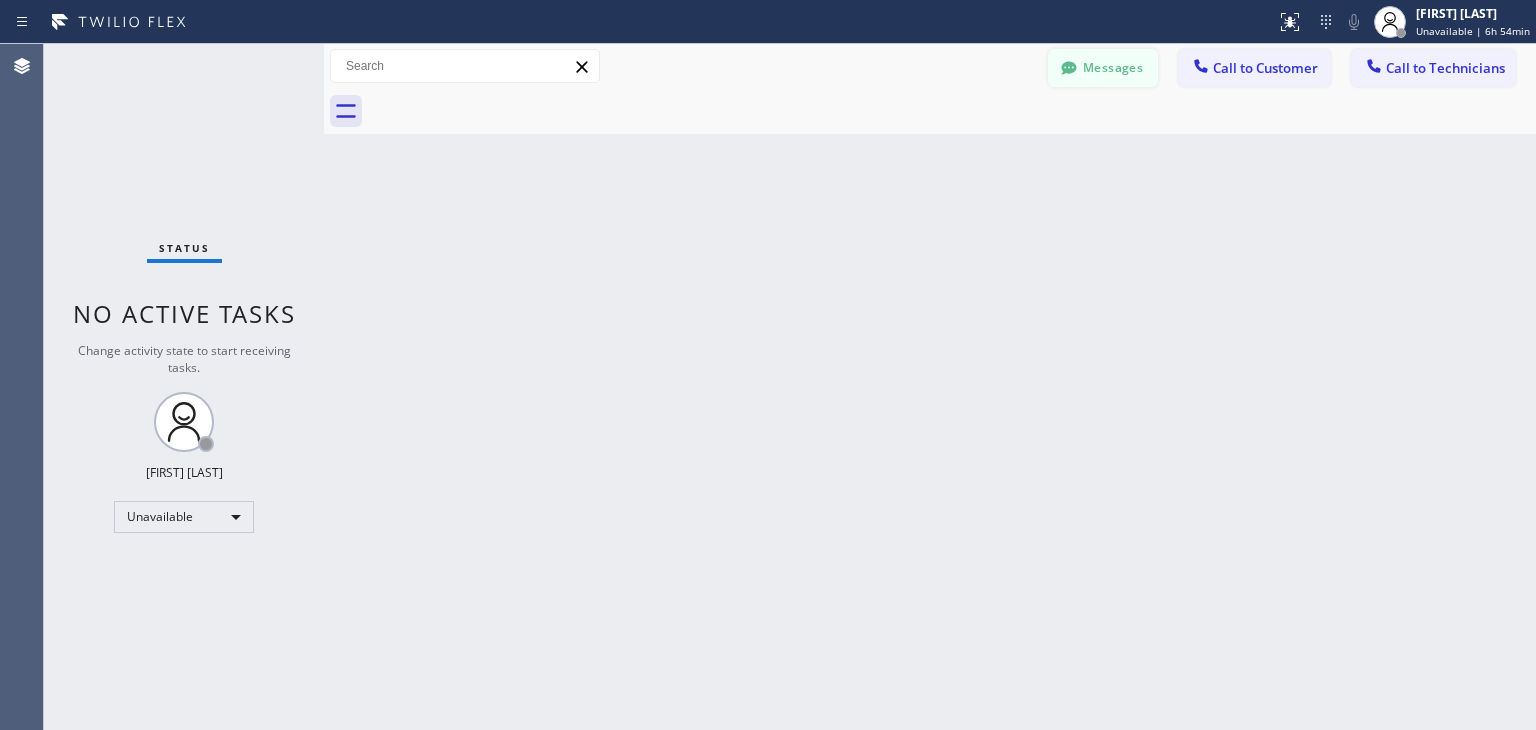 click on "Messages" at bounding box center [1103, 68] 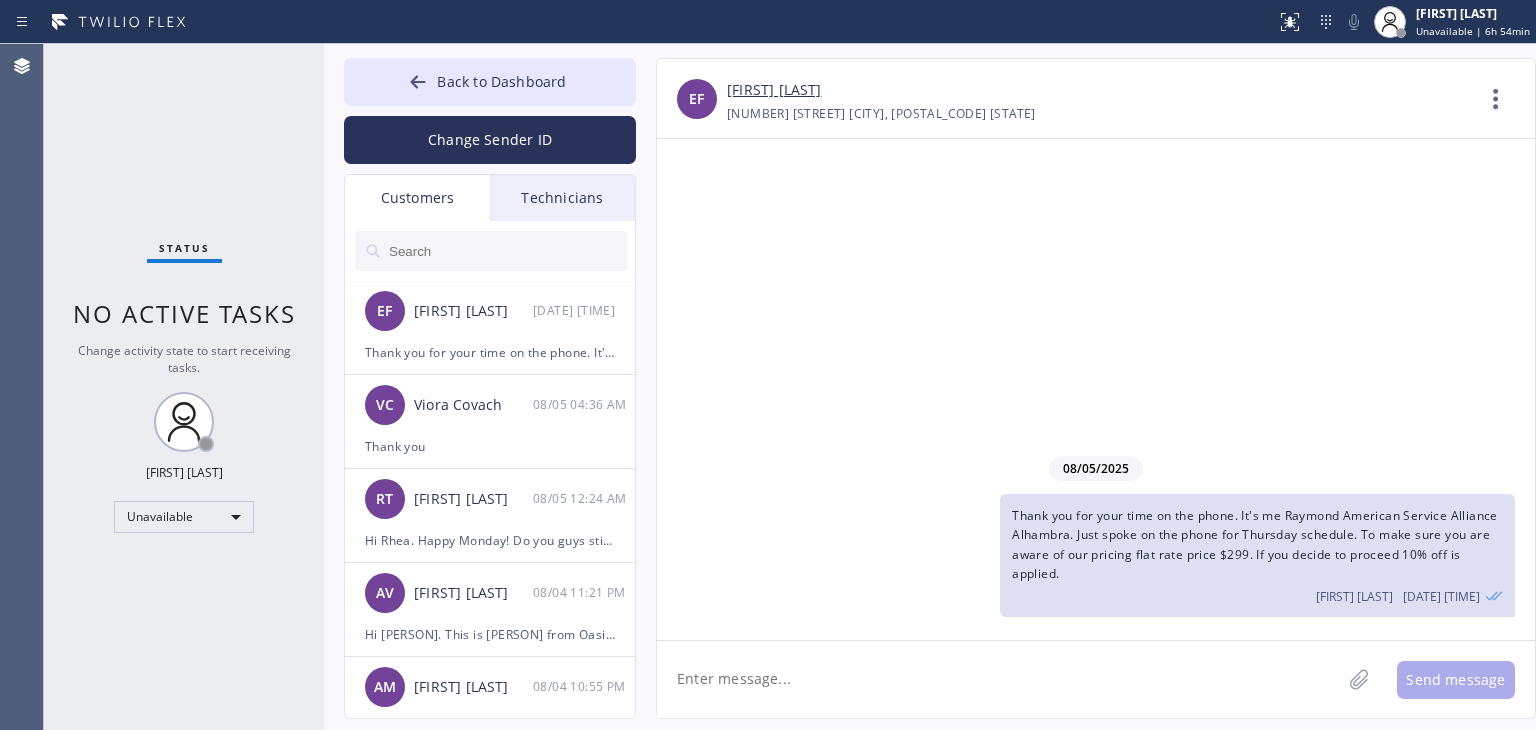 click at bounding box center (507, 251) 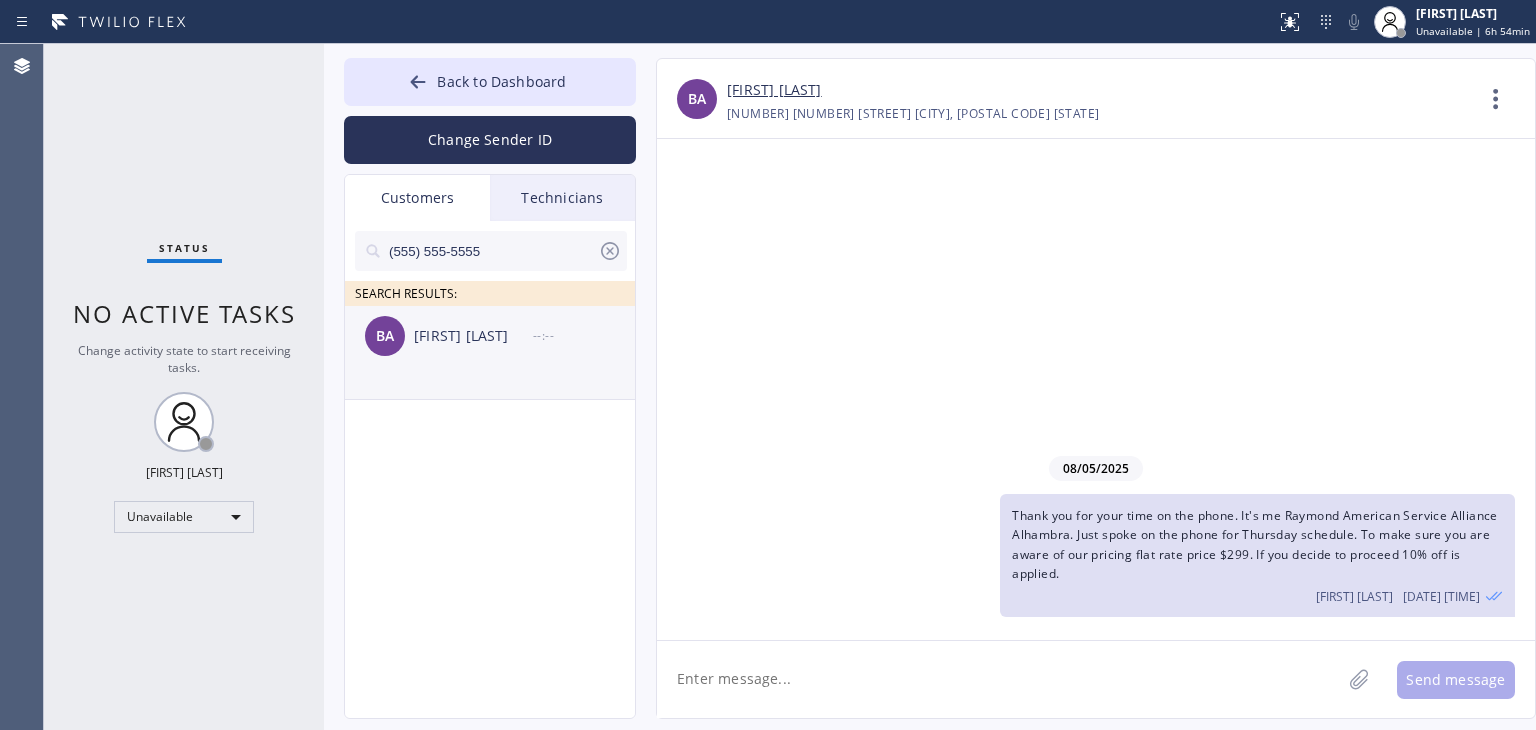 drag, startPoint x: 445, startPoint y: 355, endPoint x: 488, endPoint y: 363, distance: 43.737854 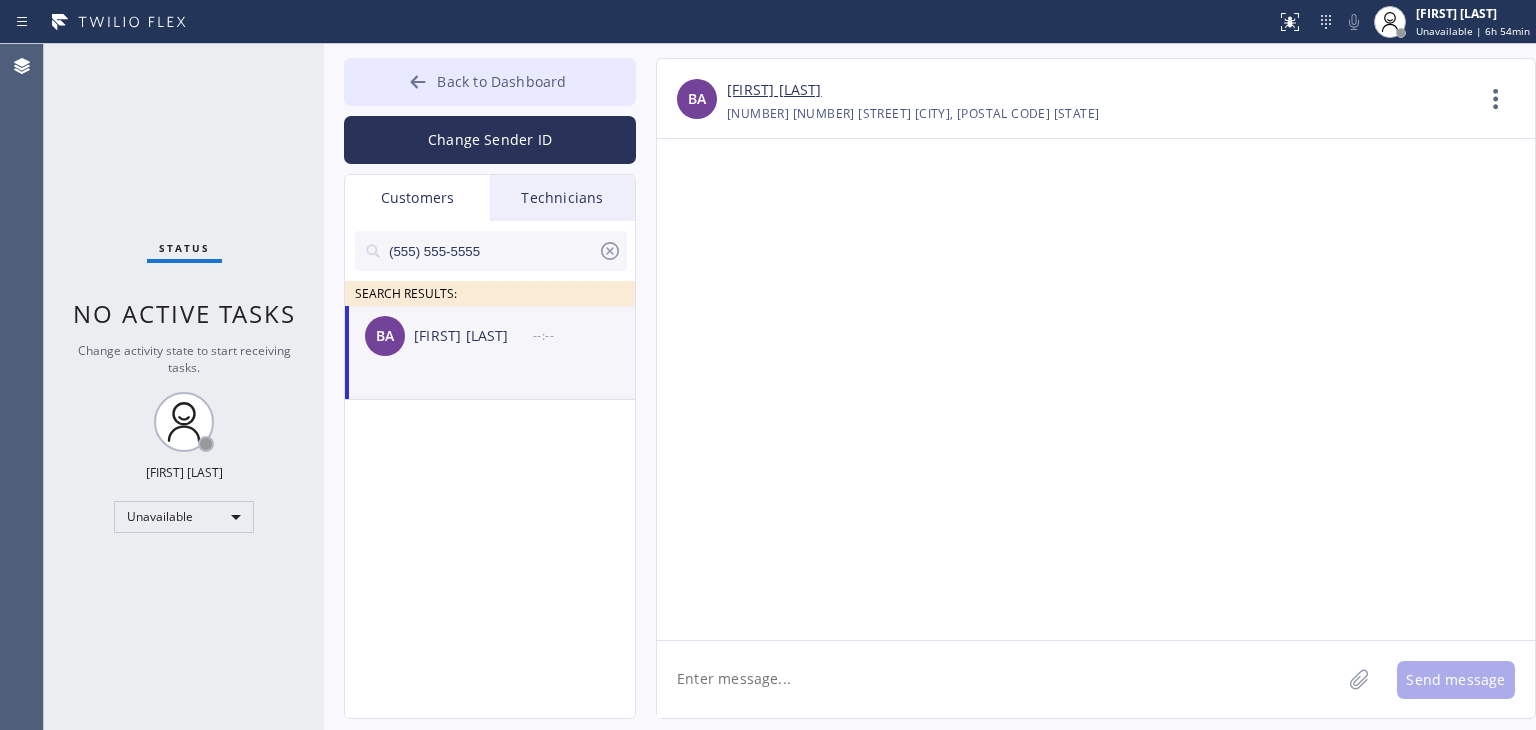 click on "Back to Dashboard" at bounding box center (490, 82) 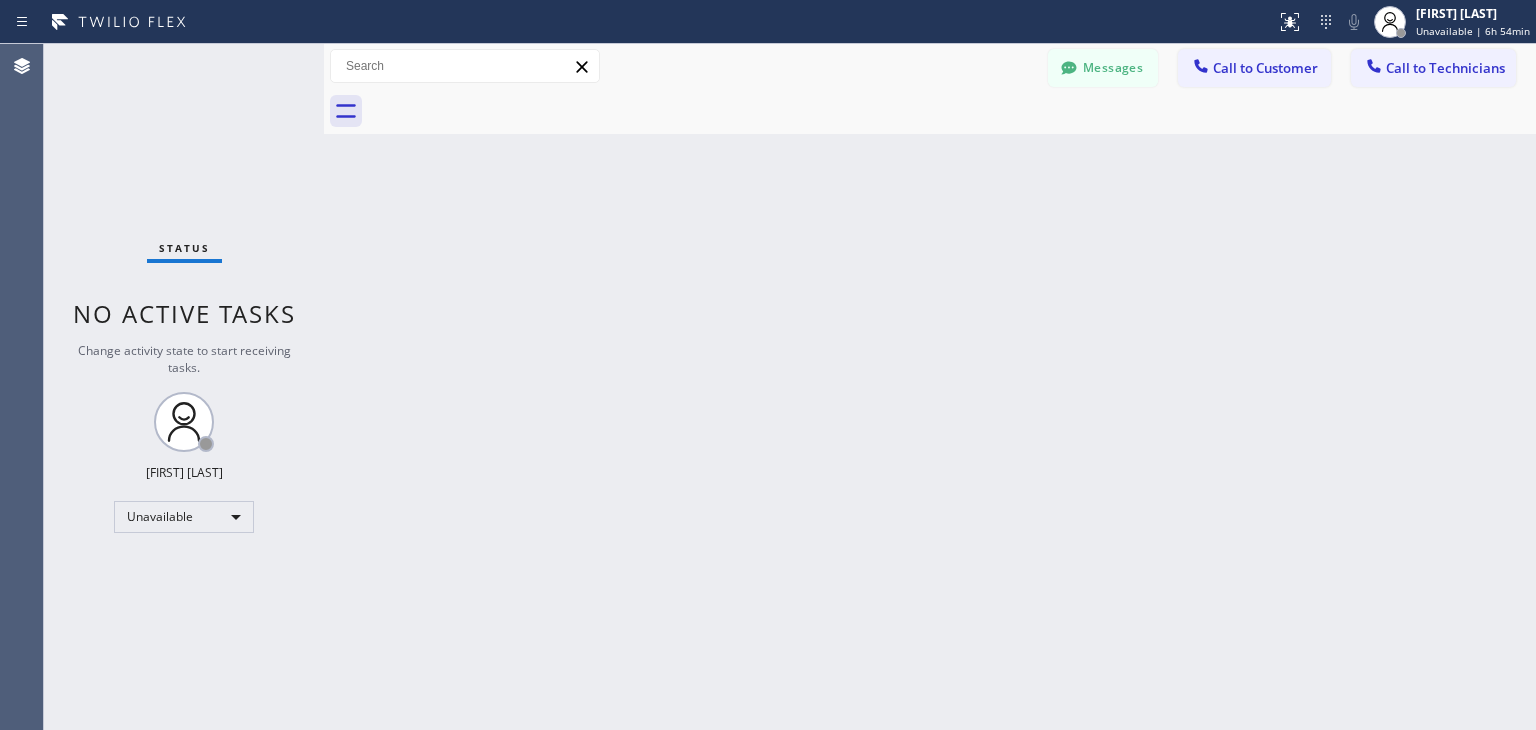 click on "Call to Customer" at bounding box center [1265, 68] 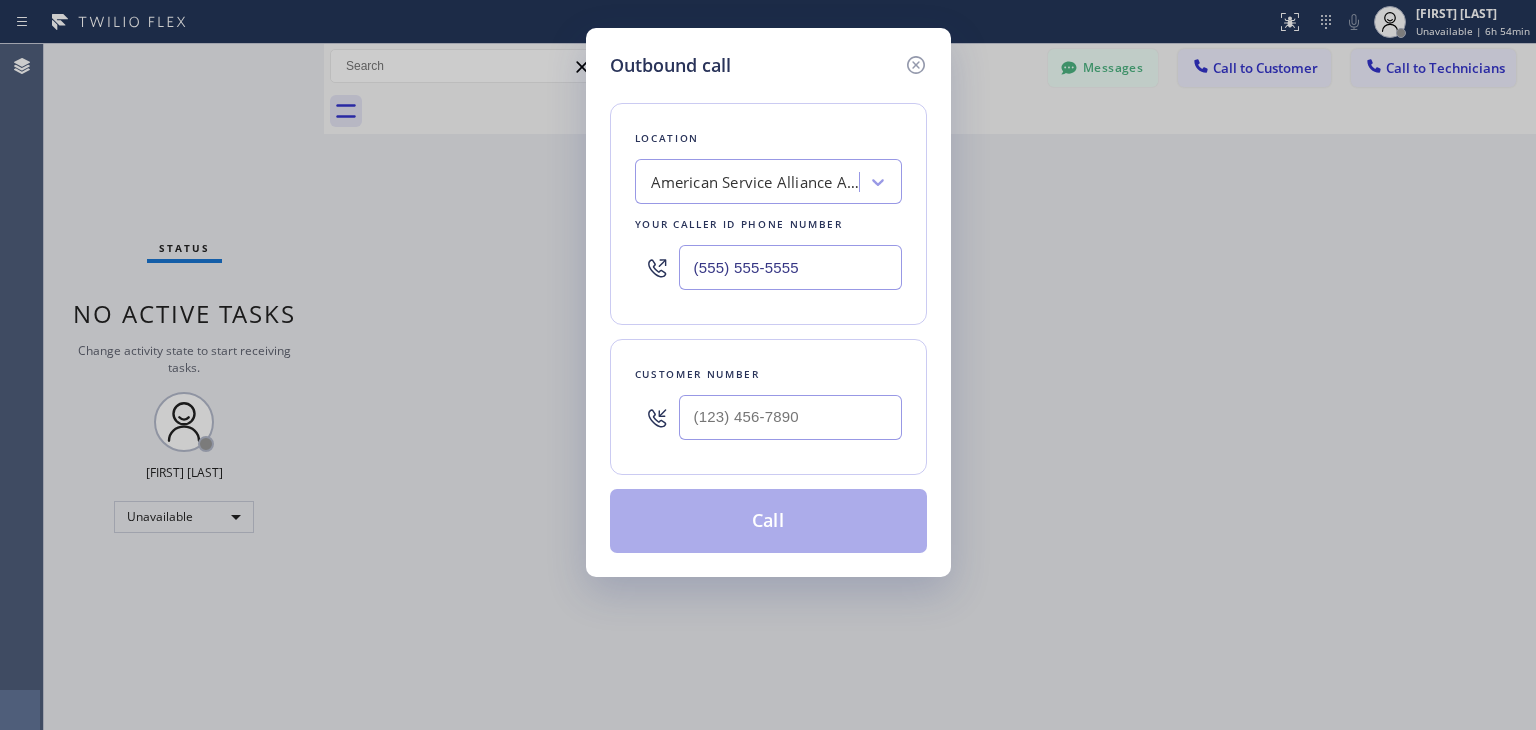 click on "(555) 555-5555" at bounding box center [790, 267] 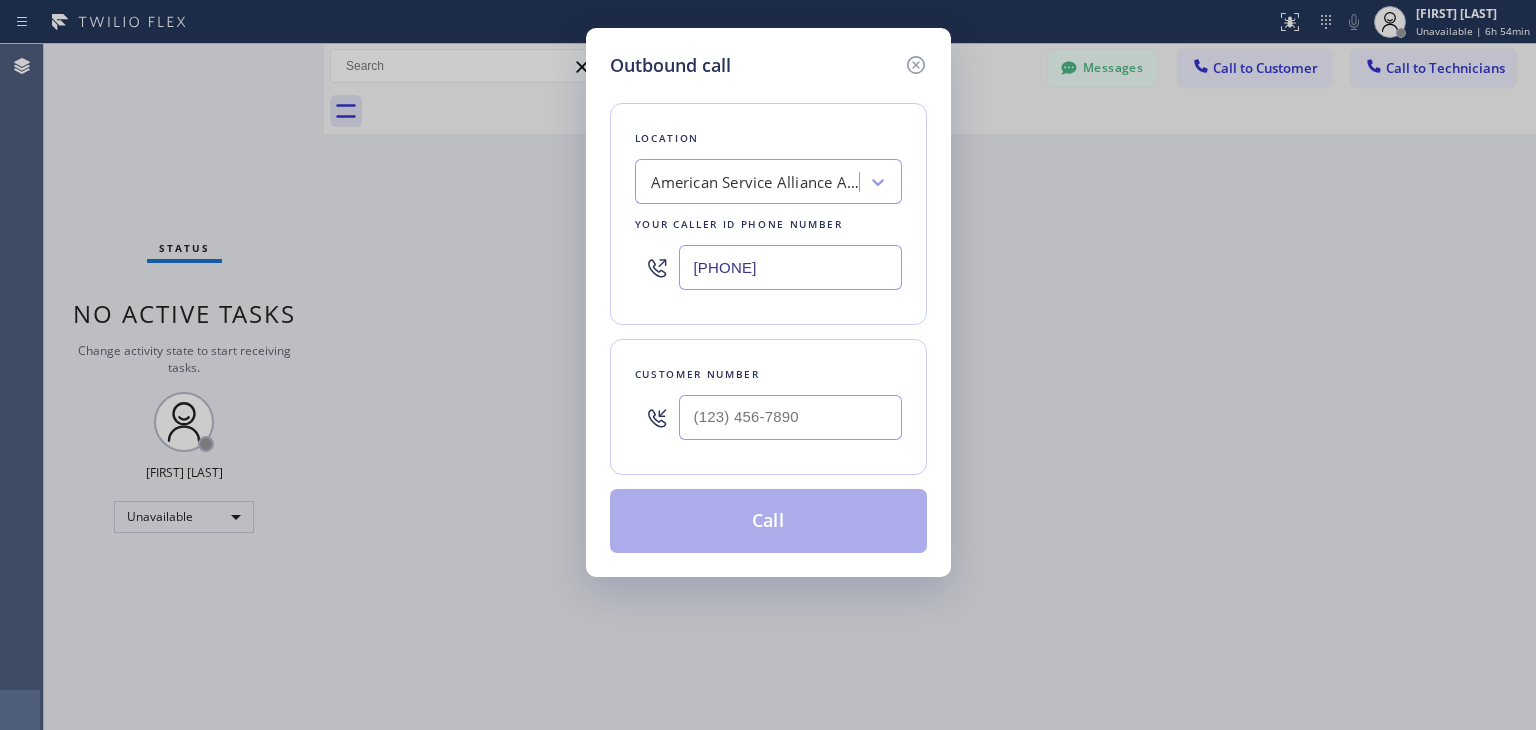 type on "[PHONE]" 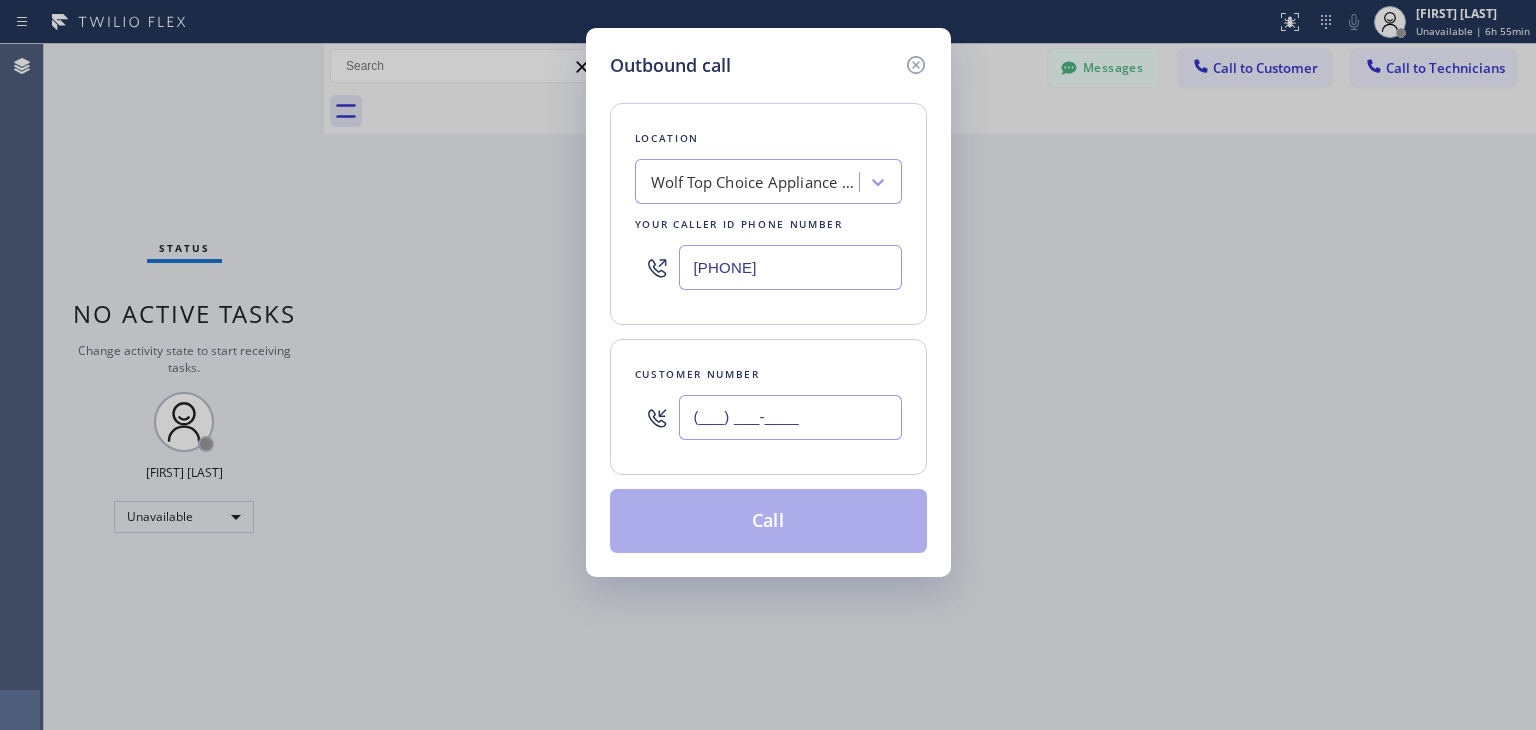paste on "[PHONE]" 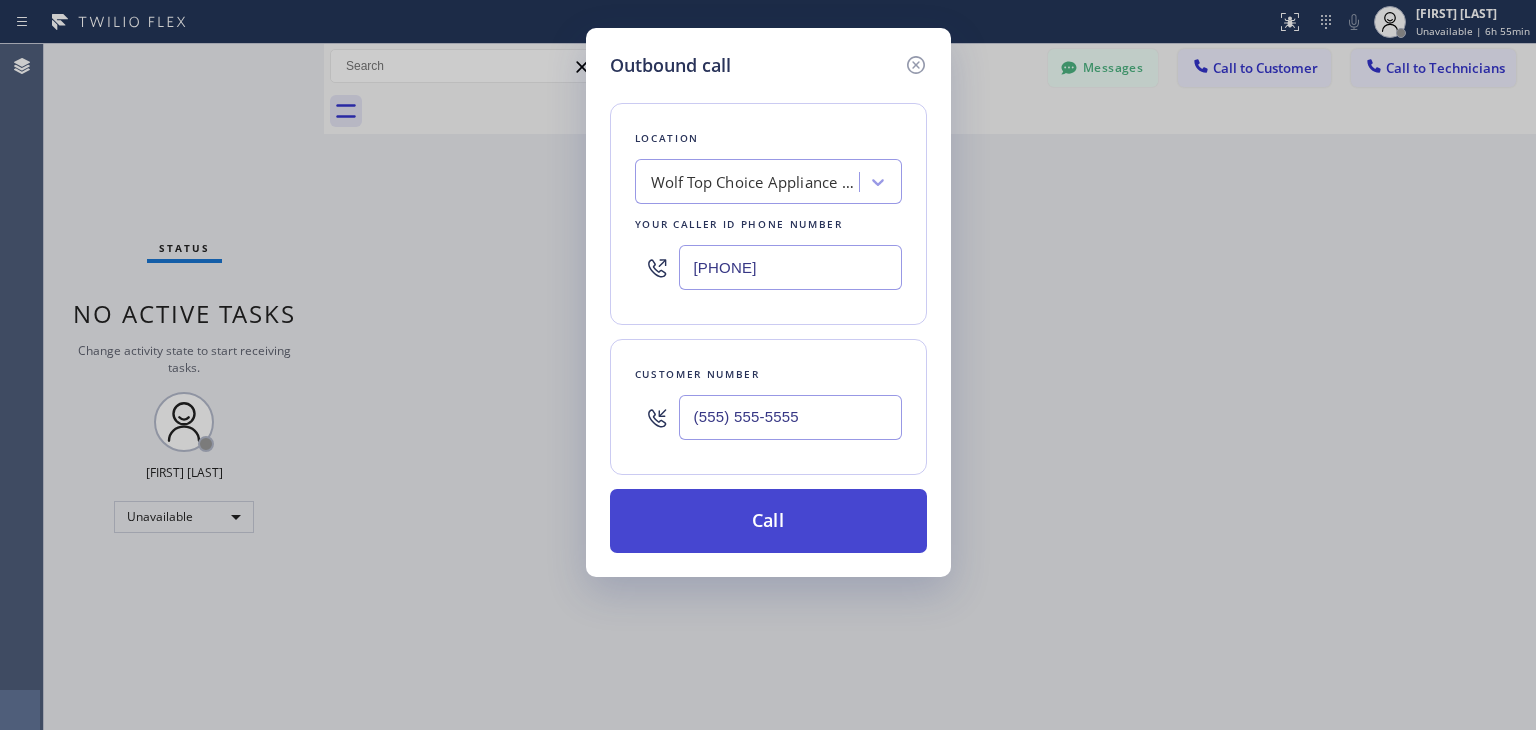 type on "(555) 555-5555" 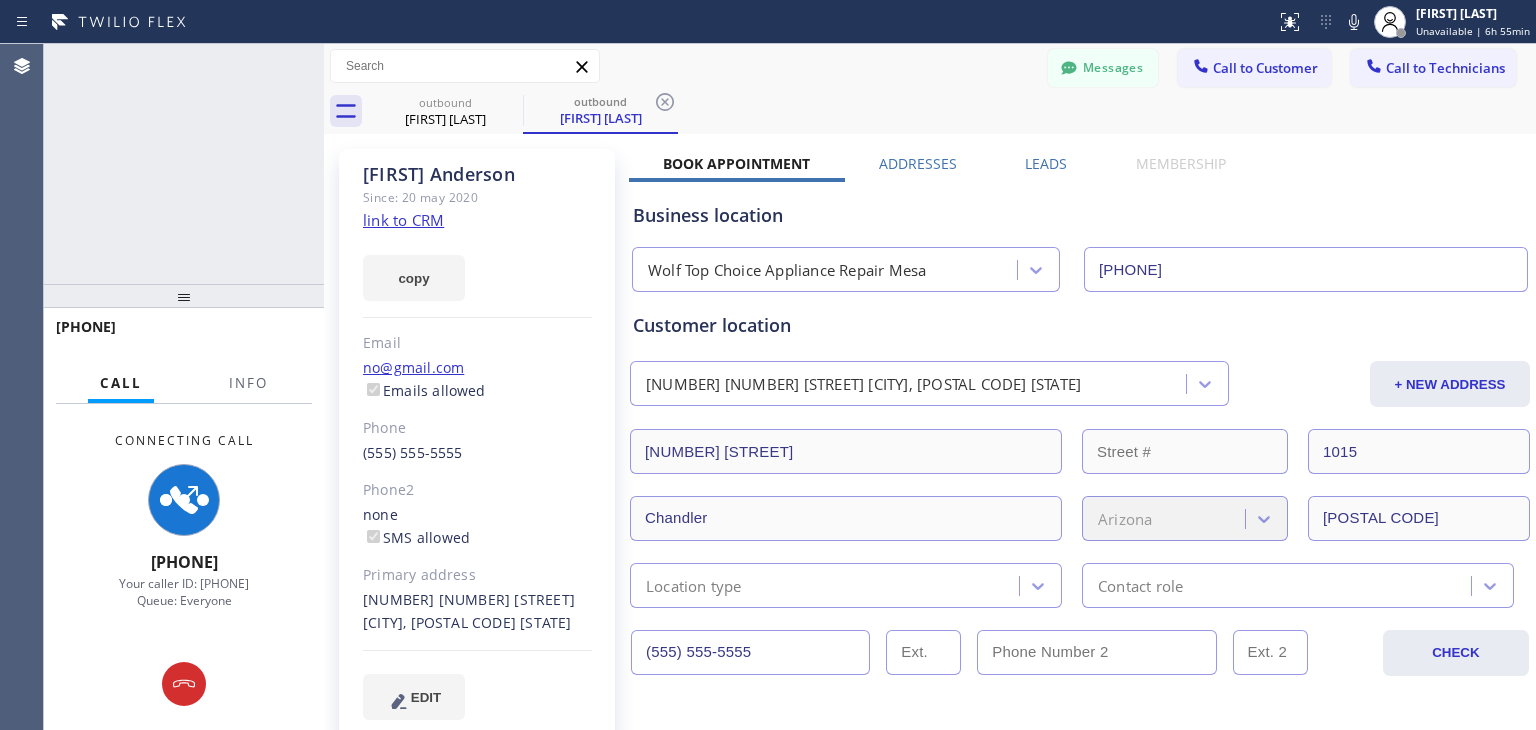 type on "[PHONE]" 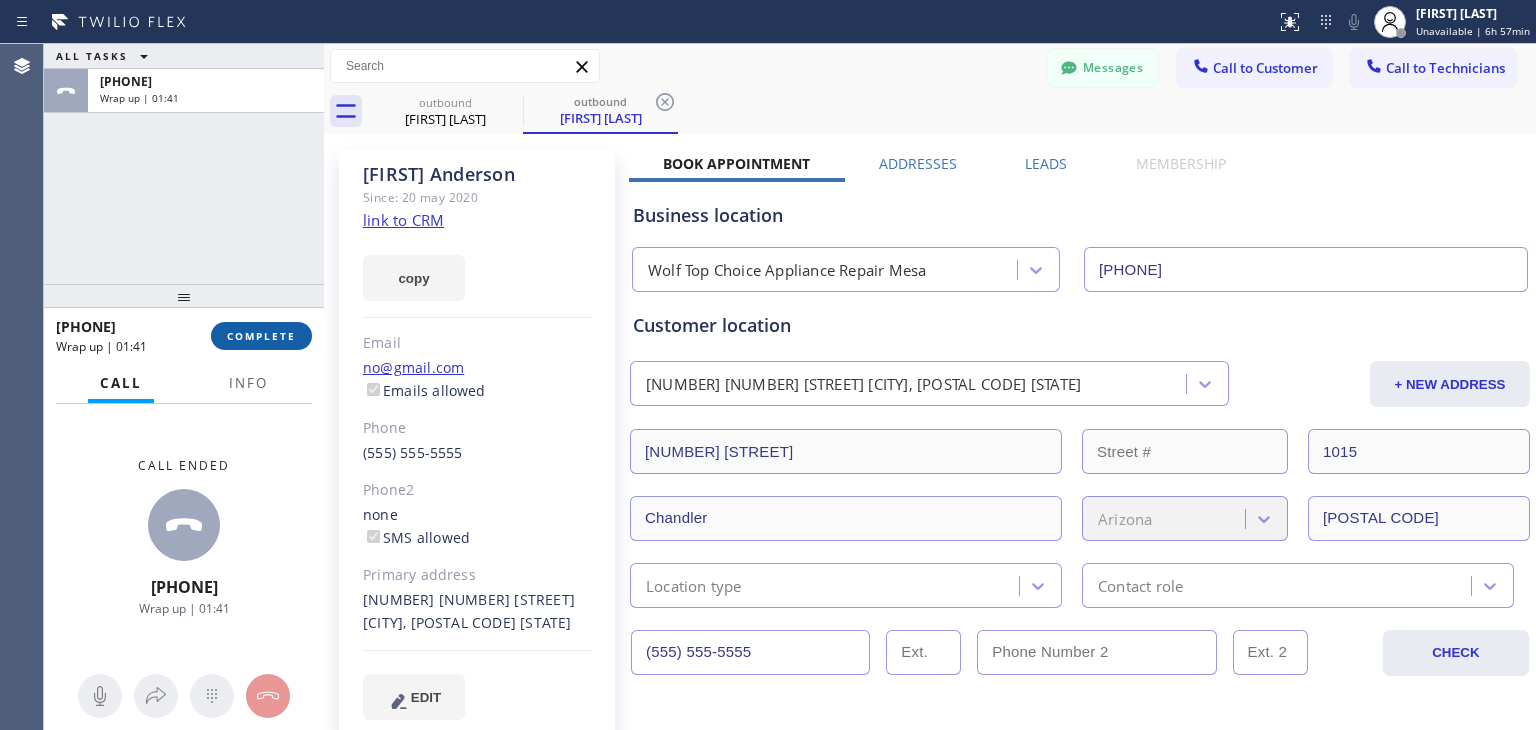 click on "COMPLETE" at bounding box center (261, 336) 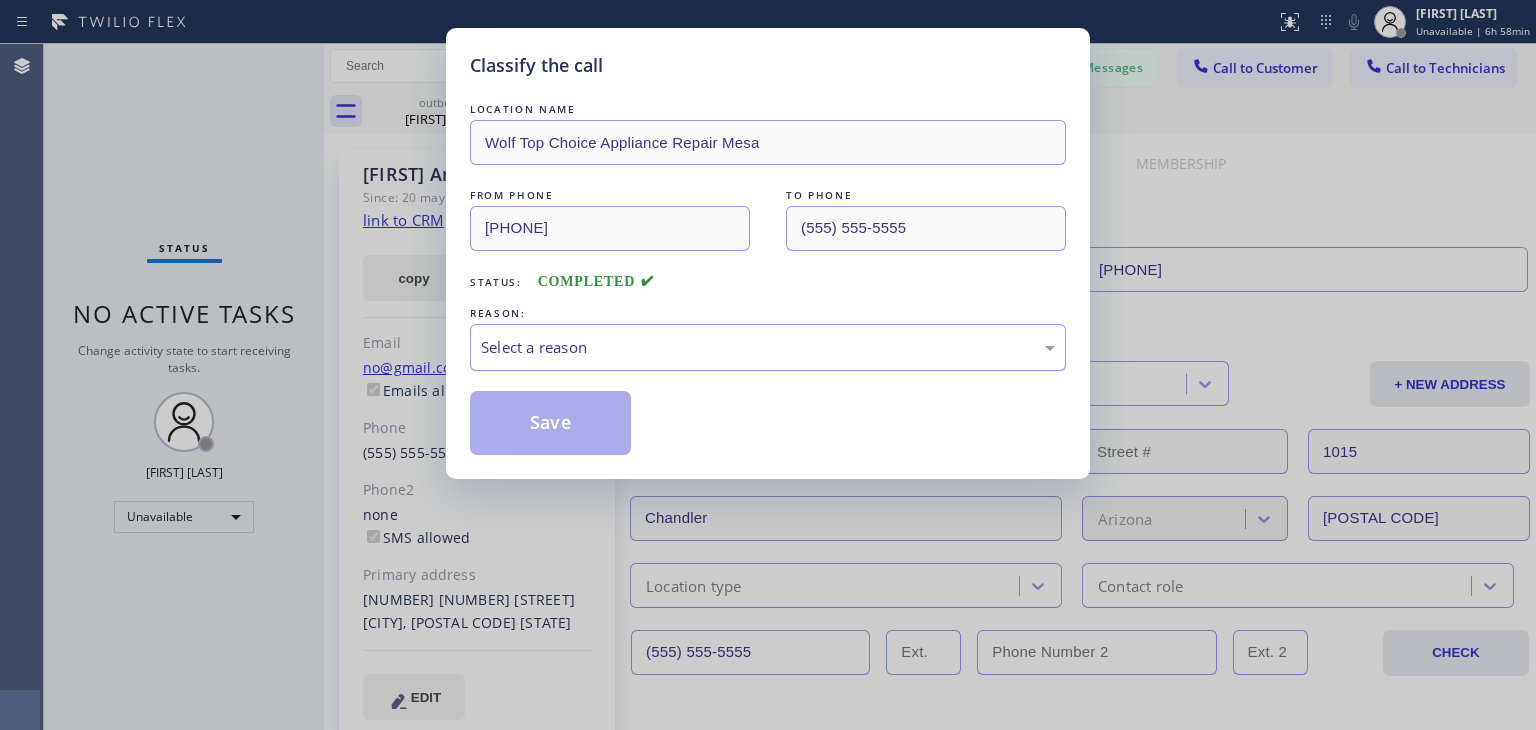 click on "Select a reason" at bounding box center [768, 347] 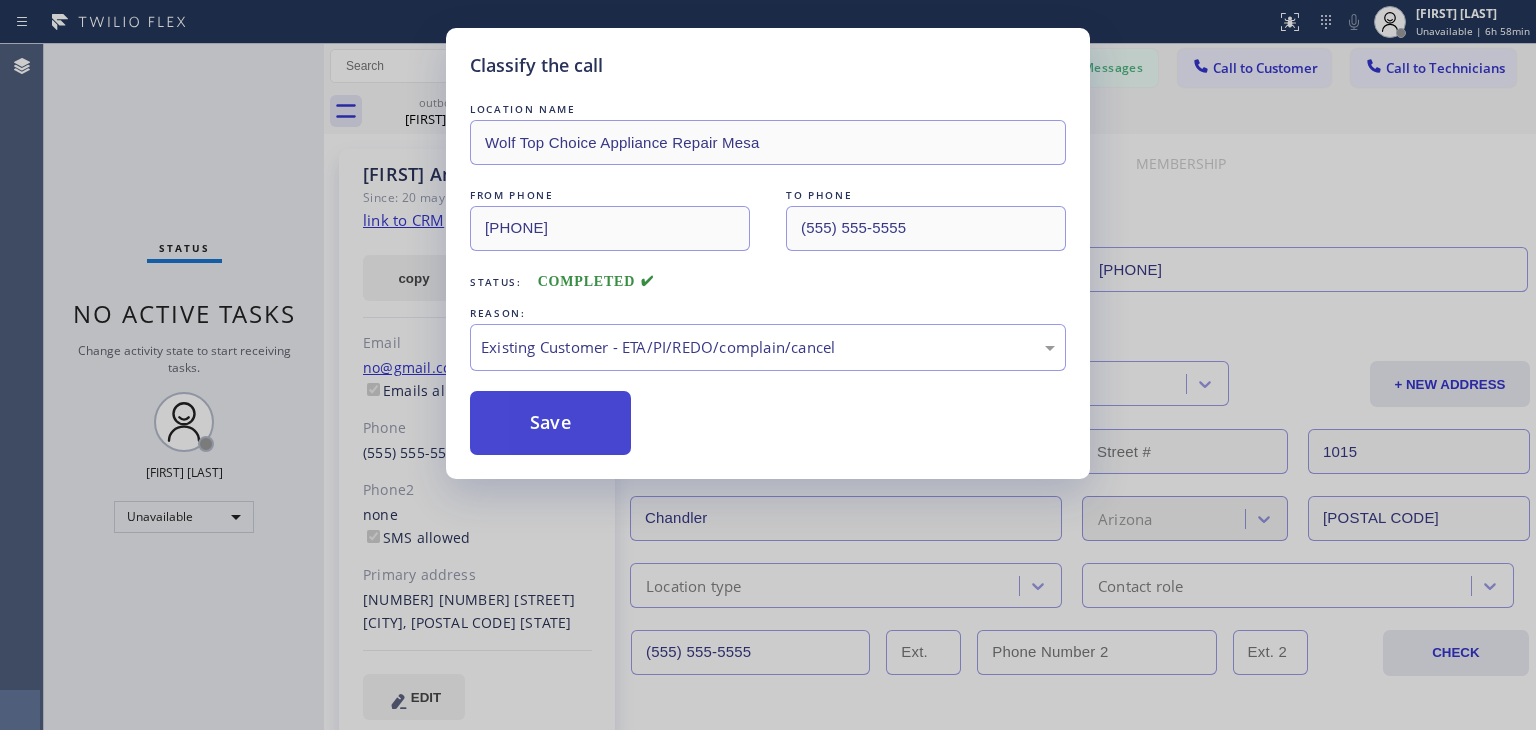 click on "Save" at bounding box center [550, 423] 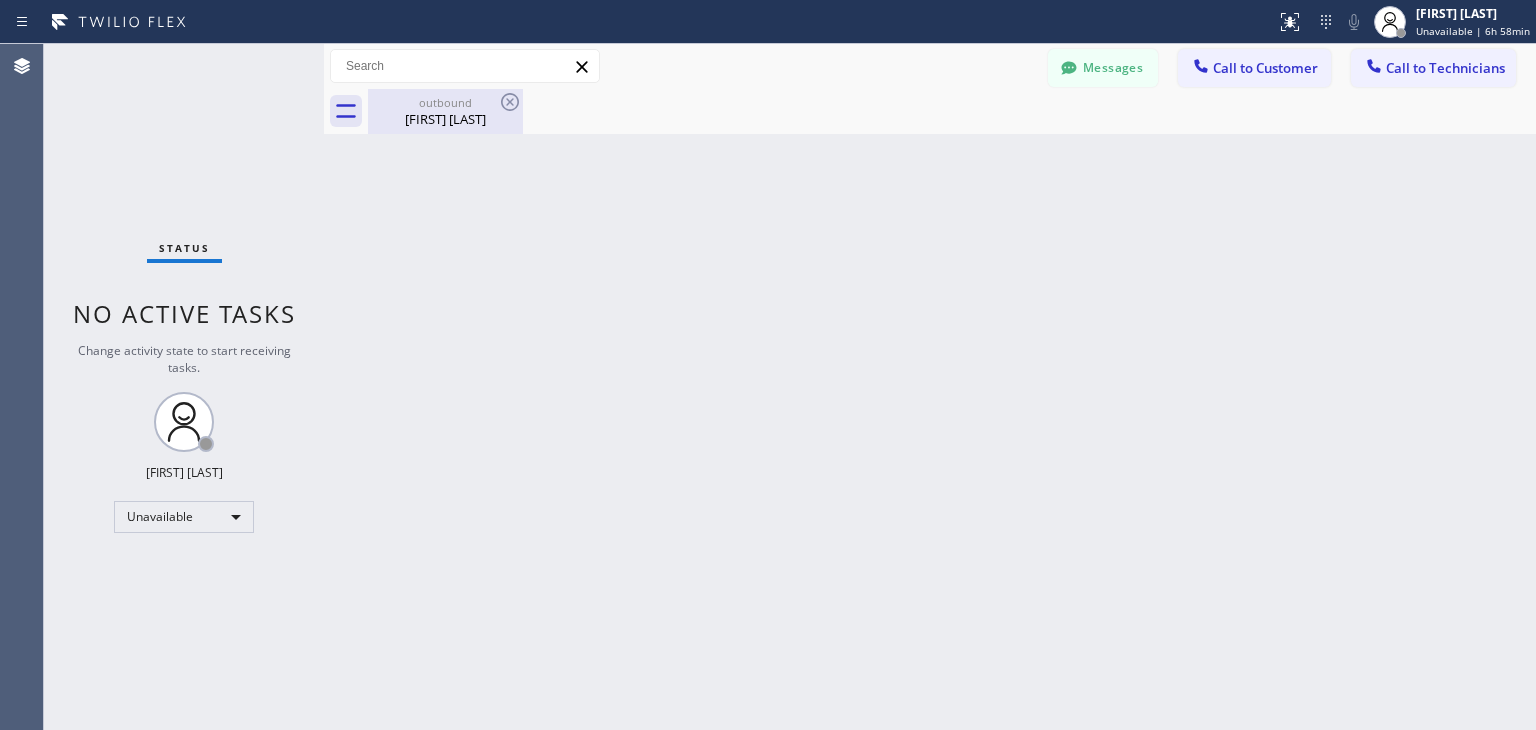 click on "outbound" at bounding box center (445, 102) 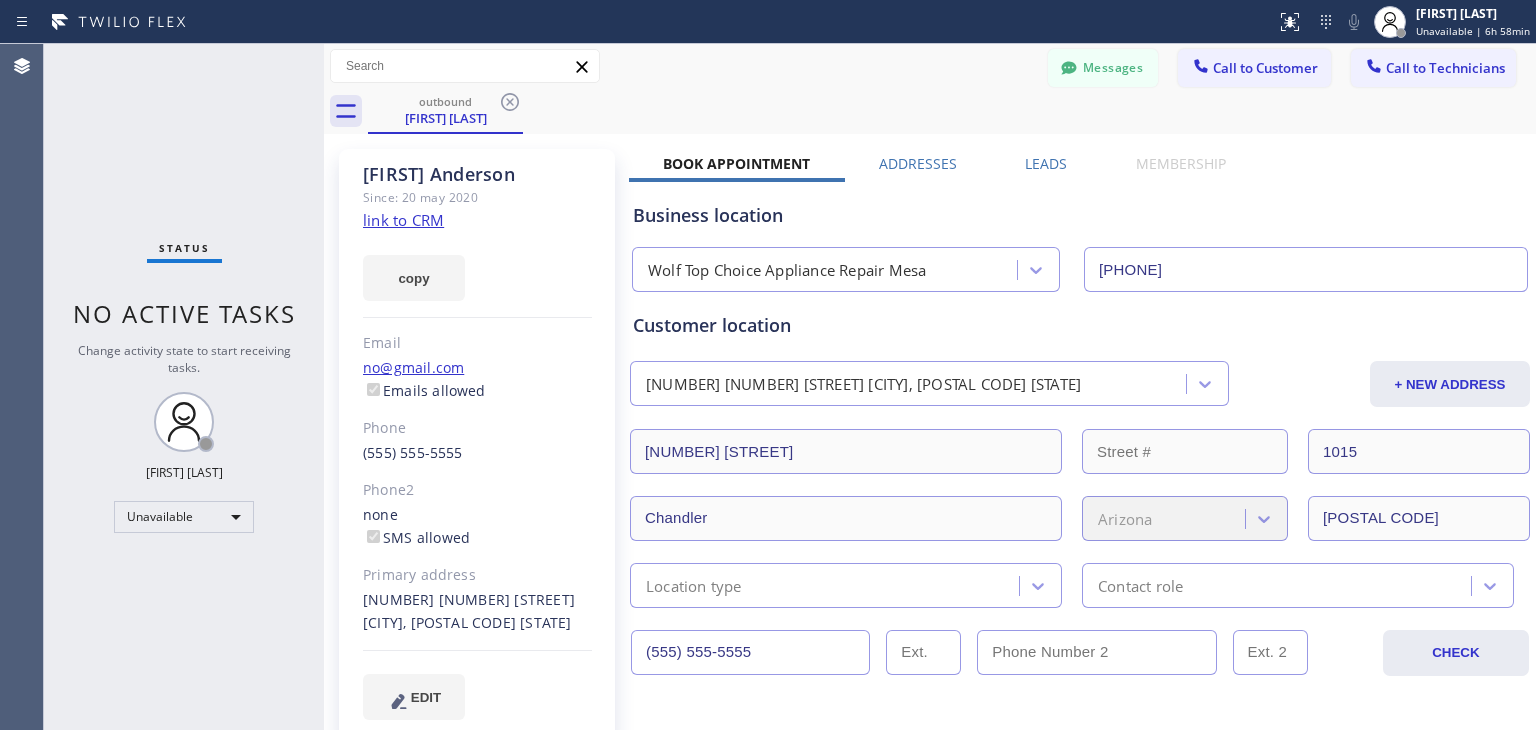drag, startPoint x: 511, startPoint y: 102, endPoint x: 536, endPoint y: 150, distance: 54.120235 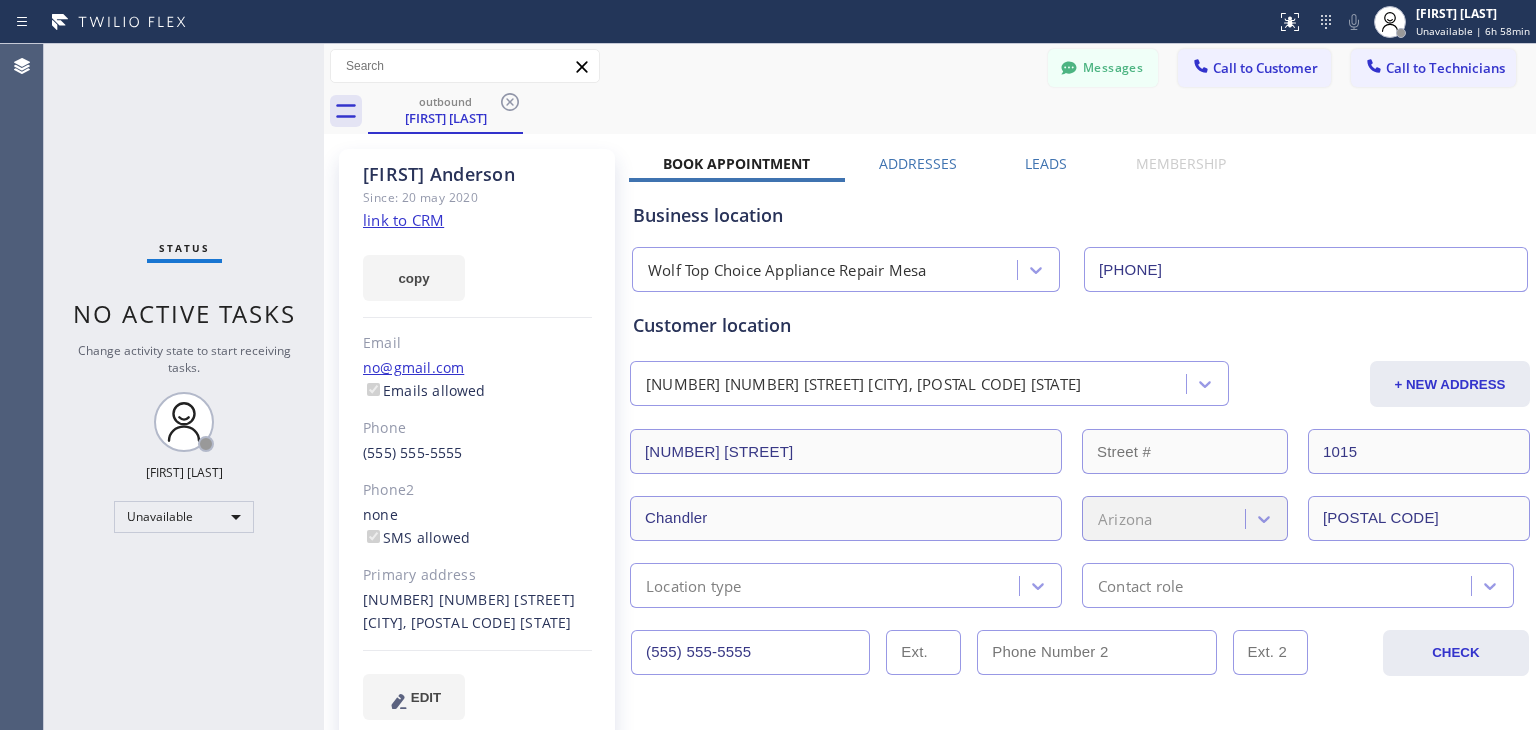 click 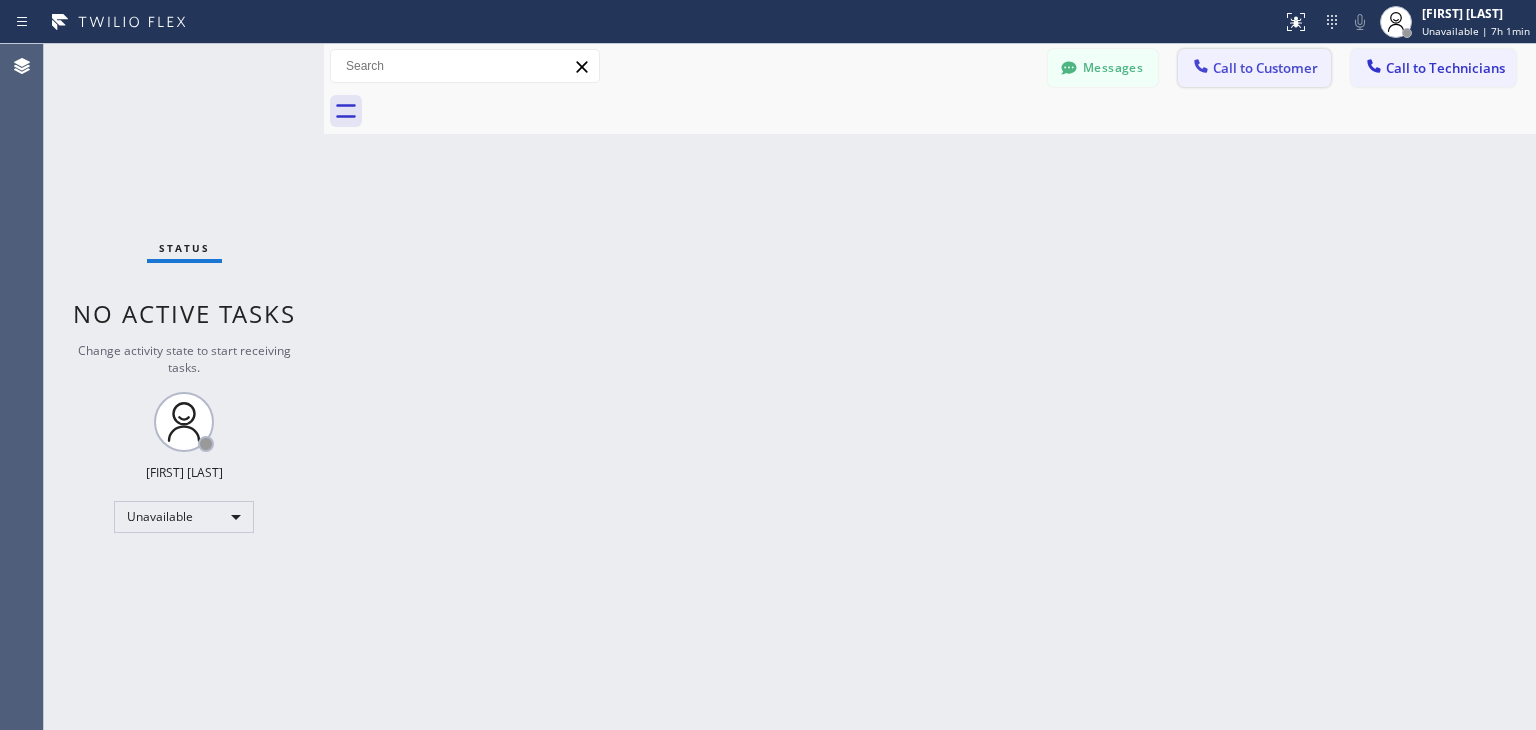 click on "Call to Customer" at bounding box center [1265, 68] 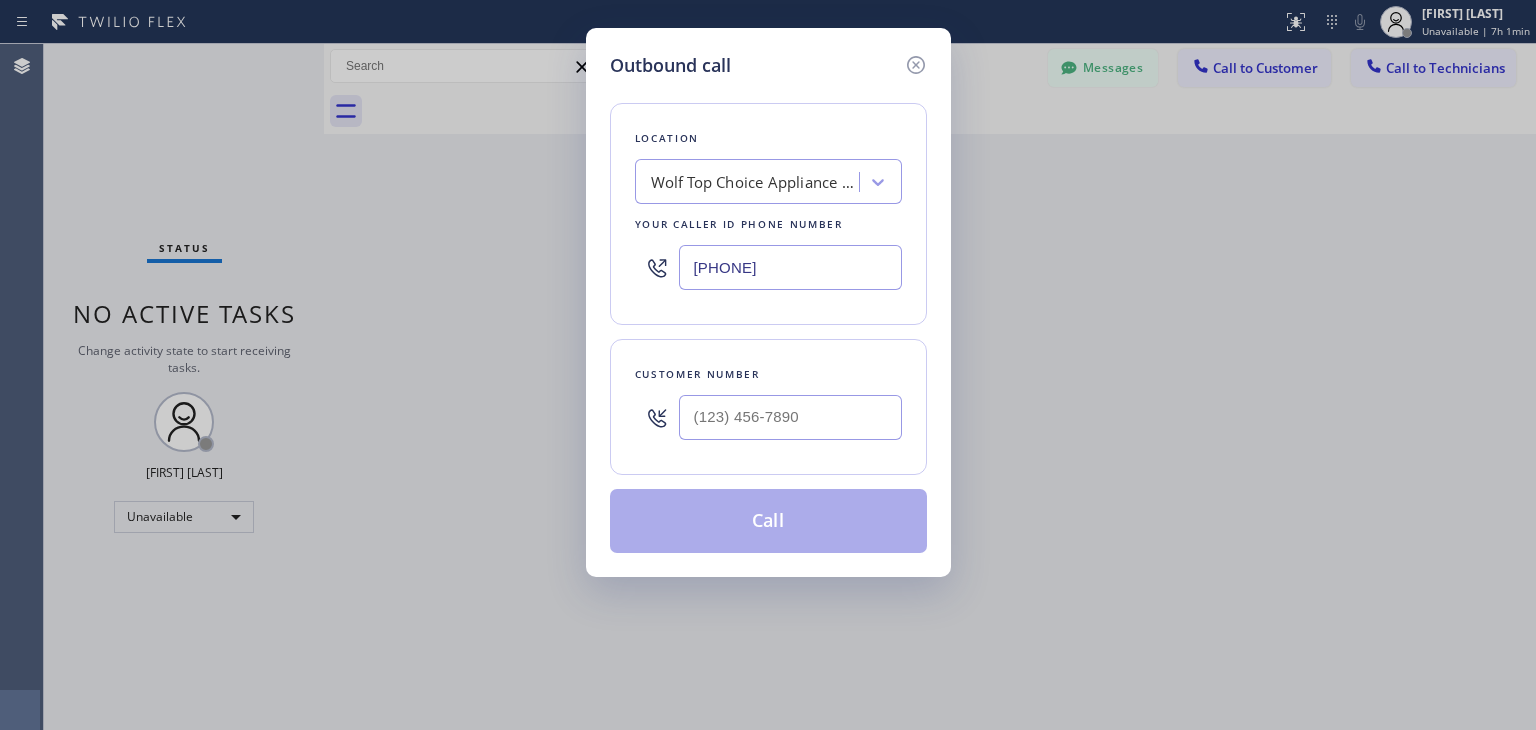 type 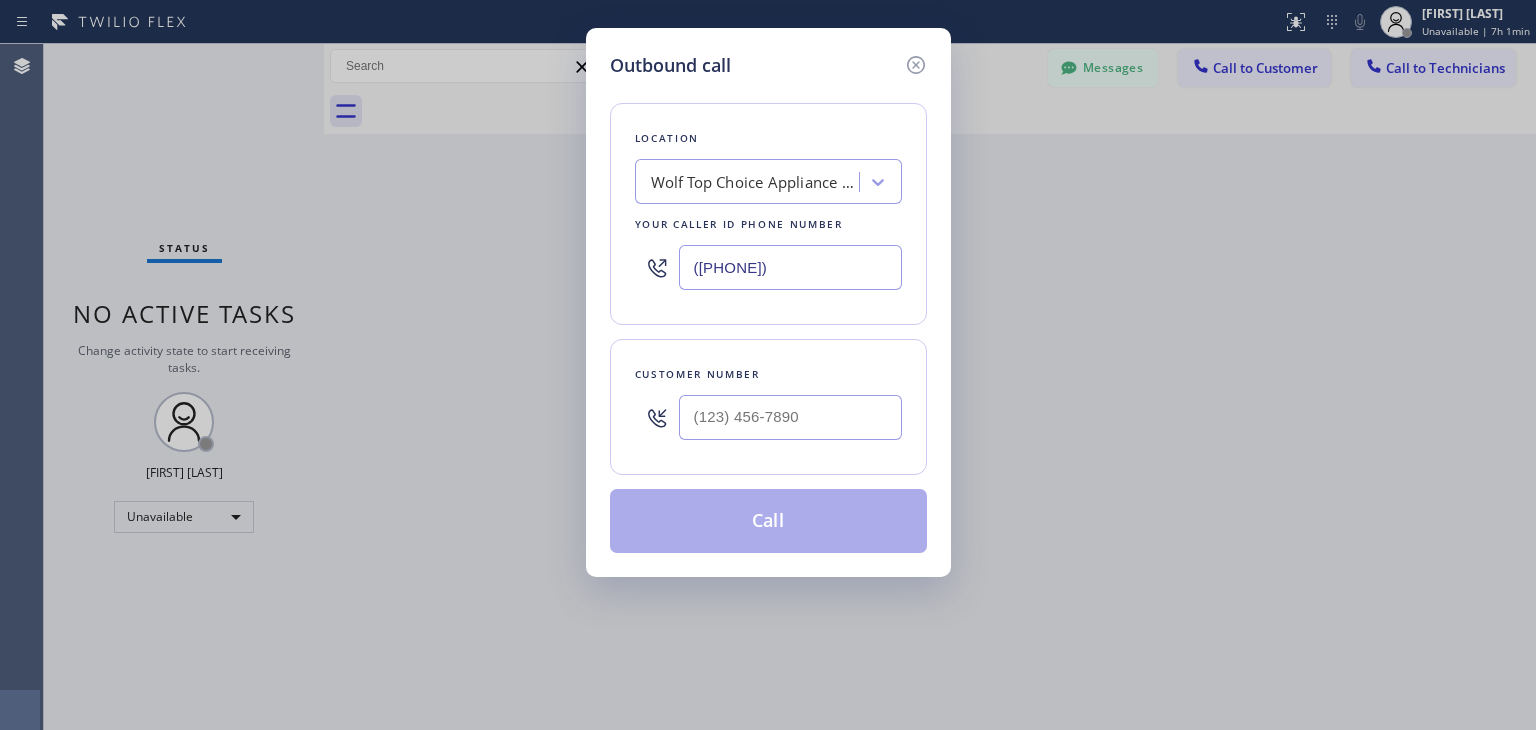 type on "([PHONE])" 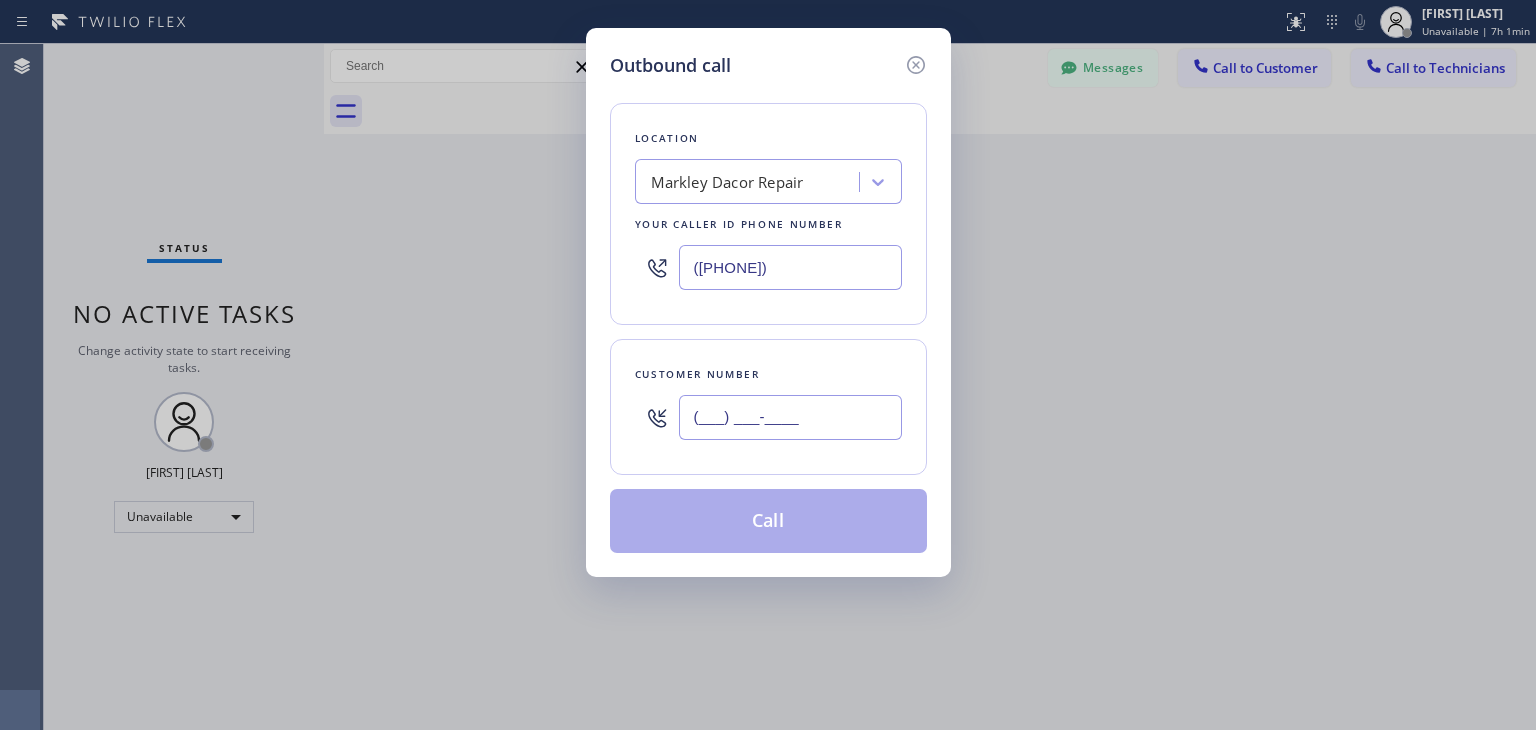 paste on "[PHONE]" 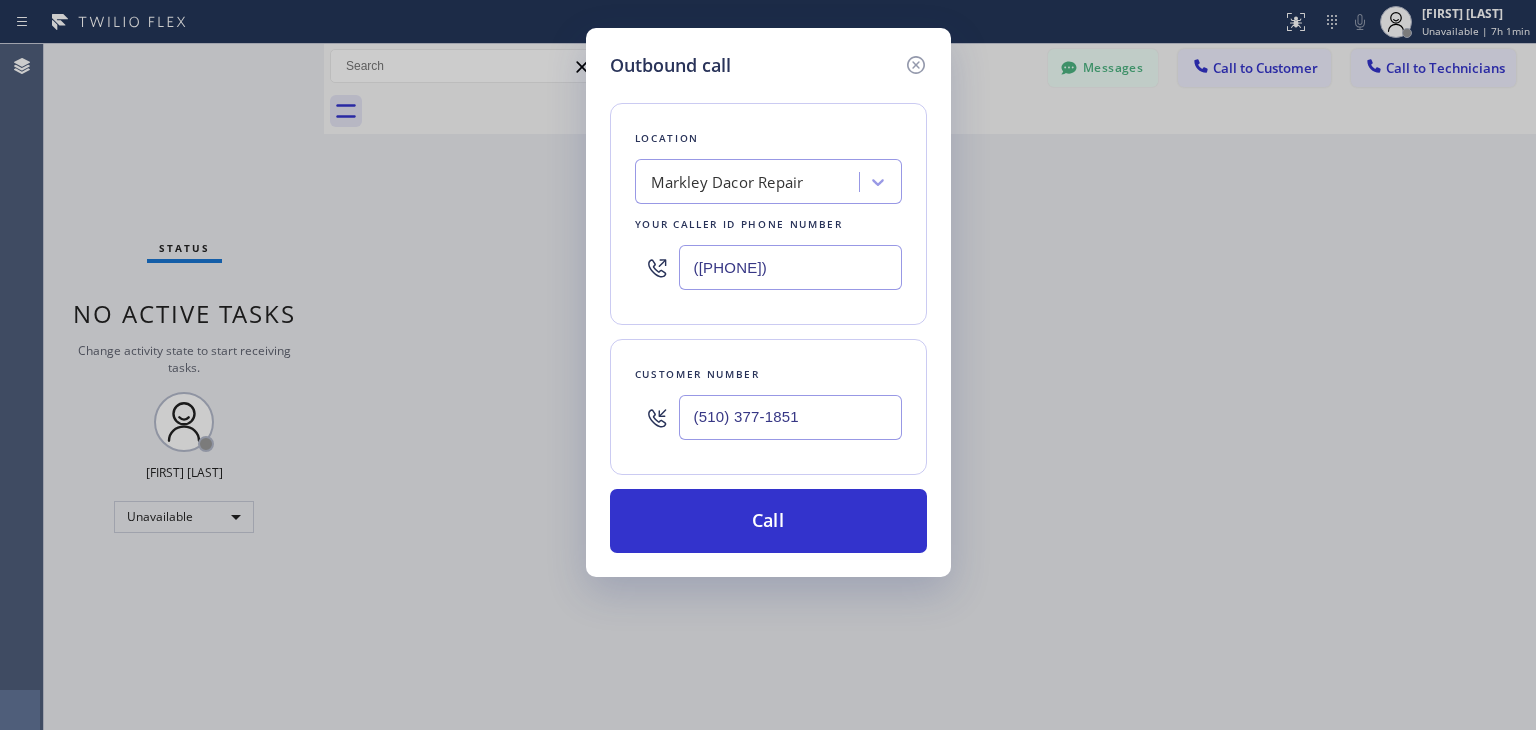 type on "(510) 377-1851" 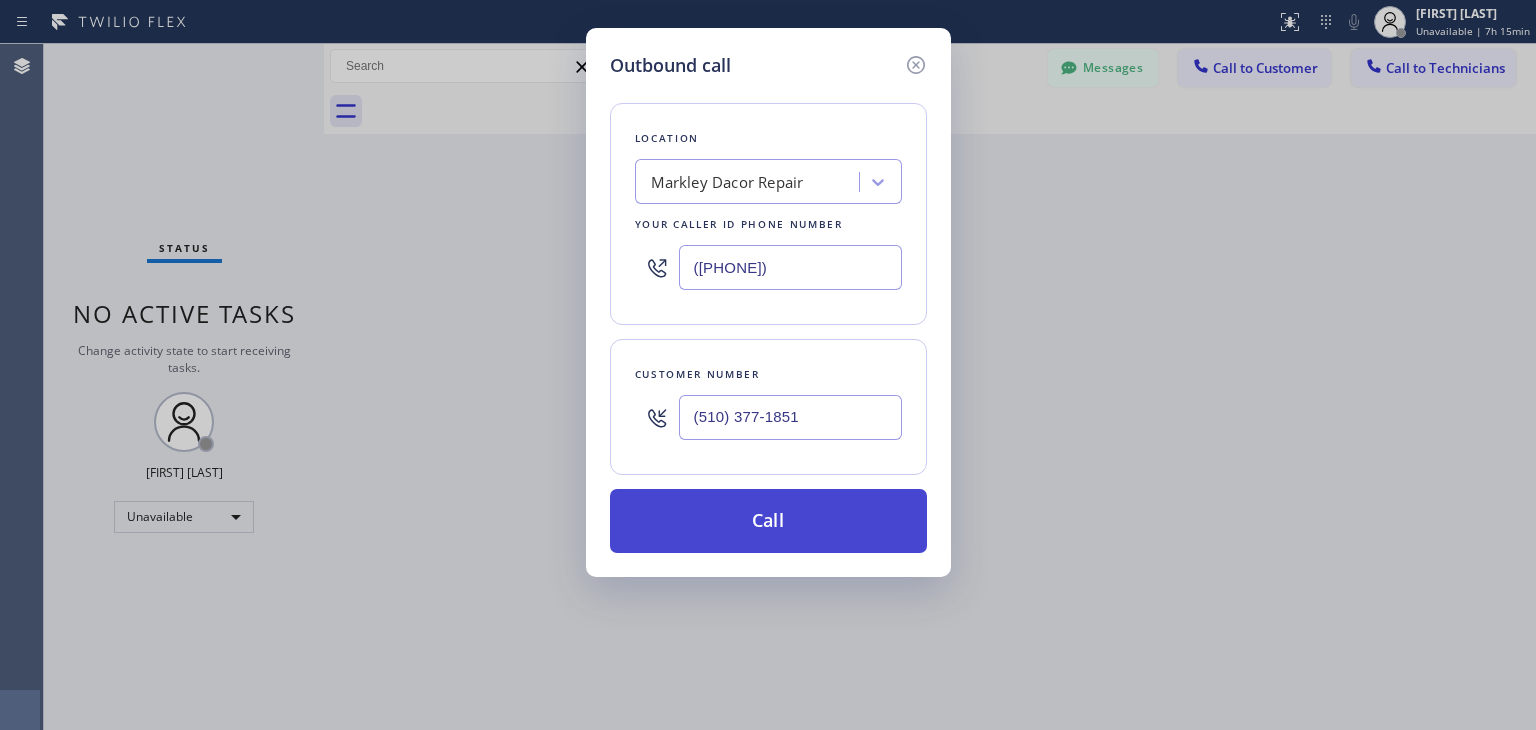 click on "Call" at bounding box center (768, 521) 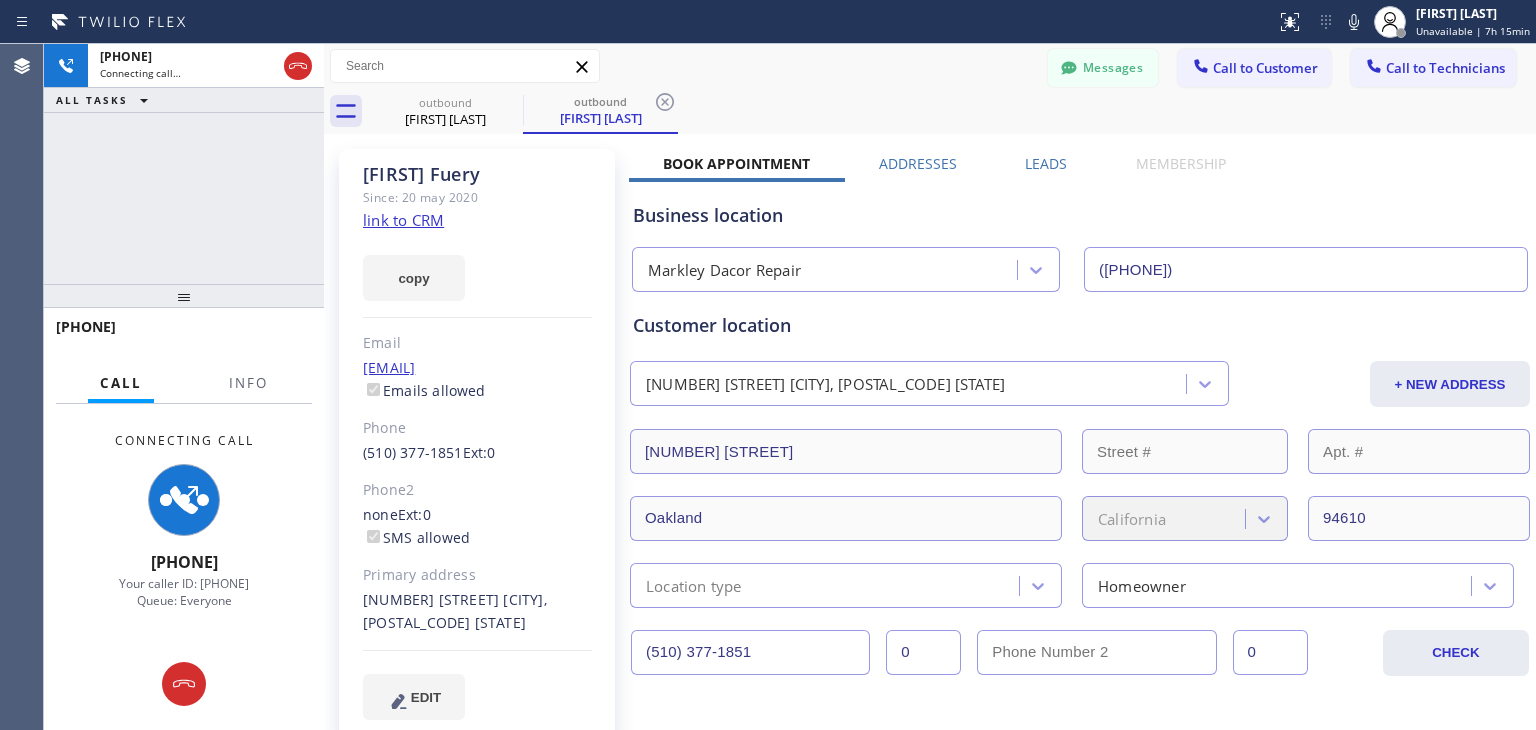 type on "([PHONE])" 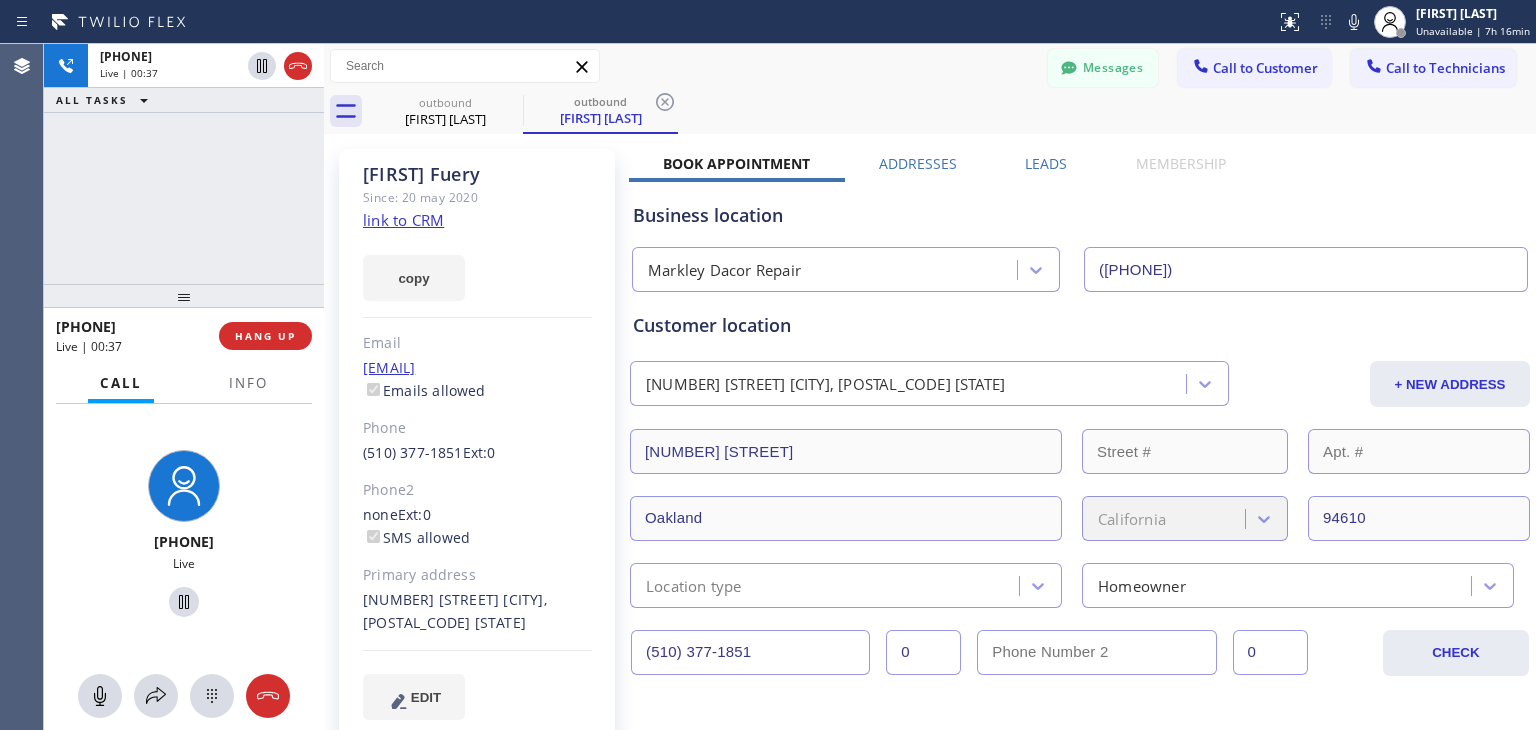 drag, startPoint x: 220, startPoint y: 687, endPoint x: 258, endPoint y: 657, distance: 48.414875 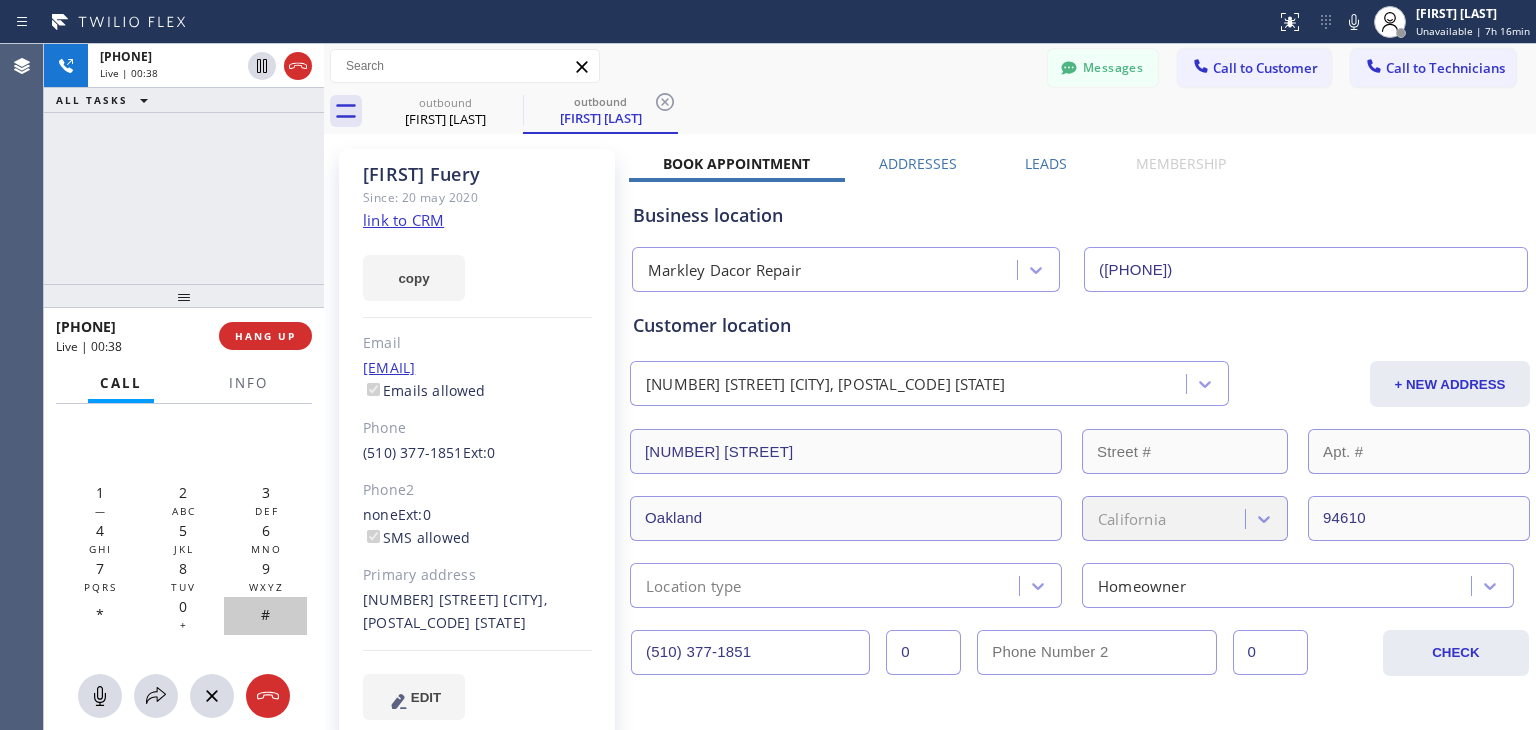 click on "#" at bounding box center [265, 616] 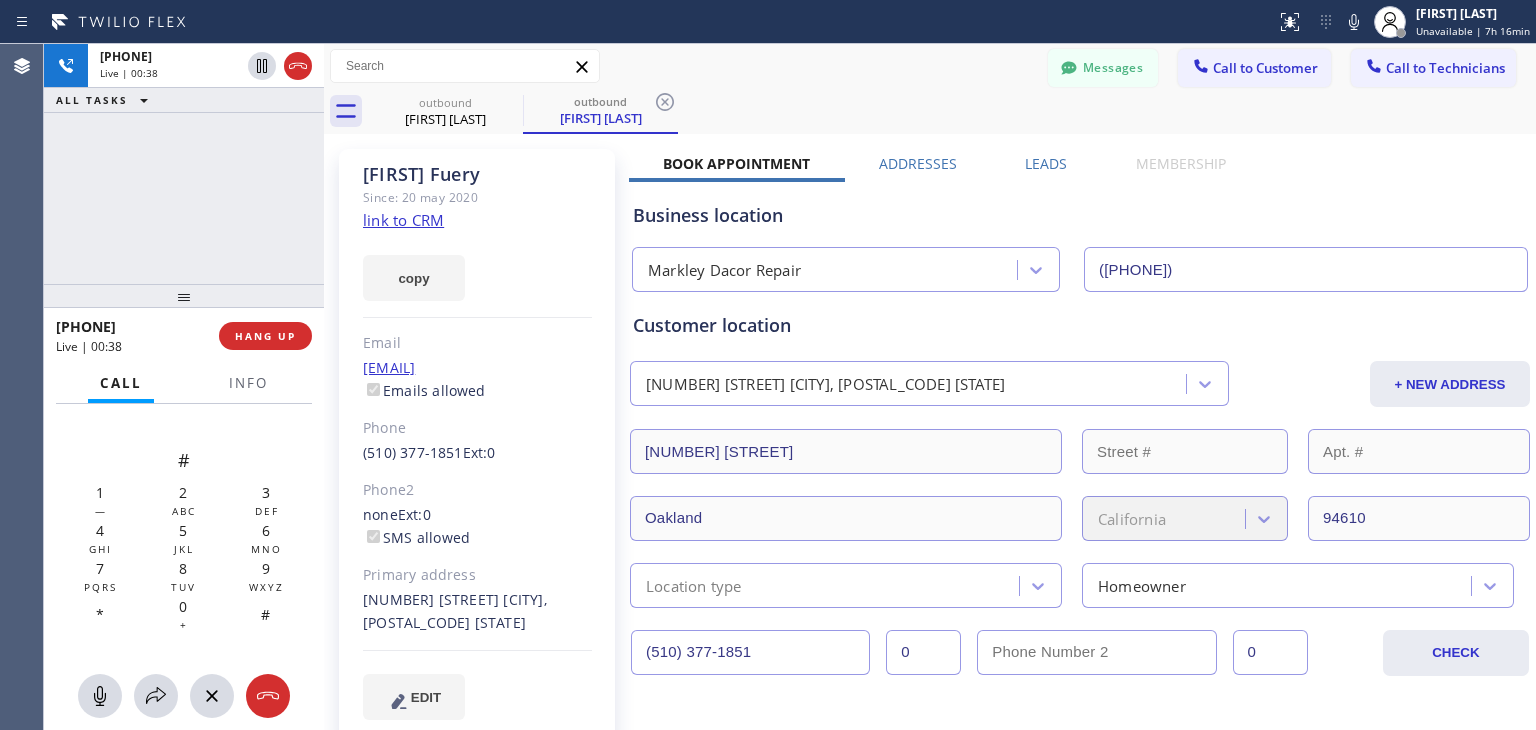 click 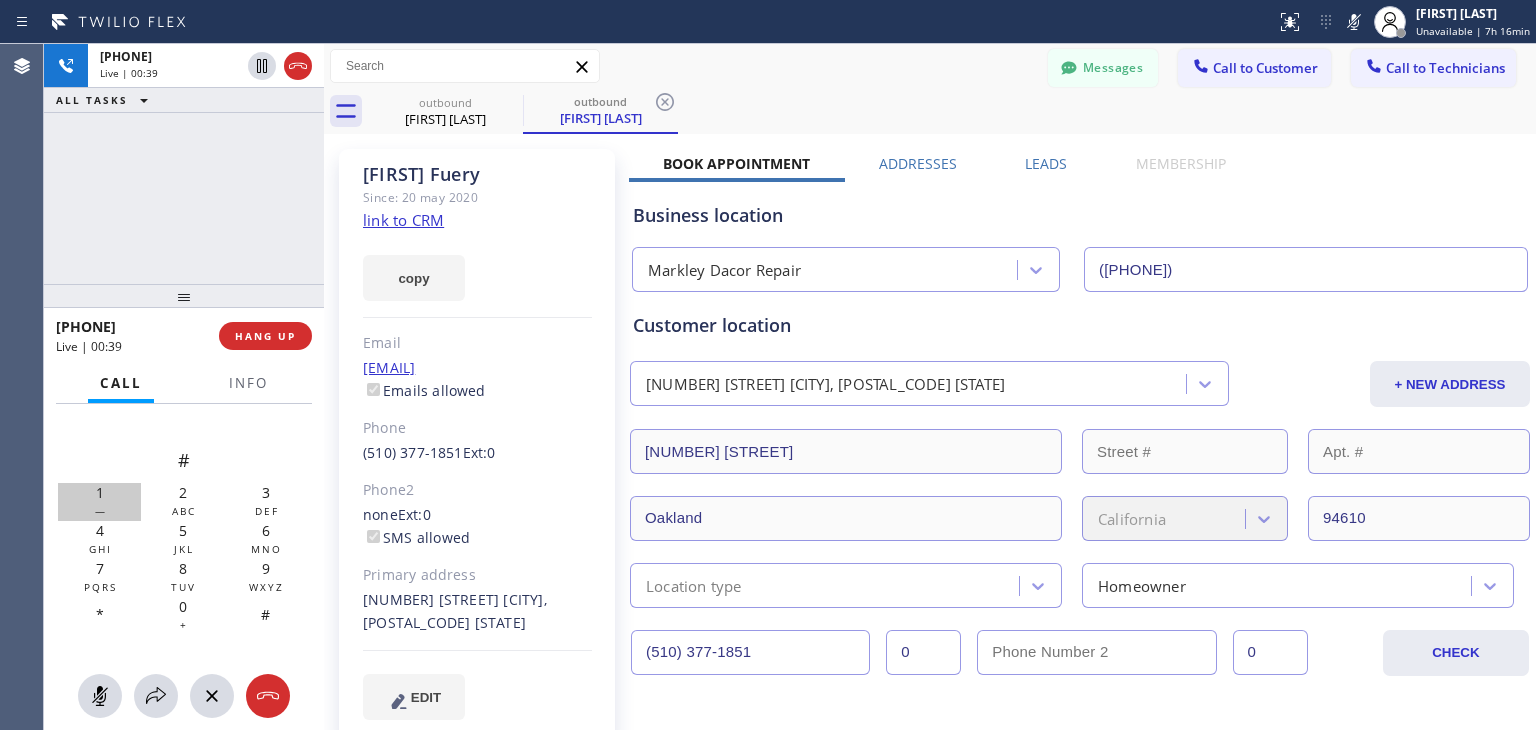 click on "1 —" at bounding box center (99, 502) 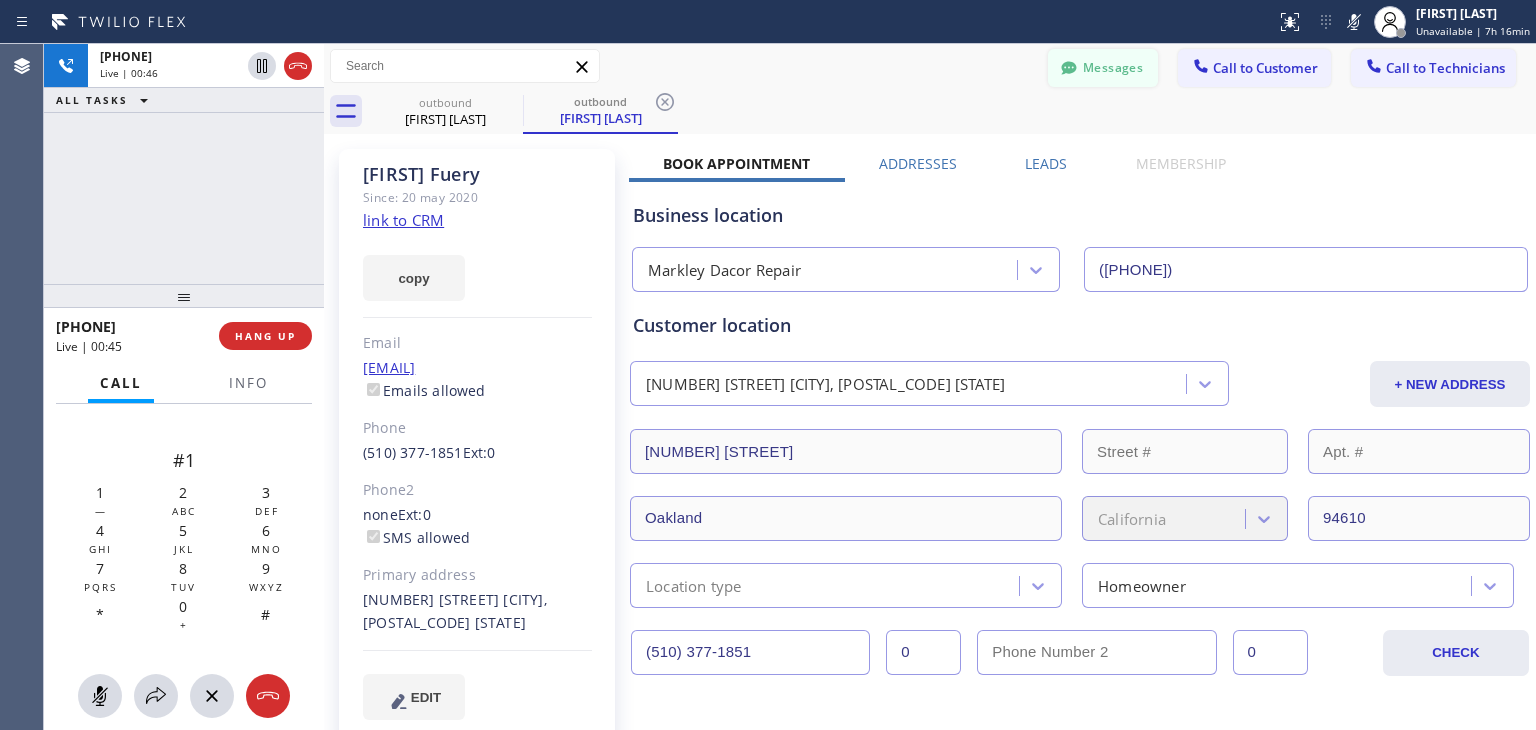 click on "Messages" at bounding box center [1103, 68] 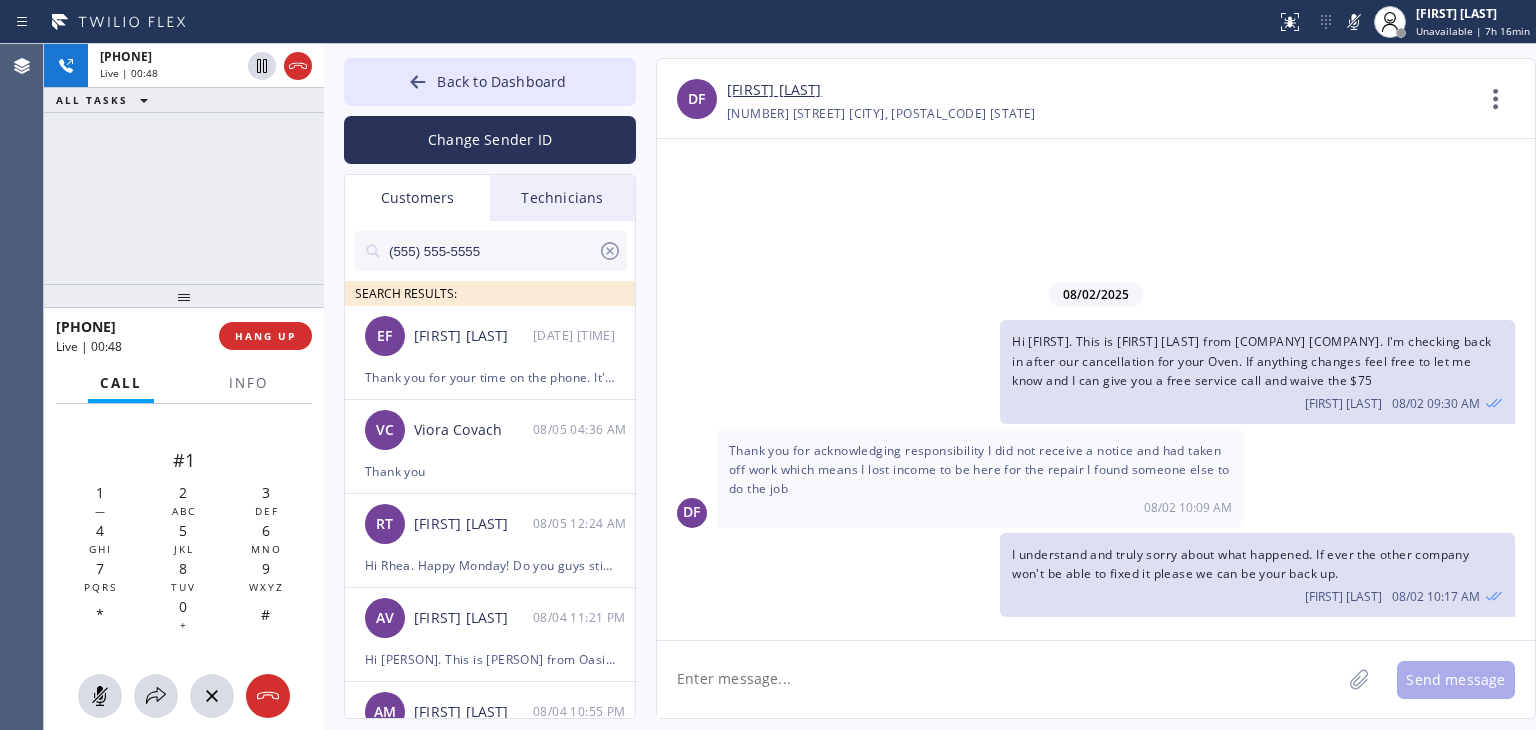 click on "(555) 555-5555" at bounding box center [492, 251] 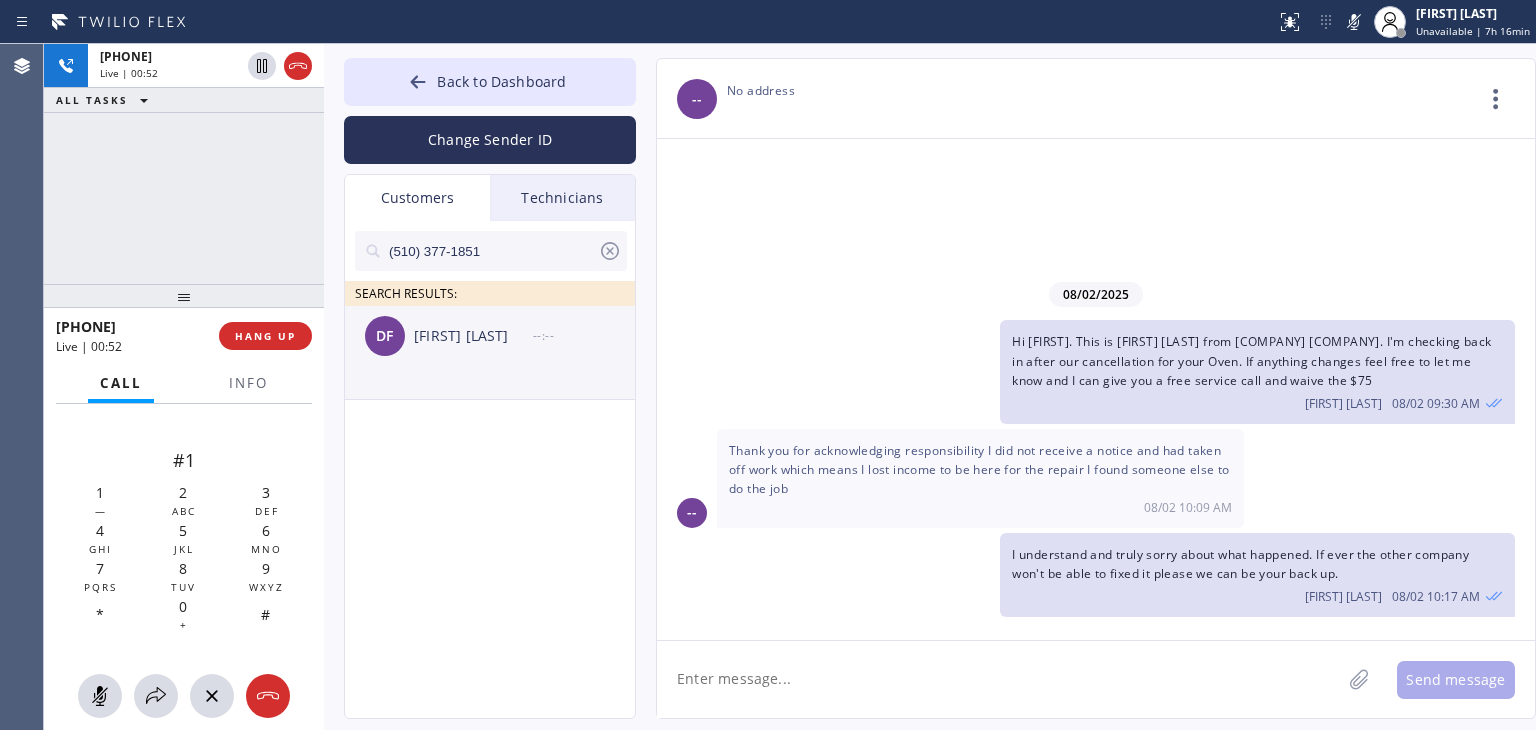 type on "(510) 377-1851" 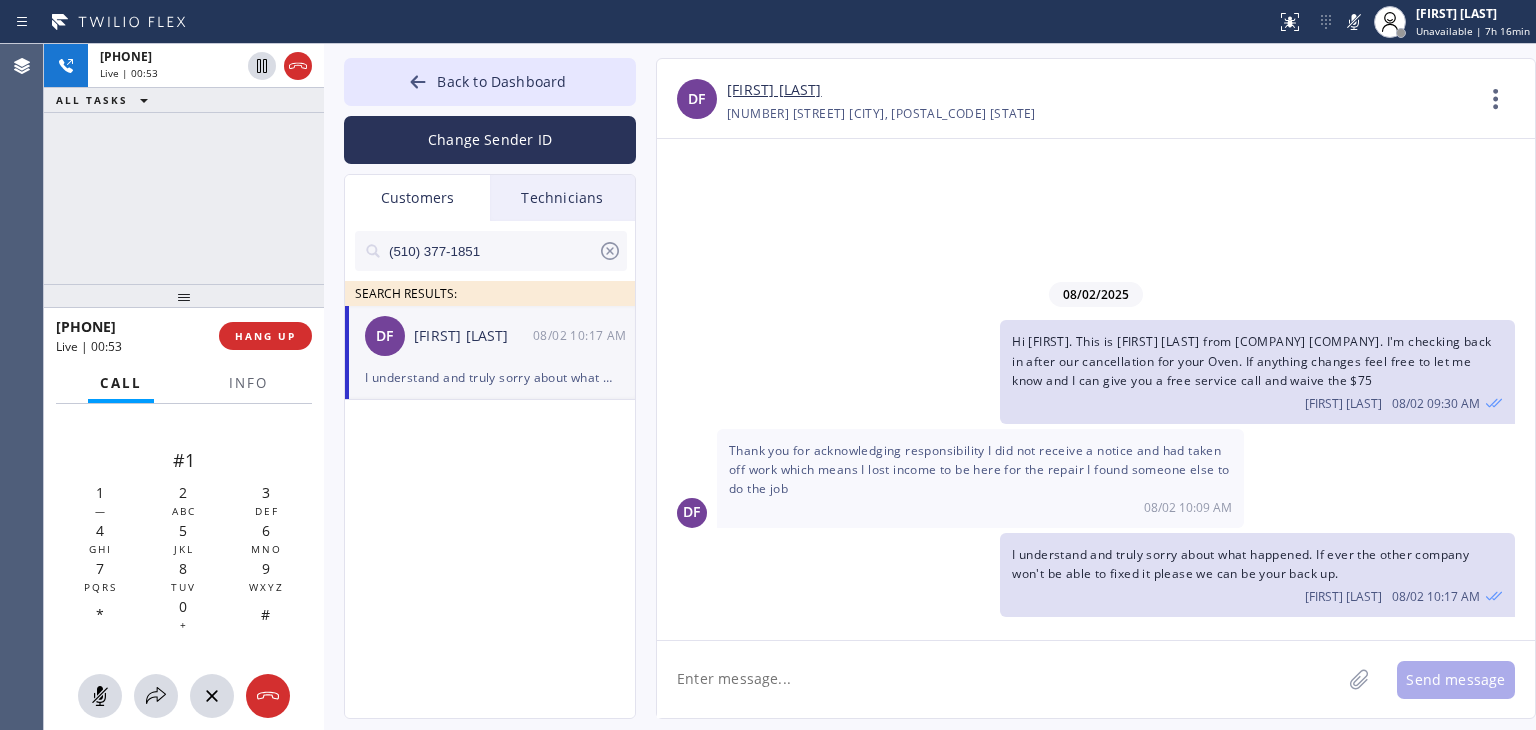 click on "[FIRST] [LAST]" at bounding box center (473, 336) 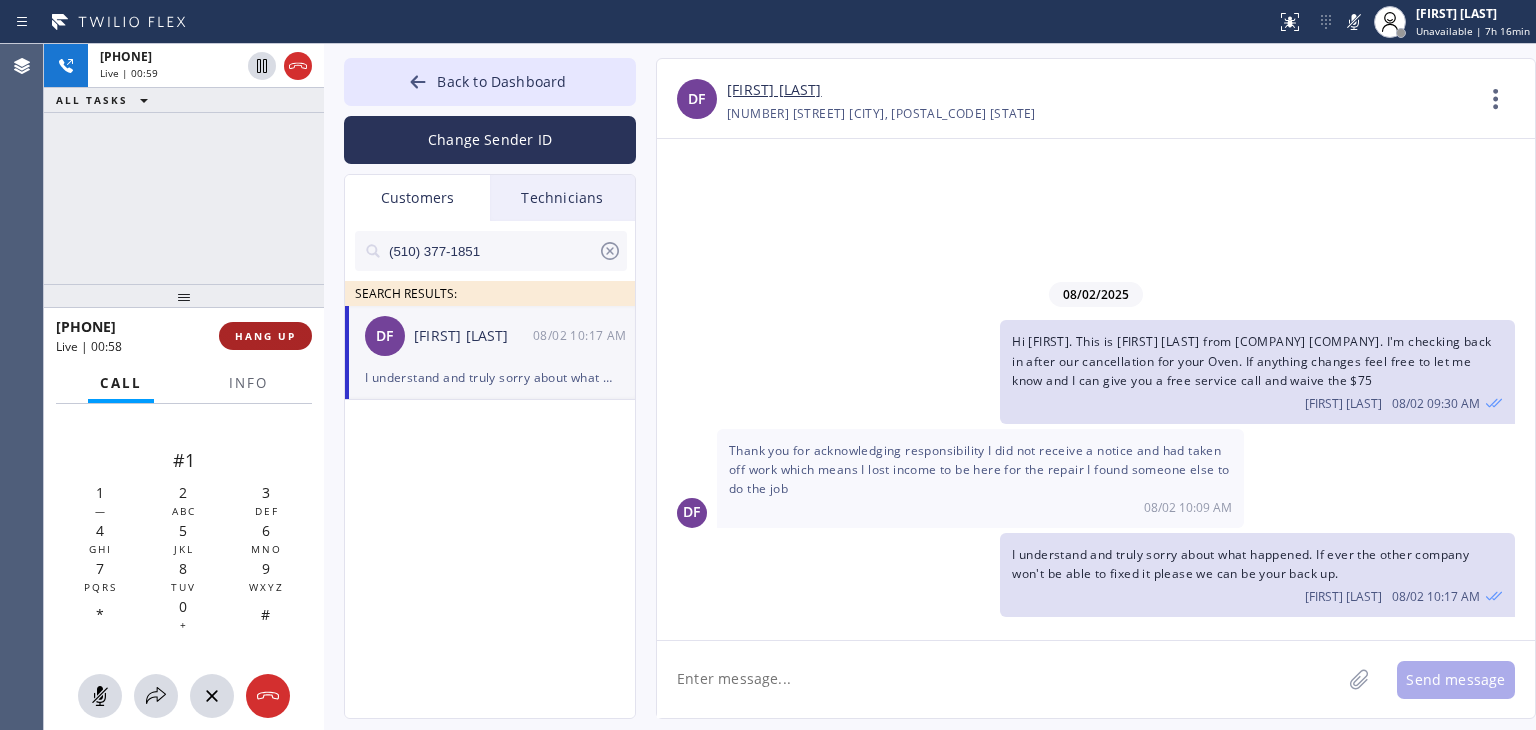 click on "HANG UP" at bounding box center [265, 336] 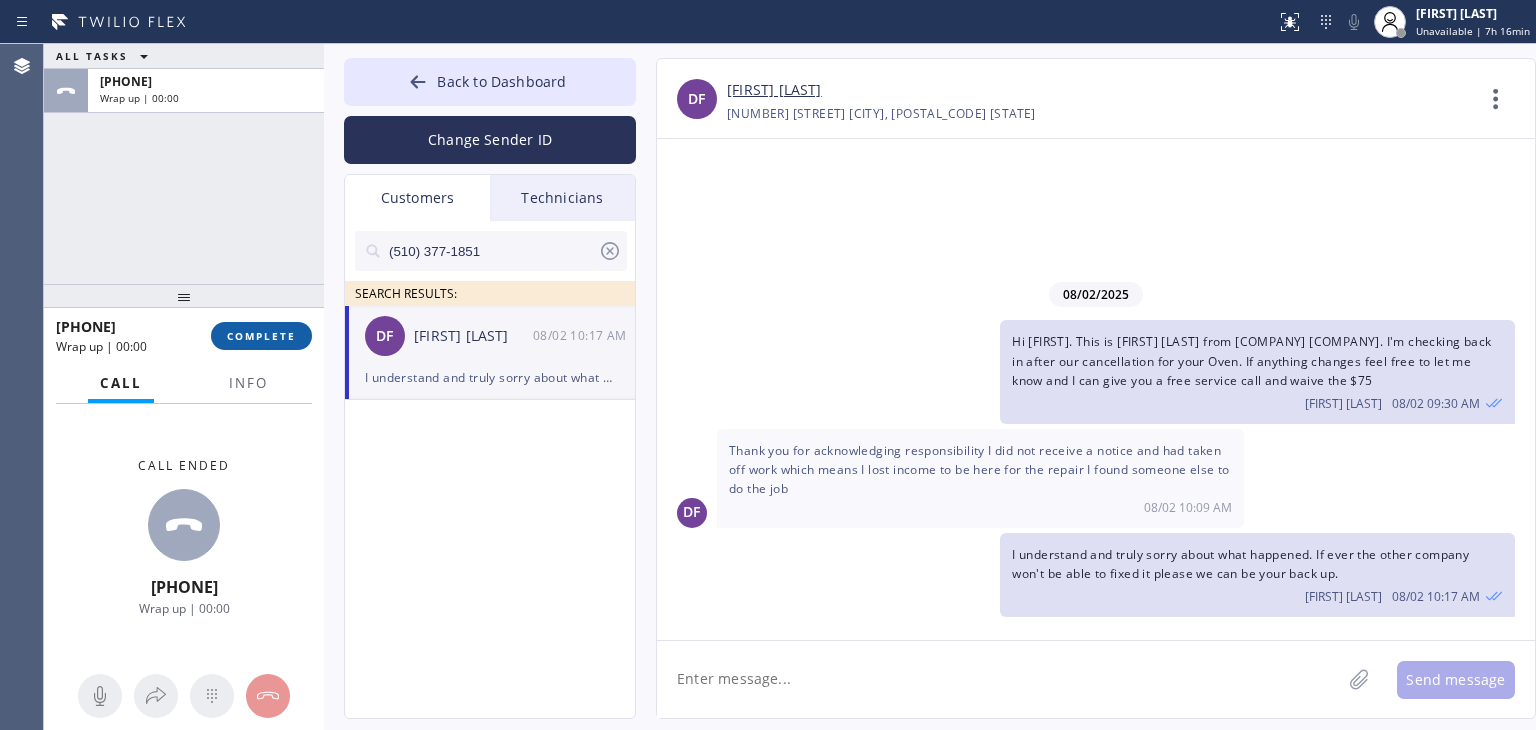 click on "COMPLETE" at bounding box center (261, 336) 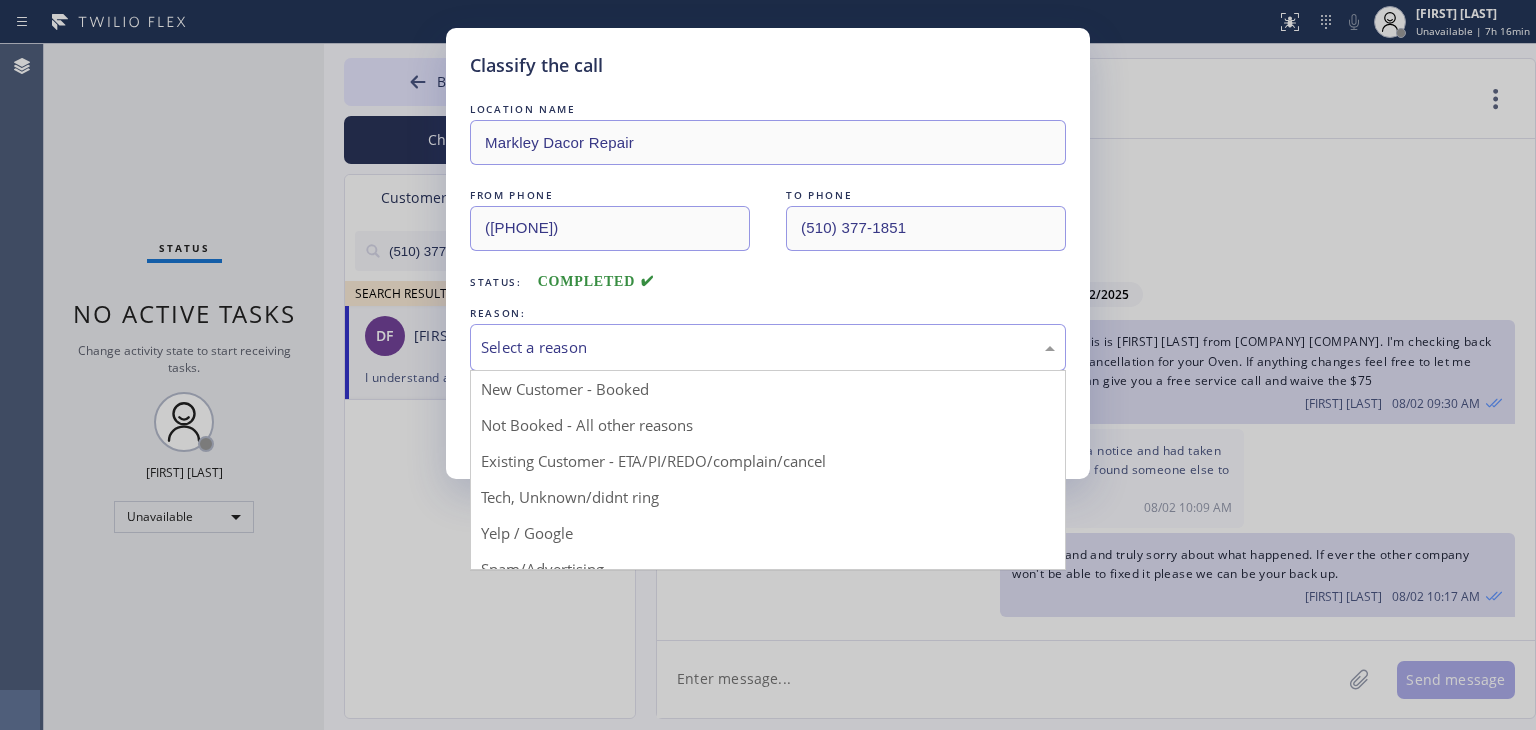 click on "Select a reason" at bounding box center (768, 347) 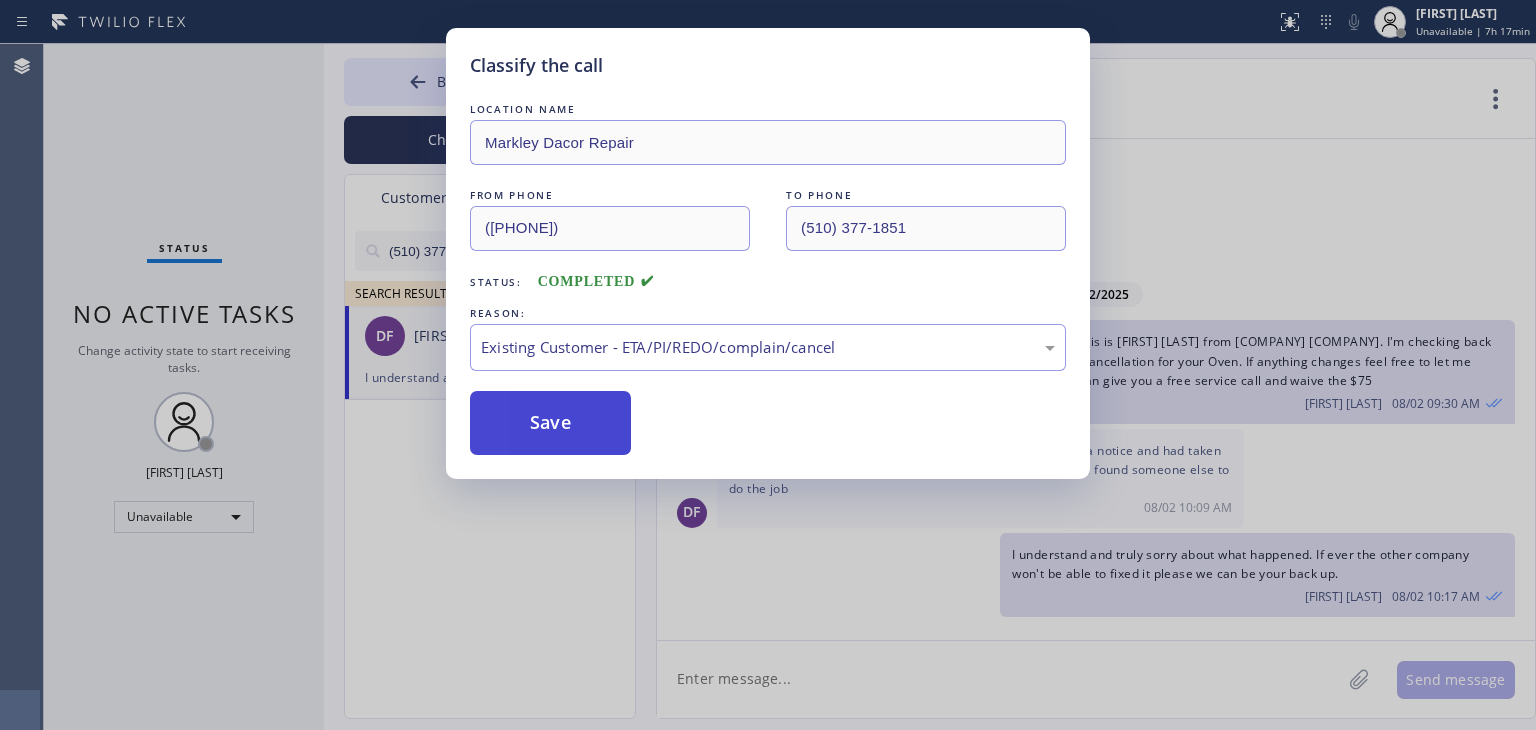 click on "Save" at bounding box center [550, 423] 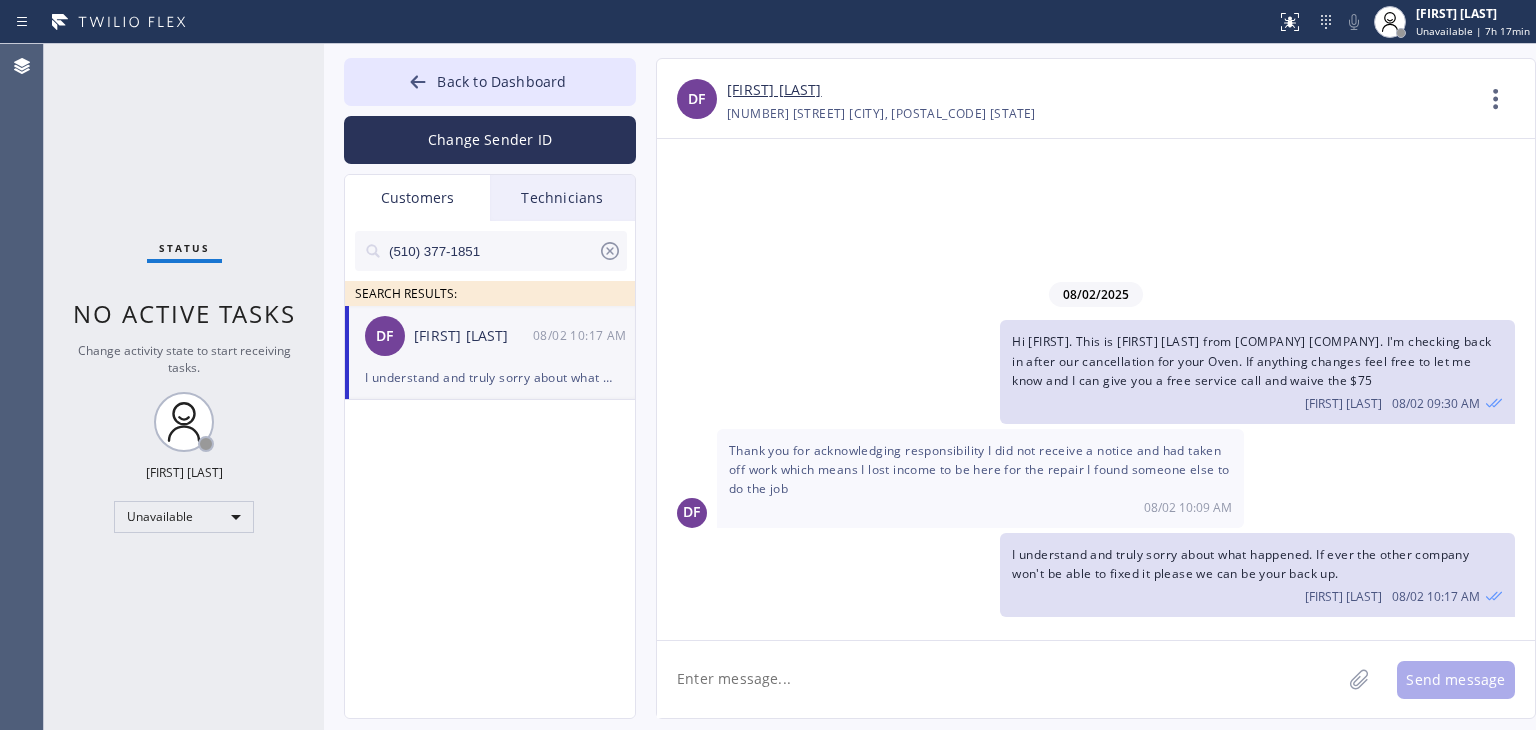click on "Thank you for acknowledging responsibility
I did not receive a notice and had taken off work which means I lost income to be here for the repair
I found someone else to do the job" at bounding box center [979, 469] 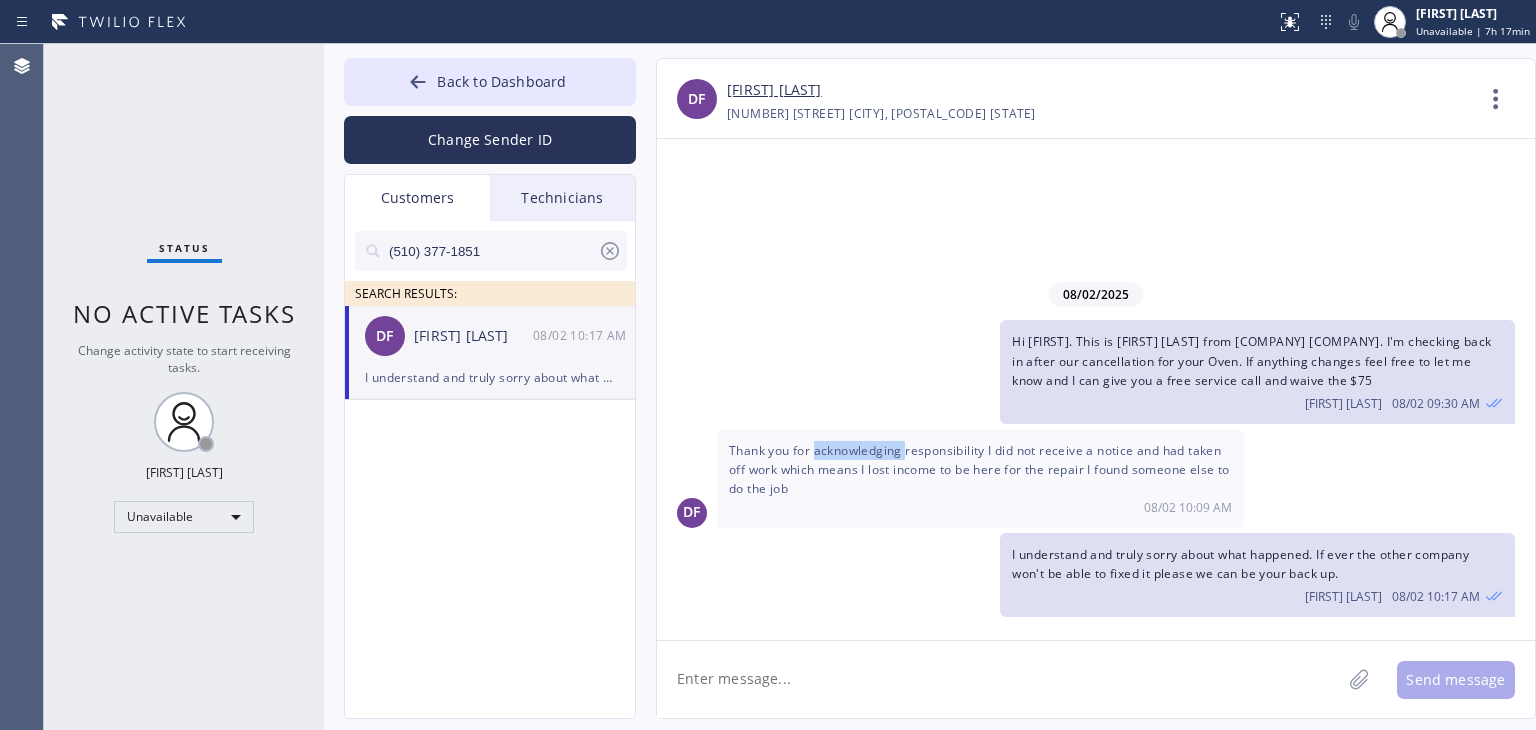 click on "Thank you for acknowledging responsibility
I did not receive a notice and had taken off work which means I lost income to be here for the repair
I found someone else to do the job" at bounding box center [979, 469] 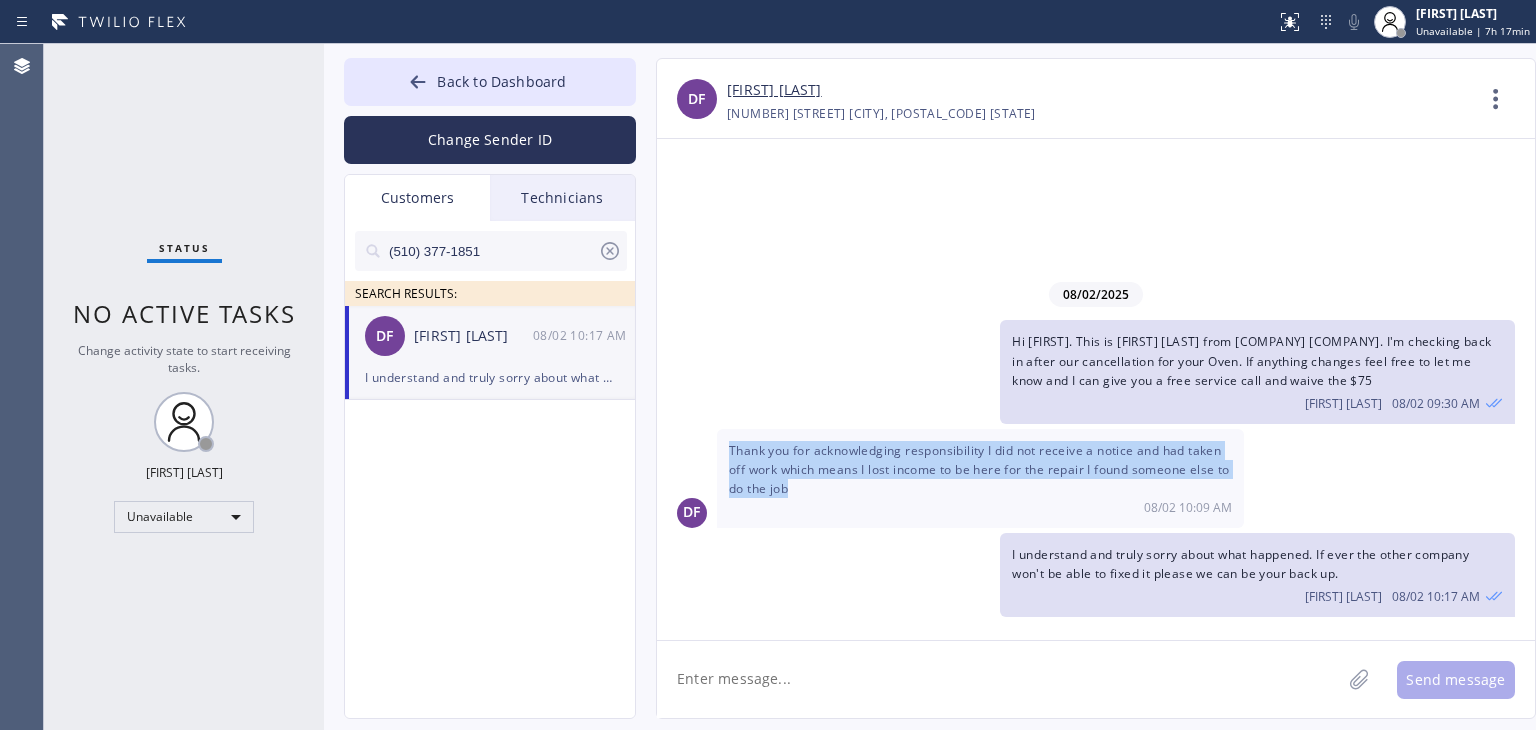 click on "Thank you for acknowledging responsibility
I did not receive a notice and had taken off work which means I lost income to be here for the repair
I found someone else to do the job" at bounding box center [979, 469] 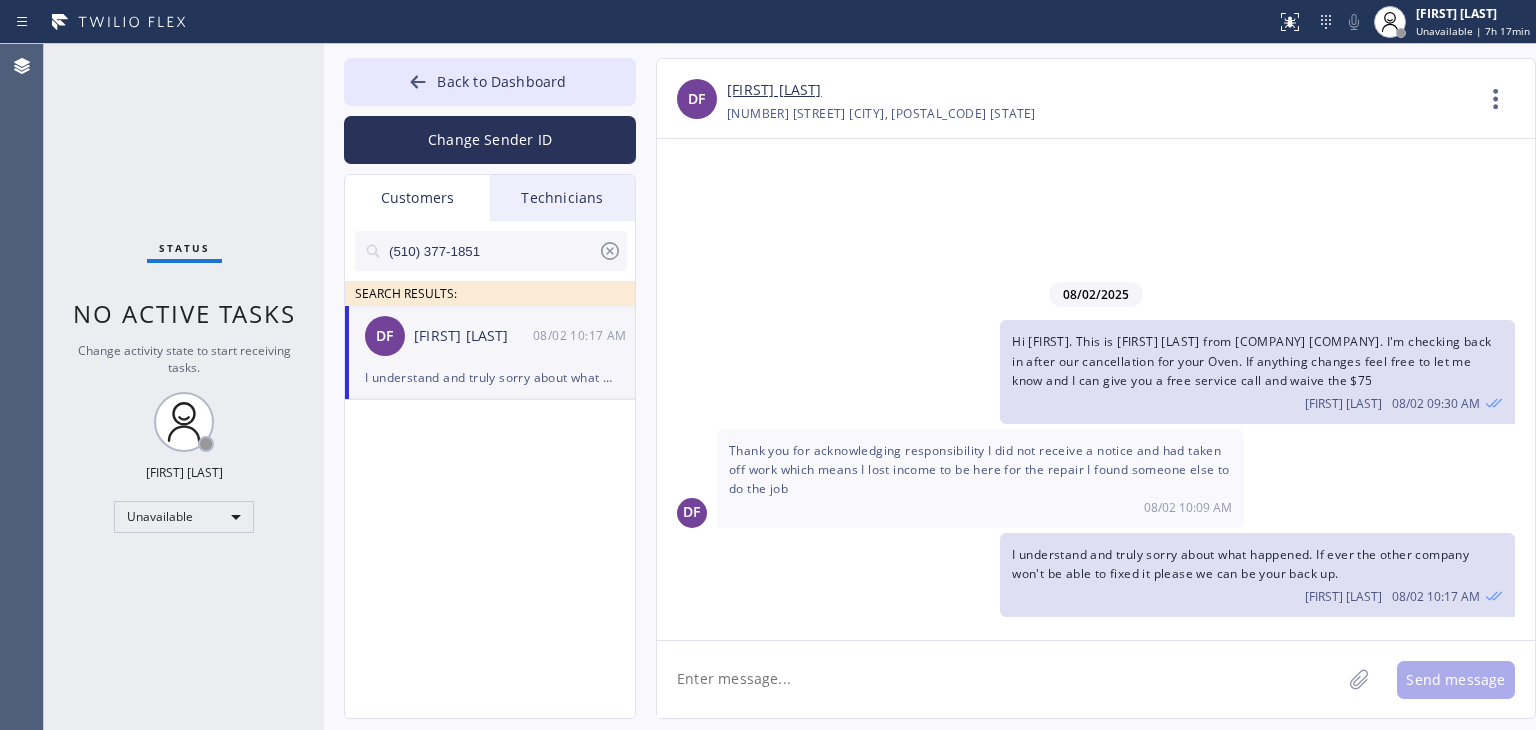 drag, startPoint x: 472, startPoint y: 339, endPoint x: 580, endPoint y: 270, distance: 128.16005 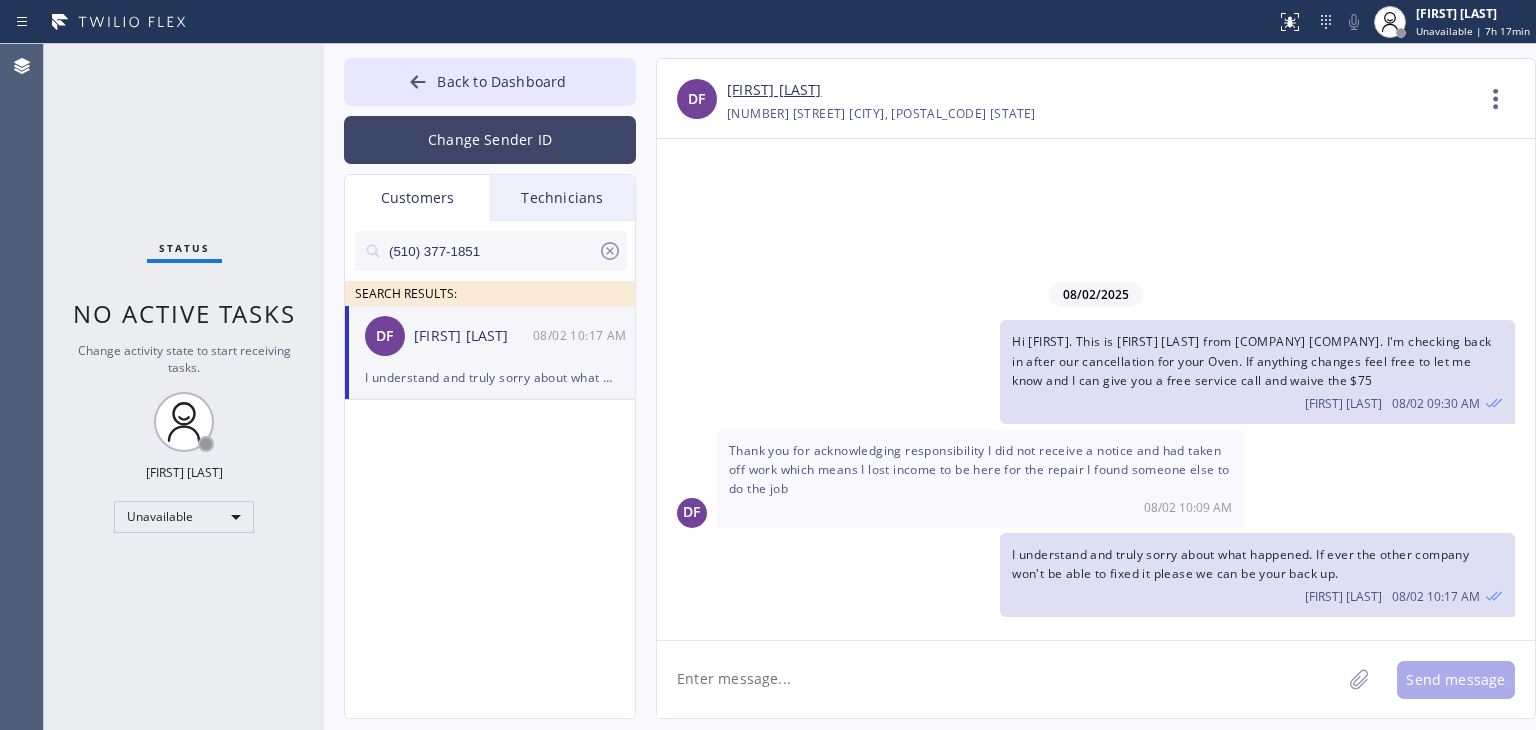 drag, startPoint x: 605, startPoint y: 257, endPoint x: 524, endPoint y: 137, distance: 144.77914 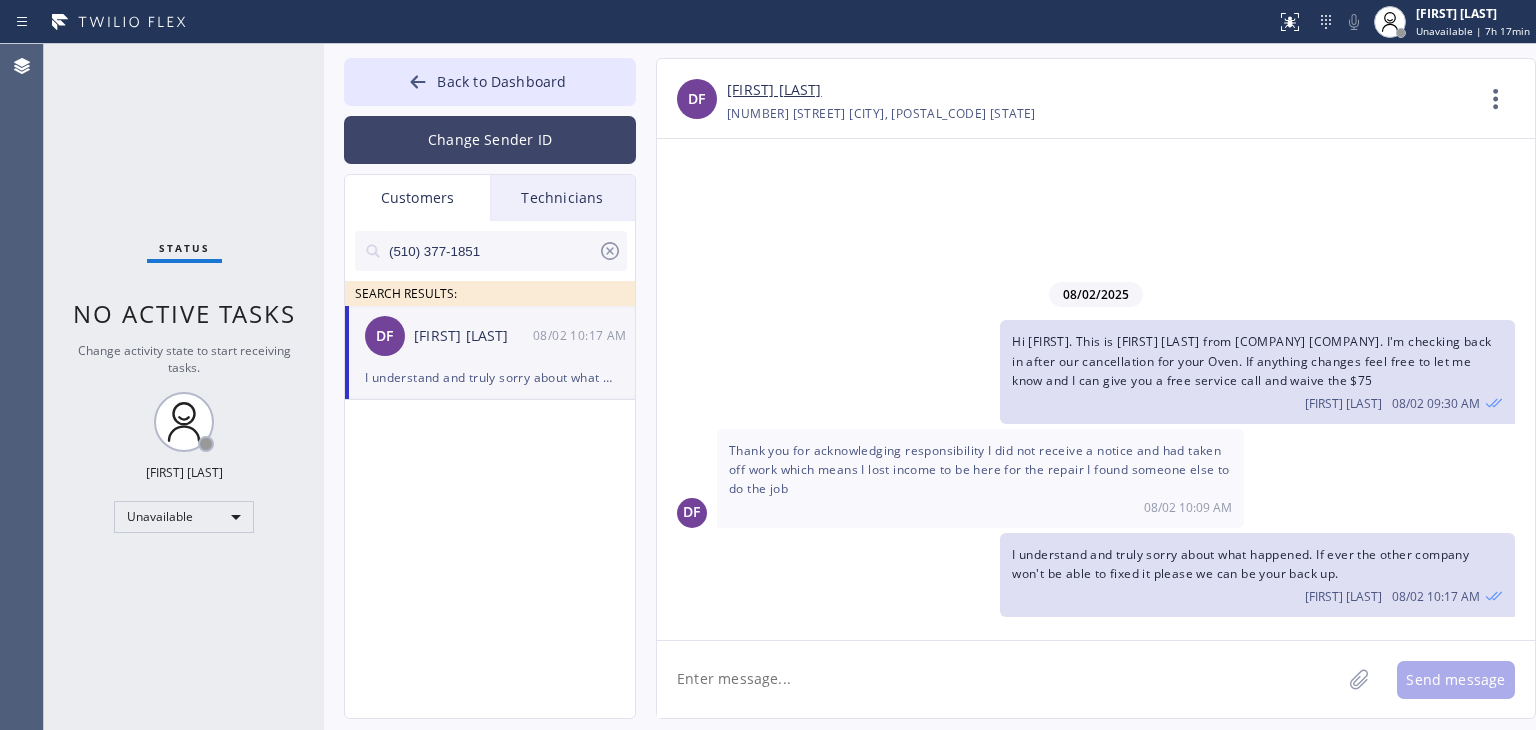 click 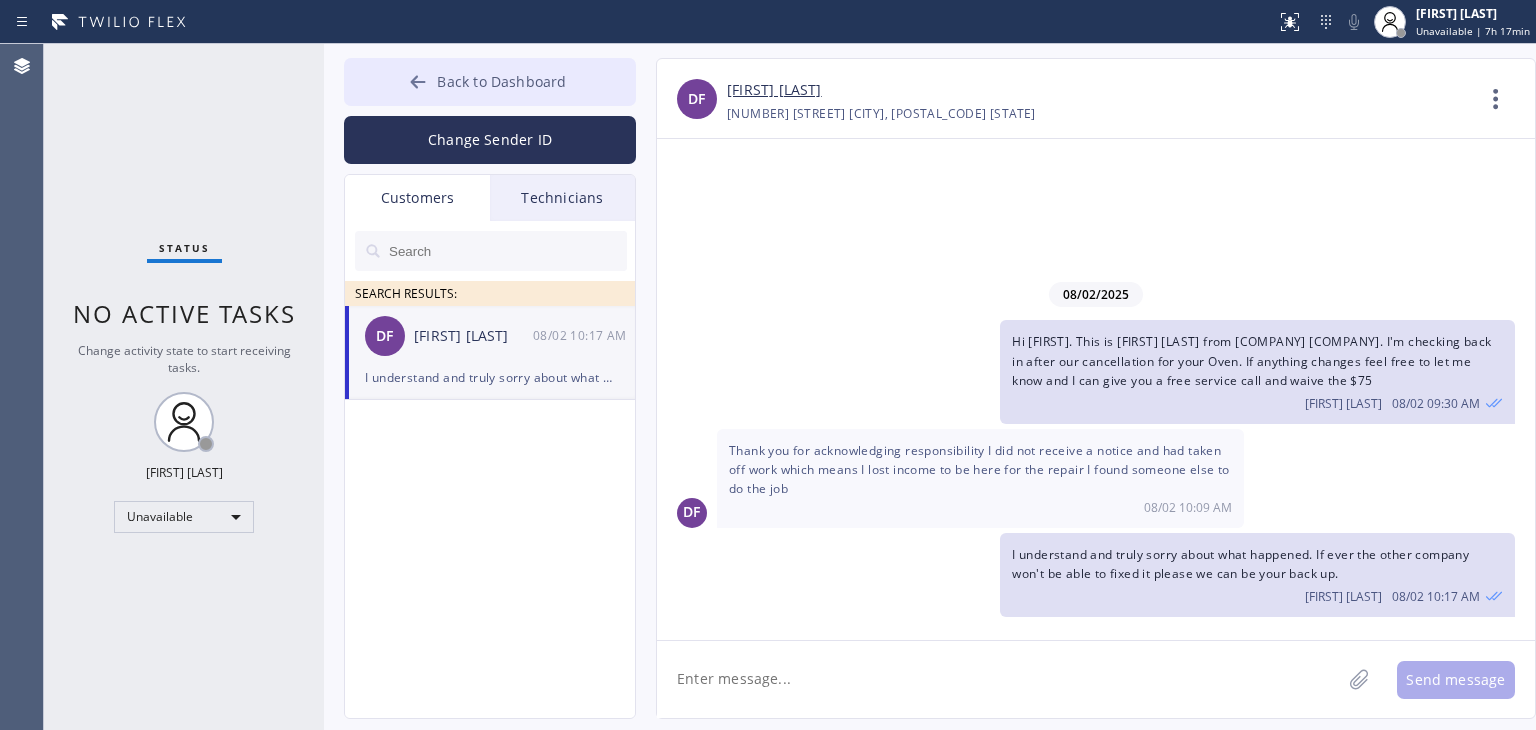 click on "Back to Dashboard" at bounding box center [501, 81] 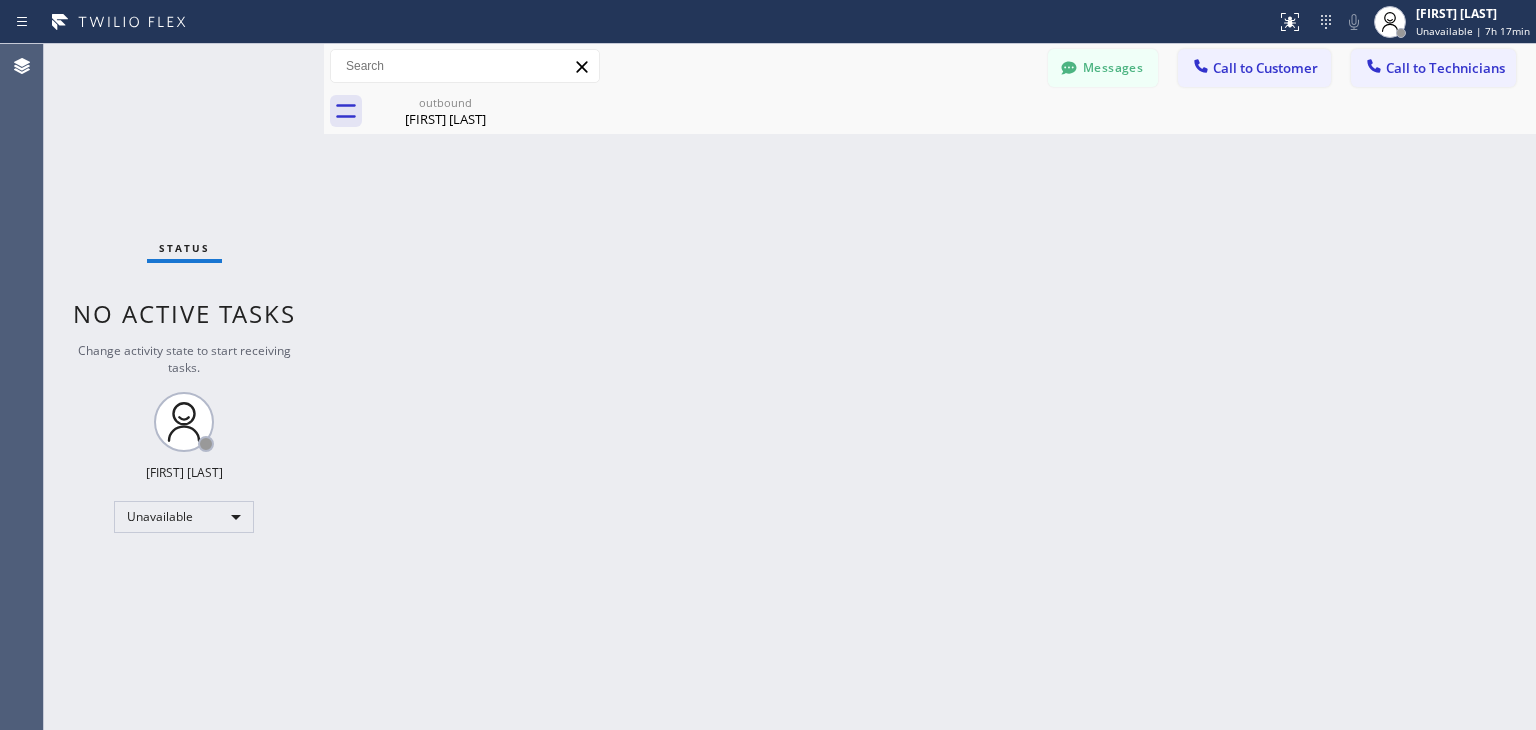 drag, startPoint x: 428, startPoint y: 106, endPoint x: 524, endPoint y: 93, distance: 96.87621 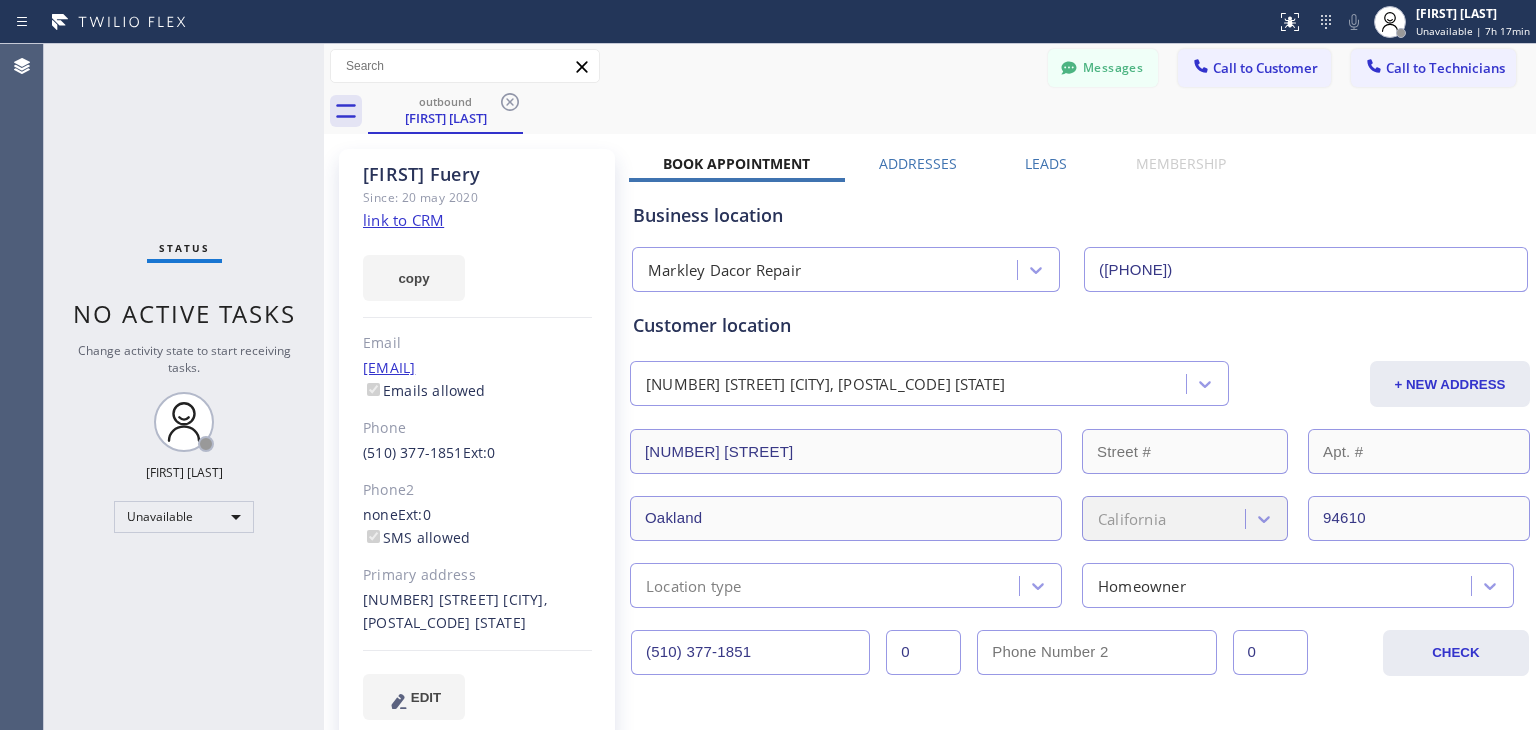 click on "outbound [FIRST] [LAST]" at bounding box center [952, 111] 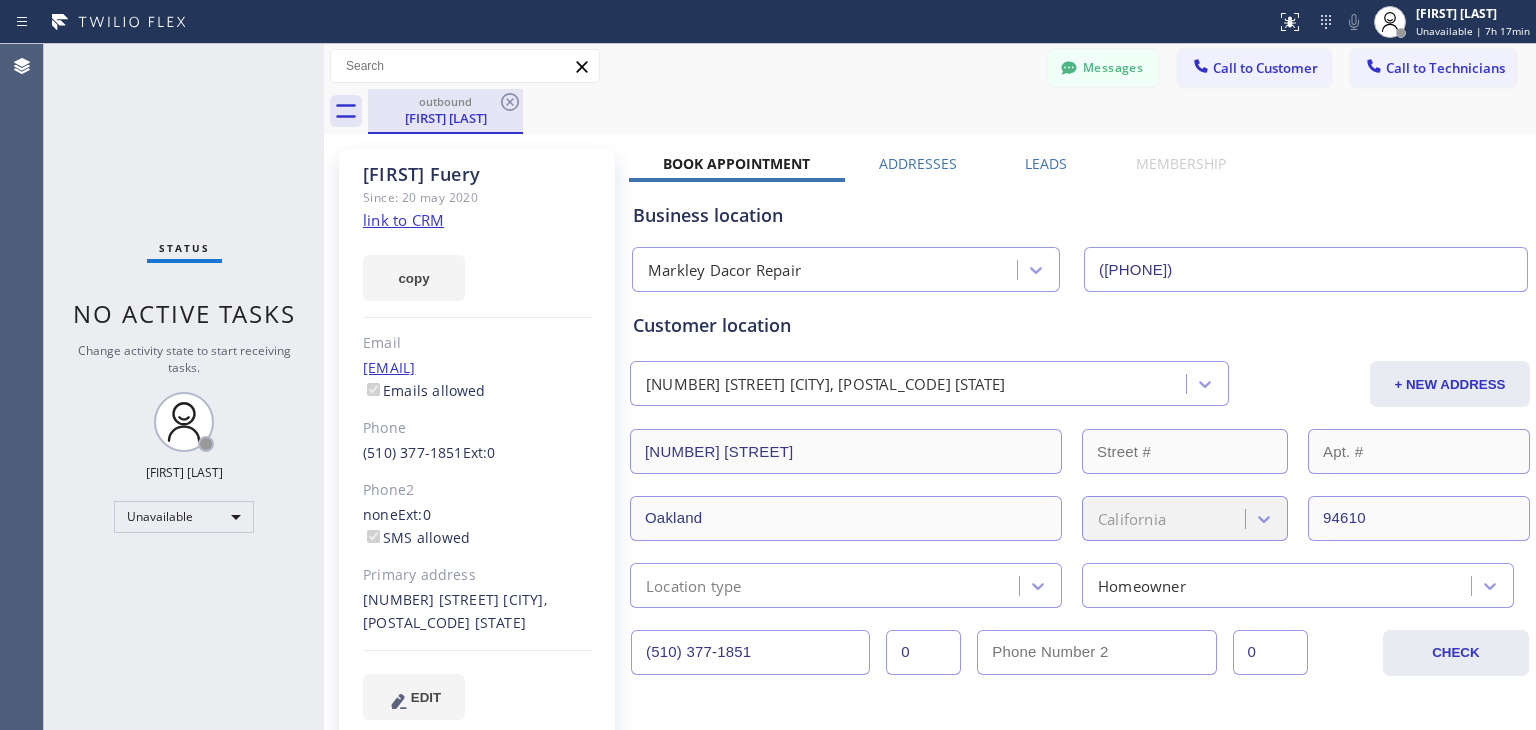 click on "outbound" at bounding box center (445, 101) 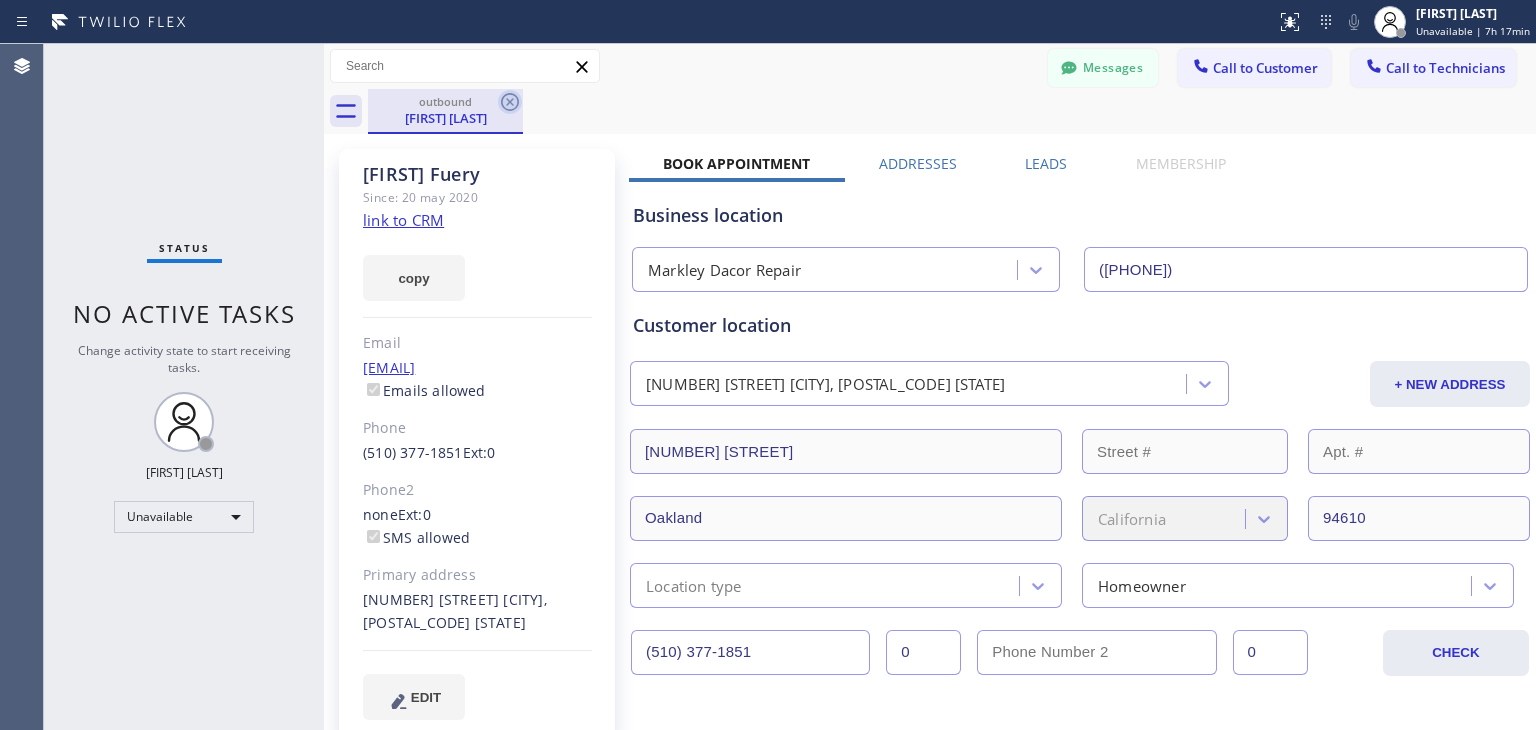click 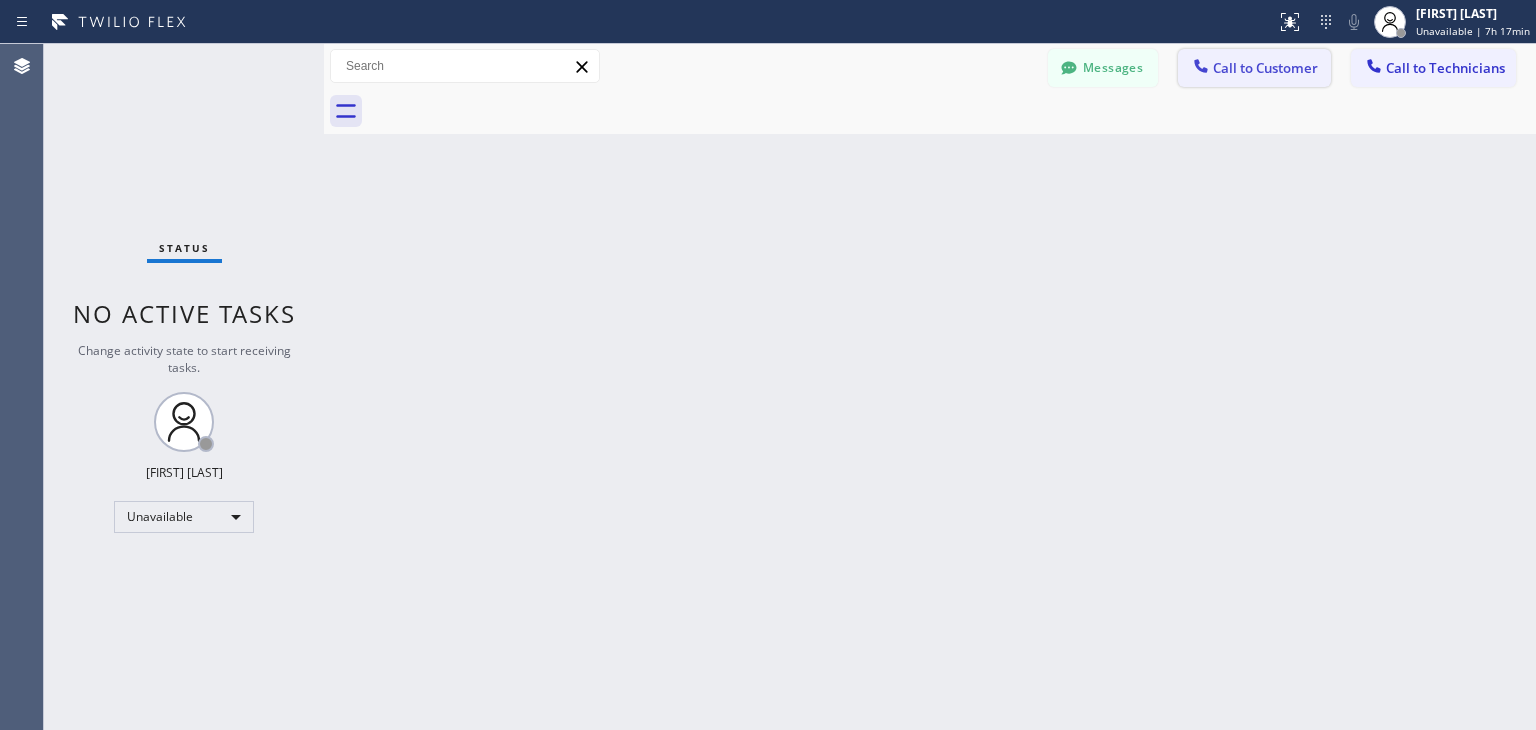 click on "Call to Customer" at bounding box center [1254, 68] 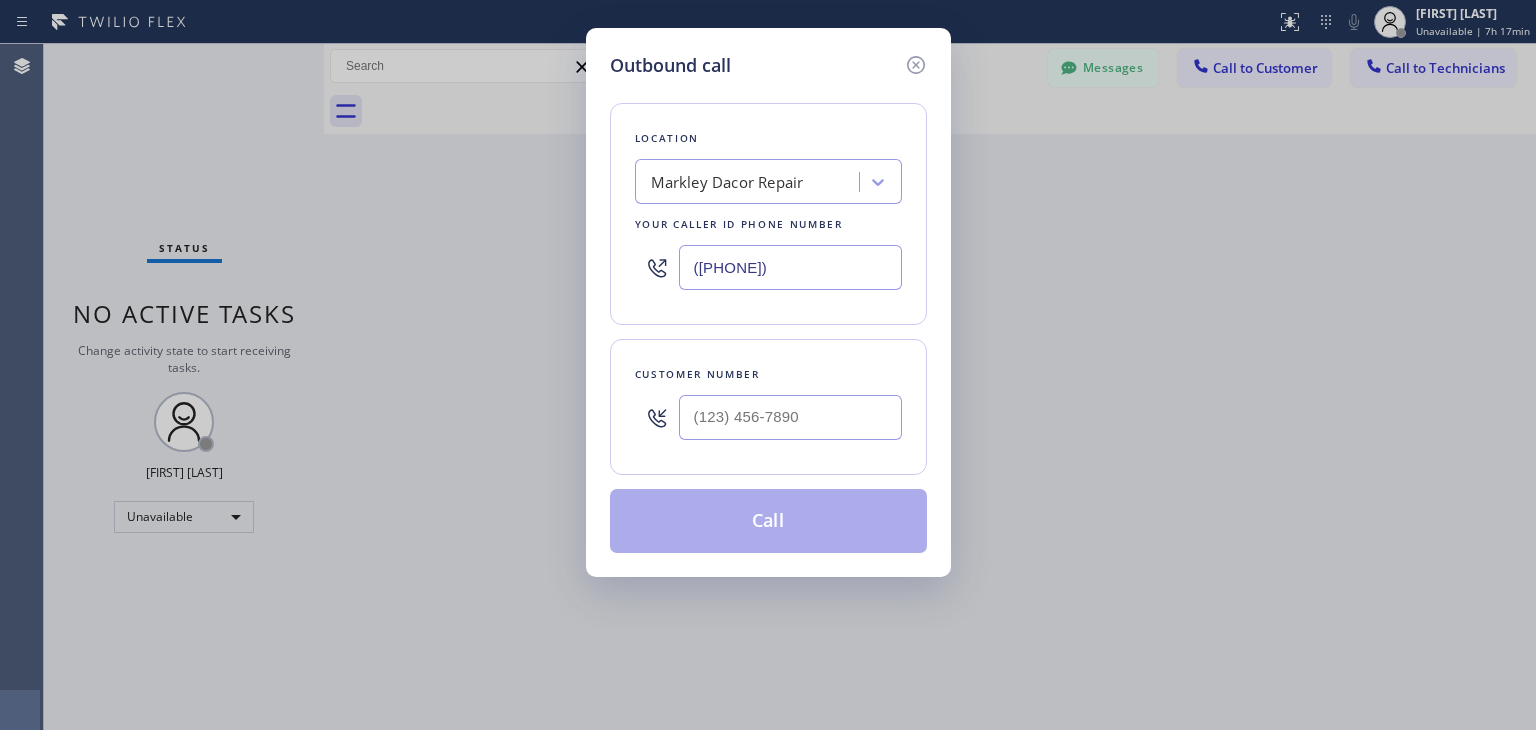 click on "([PHONE])" at bounding box center (790, 267) 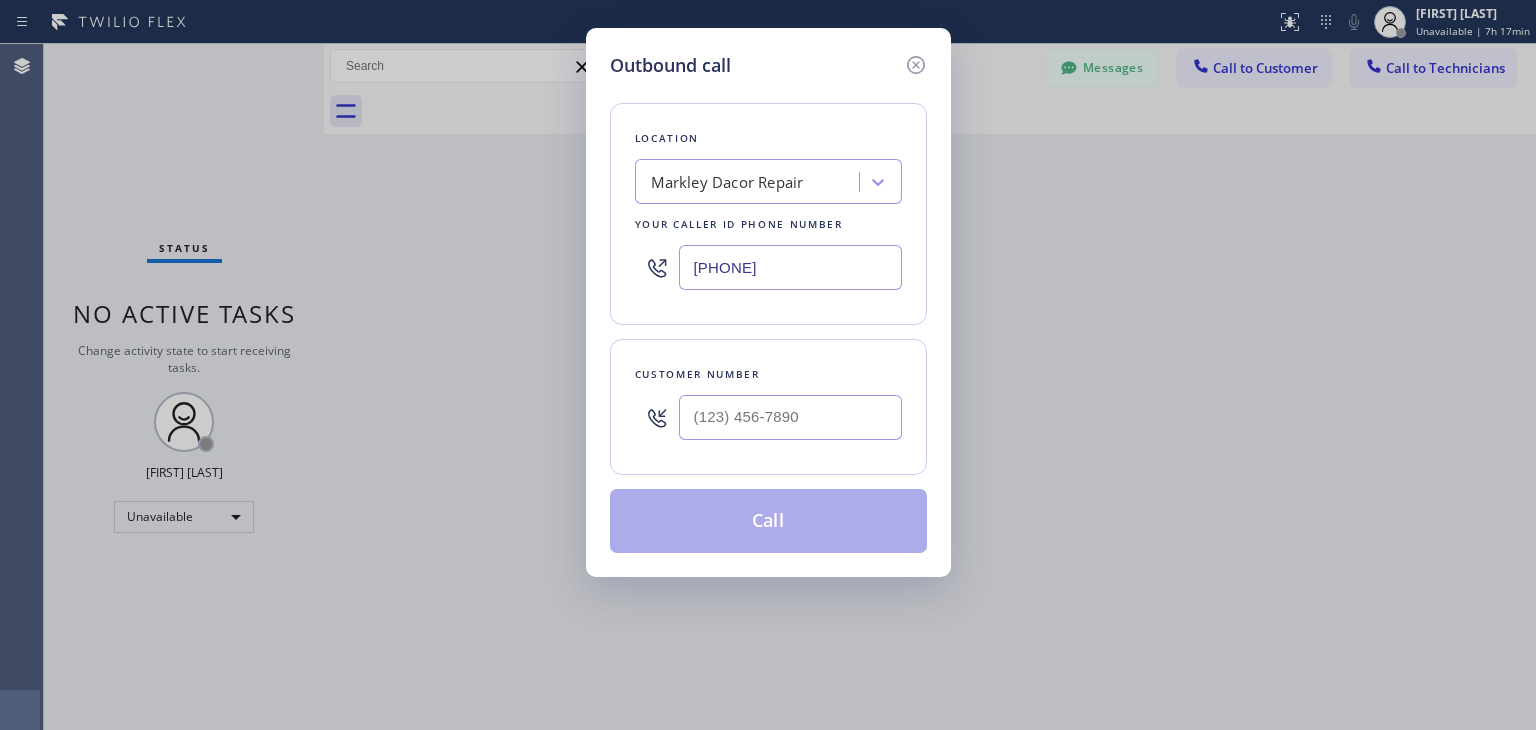 type on "[PHONE]" 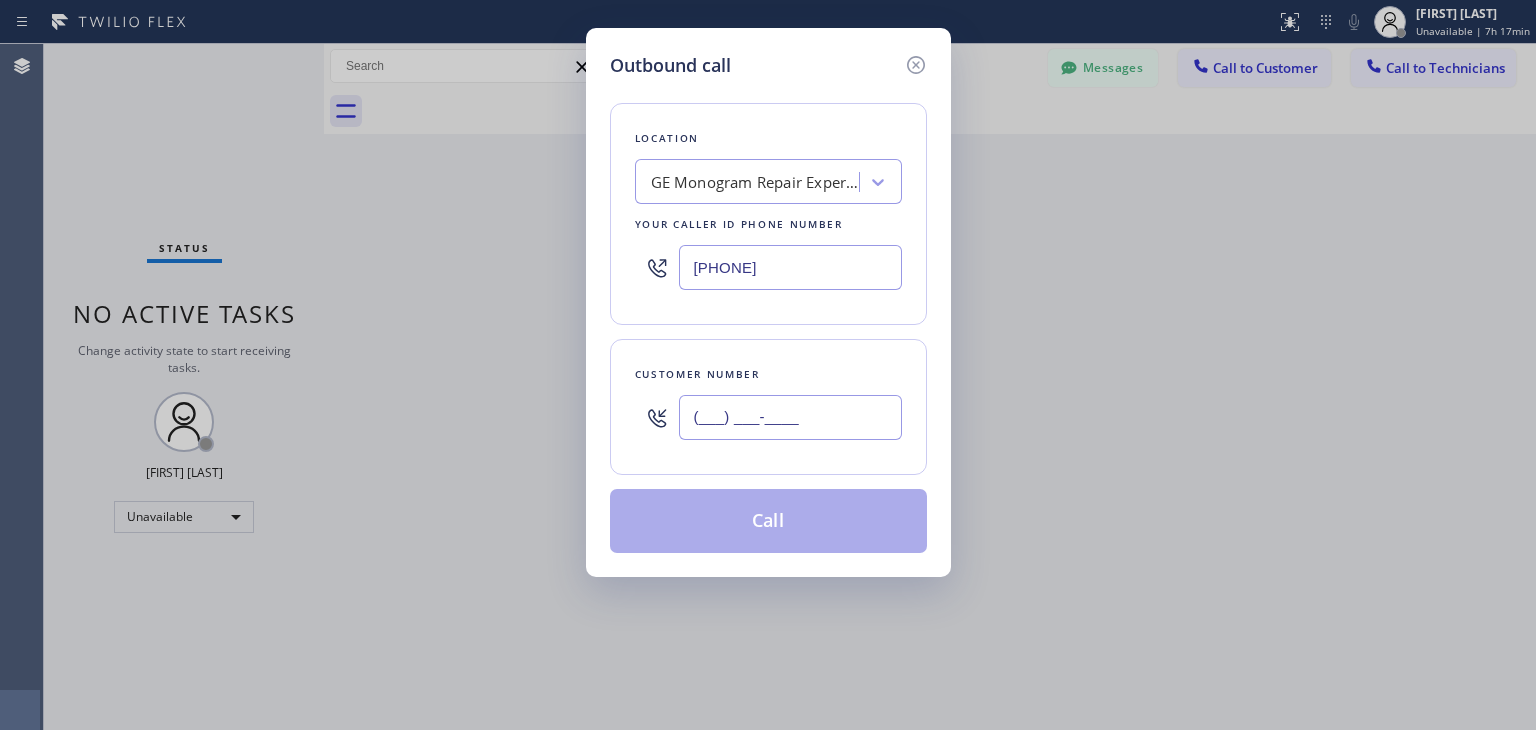 paste on "[PHONE]" 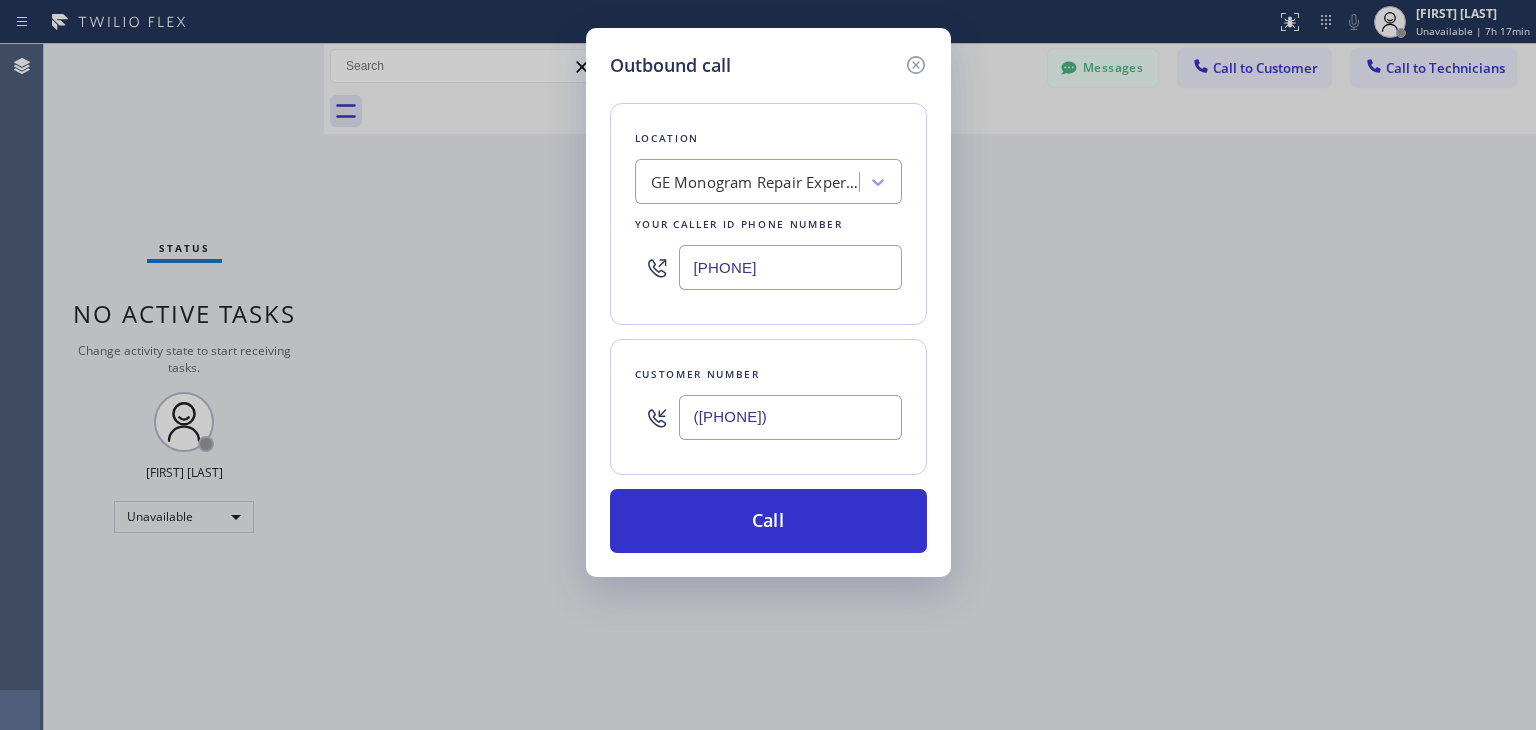 type on "([PHONE])" 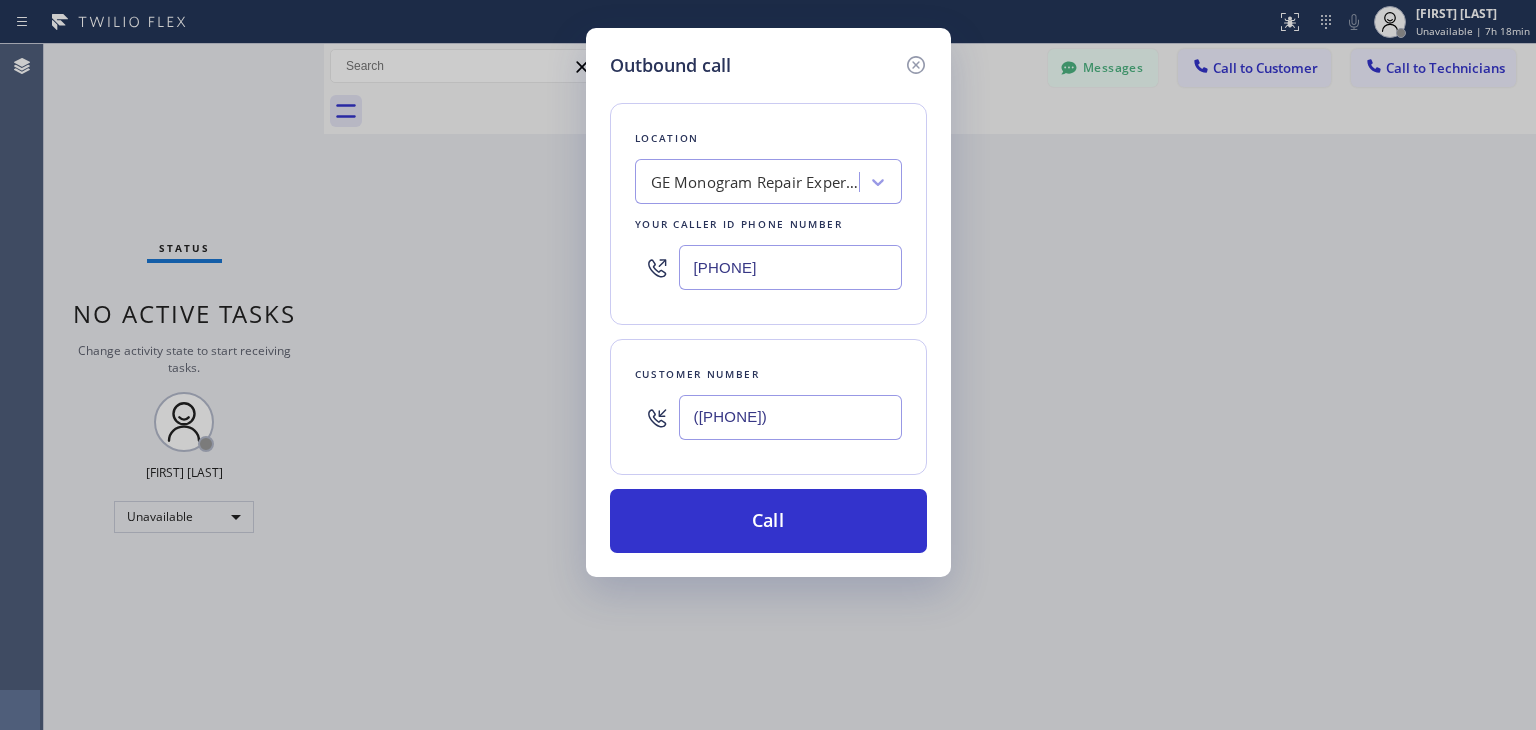 drag, startPoint x: 770, startPoint y: 509, endPoint x: 924, endPoint y: 5, distance: 527.00287 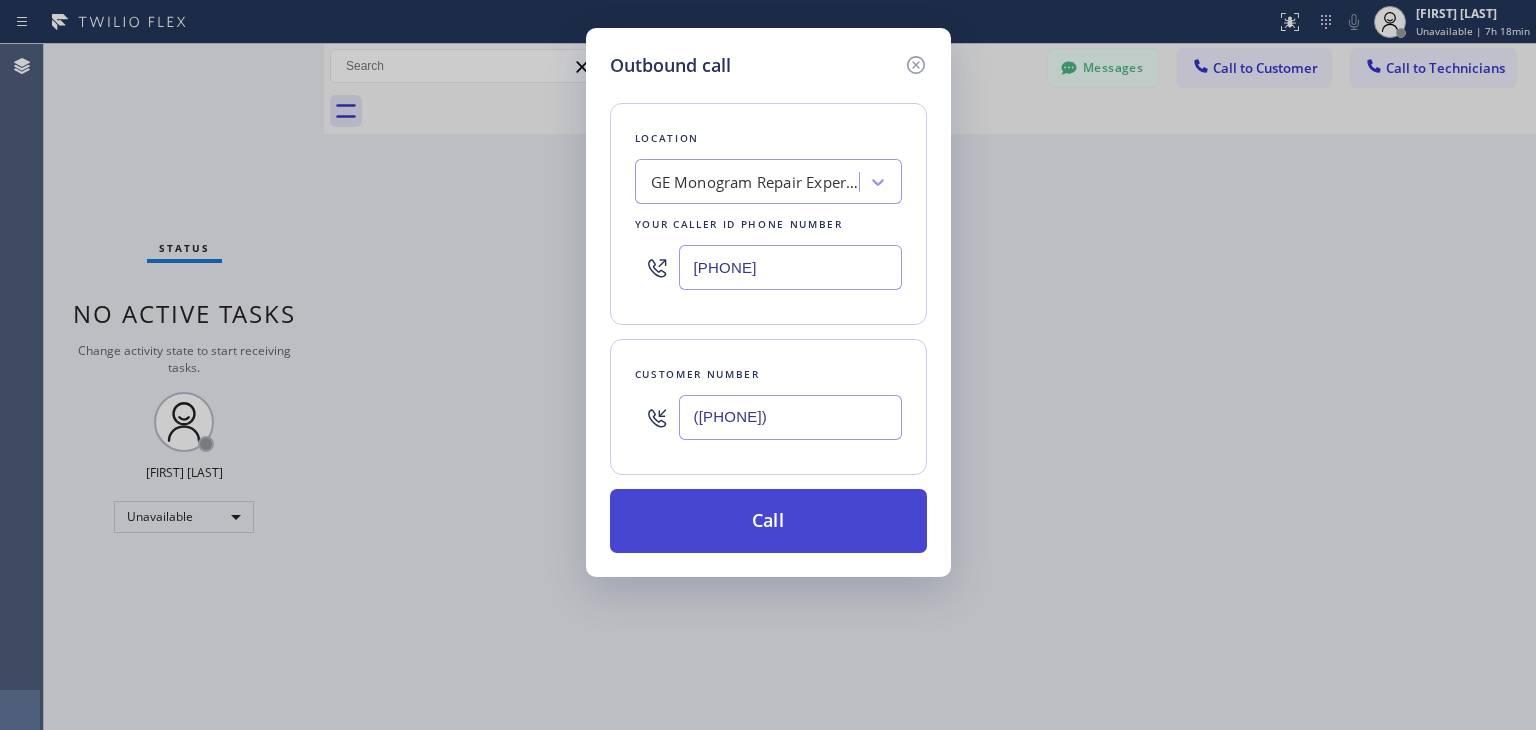 click on "Call" at bounding box center (768, 521) 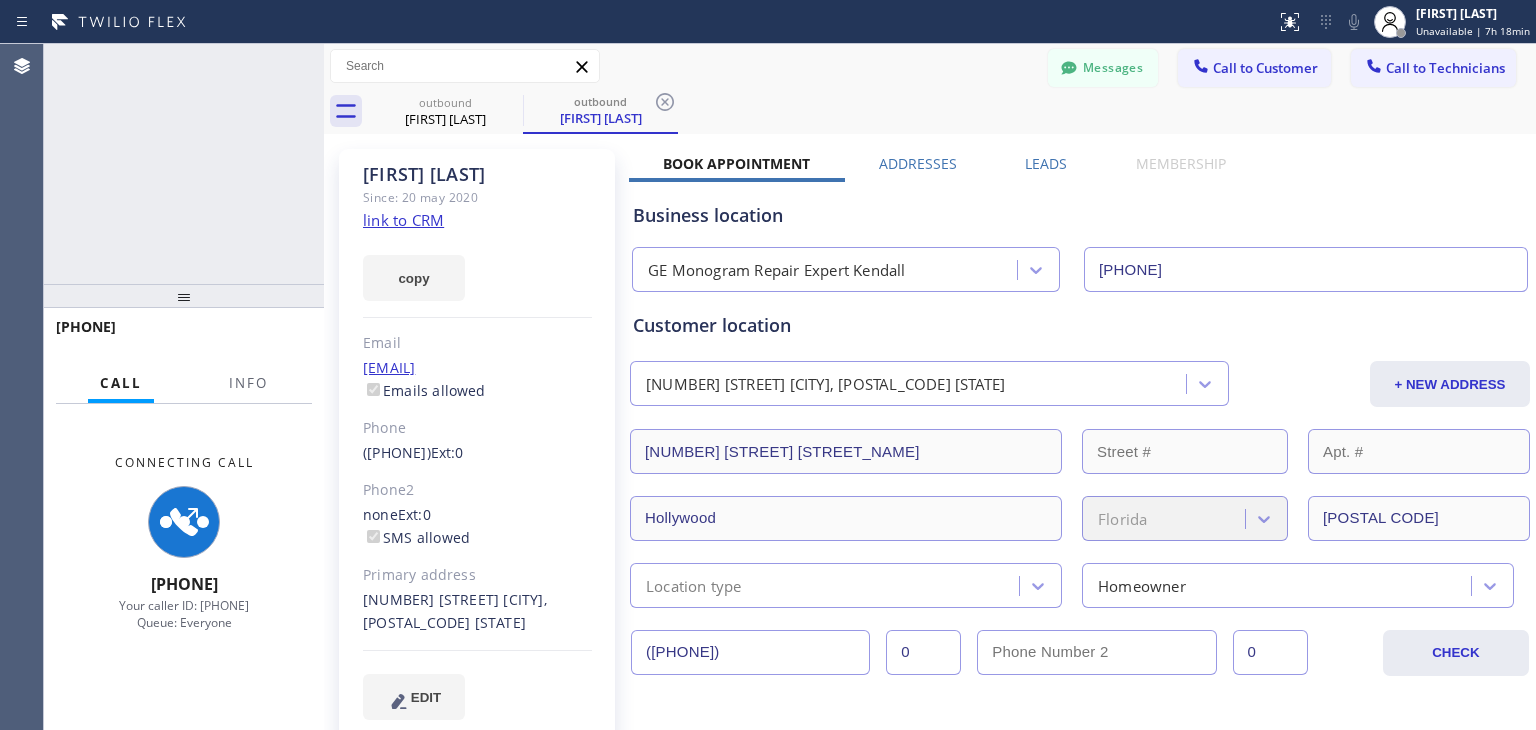 type on "[PHONE]" 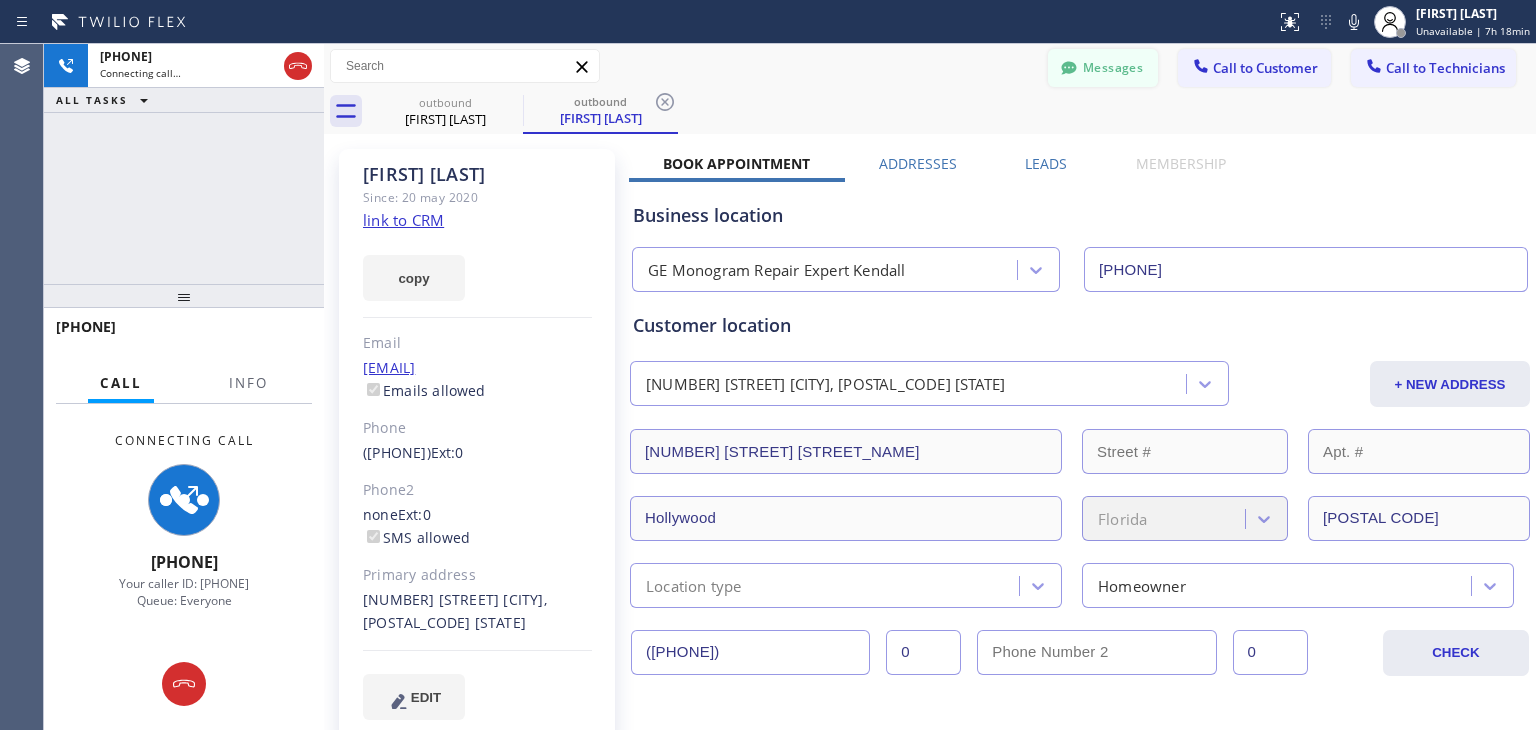 click on "Messages" at bounding box center (1103, 68) 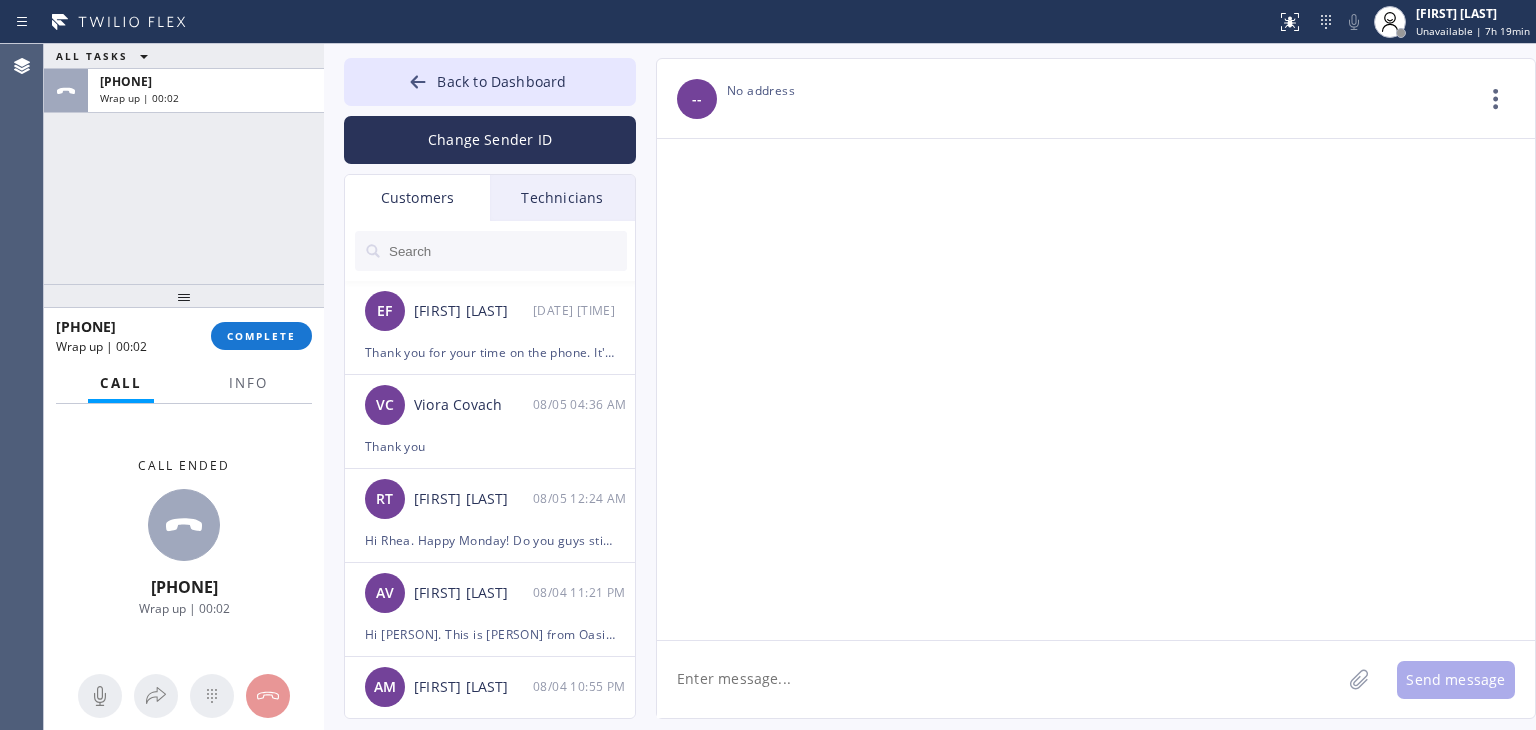 click on "+1[PHONE] Wrap up | 00:02 COMPLETE" at bounding box center [184, 336] 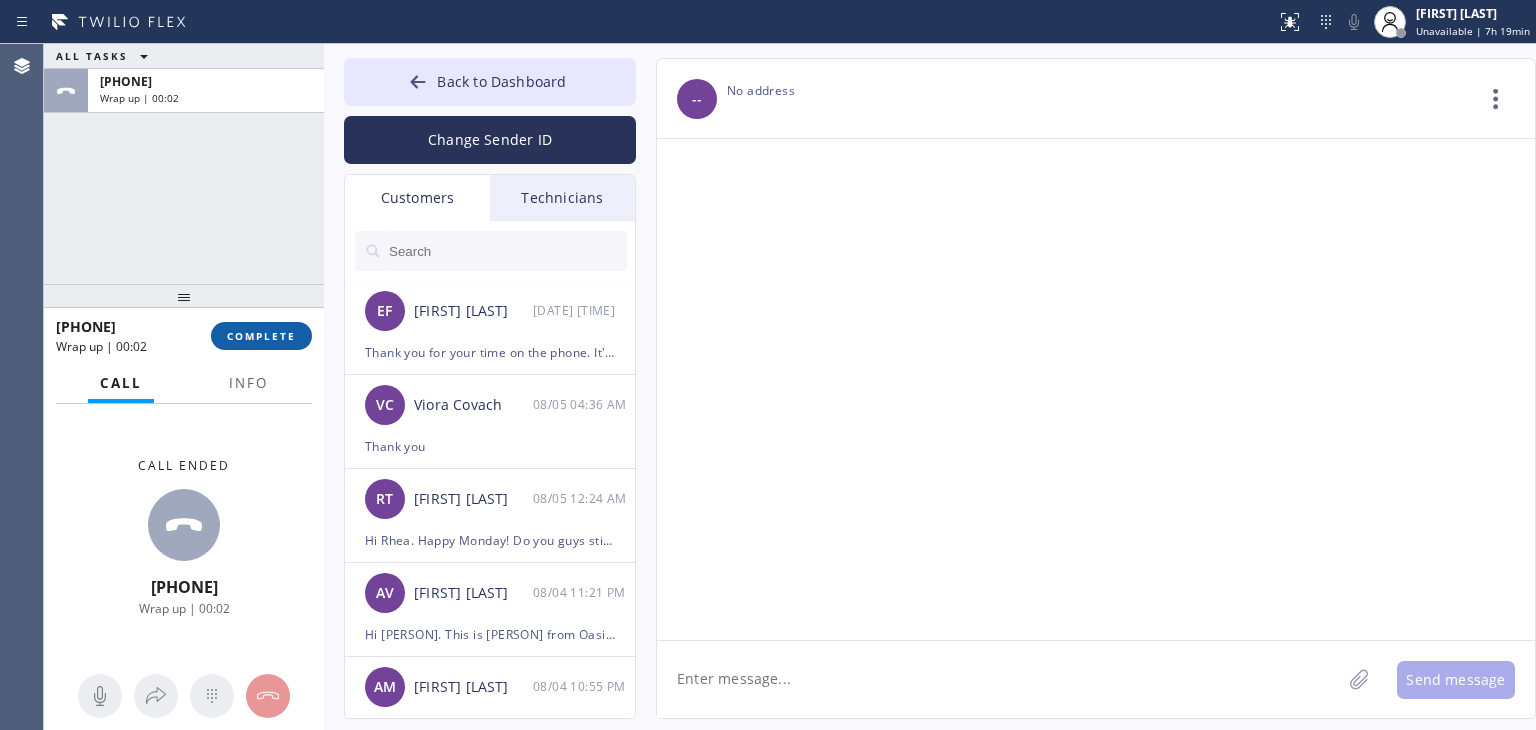 click on "COMPLETE" at bounding box center (261, 336) 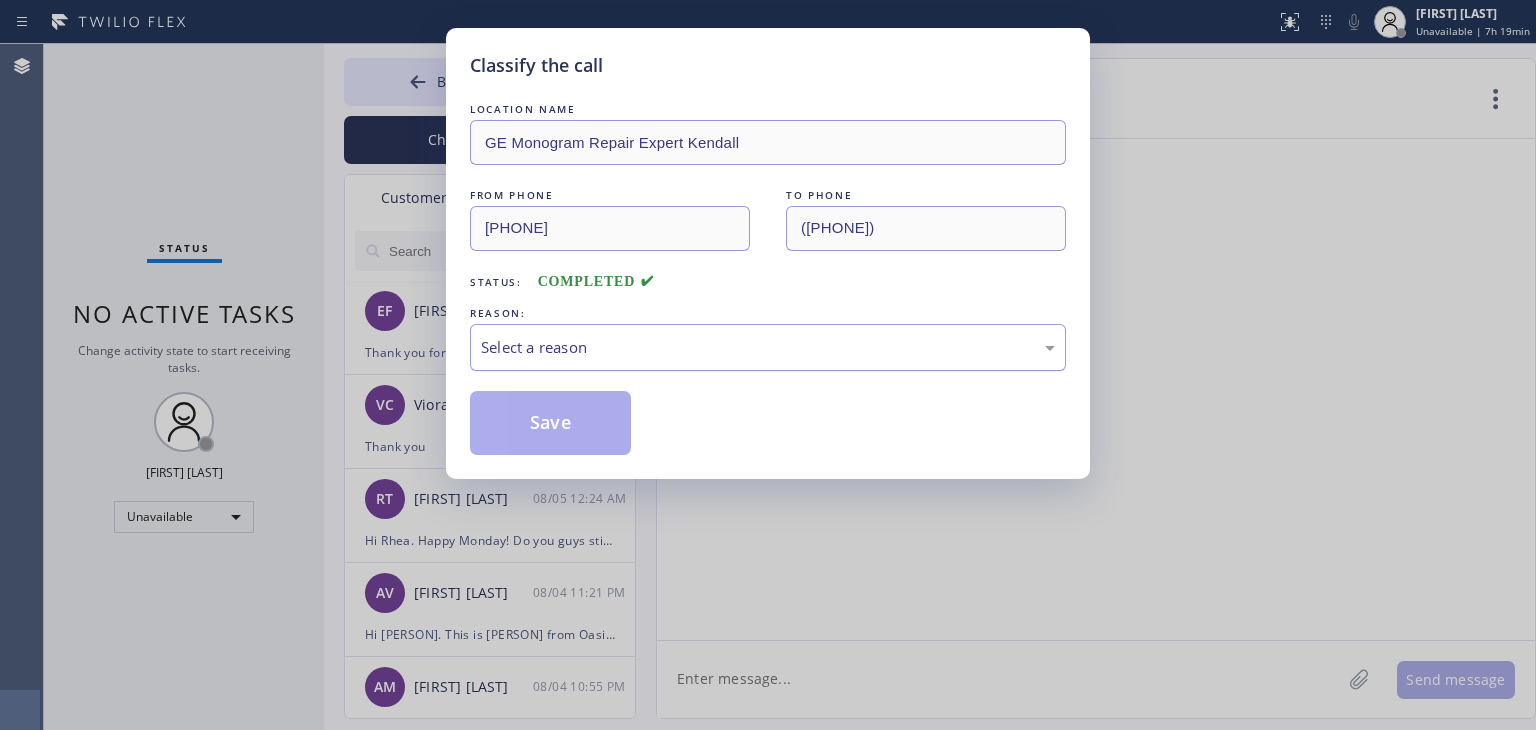 click on "Select a reason" at bounding box center [768, 347] 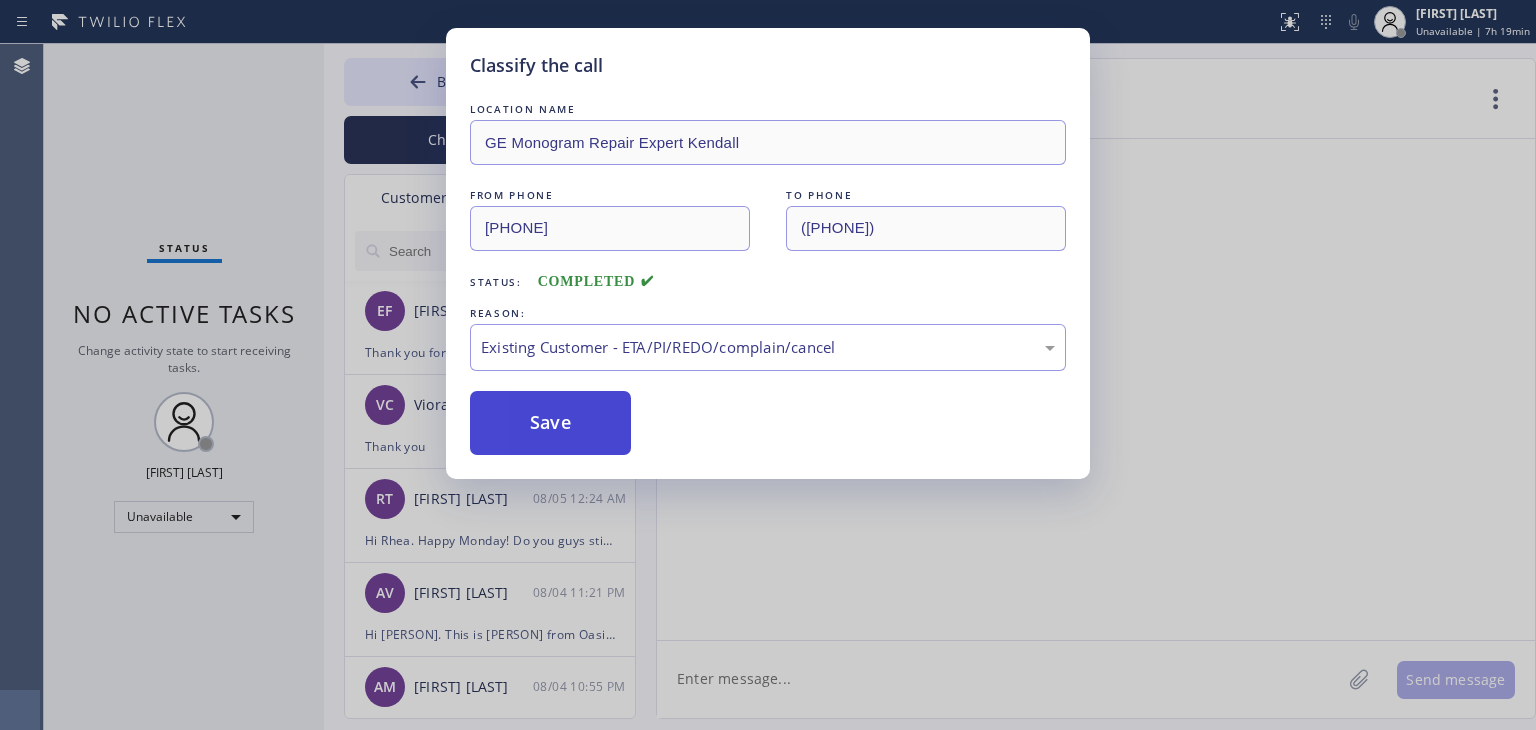 drag, startPoint x: 551, startPoint y: 453, endPoint x: 528, endPoint y: 425, distance: 36.23534 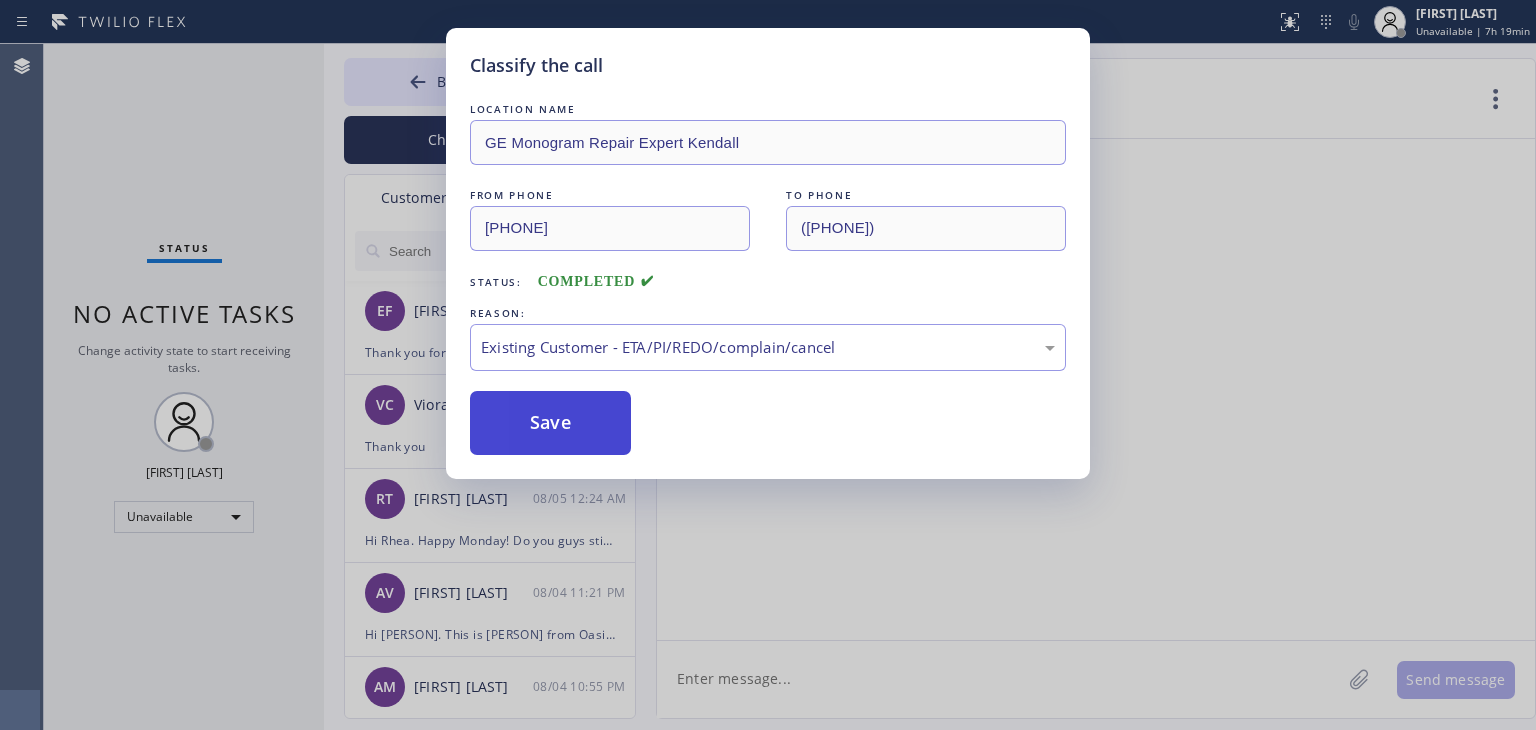click on "Save" at bounding box center [550, 423] 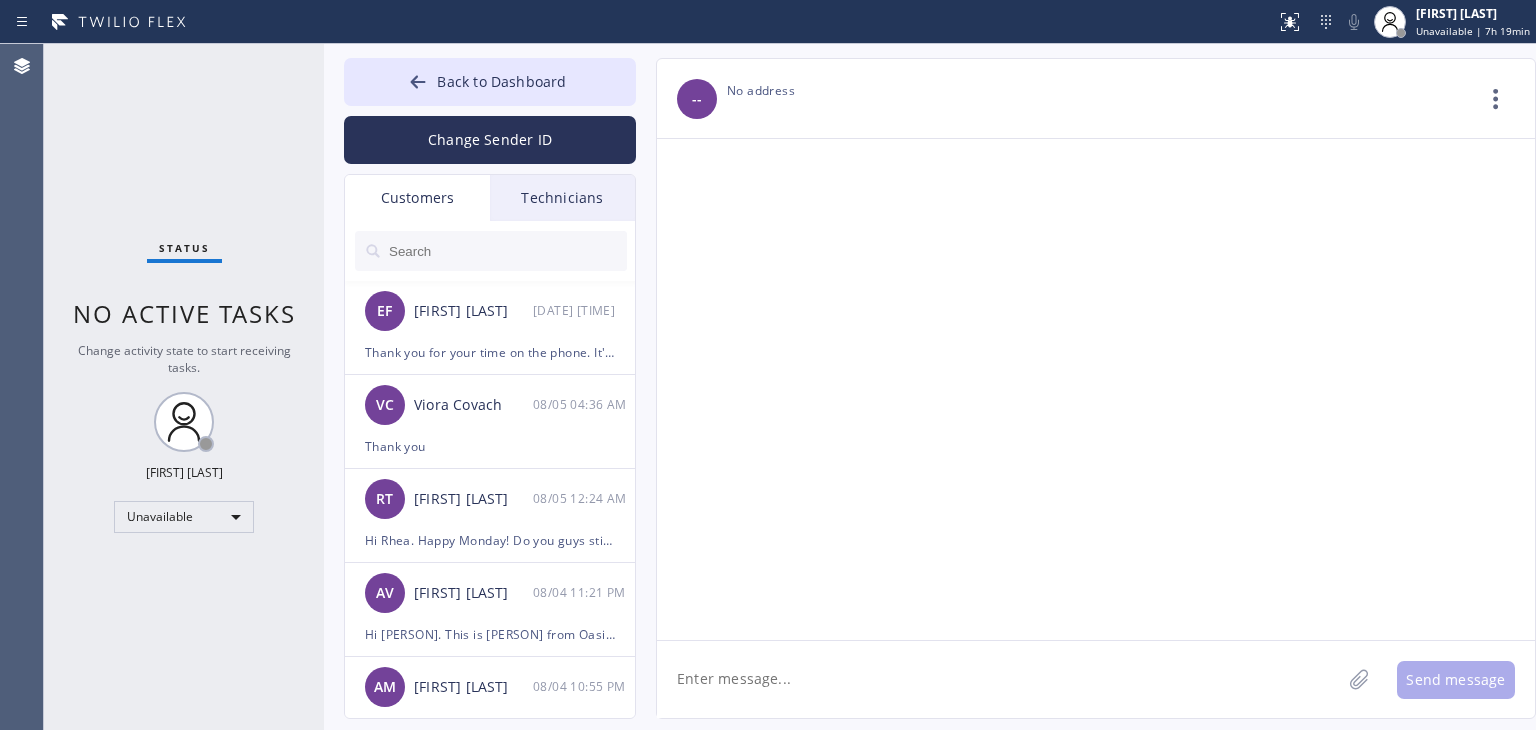 click at bounding box center [507, 251] 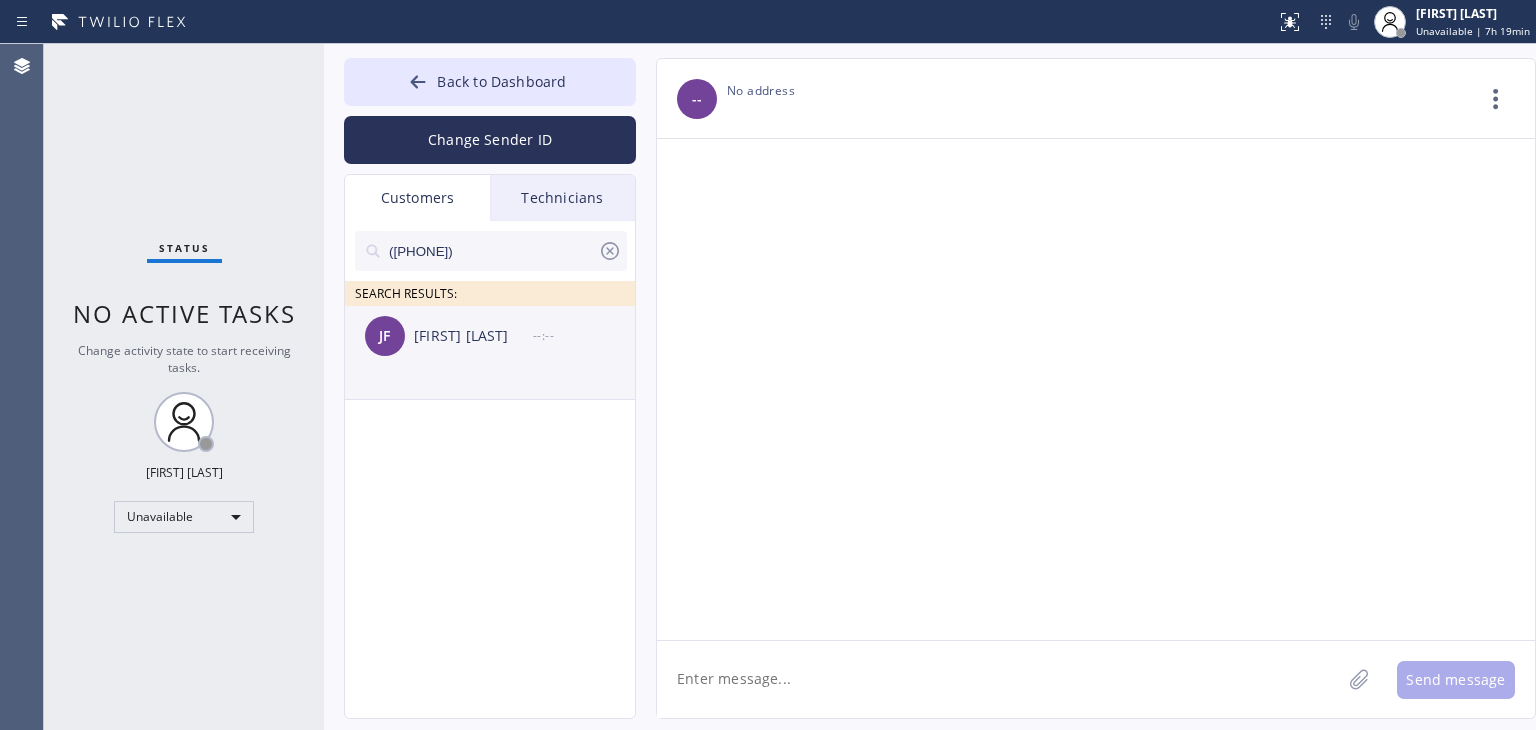 click on "[FIRST] [FIRST] --:--" at bounding box center (491, 336) 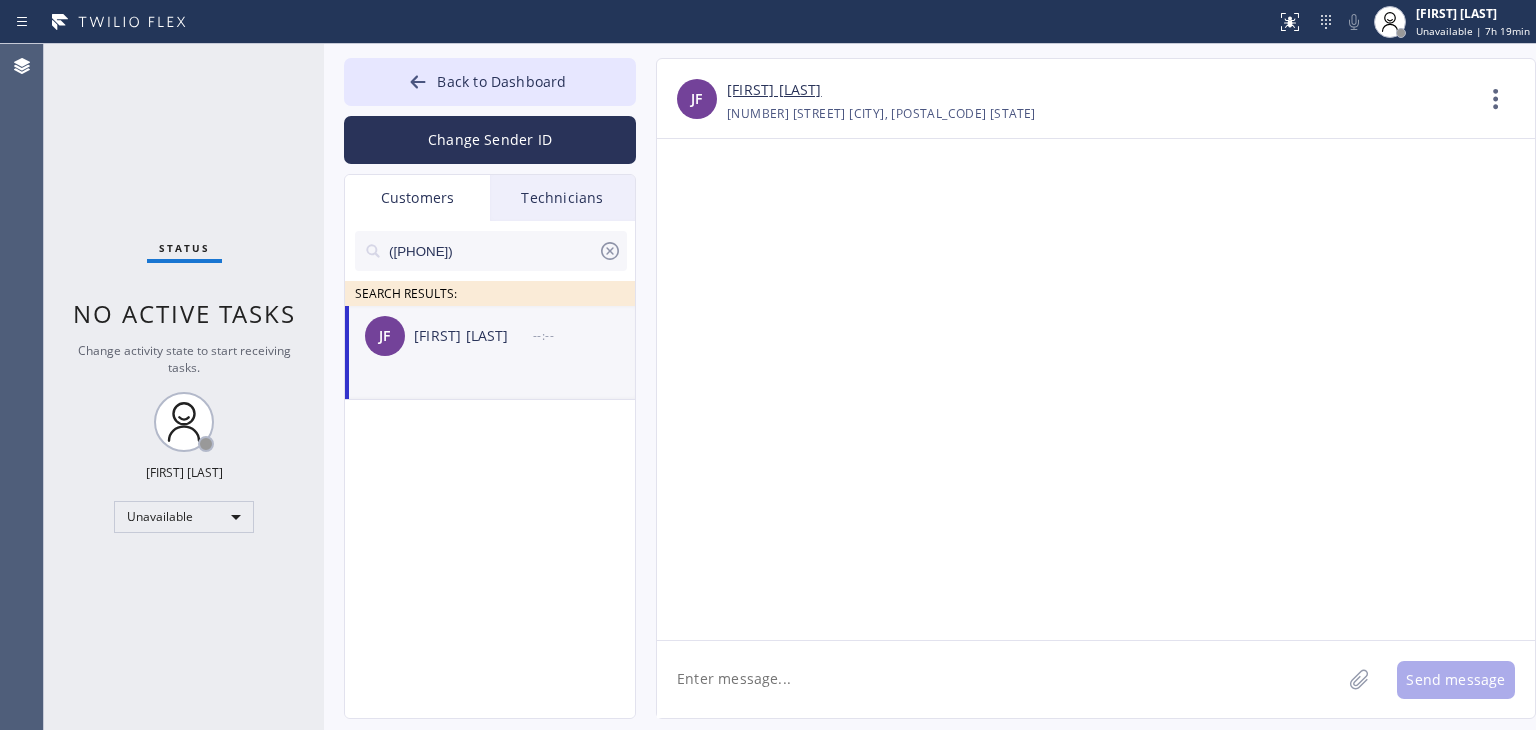click 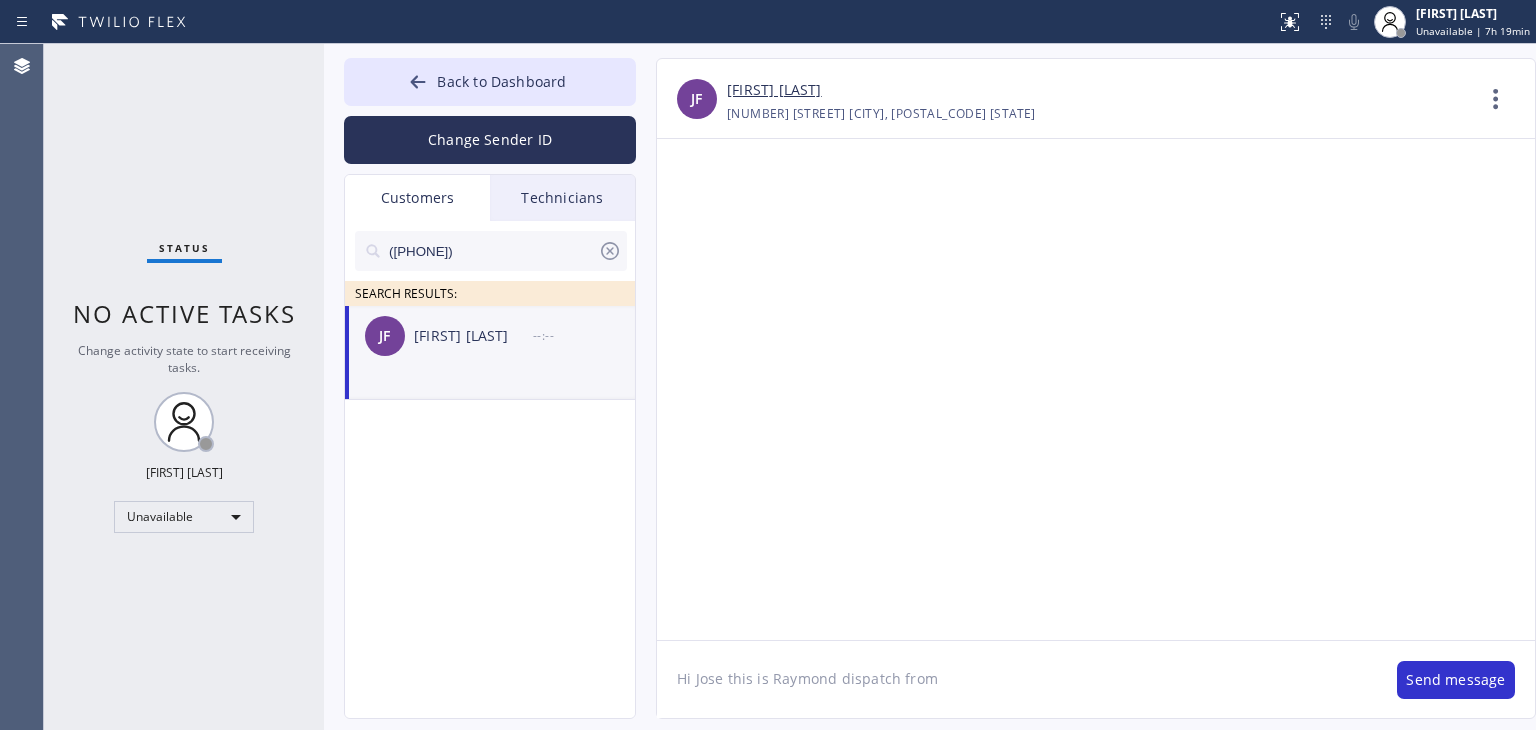 drag, startPoint x: 984, startPoint y: 677, endPoint x: 995, endPoint y: 677, distance: 11 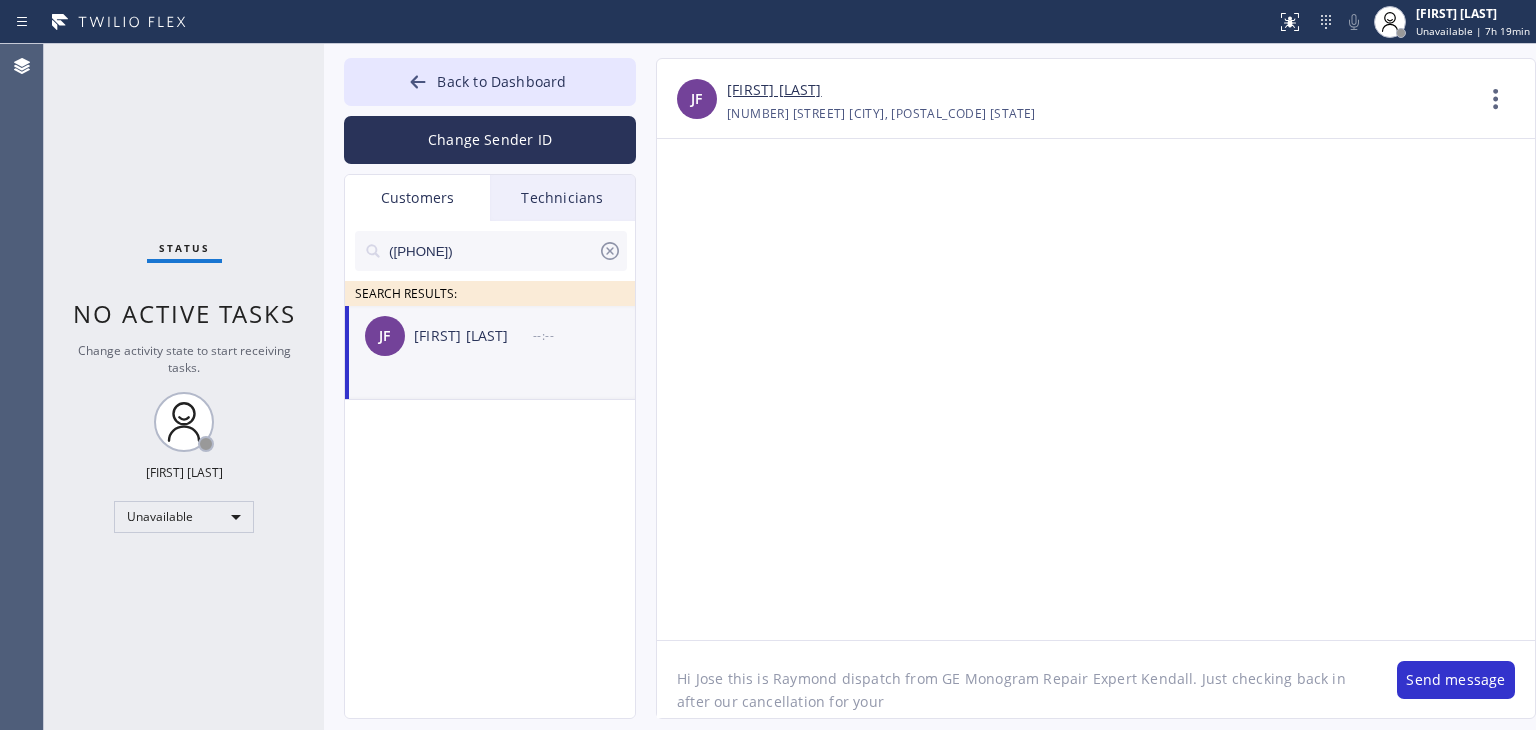 paste on "Washer" 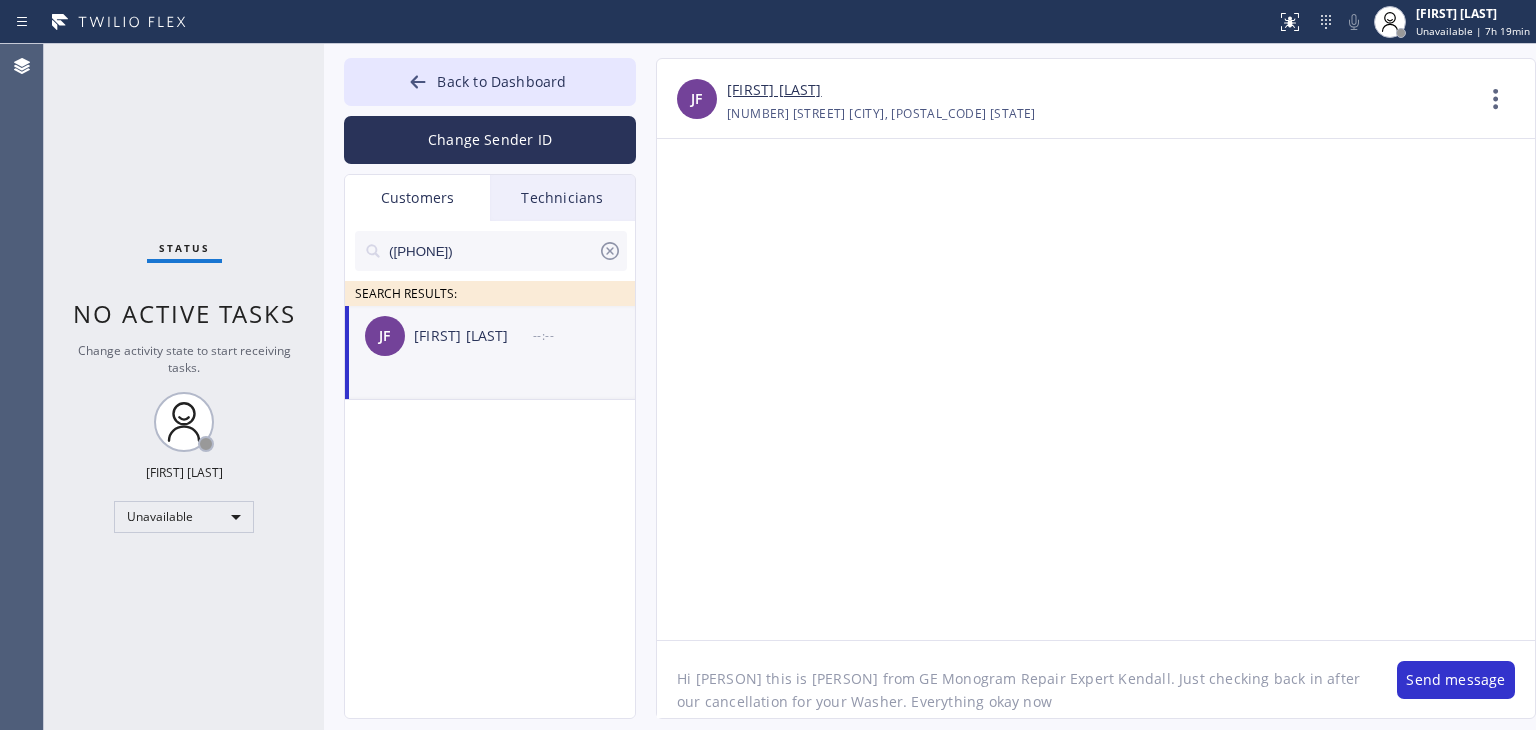 type on "Hi [FIRST] this is [FIRST] [SERVICE] from [COMPANY] [SERVICE] [LOCATION]. Just checking back in after our cancellation for your Washer. Everything okay now?" 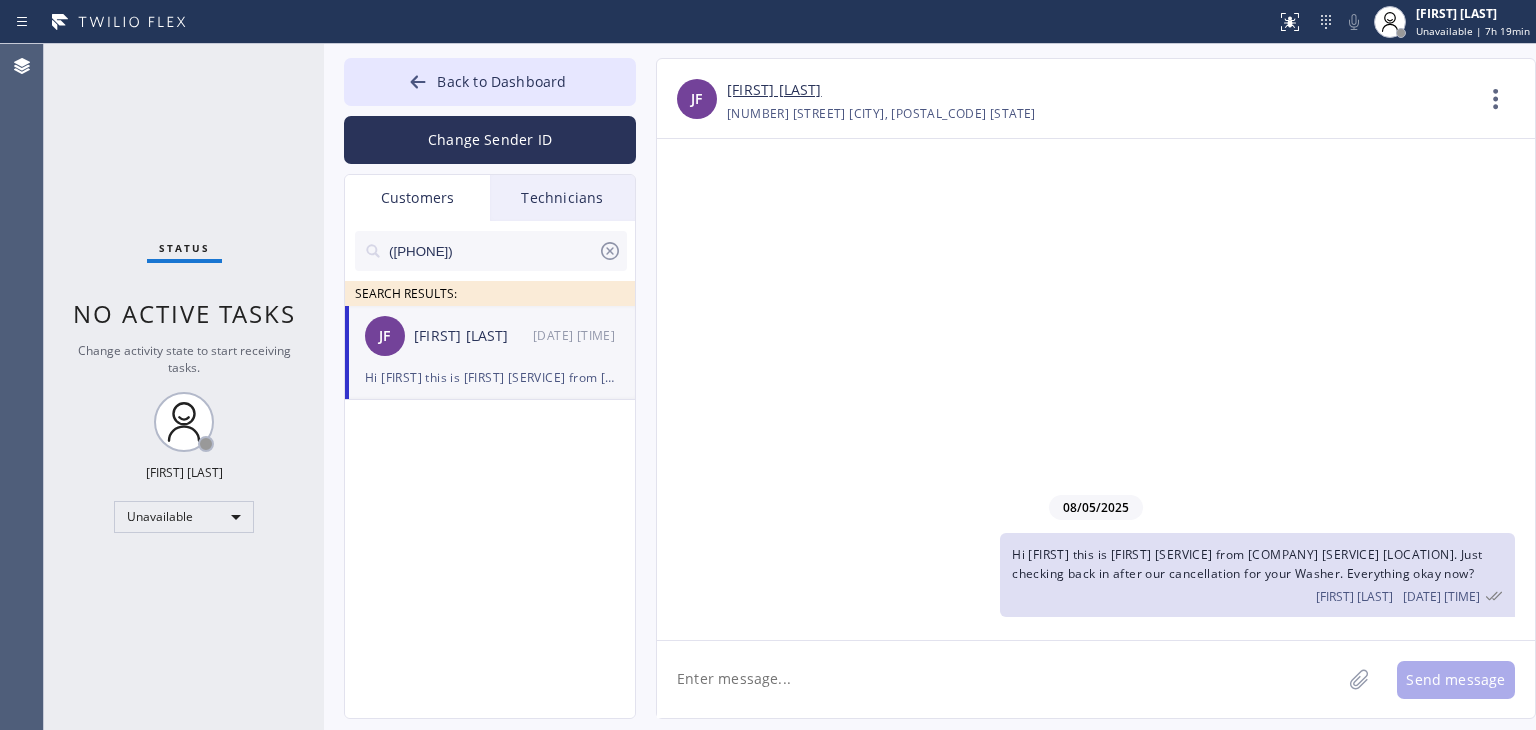 type 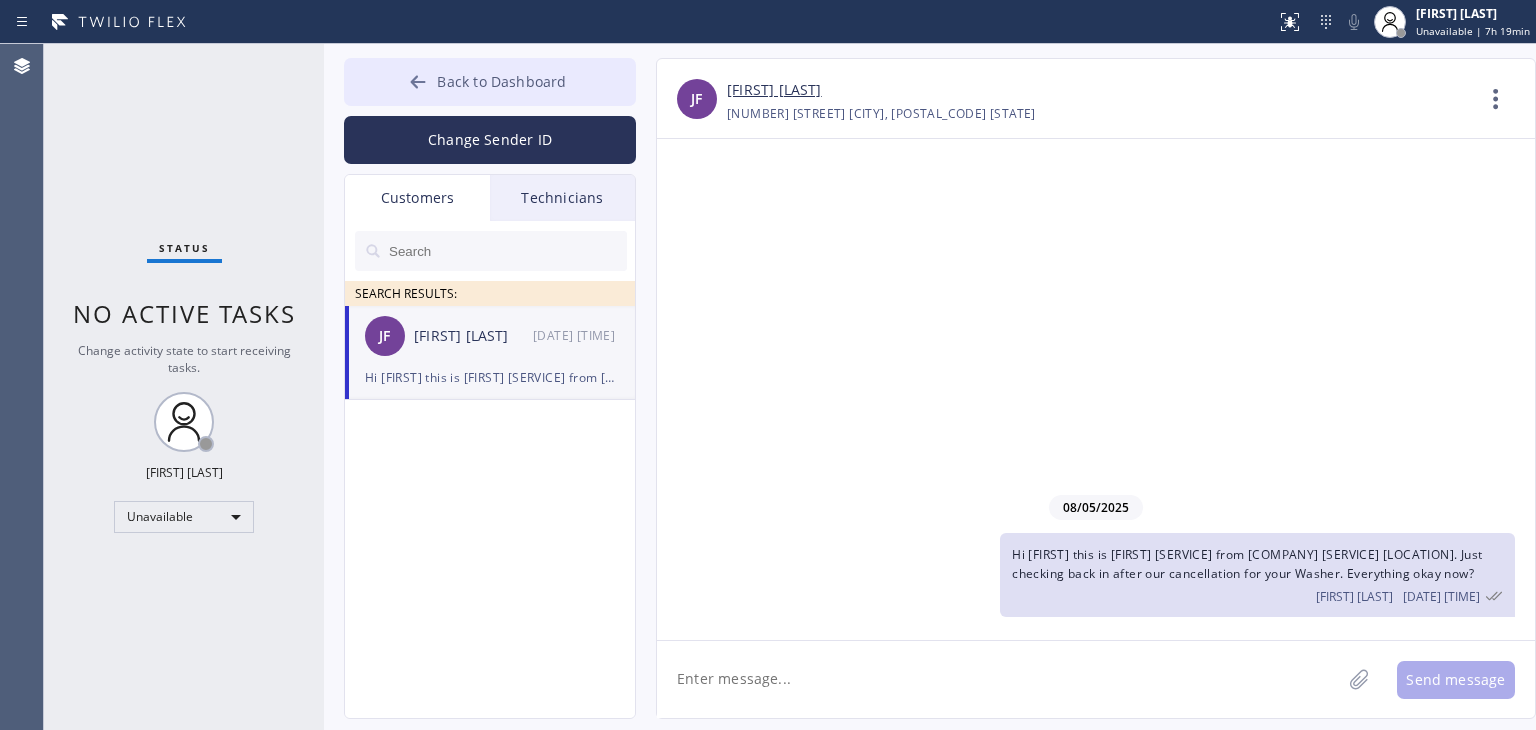 click on "Back to Dashboard" at bounding box center [490, 82] 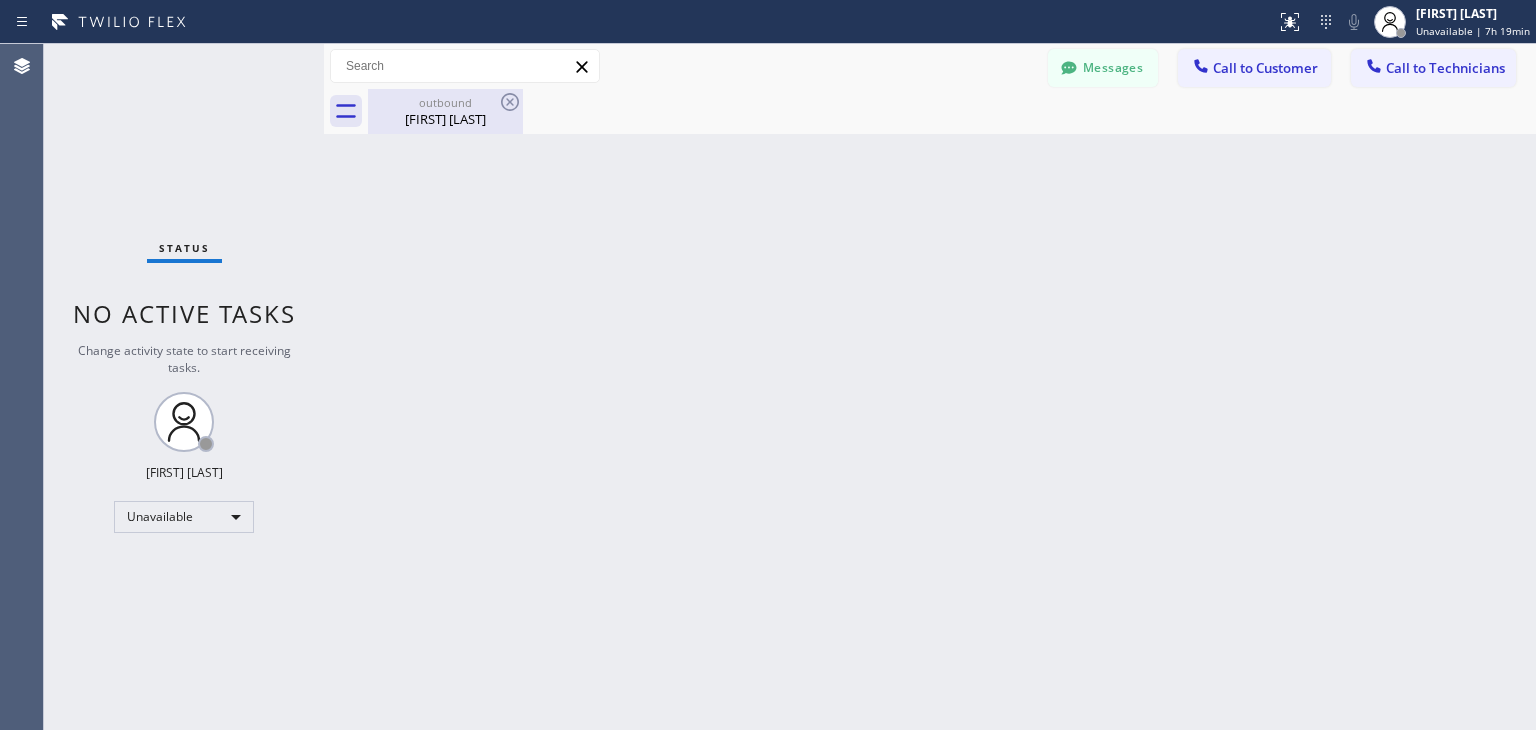 click on "[FIRST] [LAST]" at bounding box center [445, 119] 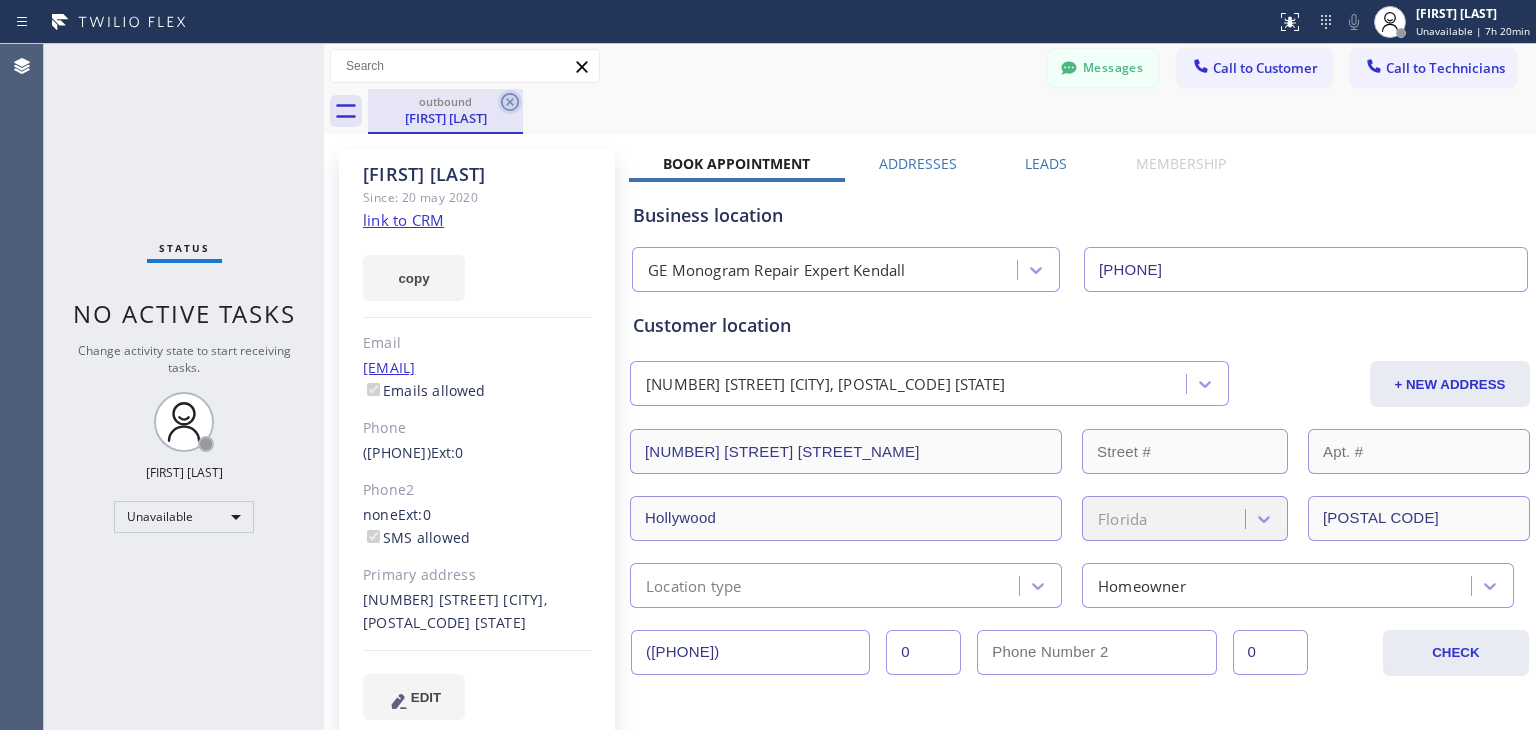 click 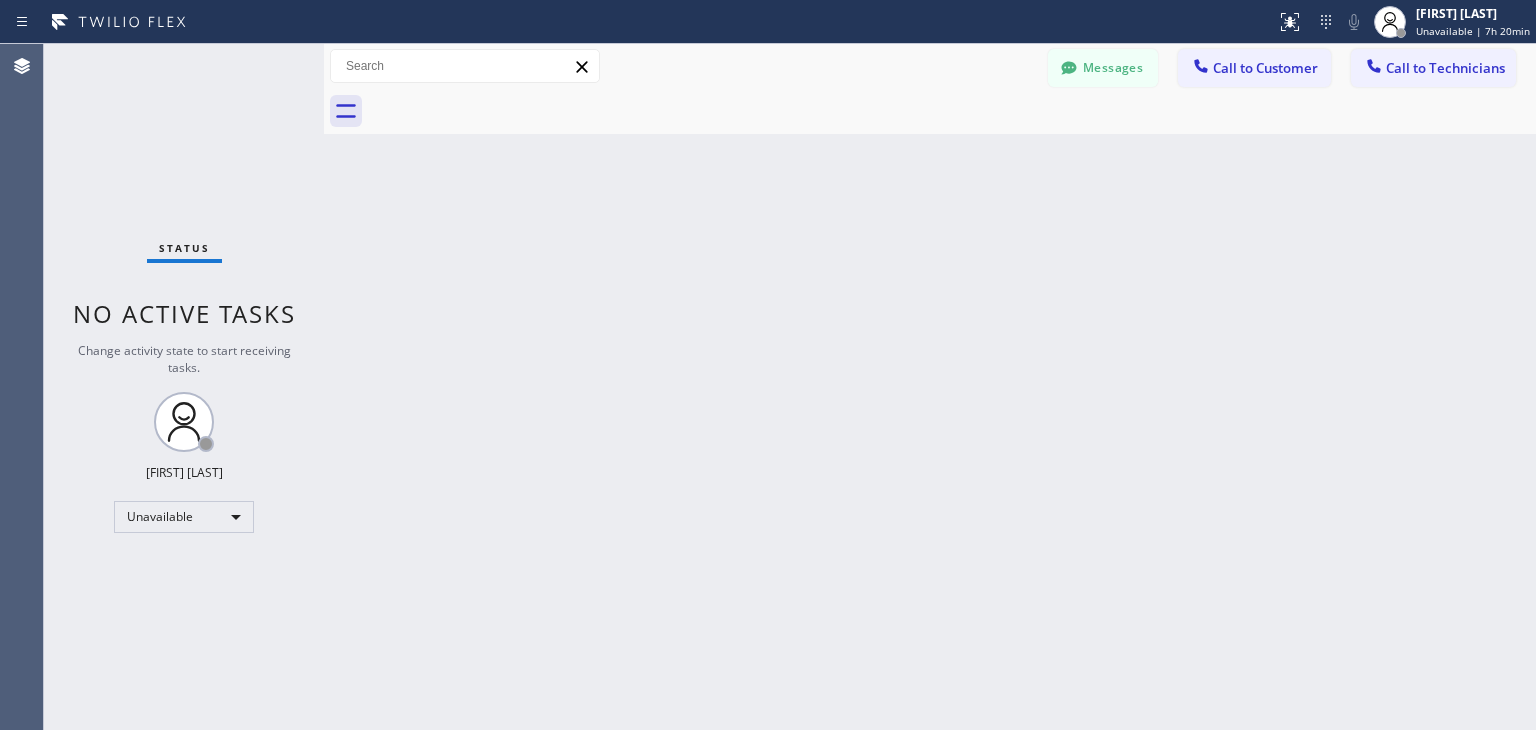 click on "Call to Customer" at bounding box center [1265, 68] 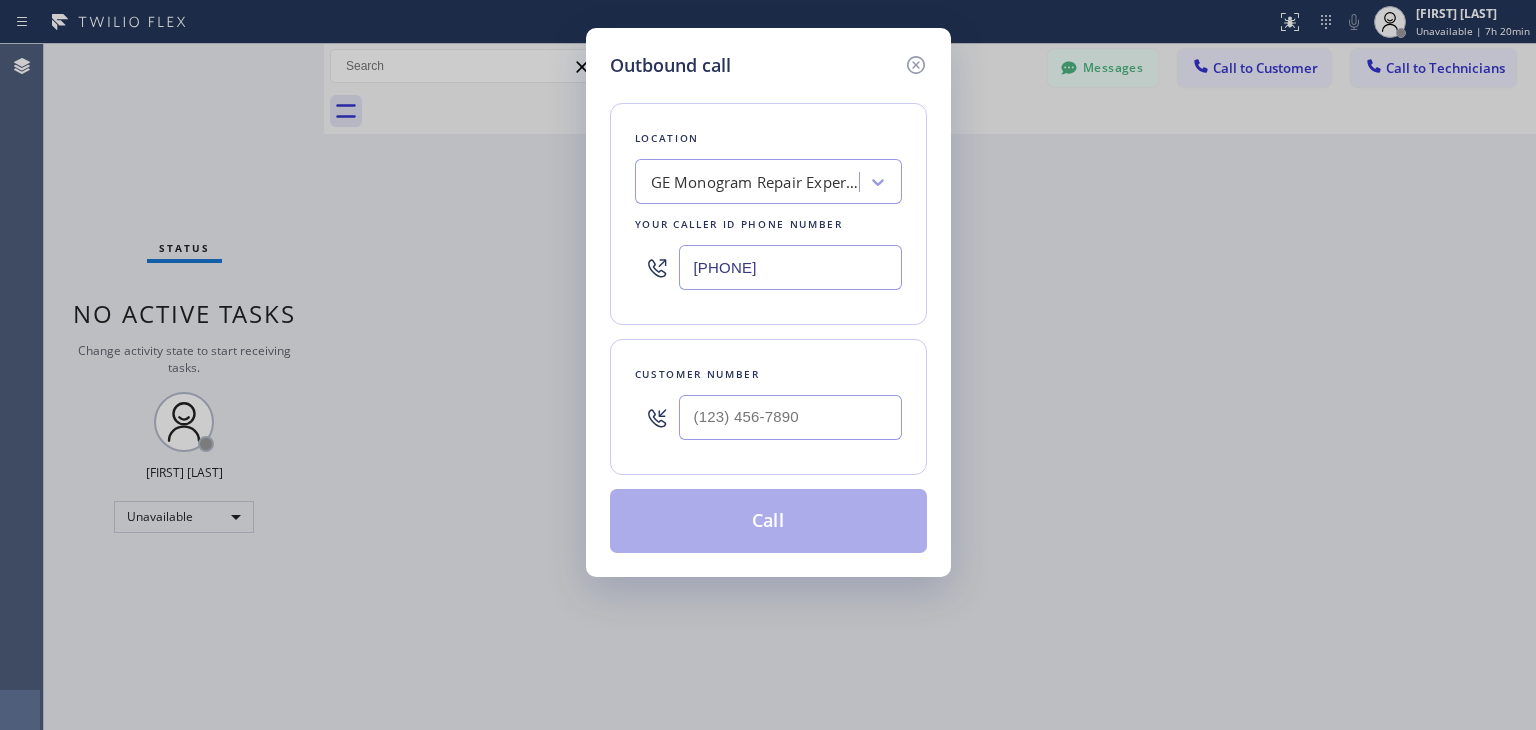 click on "Outbound call Location [COMPANY] [COMPANY] [COMPANY] [CITY] Your caller id phone number [PHONE] Customer number Call" at bounding box center (768, 365) 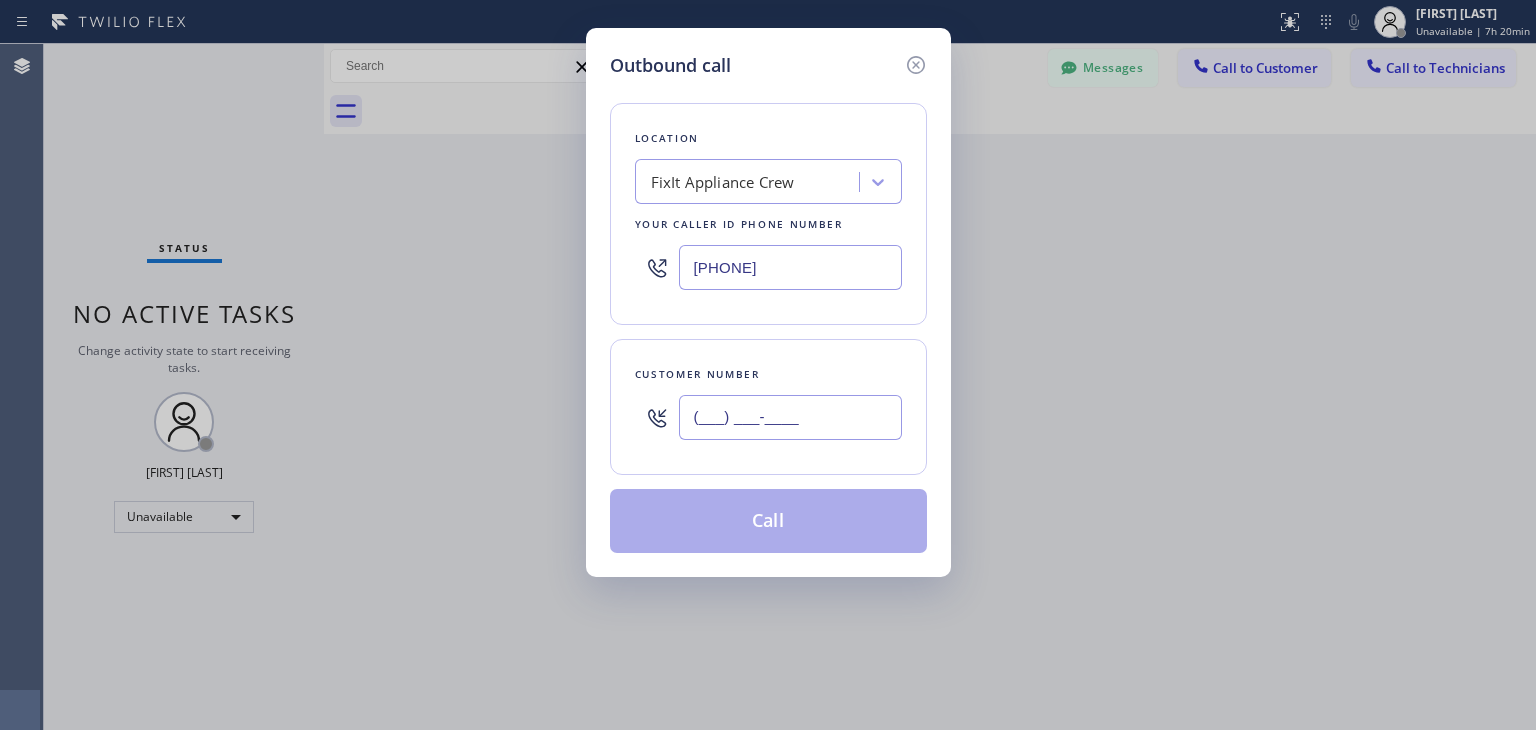 paste on "([PHONE])" 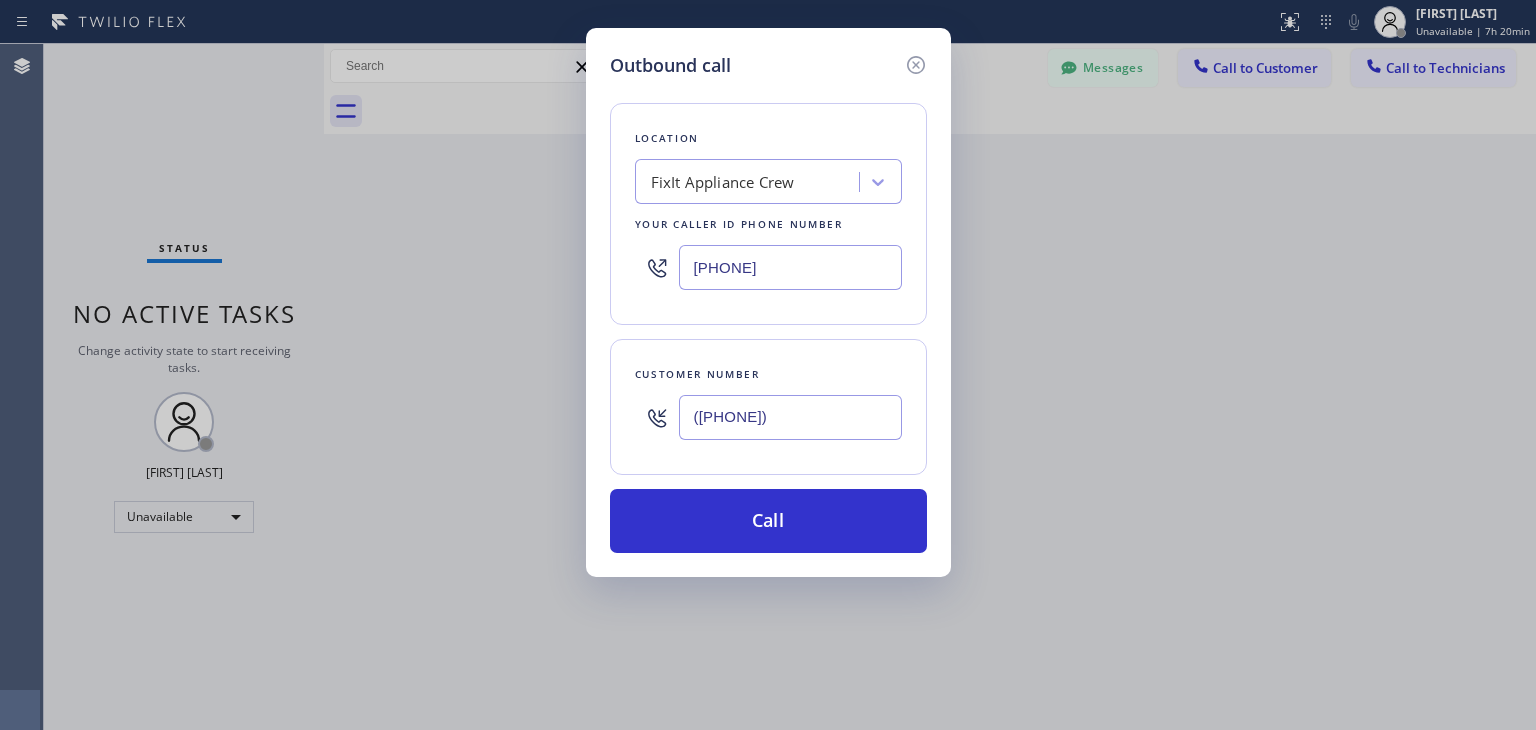 type on "([PHONE])" 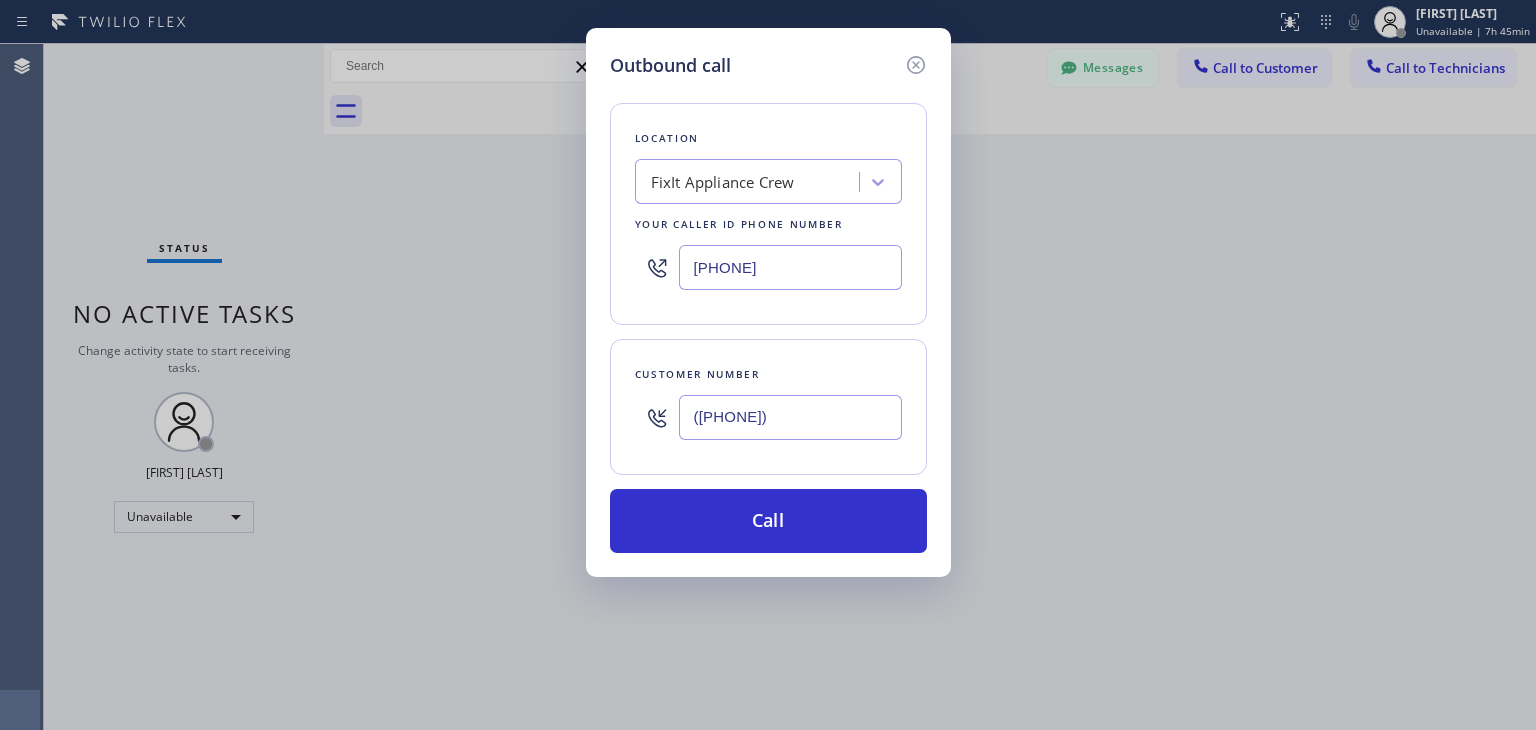 drag, startPoint x: 808, startPoint y: 505, endPoint x: 12, endPoint y: 487, distance: 796.2035 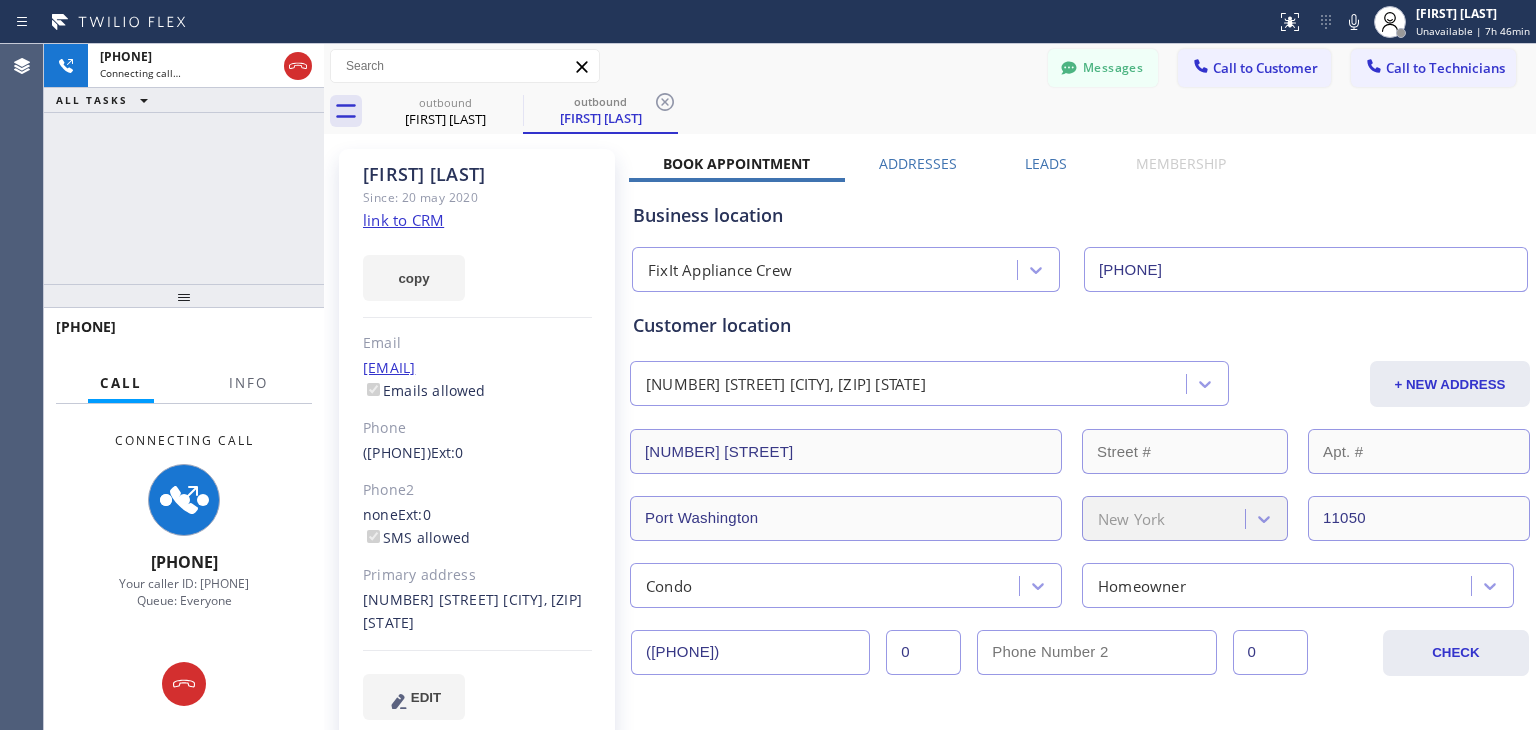 type on "[PHONE]" 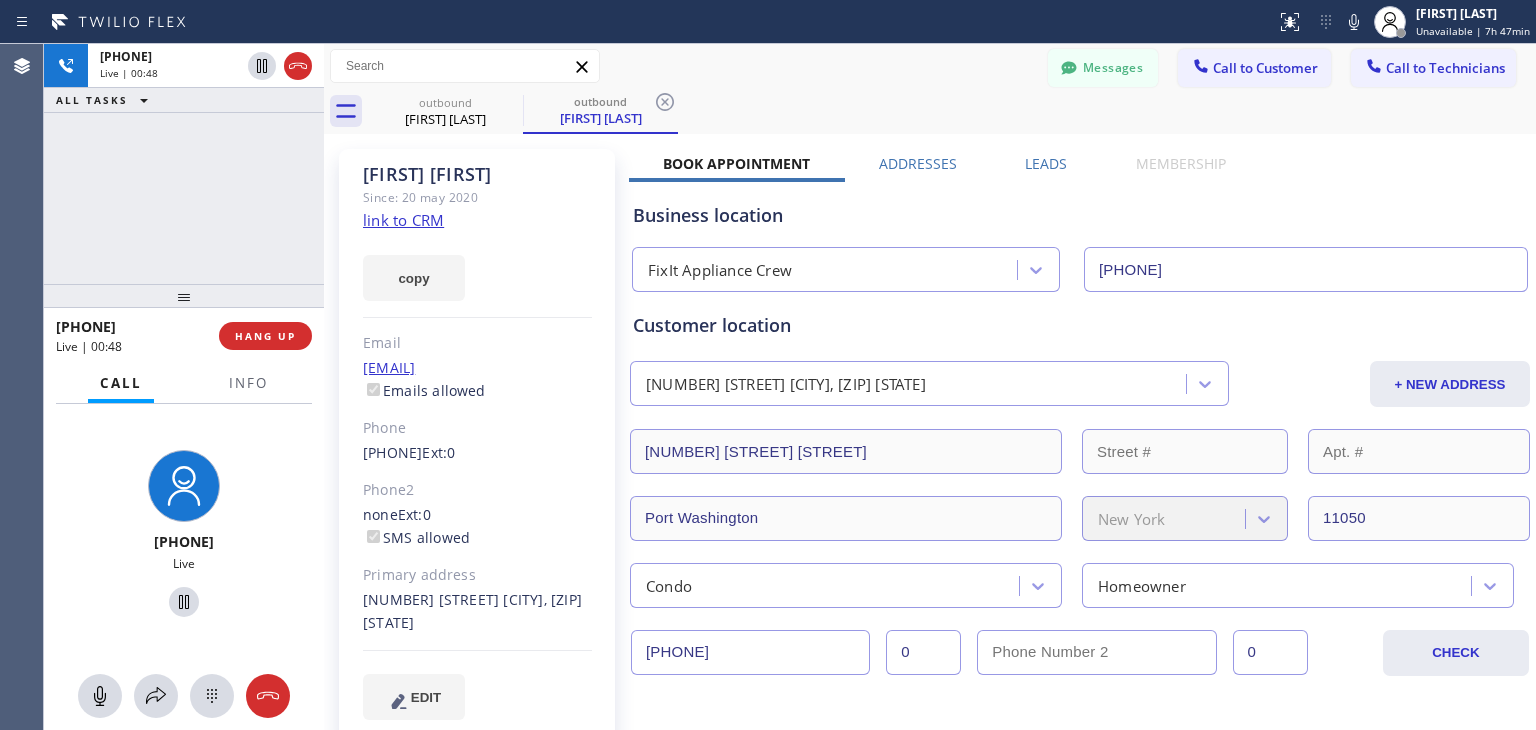 scroll, scrollTop: 0, scrollLeft: 0, axis: both 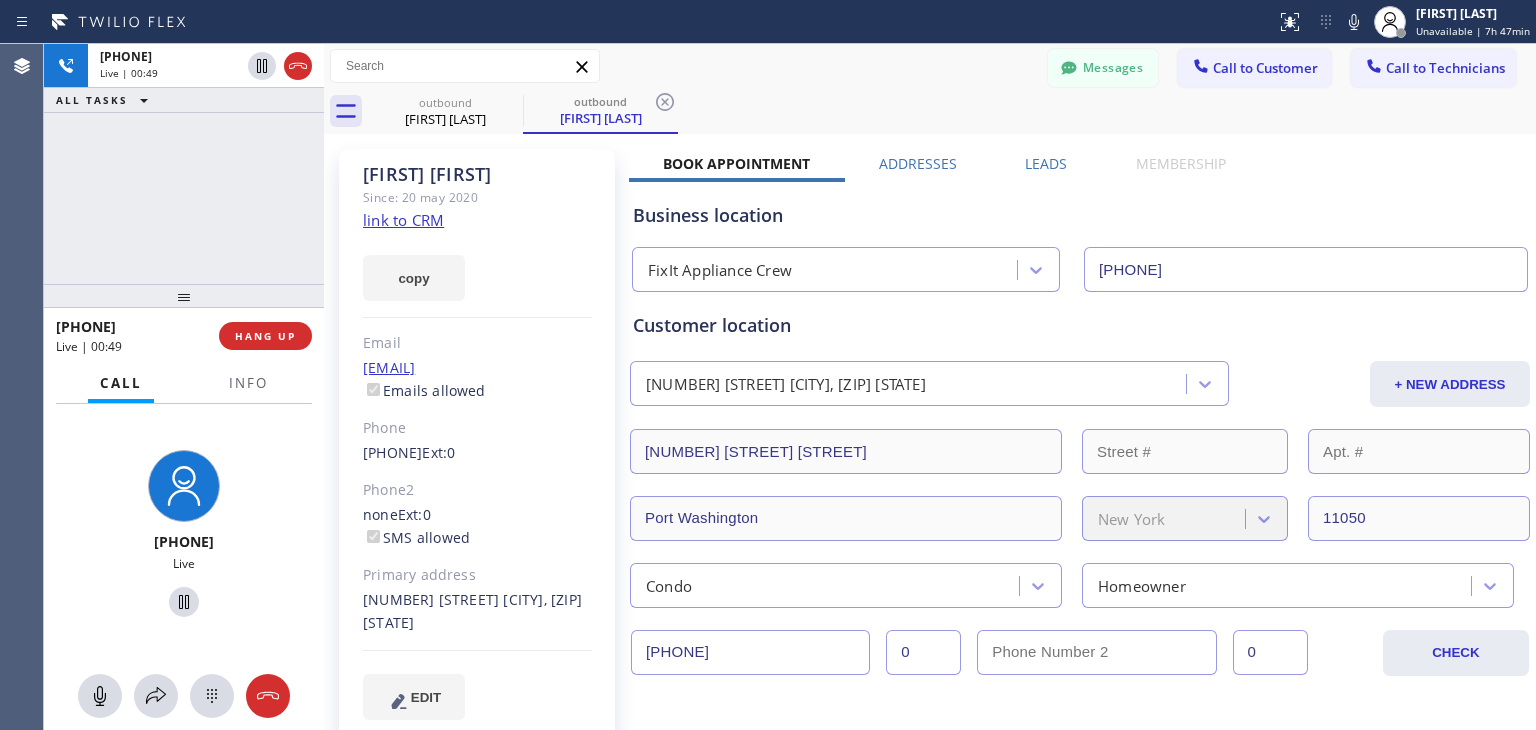 drag, startPoint x: 95, startPoint y: 690, endPoint x: 145, endPoint y: 622, distance: 84.40379 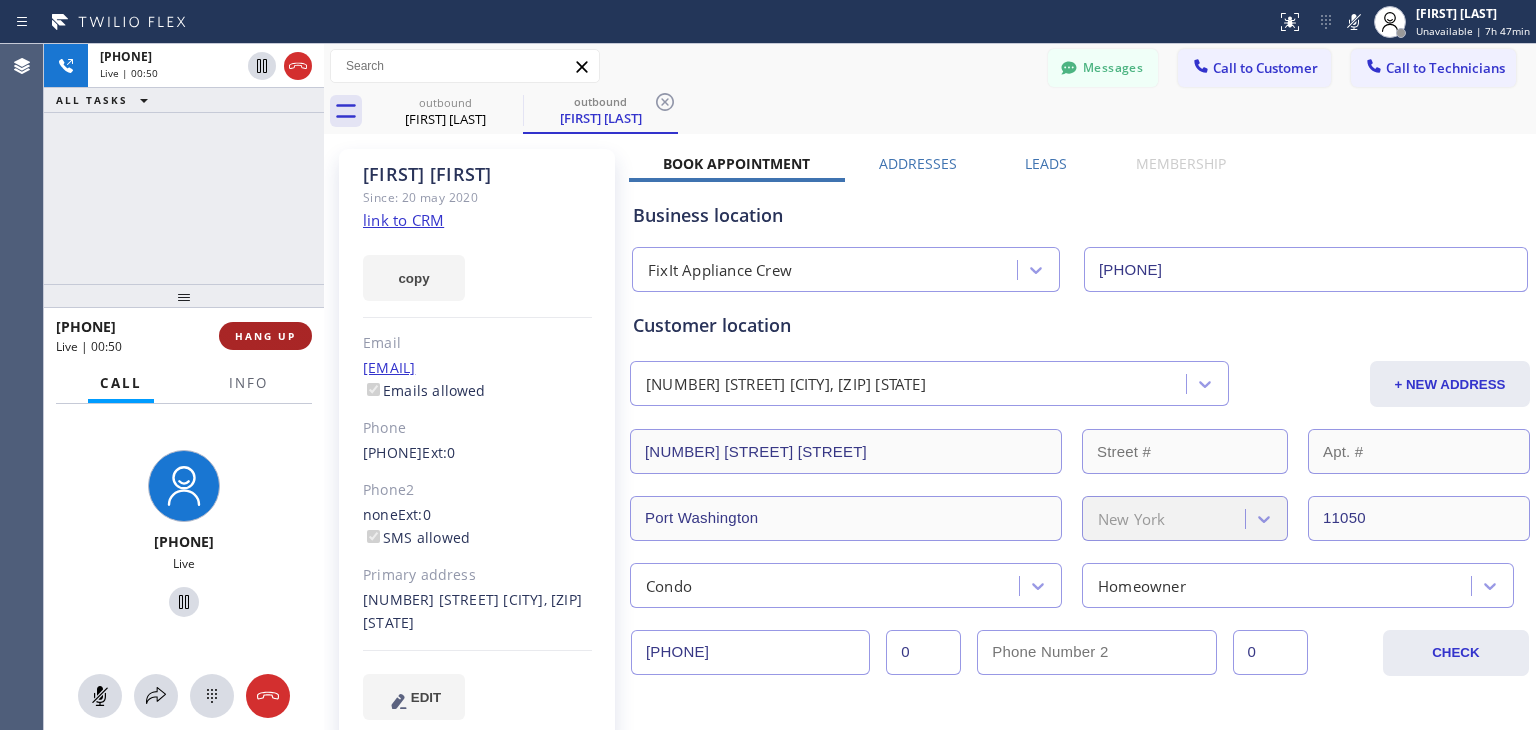 click on "HANG UP" at bounding box center (265, 336) 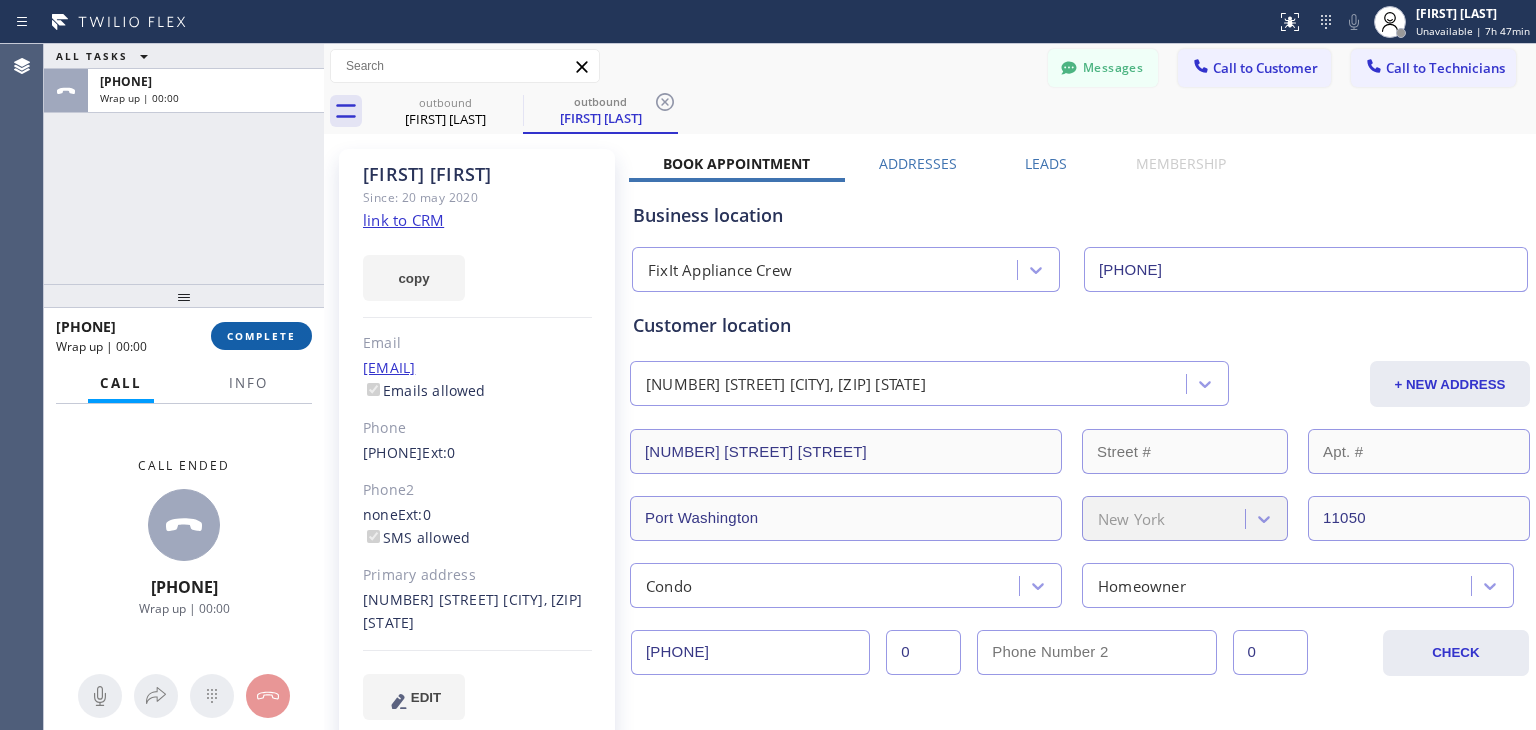 click on "COMPLETE" at bounding box center (261, 336) 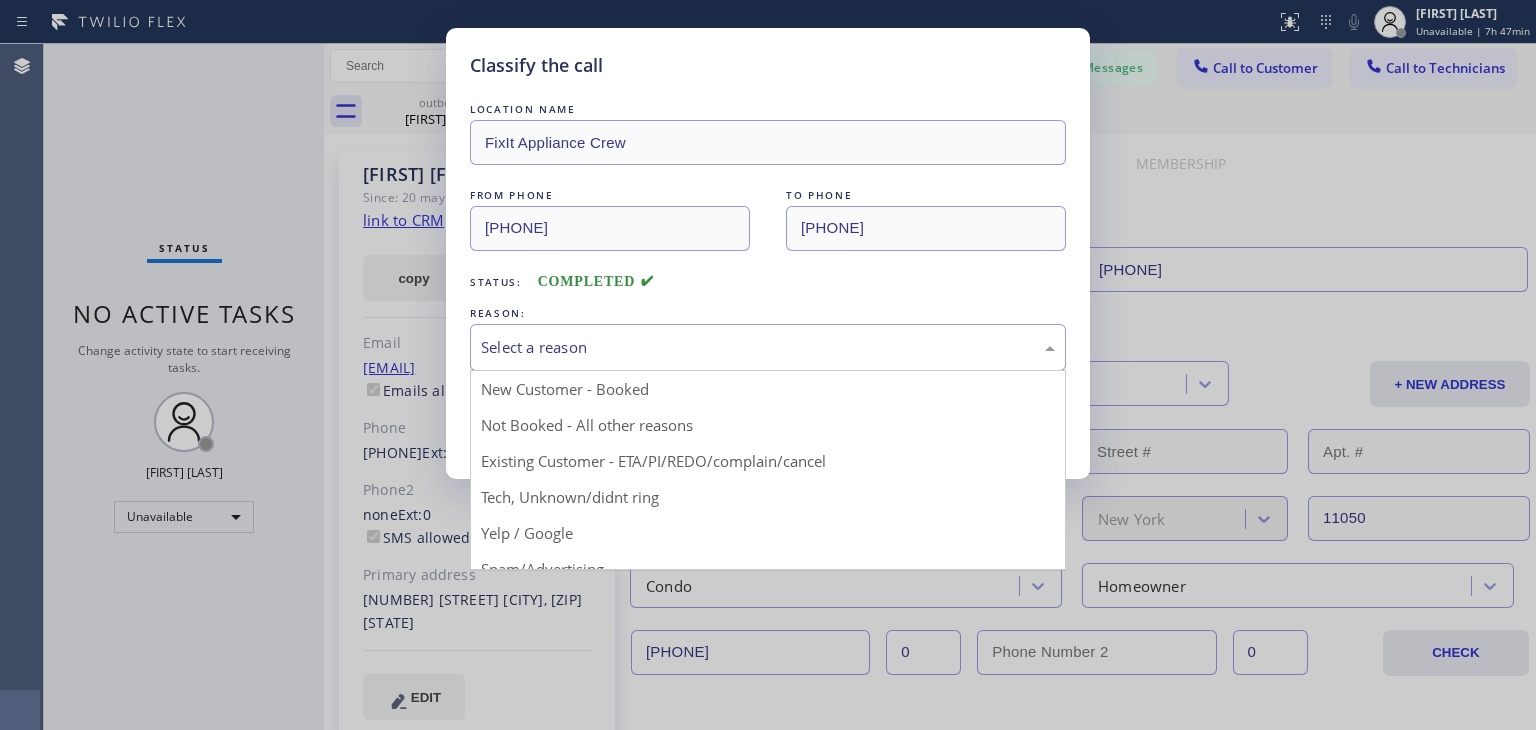 click on "Select a reason" at bounding box center [768, 347] 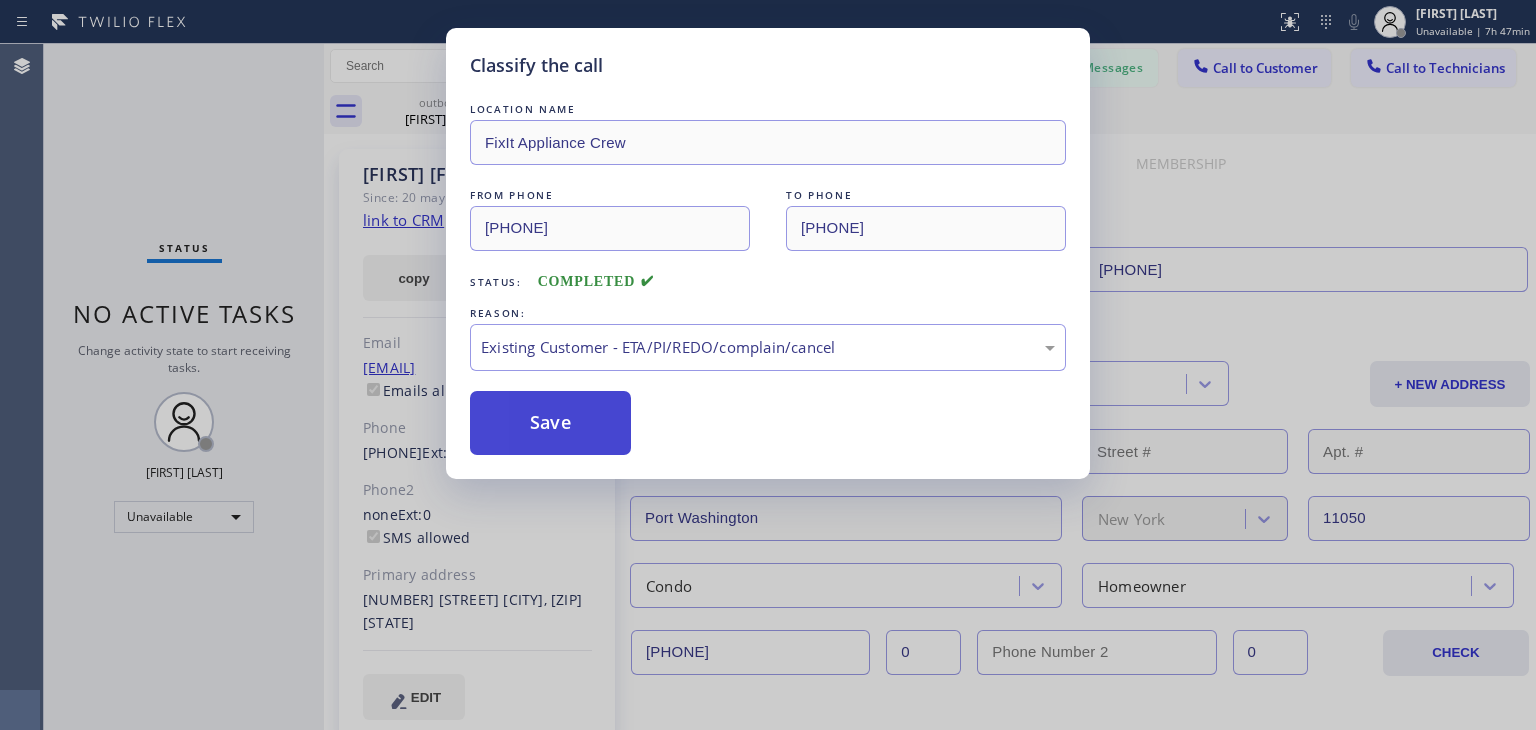 click on "Save" at bounding box center (550, 423) 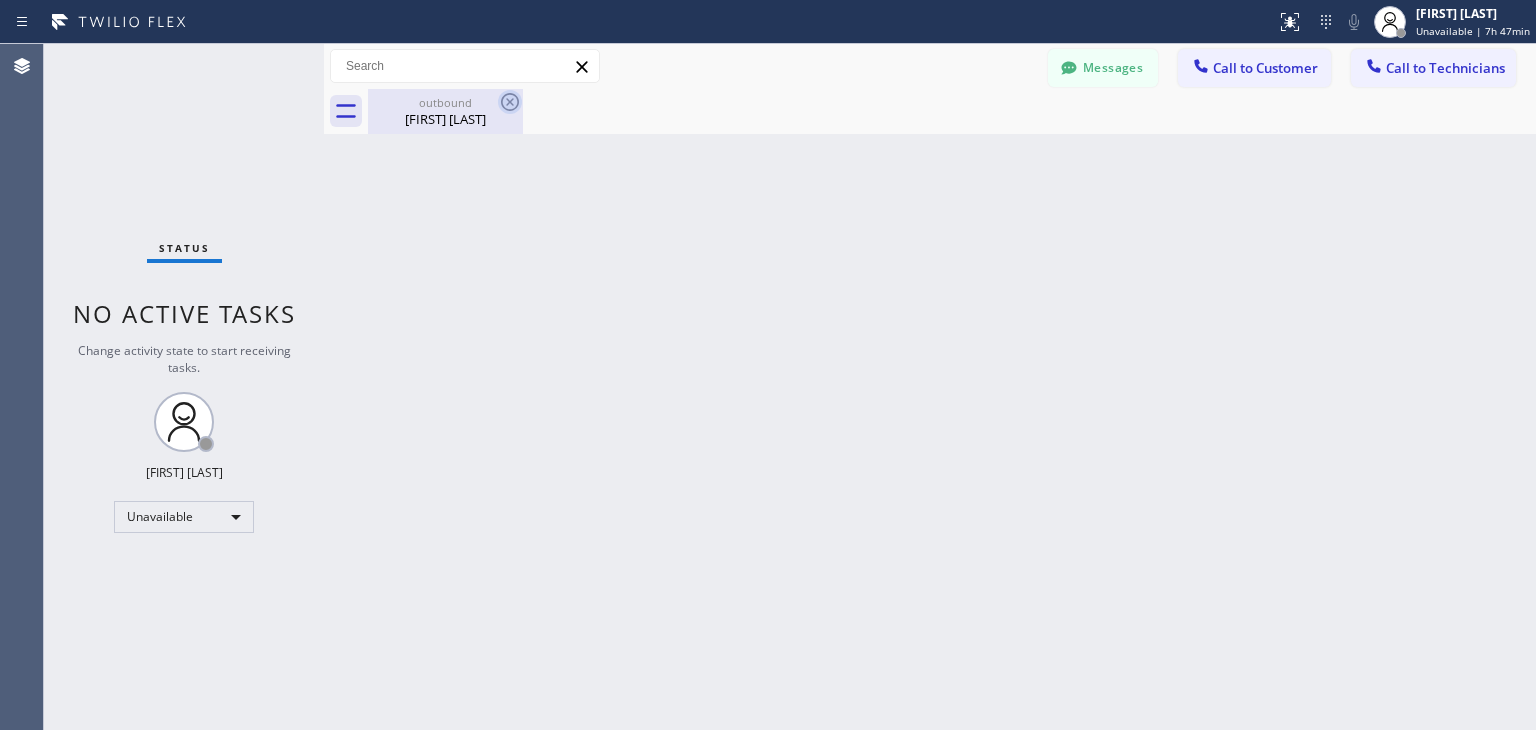 drag, startPoint x: 425, startPoint y: 105, endPoint x: 504, endPoint y: 109, distance: 79.101204 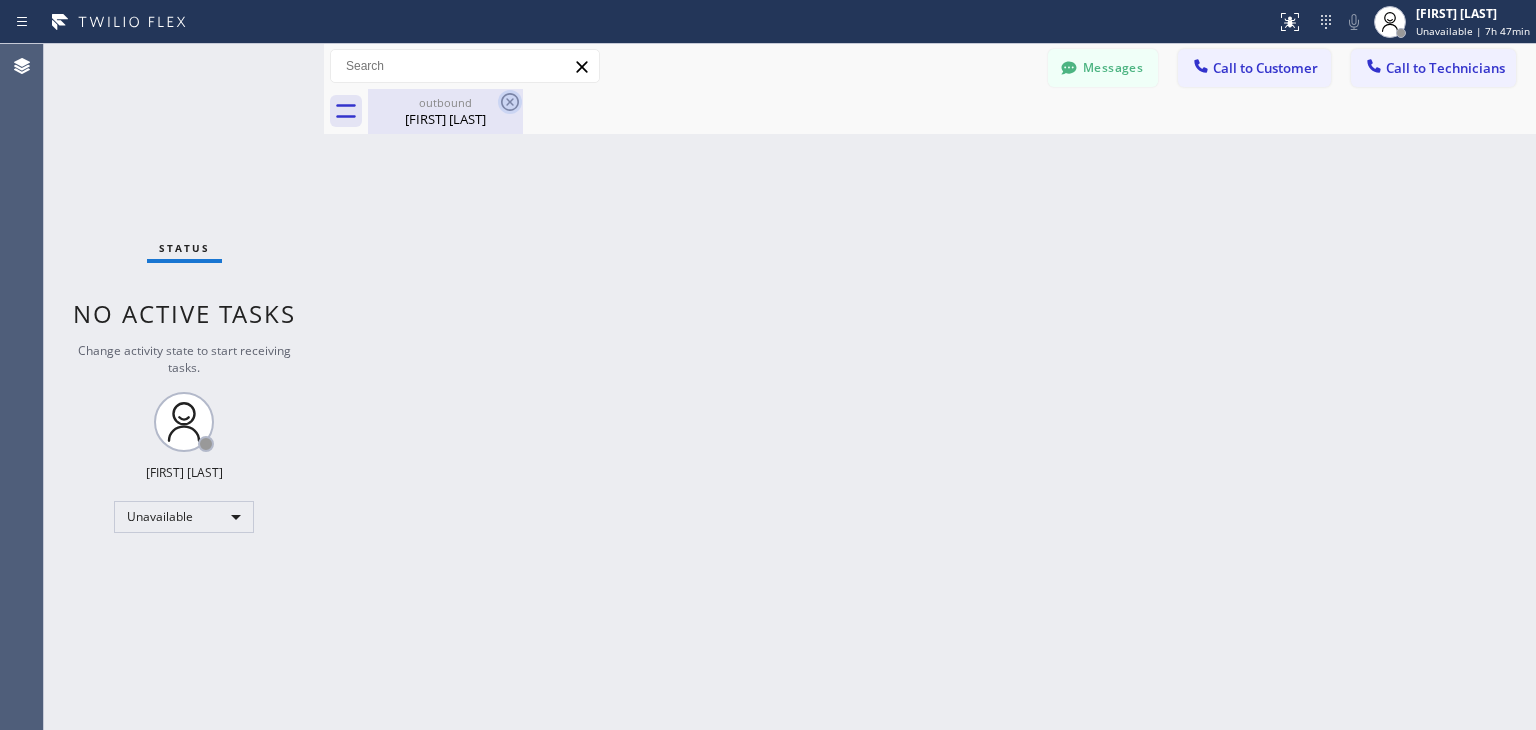 click on "outbound" at bounding box center (445, 102) 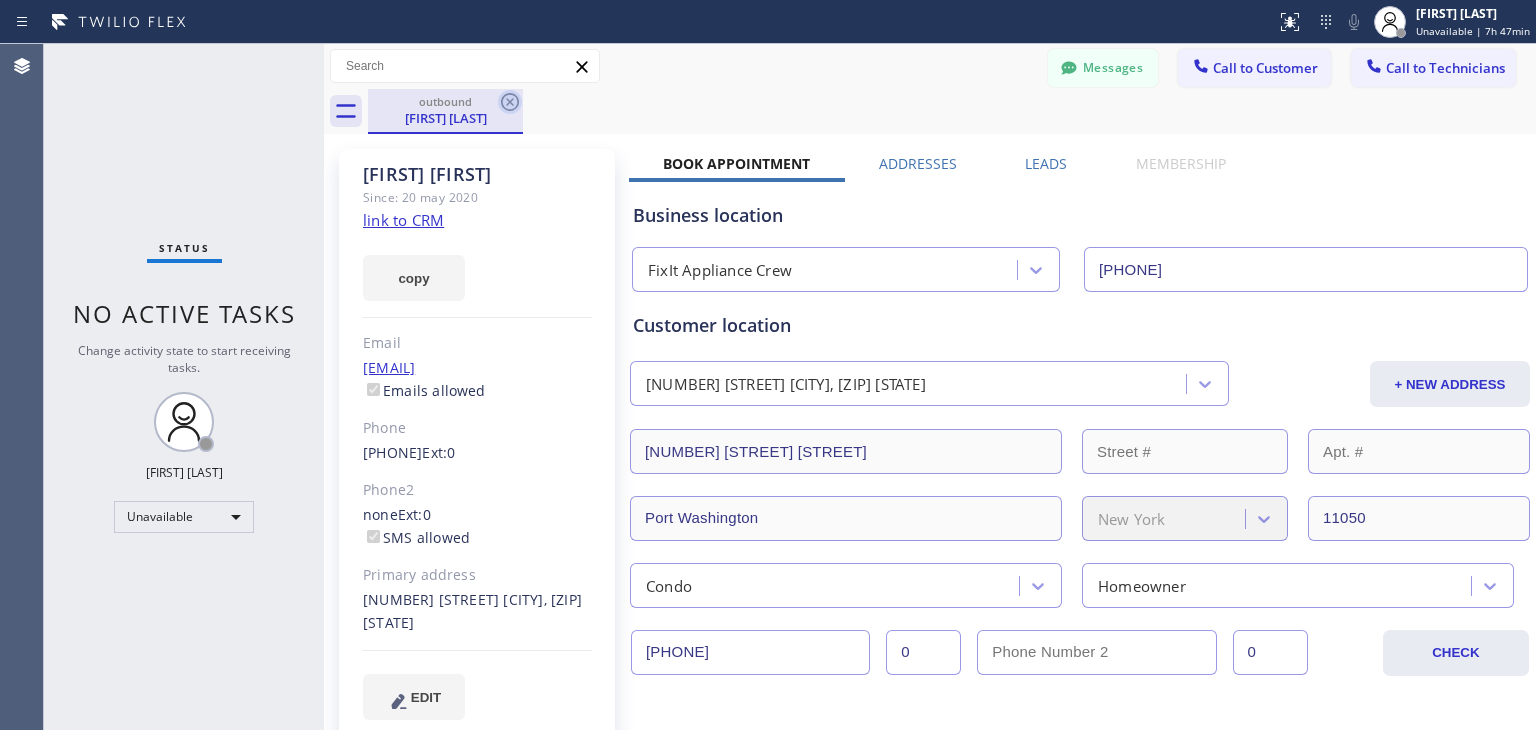 click 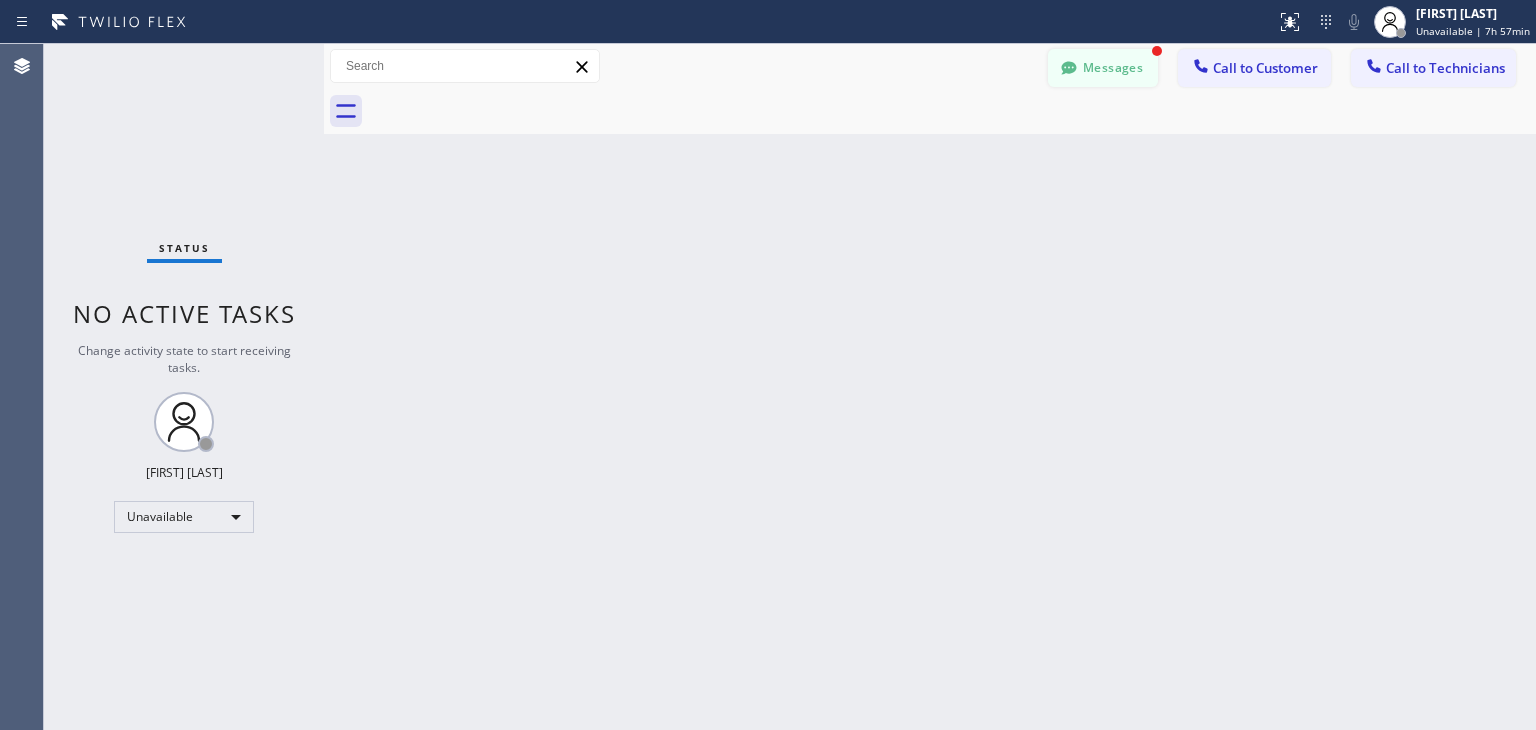 click on "Messages" at bounding box center (1103, 68) 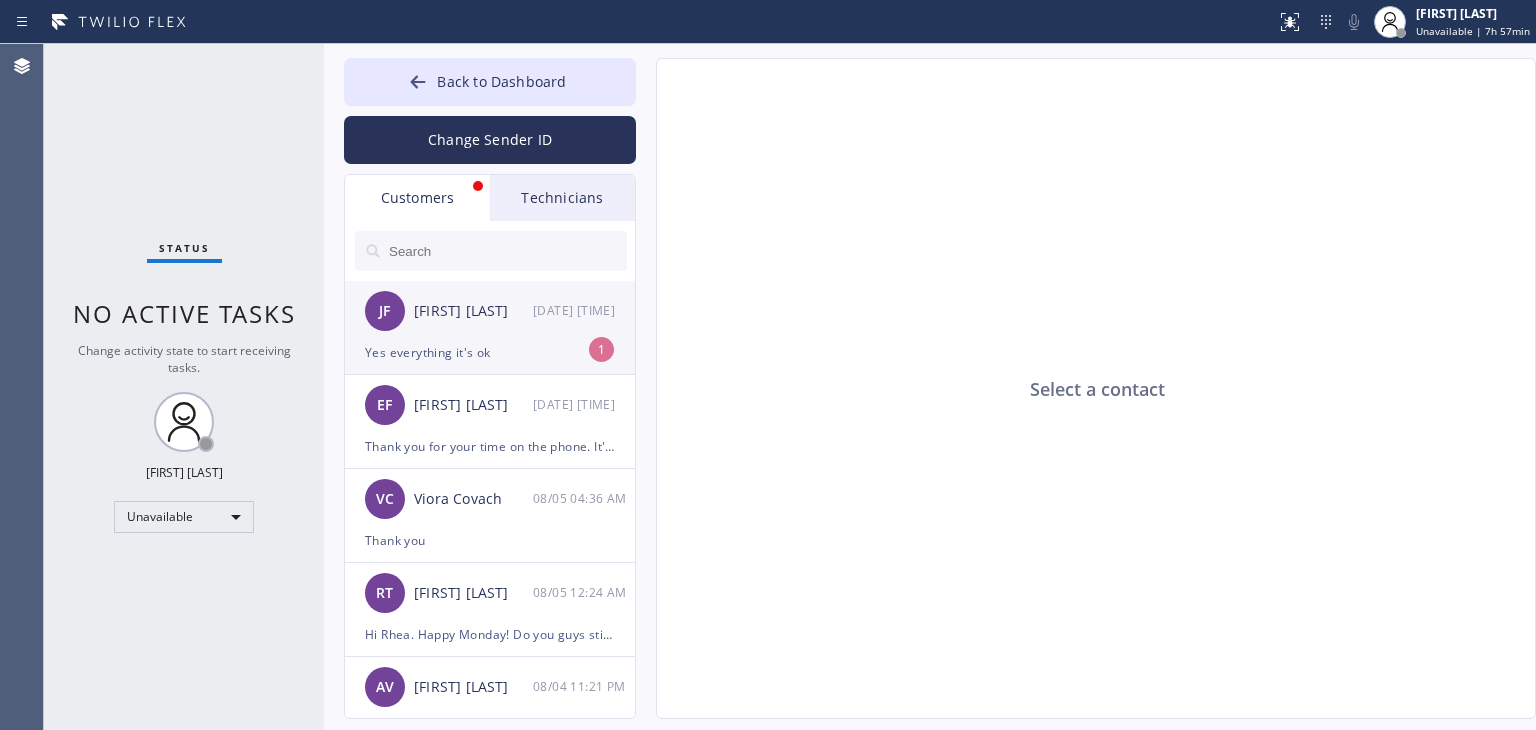 click on "JF Jose Fuentes 08/05 06:17 AM" at bounding box center (491, 311) 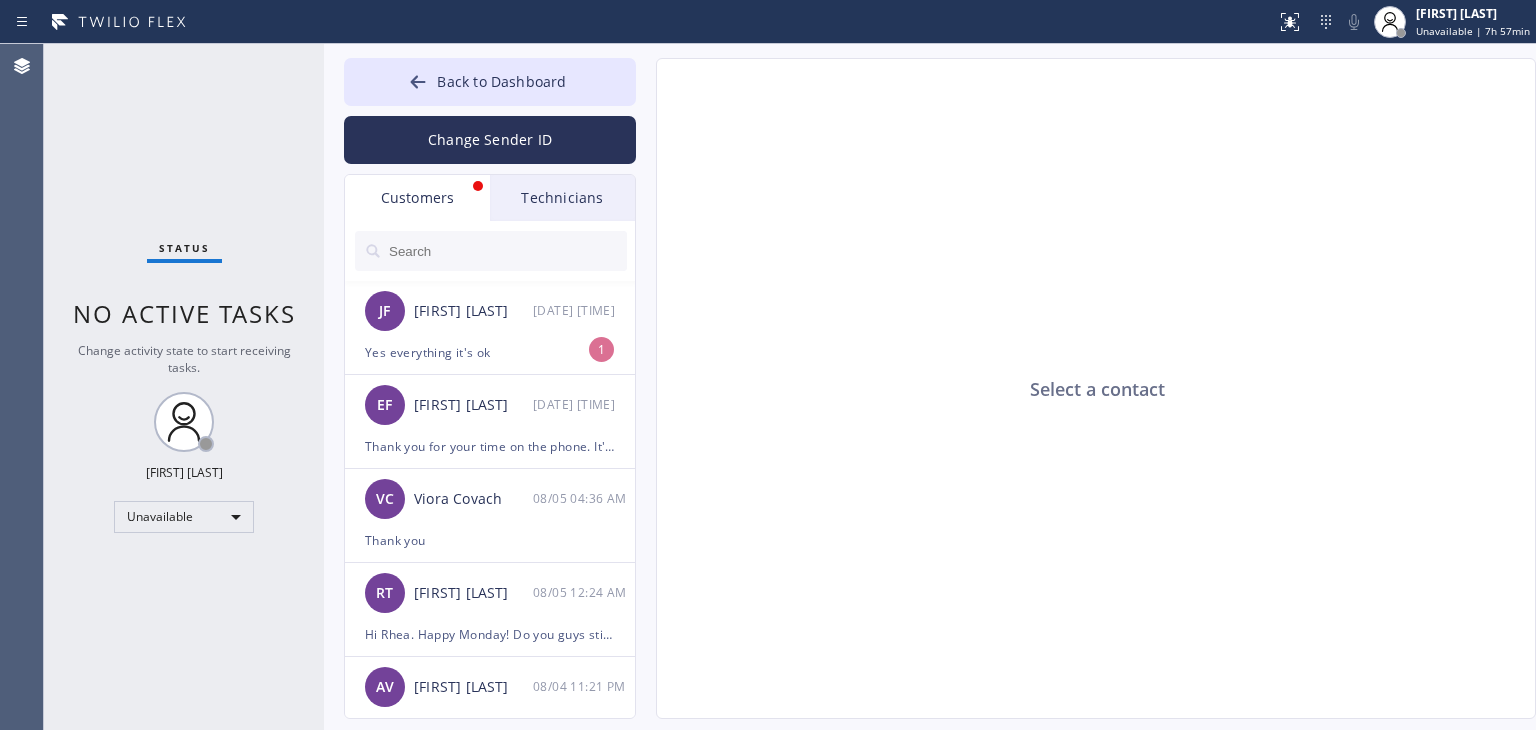 click on "JF Jose Fuentes 08/05 06:17 AM" at bounding box center [491, 311] 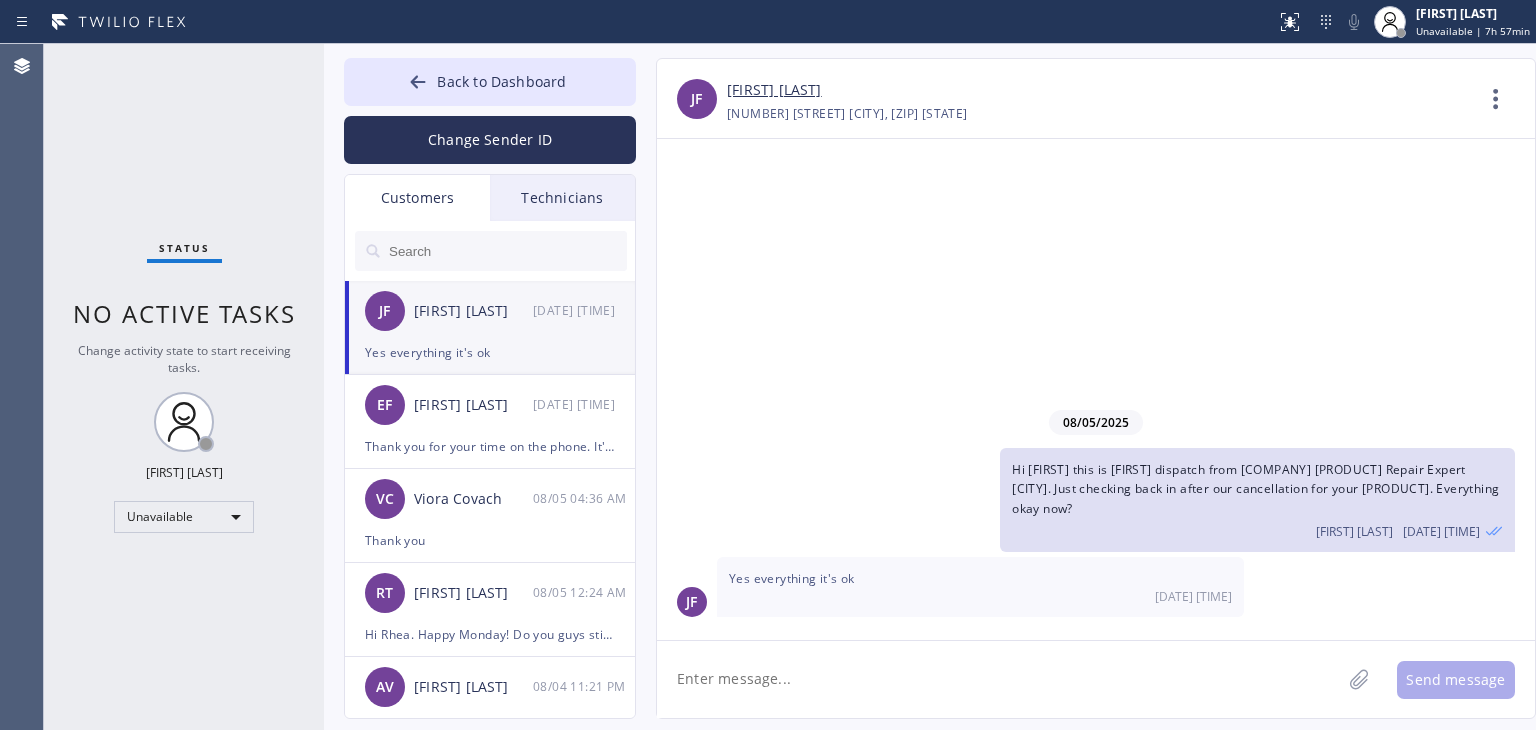 drag, startPoint x: 551, startPoint y: 330, endPoint x: 458, endPoint y: 354, distance: 96.04687 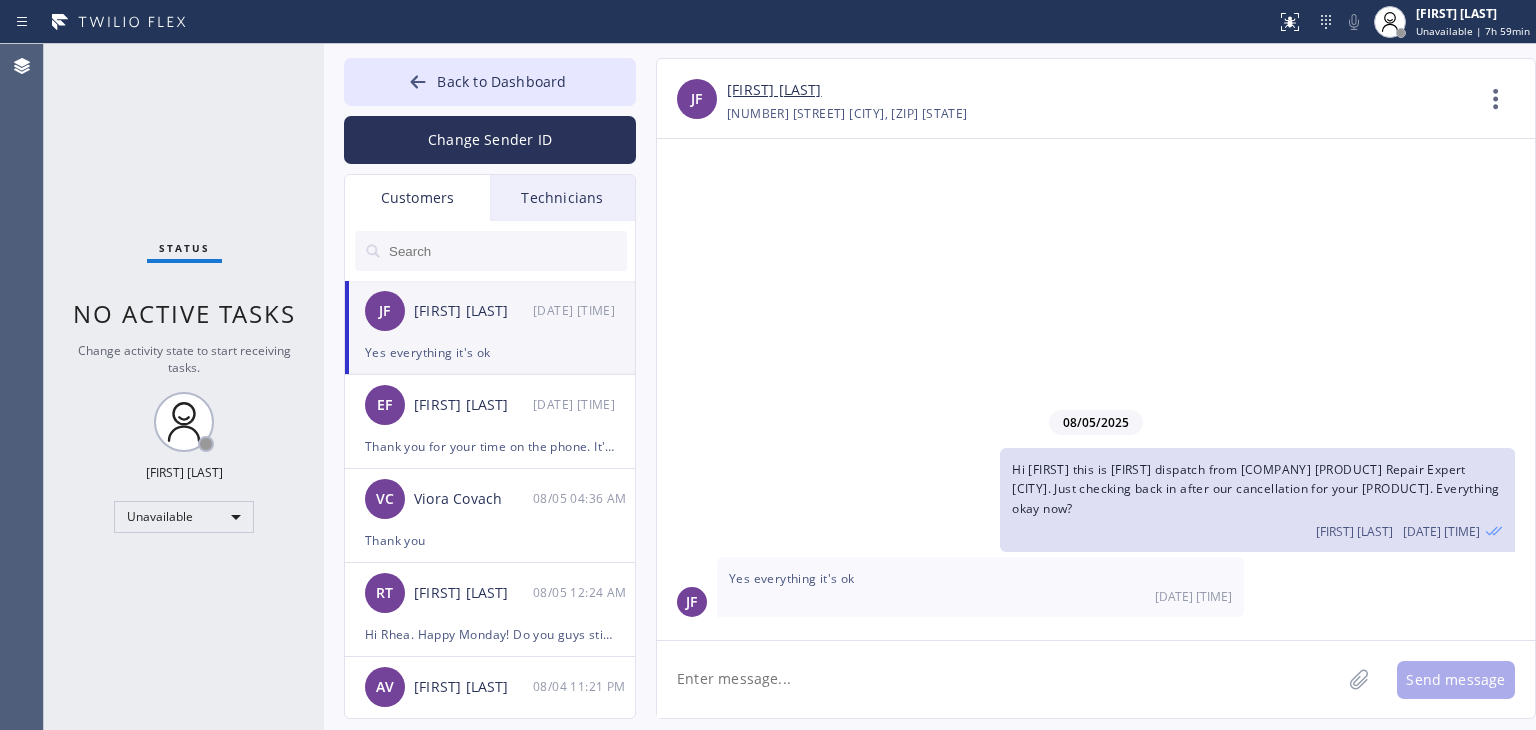 click on "JF Jose Fuentes 08/05 06:17 AM" at bounding box center [491, 311] 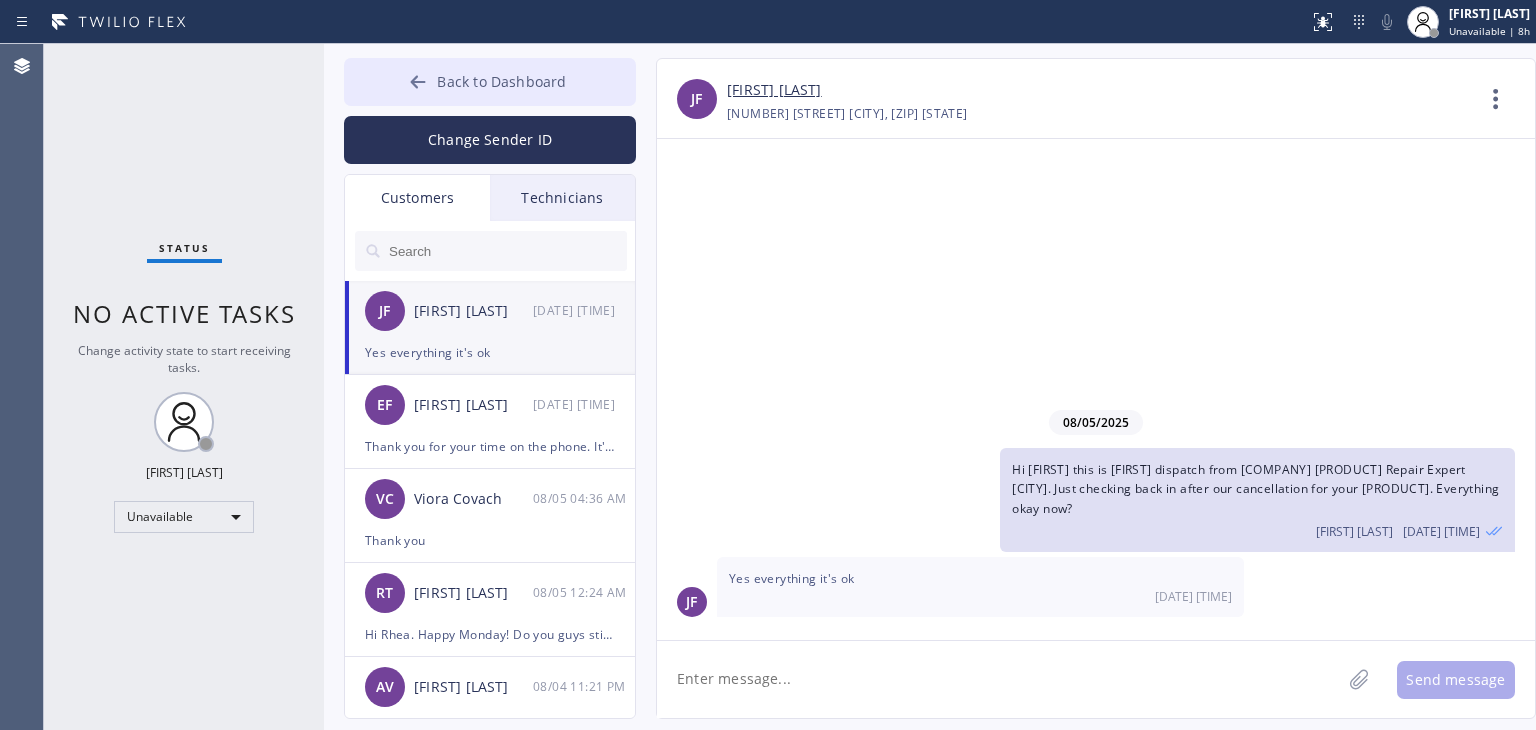 drag, startPoint x: 533, startPoint y: 335, endPoint x: 521, endPoint y: 105, distance: 230.31284 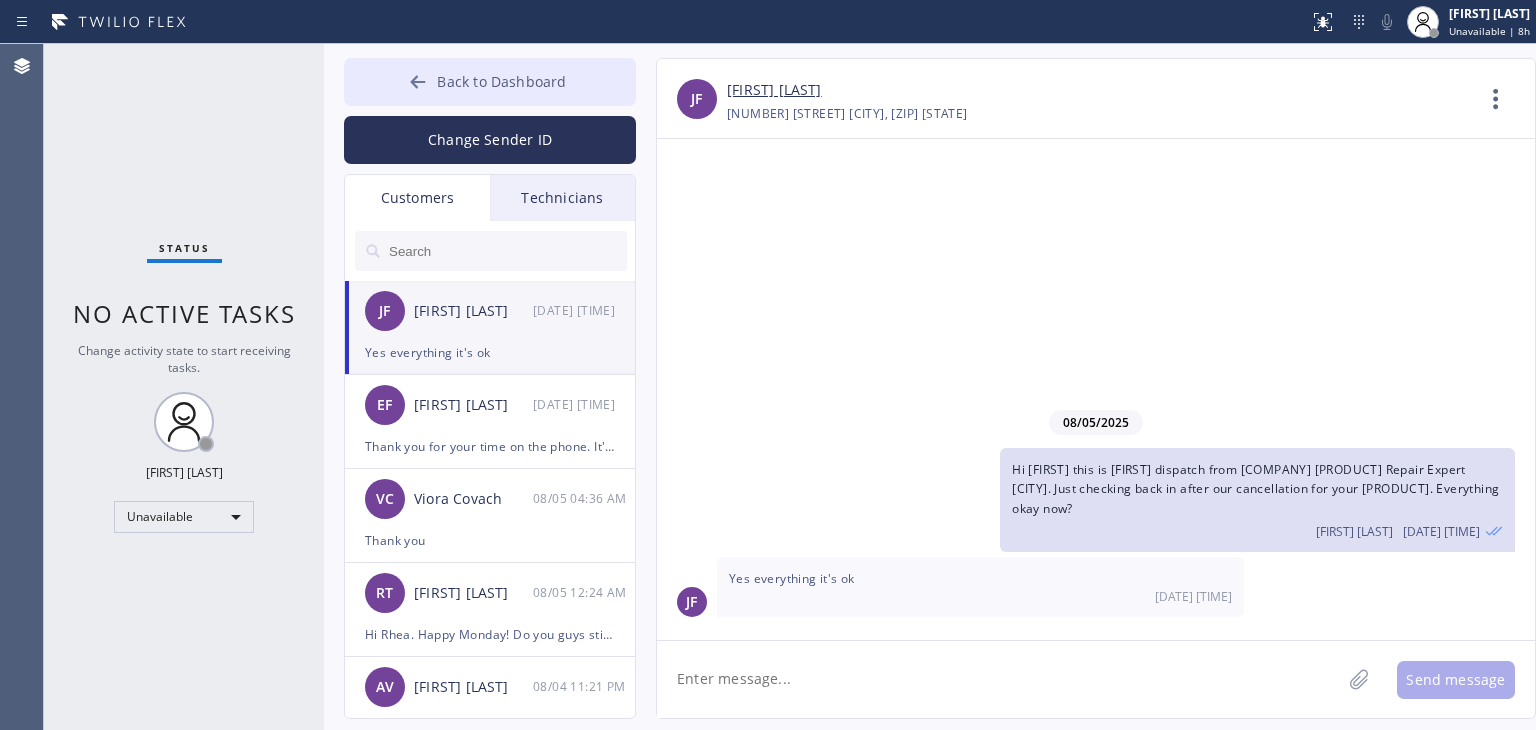 click on "JF Jose Fuentes 08/05 06:17 AM" at bounding box center [491, 311] 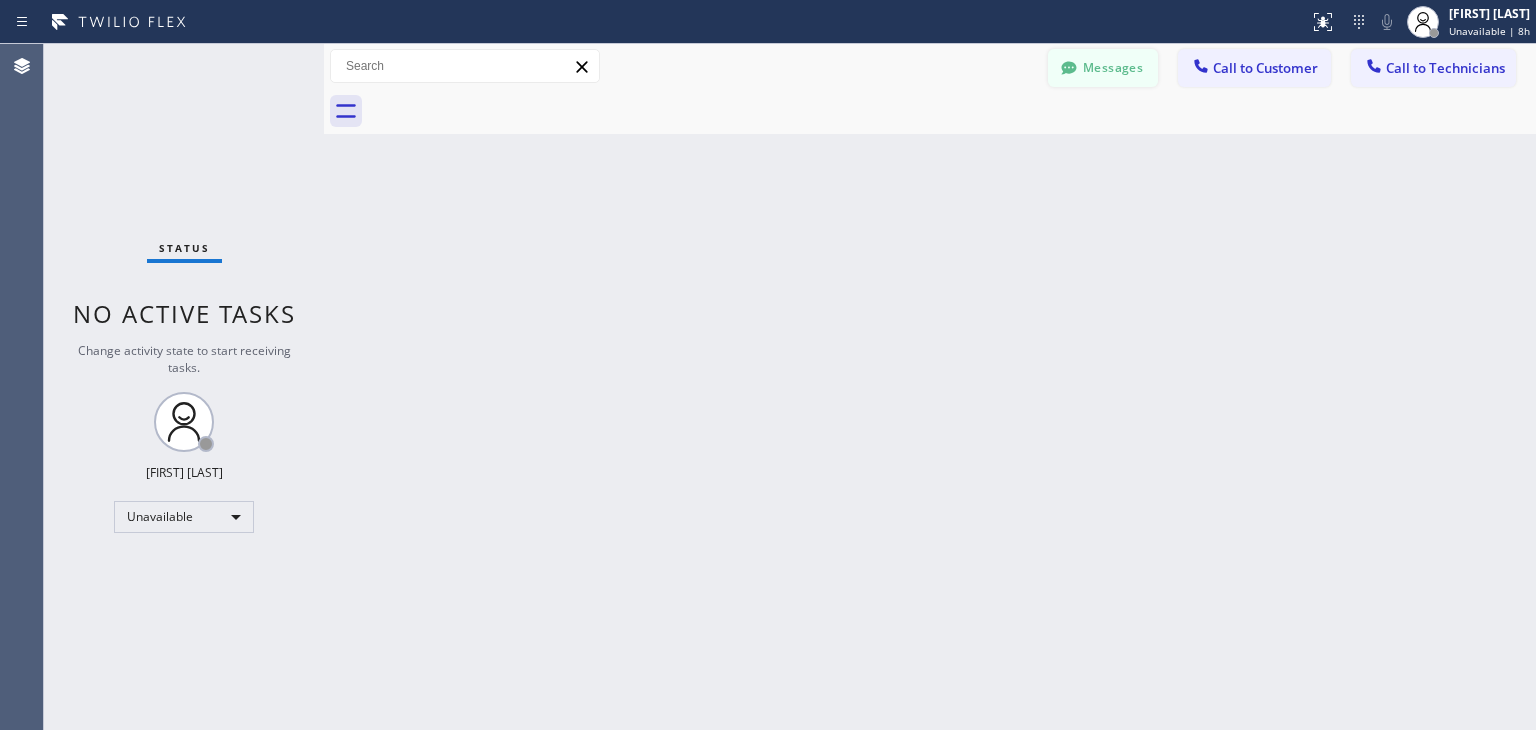 click on "Messages" at bounding box center (1103, 68) 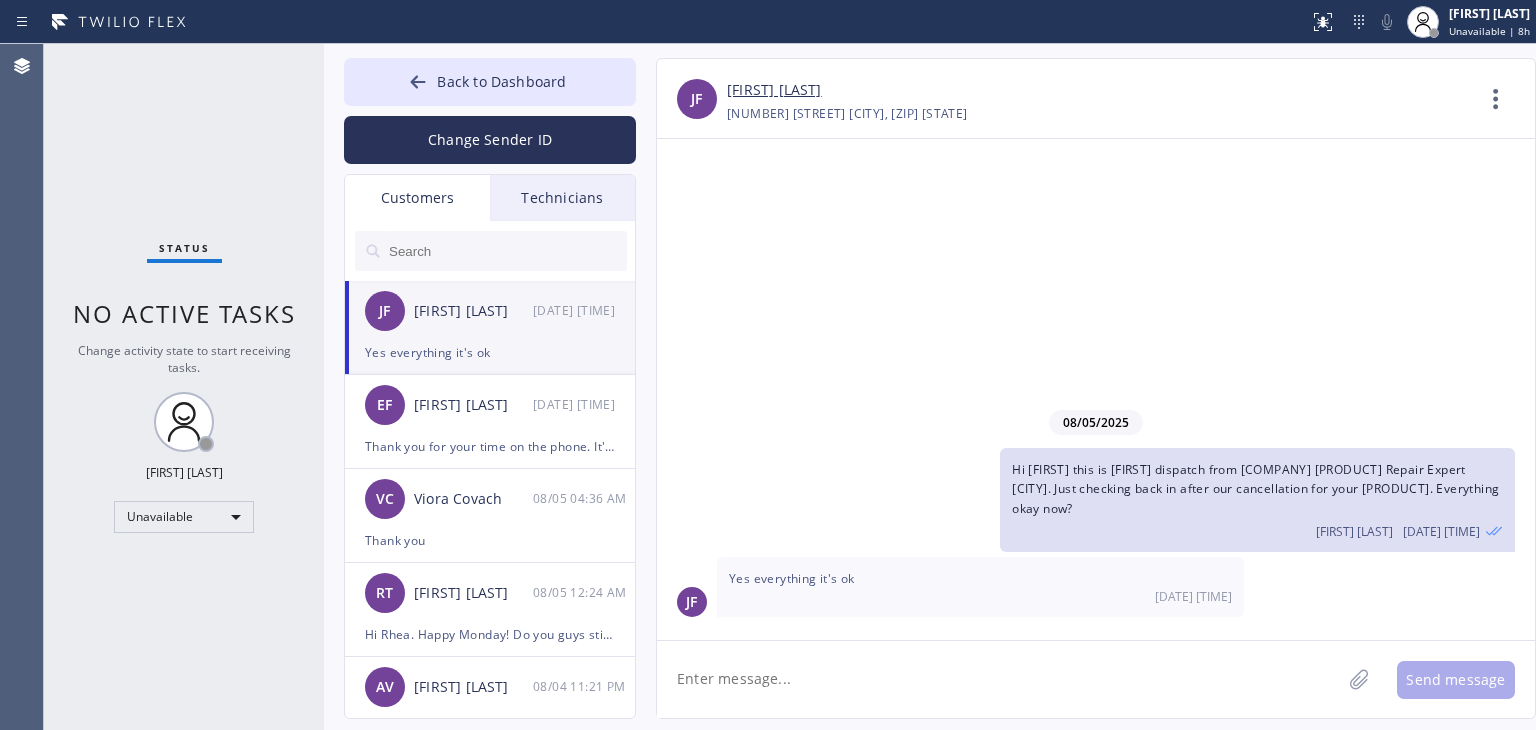 click on "[FIRST] [LAST]" at bounding box center (774, 90) 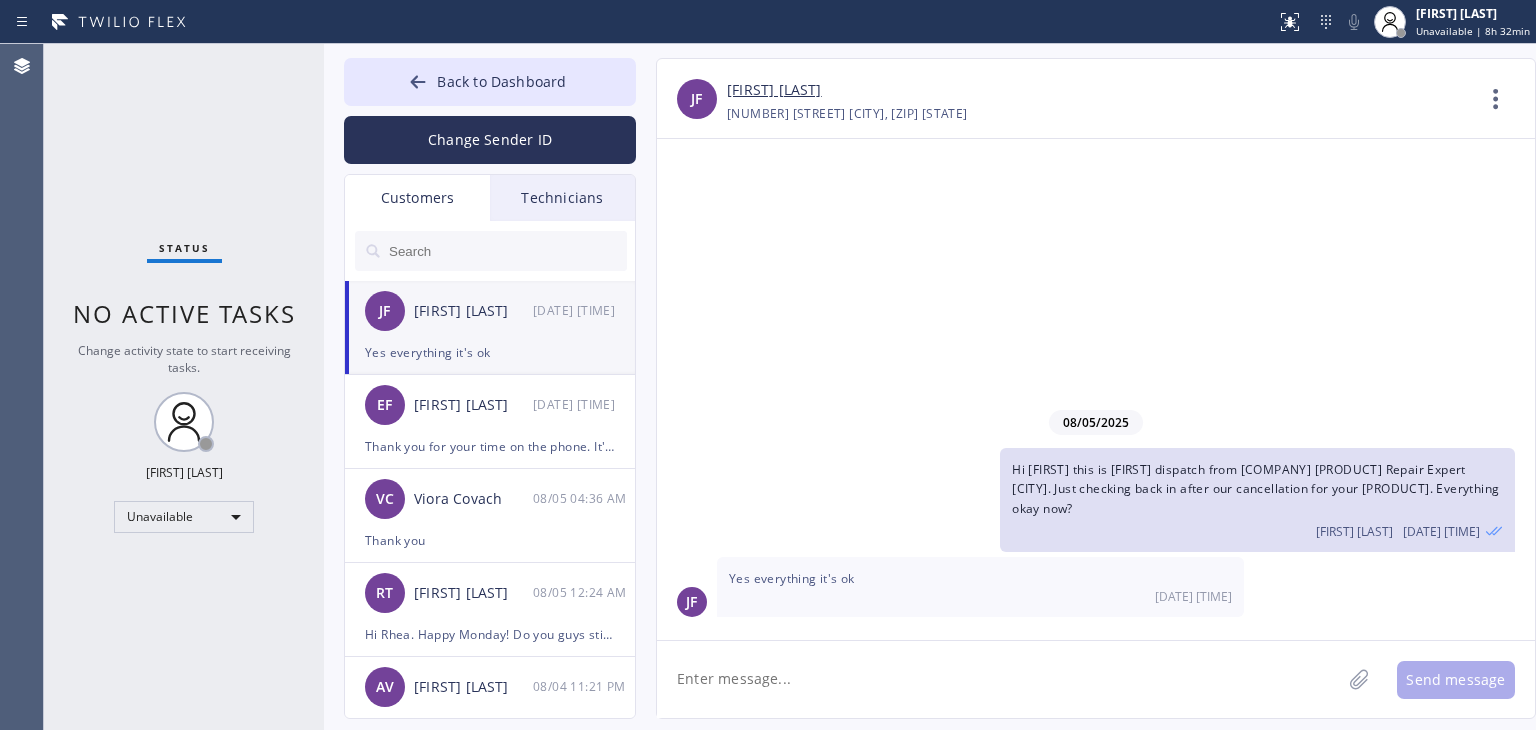 click on "Yes everything it's ok" at bounding box center [490, 352] 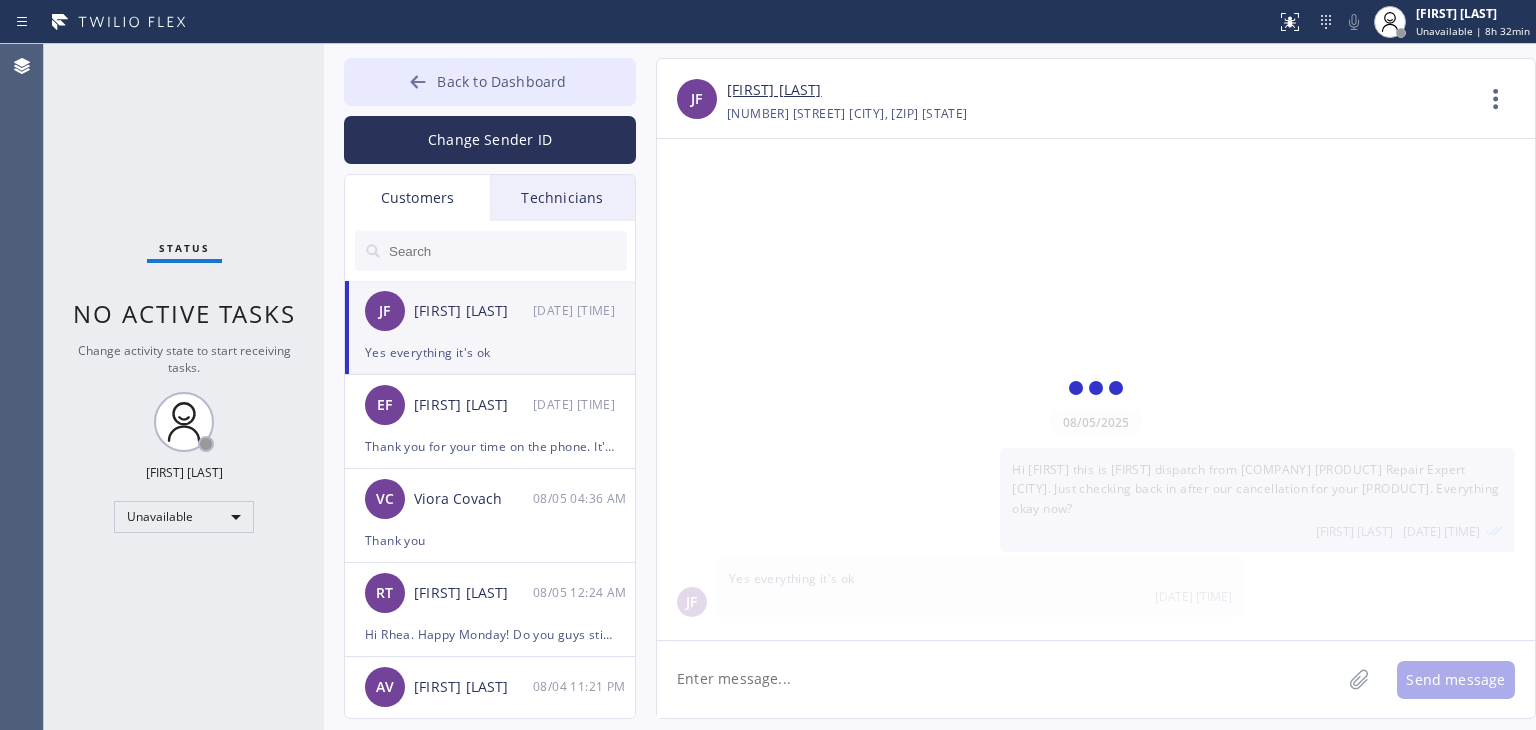 click on "Back to Dashboard" at bounding box center [501, 81] 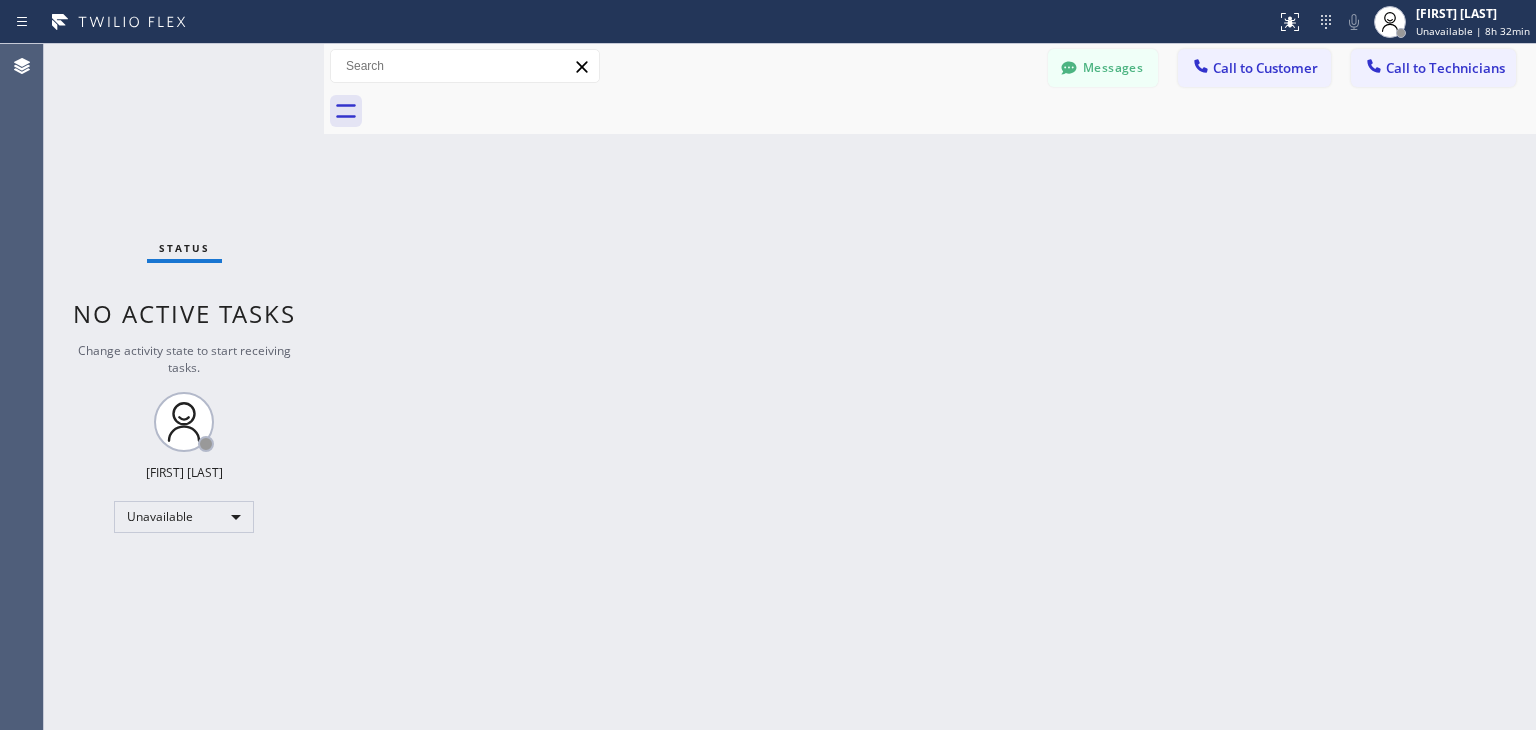 click on "Back to Dashboard" at bounding box center (501, 81) 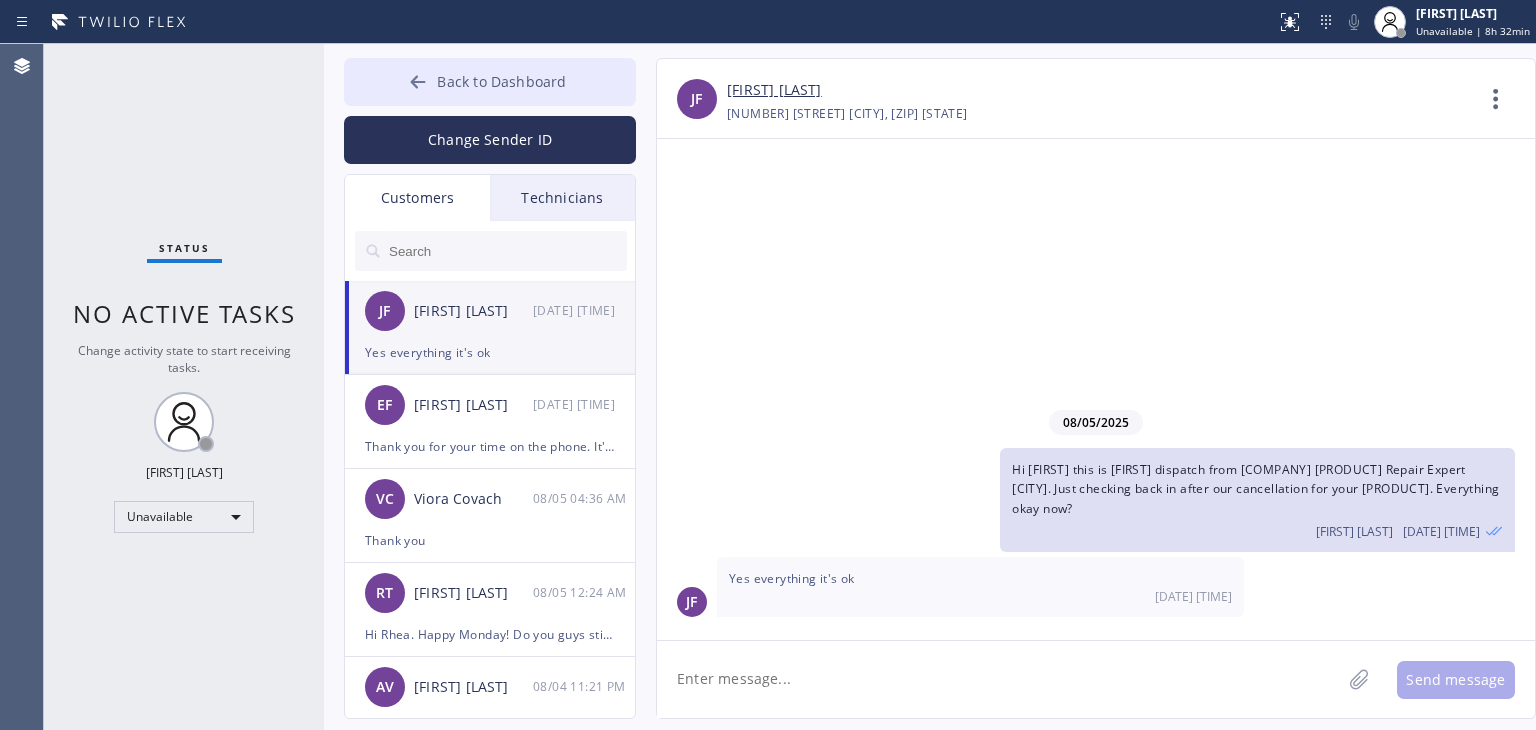 click on "Back to Dashboard" at bounding box center [490, 82] 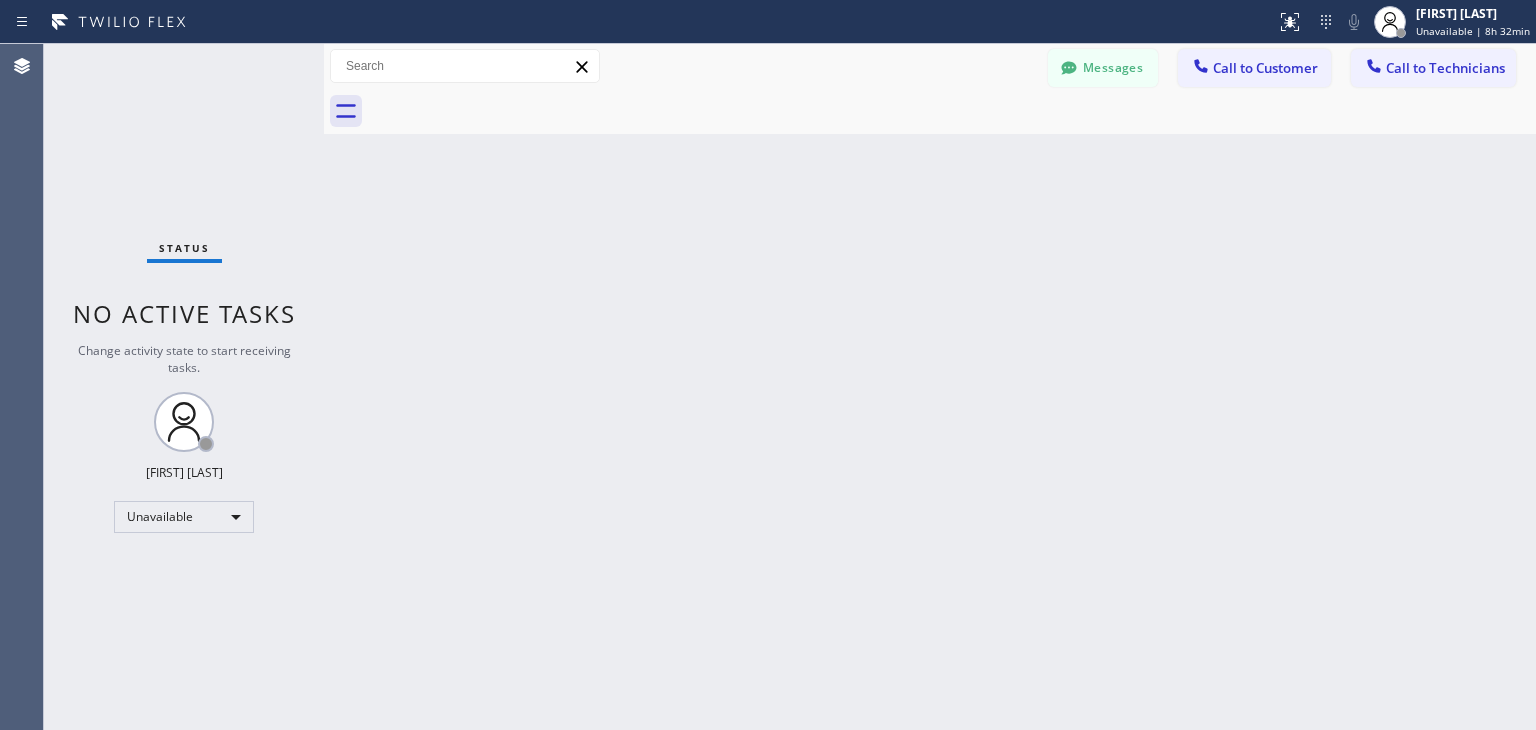 click on "Messages" at bounding box center [1103, 68] 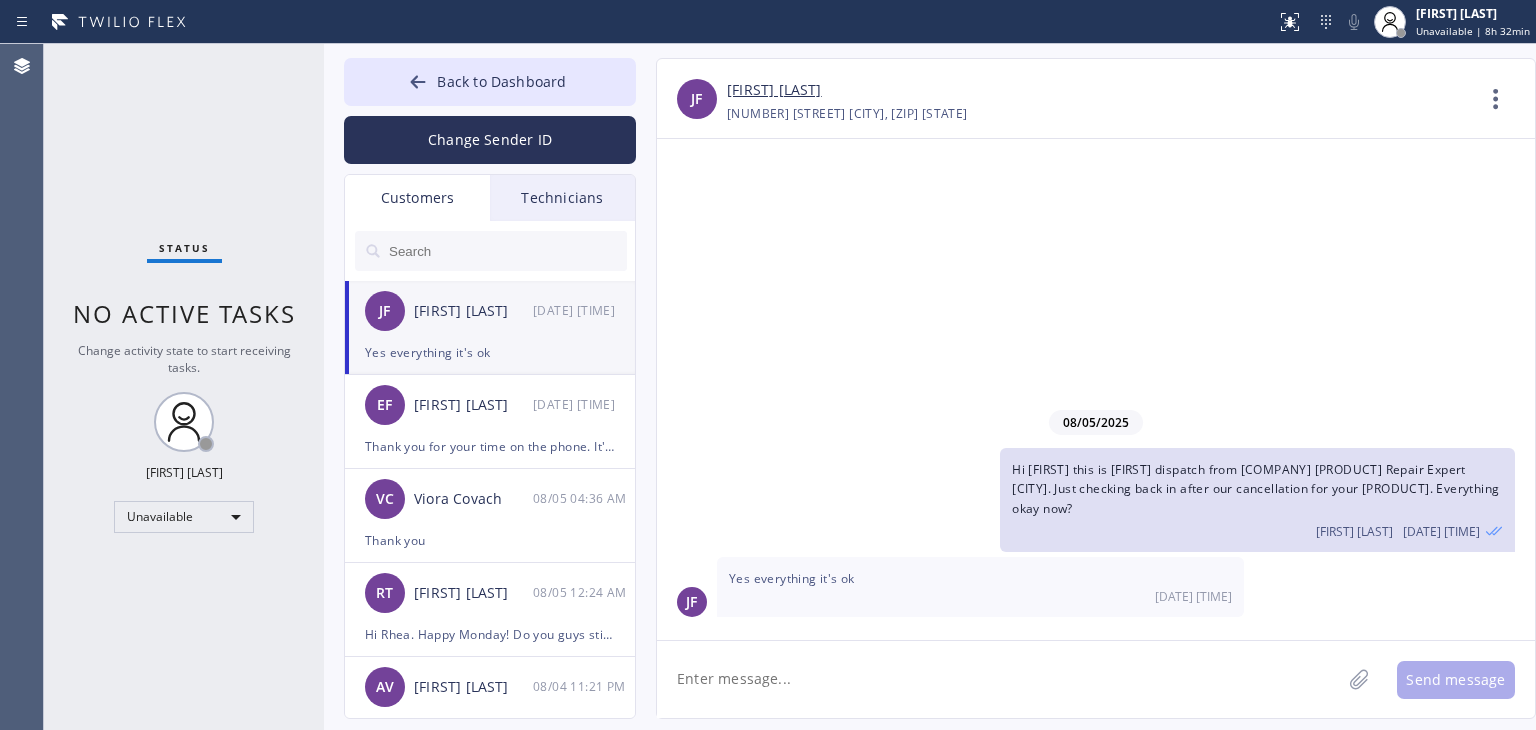 click at bounding box center [507, 251] 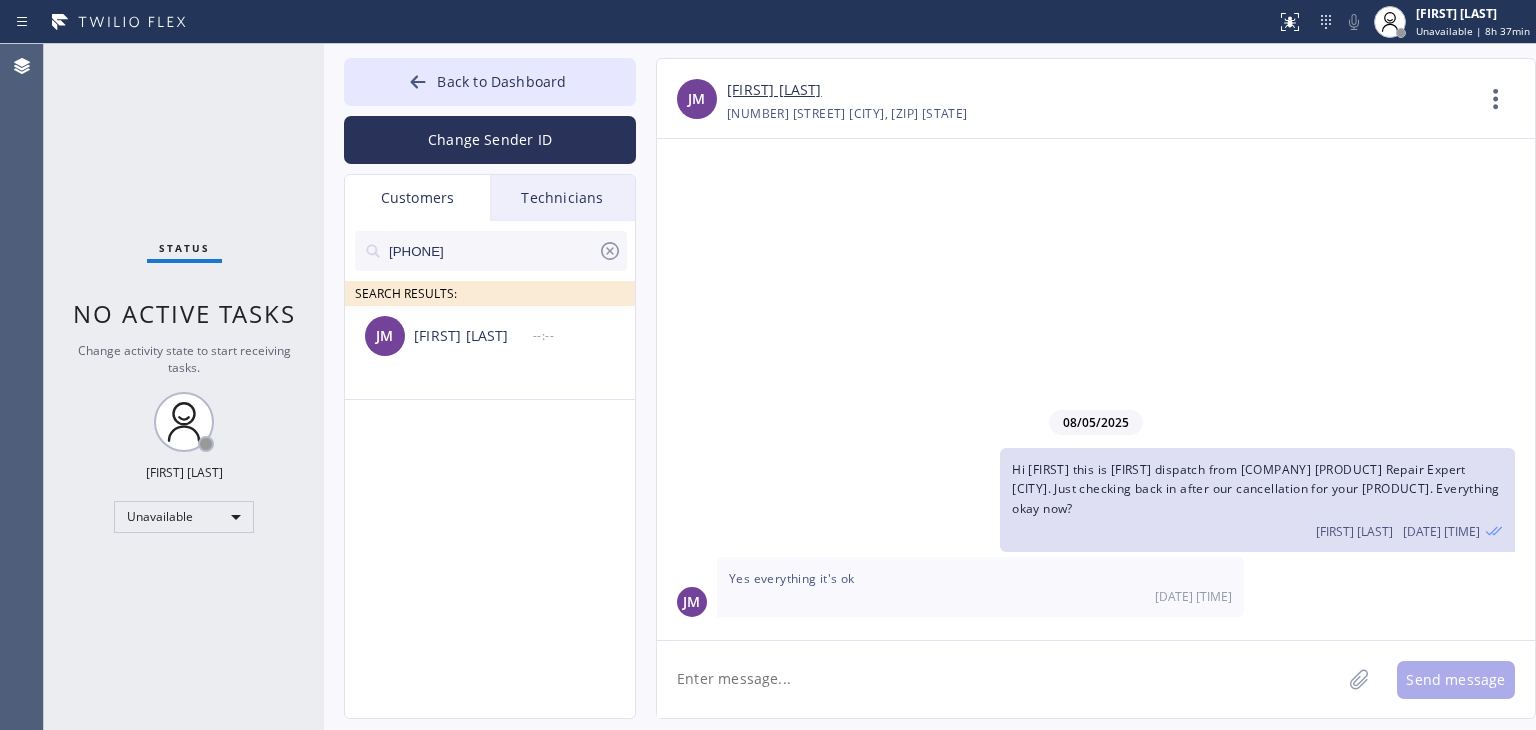 drag, startPoint x: 444, startPoint y: 345, endPoint x: 16, endPoint y: 361, distance: 428.29895 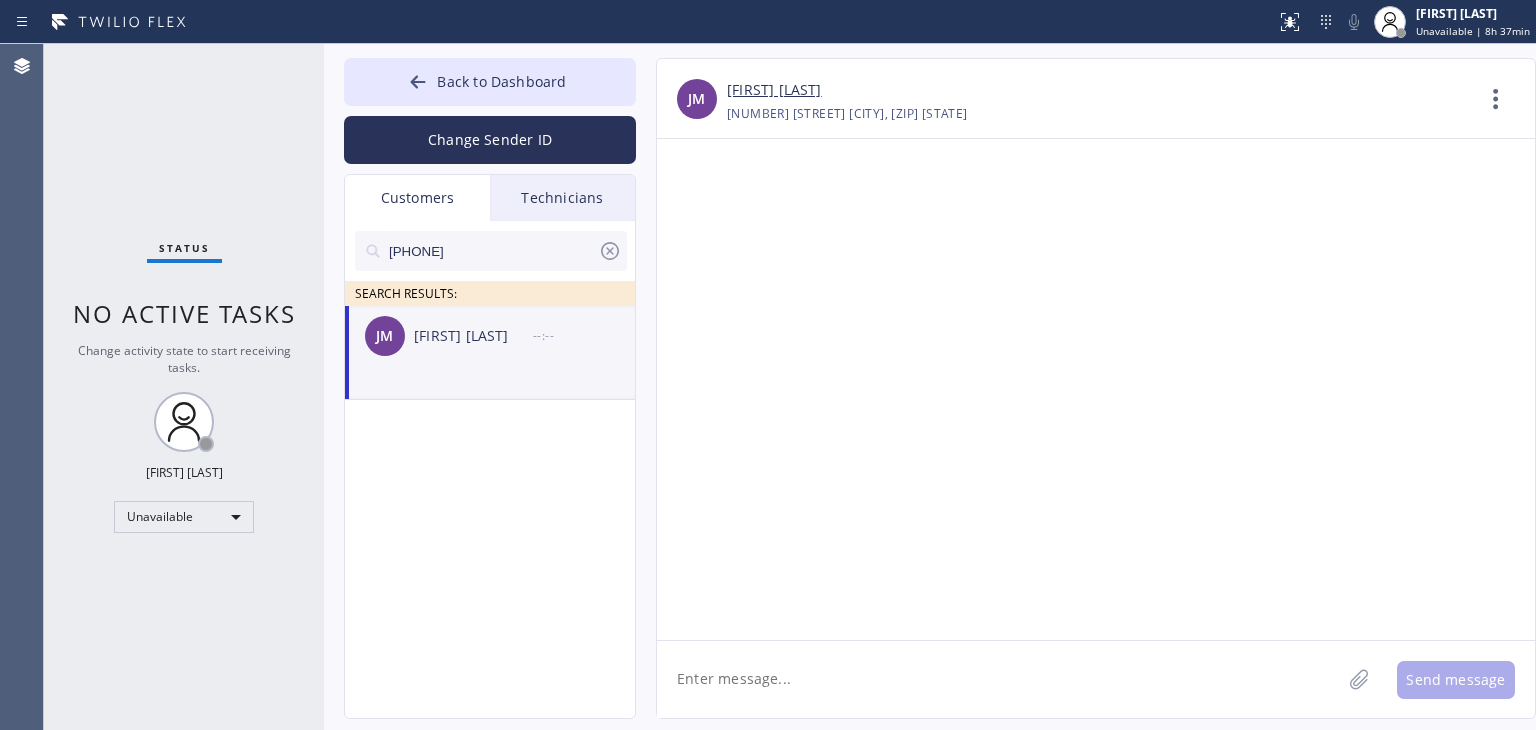 click on "JM Joe Mayer --:--" 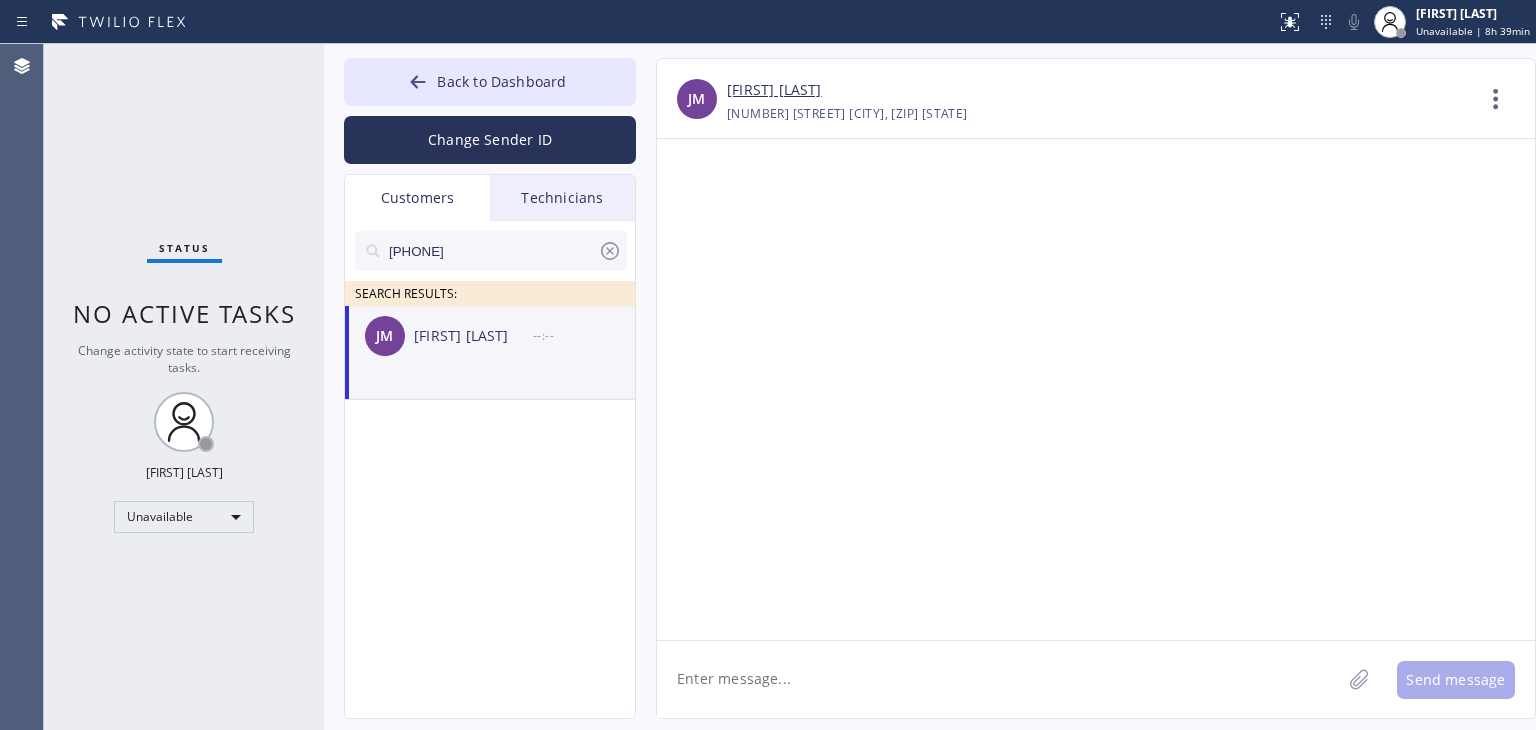click on "JM Joe Mayer --:--" at bounding box center (491, 336) 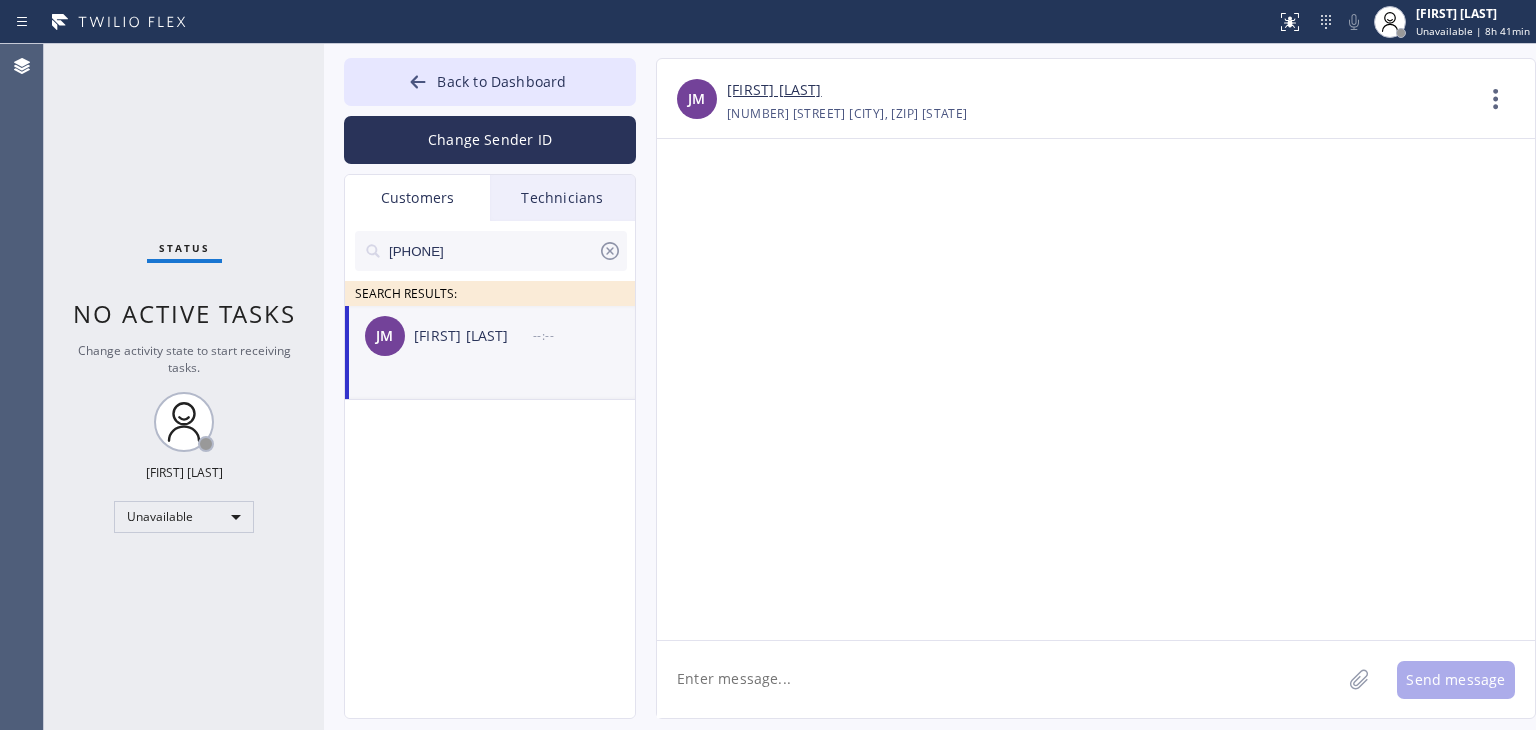 drag, startPoint x: 448, startPoint y: 325, endPoint x: 453, endPoint y: 303, distance: 22.561028 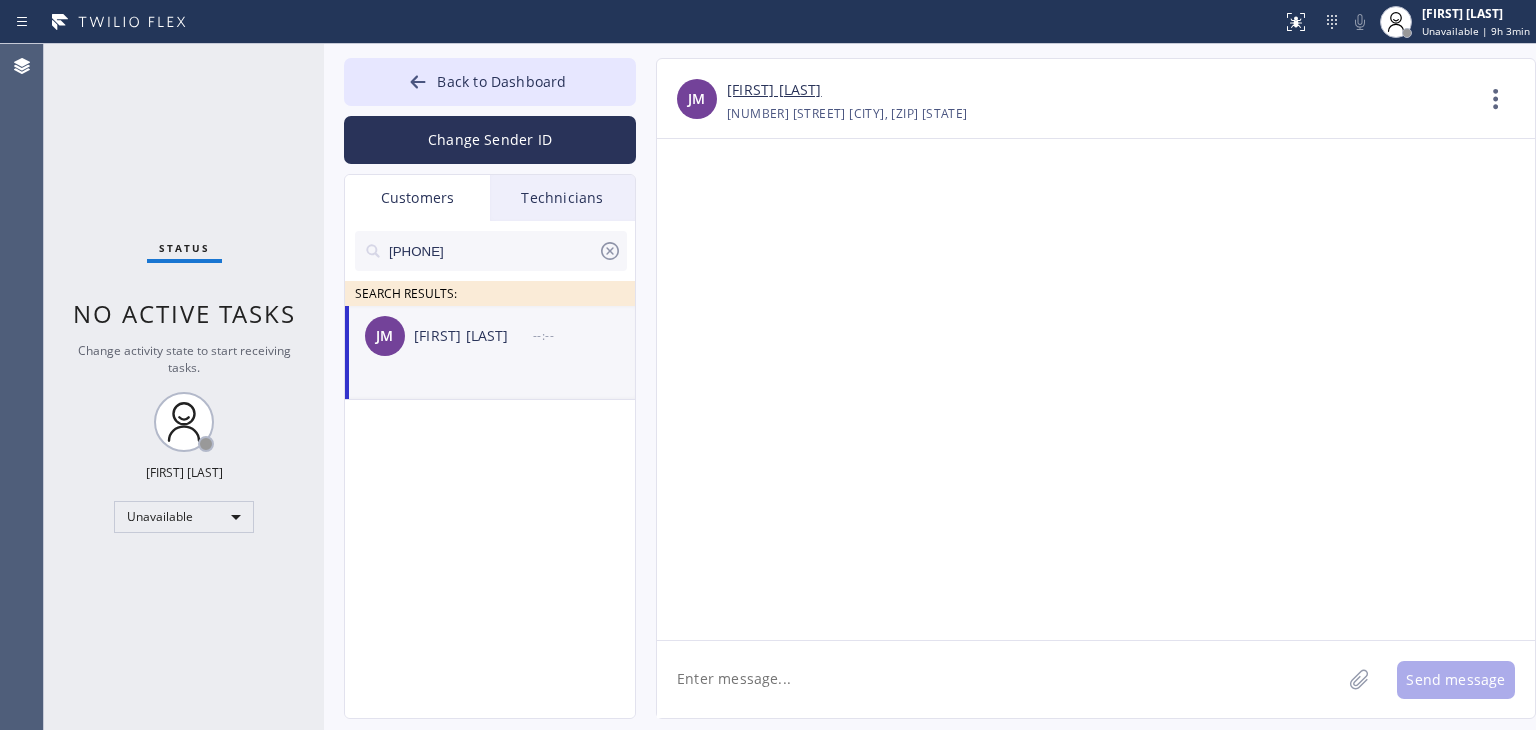 click on "JM Joe Mayer --:--" at bounding box center (491, 336) 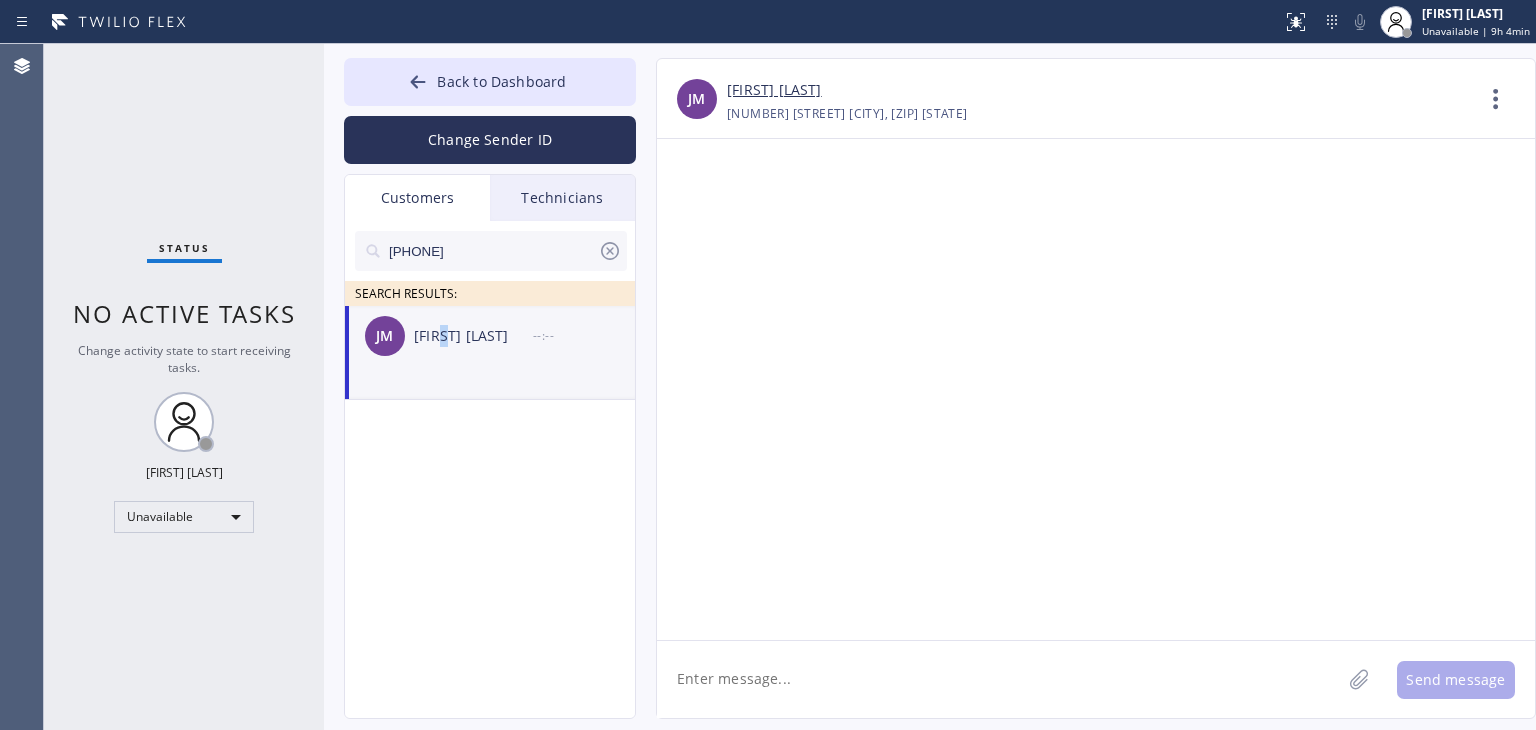 click on "[FIRST] [LAST]" at bounding box center (473, 336) 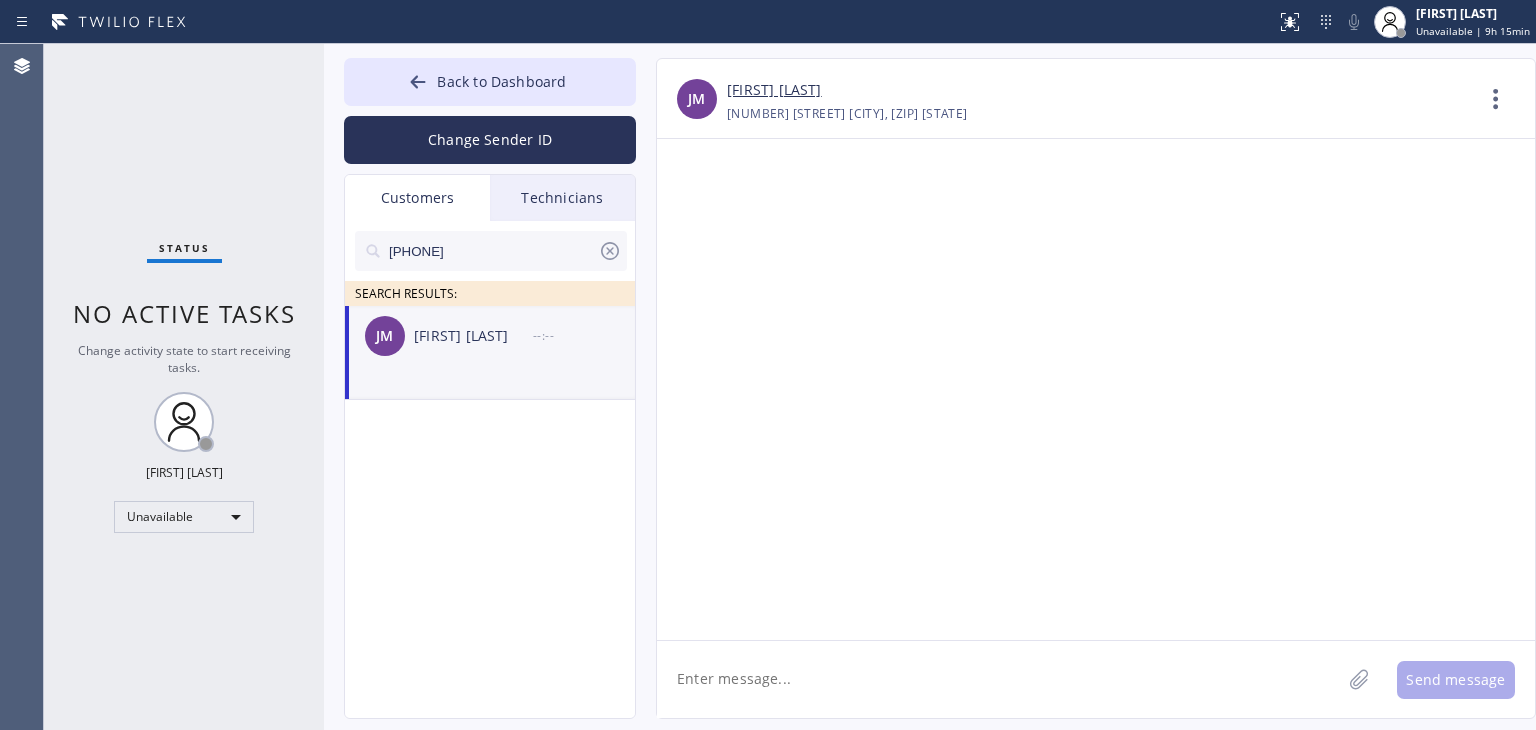 click on "JM Joe Mayer --:--" at bounding box center [491, 336] 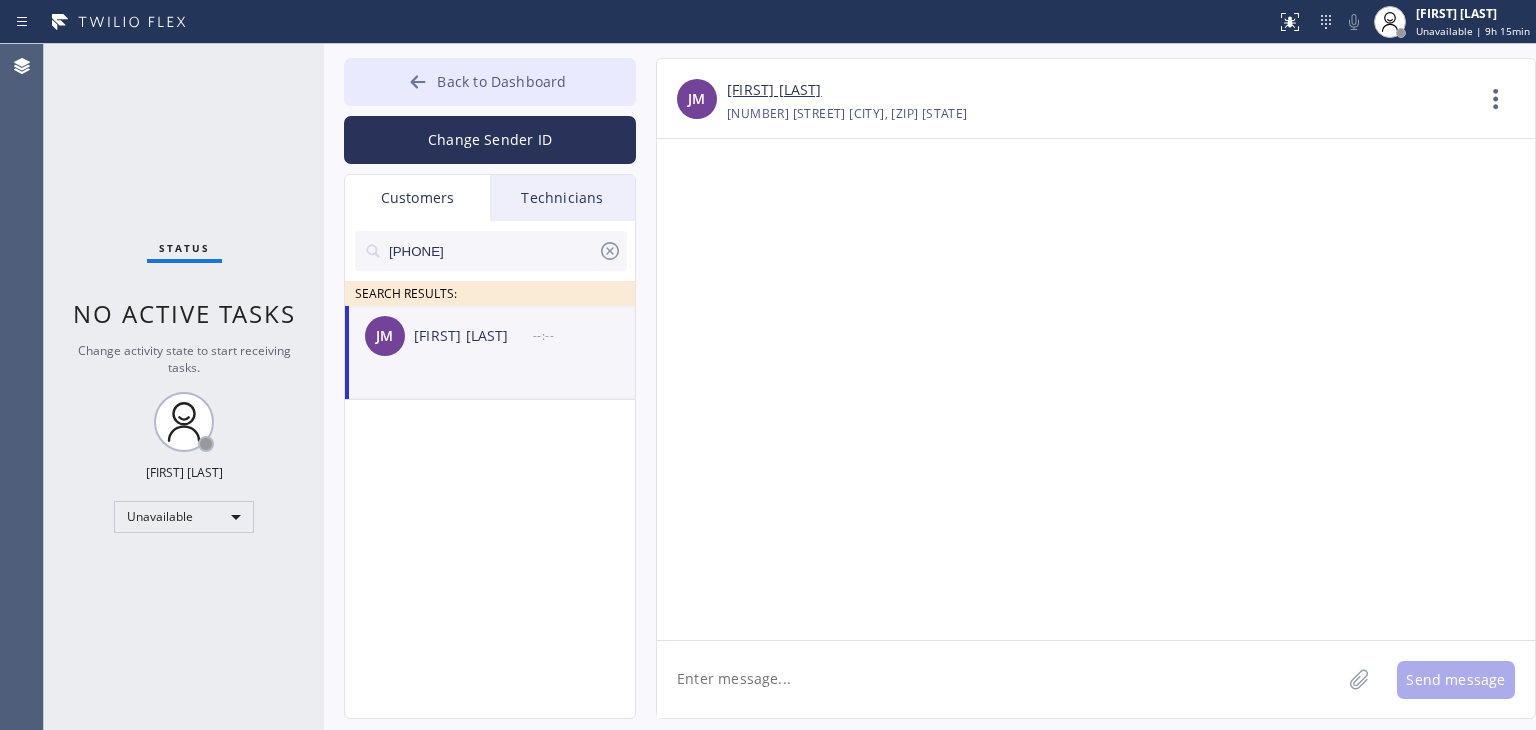 click on "Back to Dashboard" at bounding box center [490, 82] 